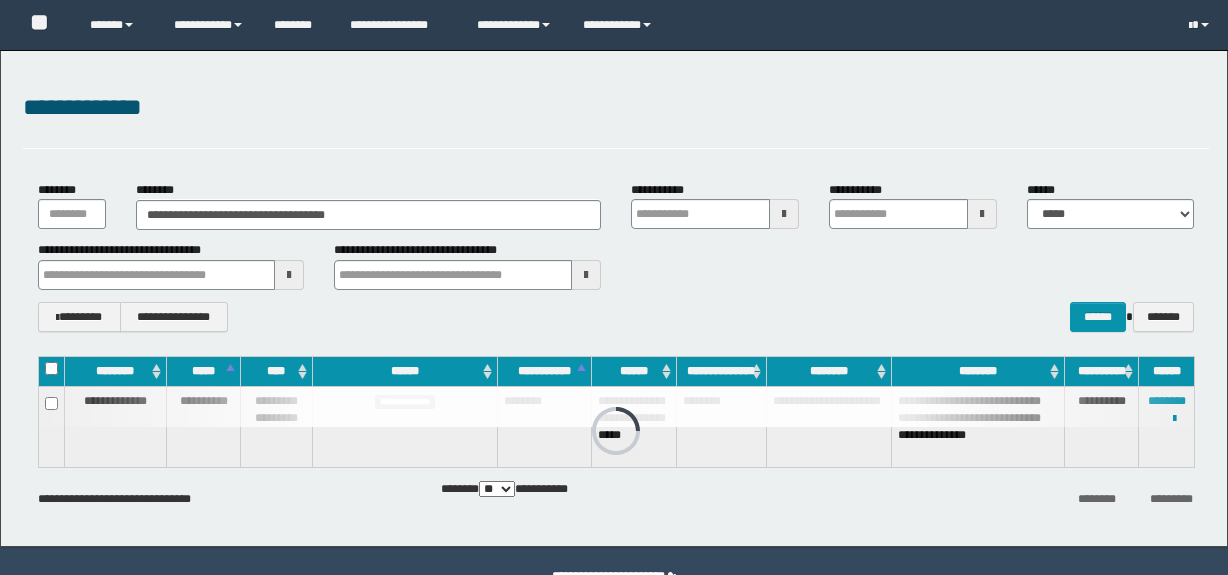 scroll, scrollTop: 0, scrollLeft: 0, axis: both 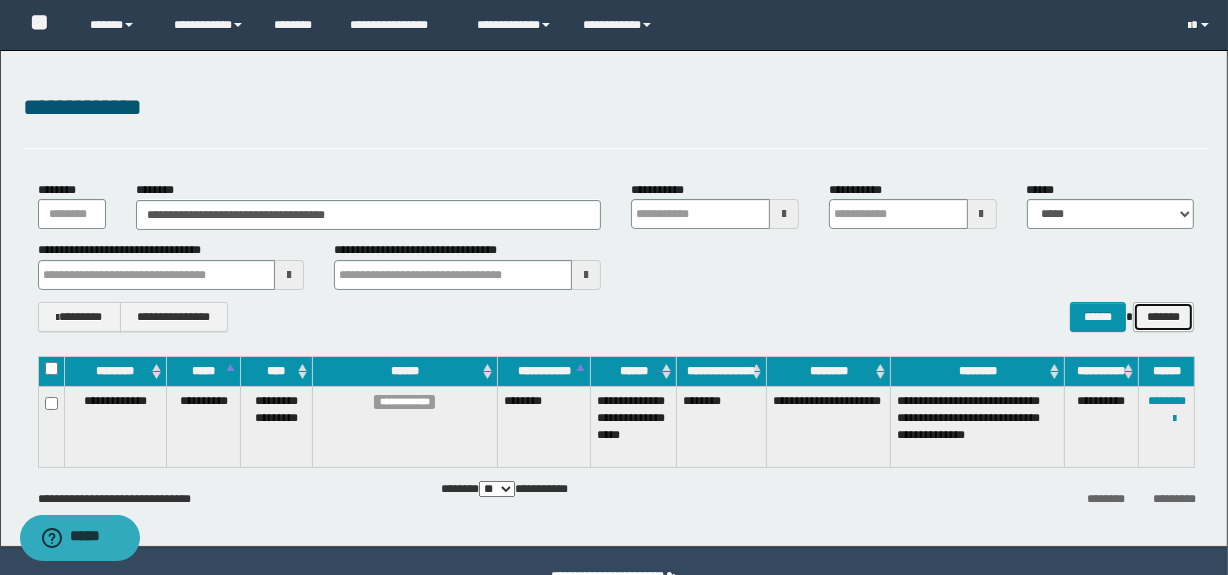 click on "*******" at bounding box center (1163, 317) 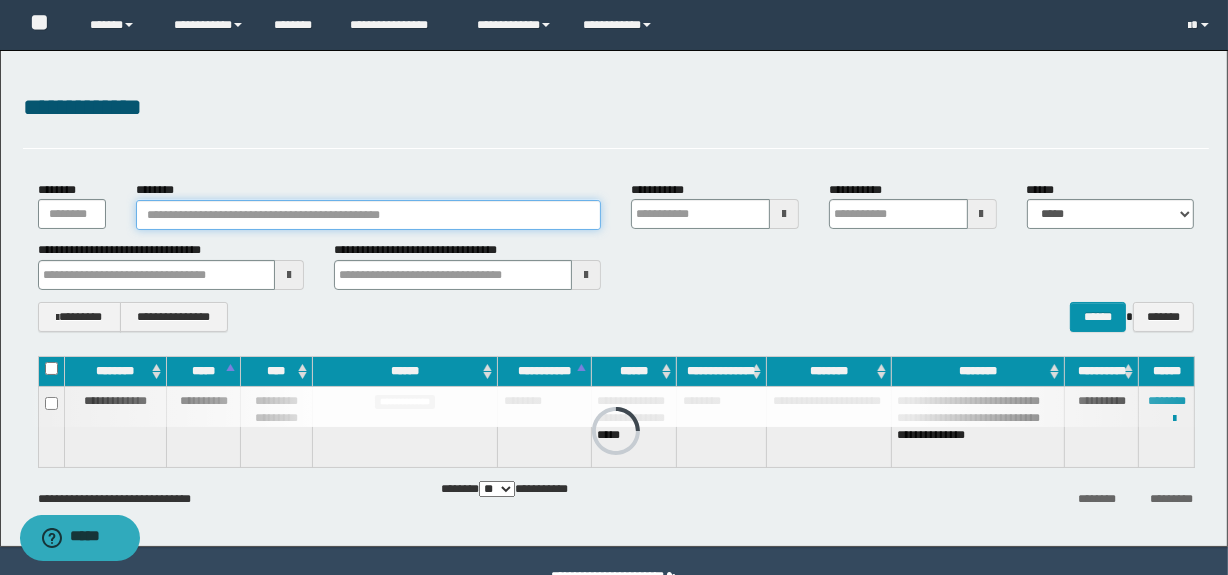 click on "********" at bounding box center [368, 215] 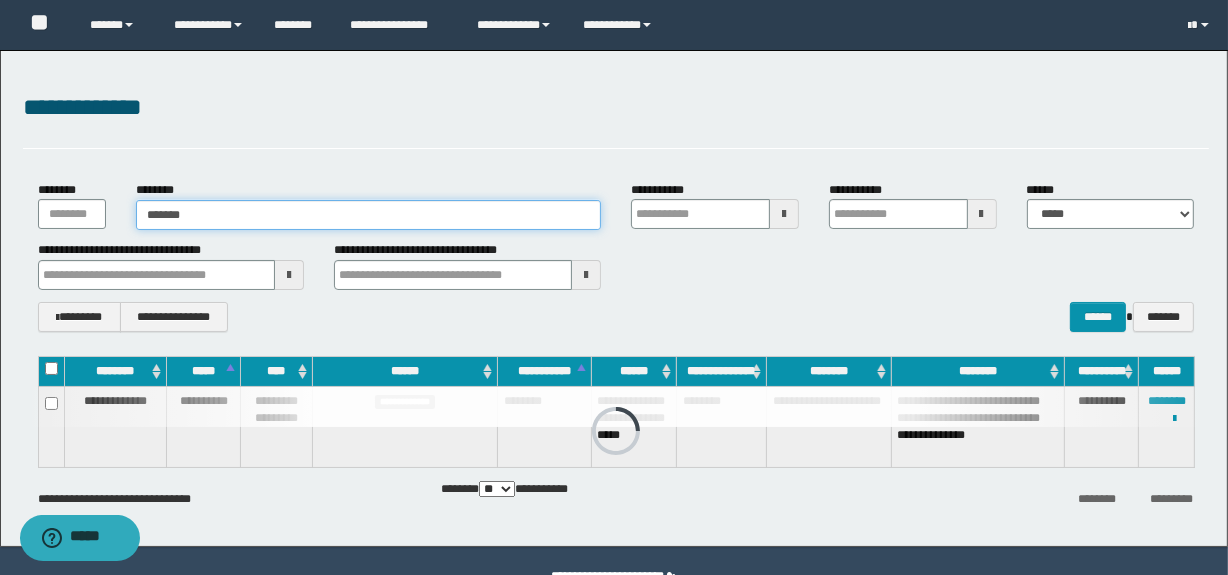 type on "*******" 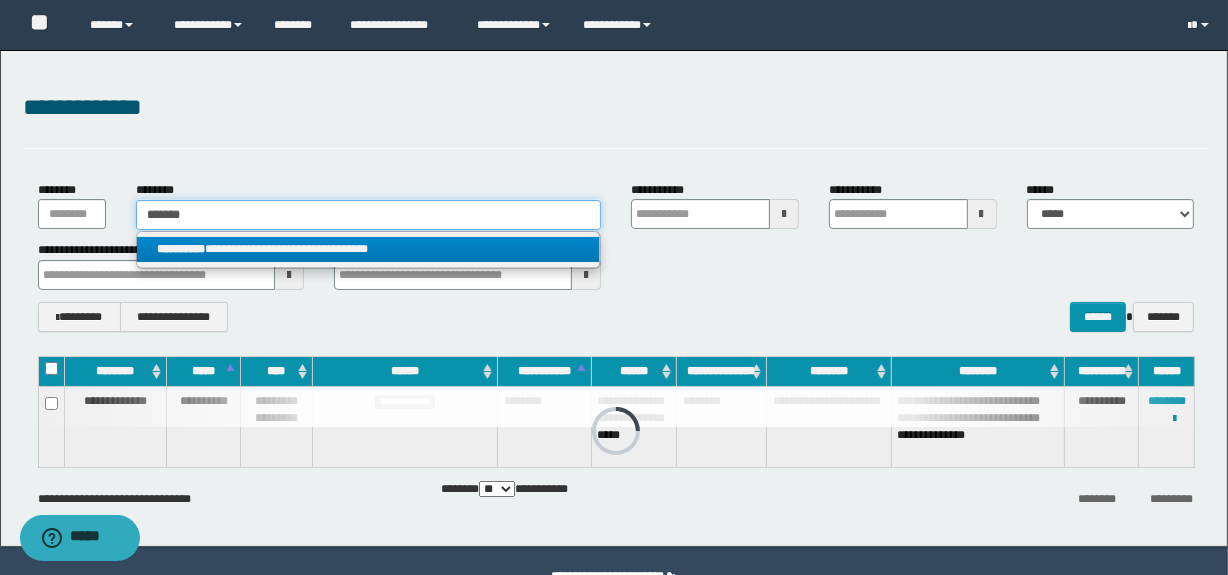 type on "*******" 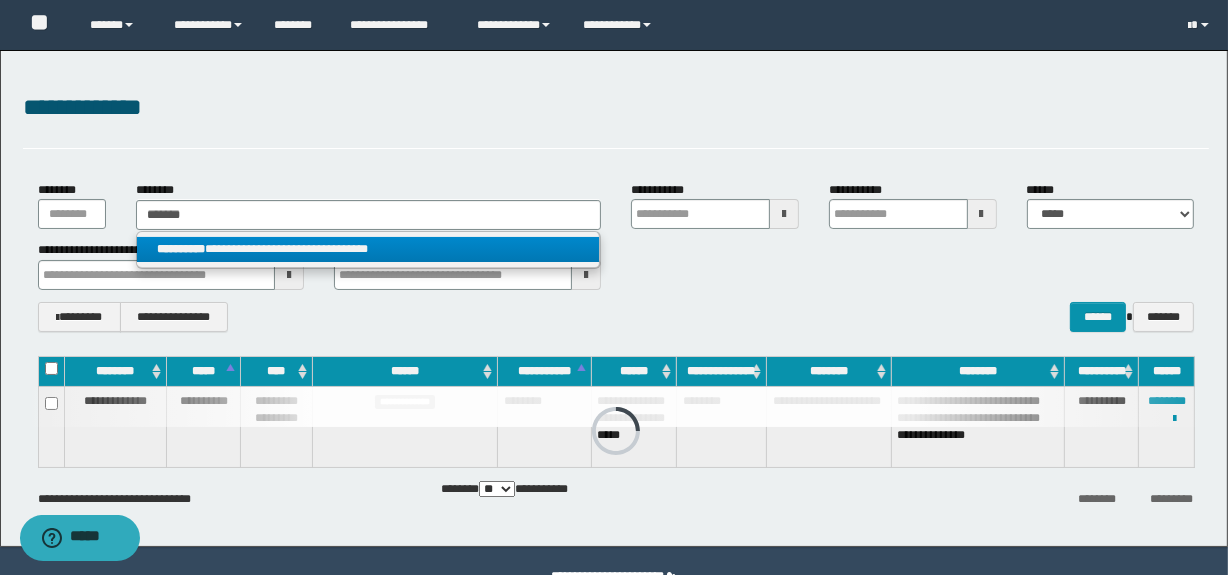 click on "**********" at bounding box center (368, 249) 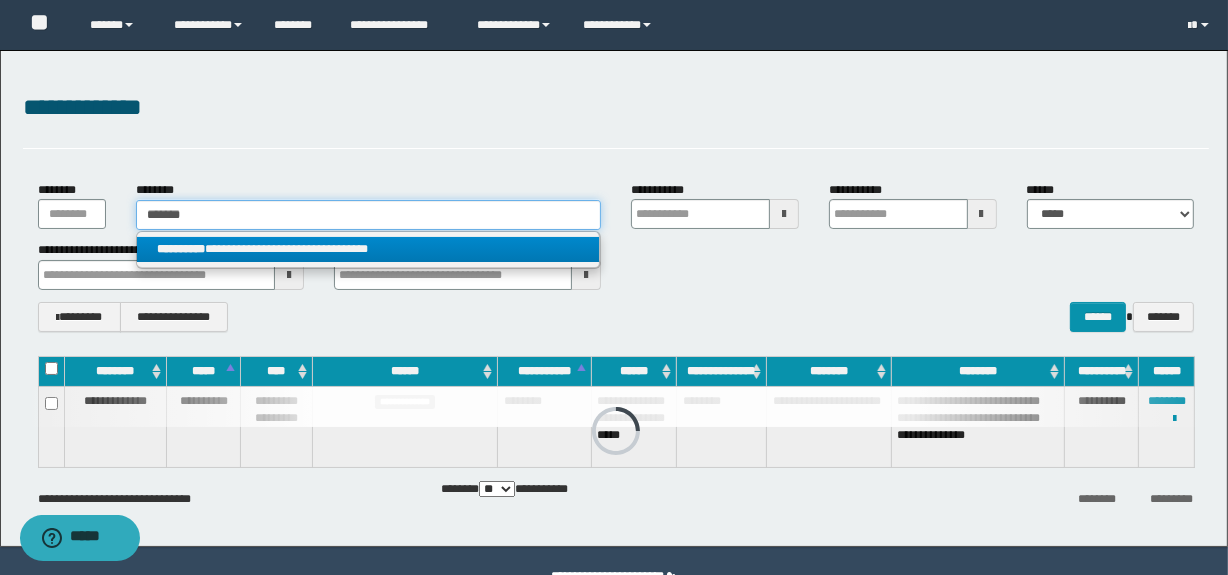 type 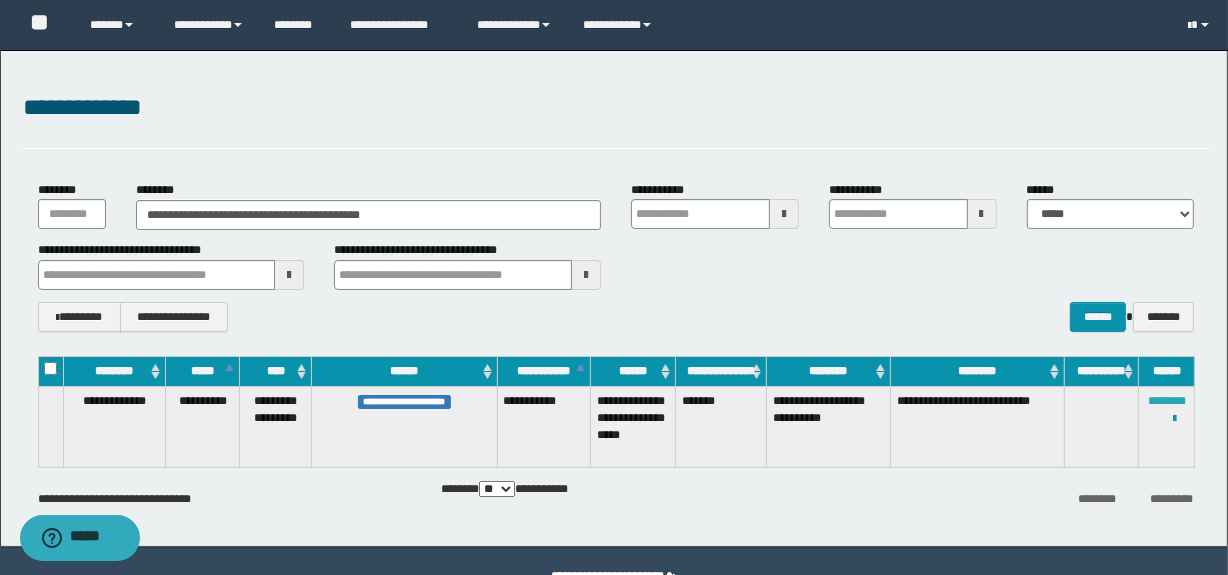 click on "********" at bounding box center (1167, 401) 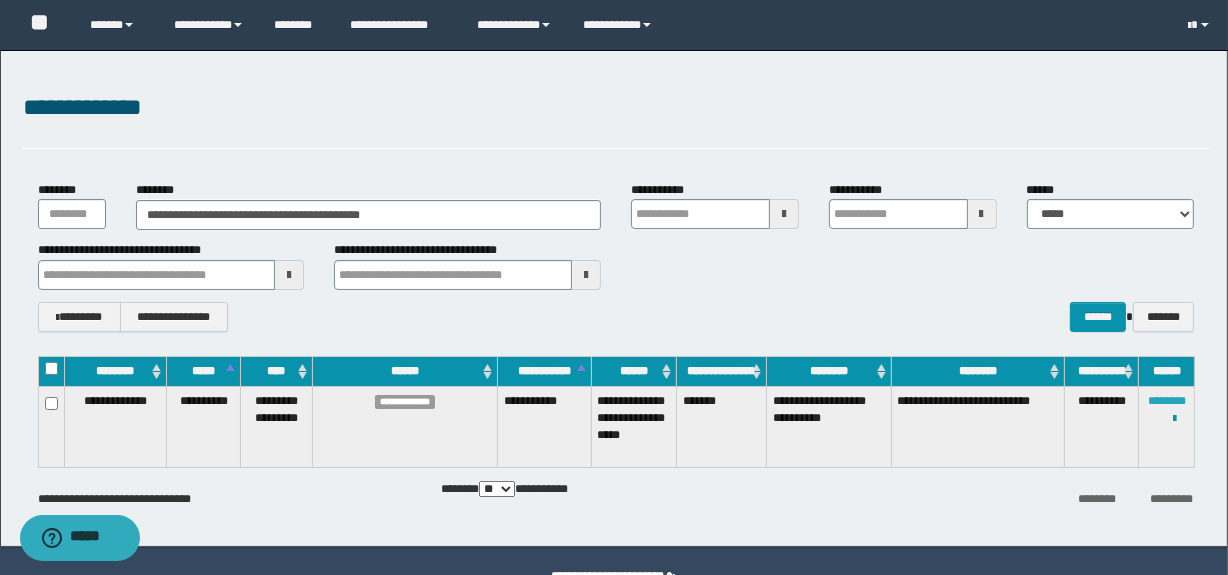 click on "********" at bounding box center [1167, 401] 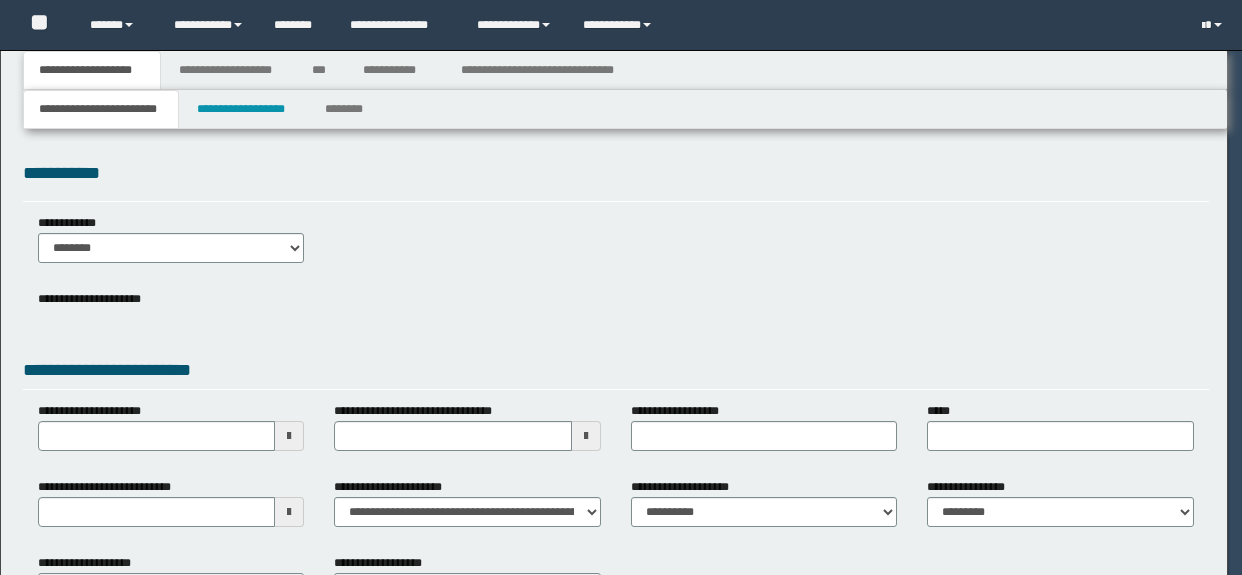 scroll, scrollTop: 0, scrollLeft: 0, axis: both 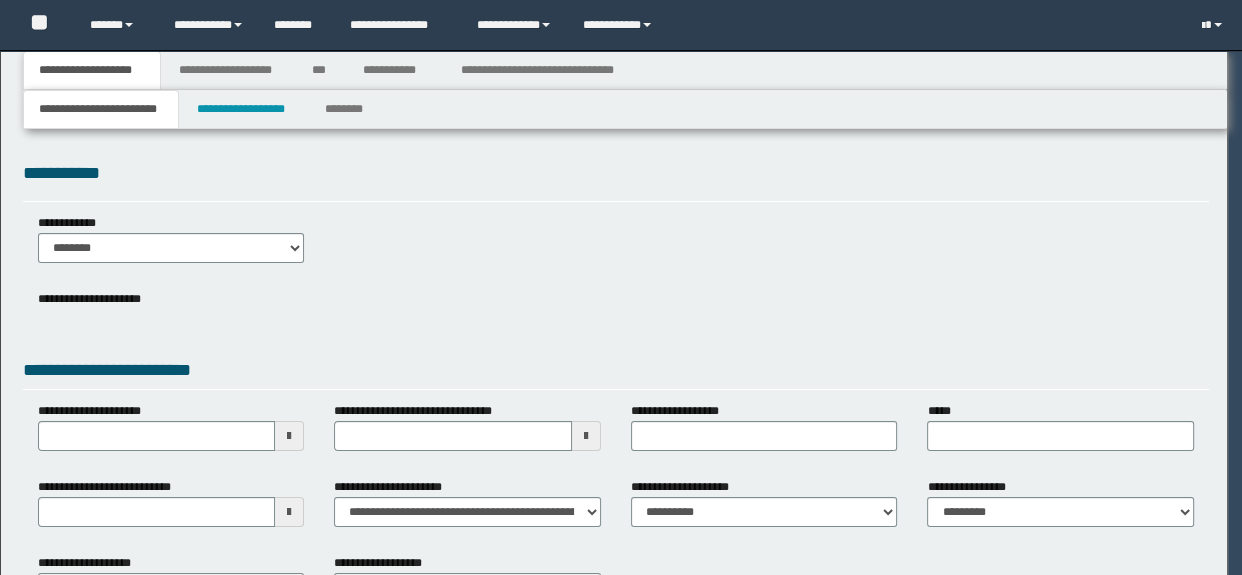 select on "*" 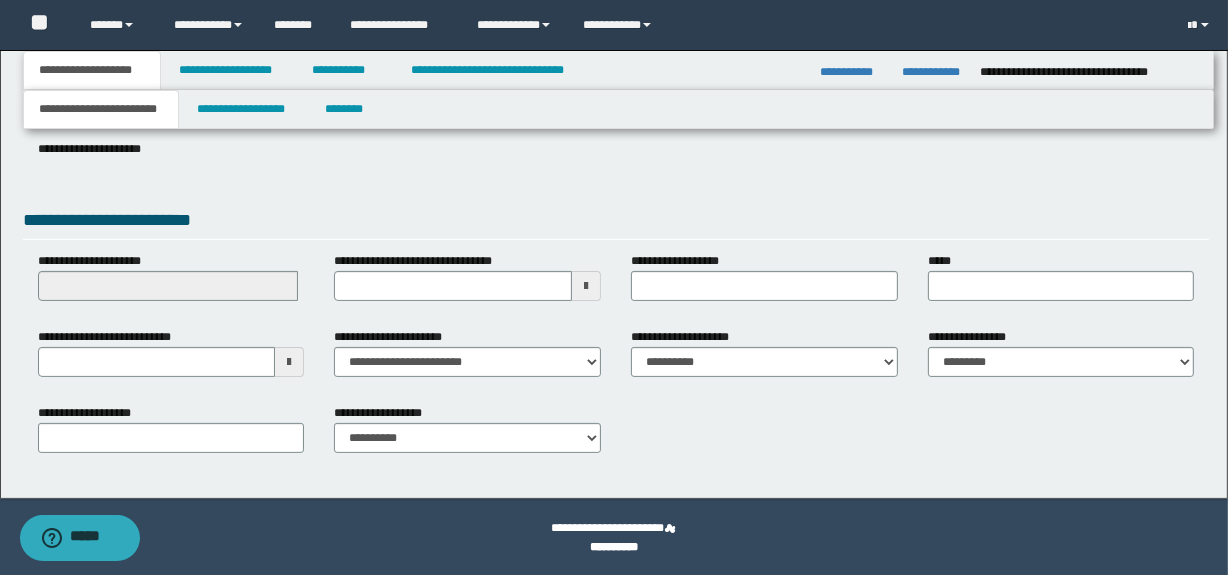 scroll, scrollTop: 308, scrollLeft: 0, axis: vertical 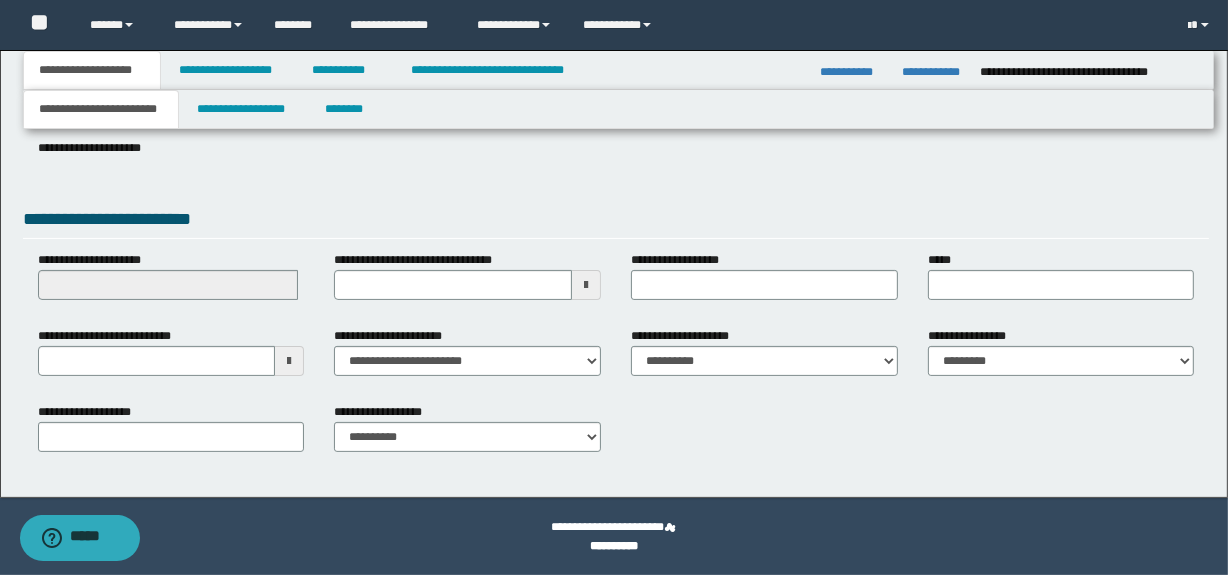 click at bounding box center [289, 361] 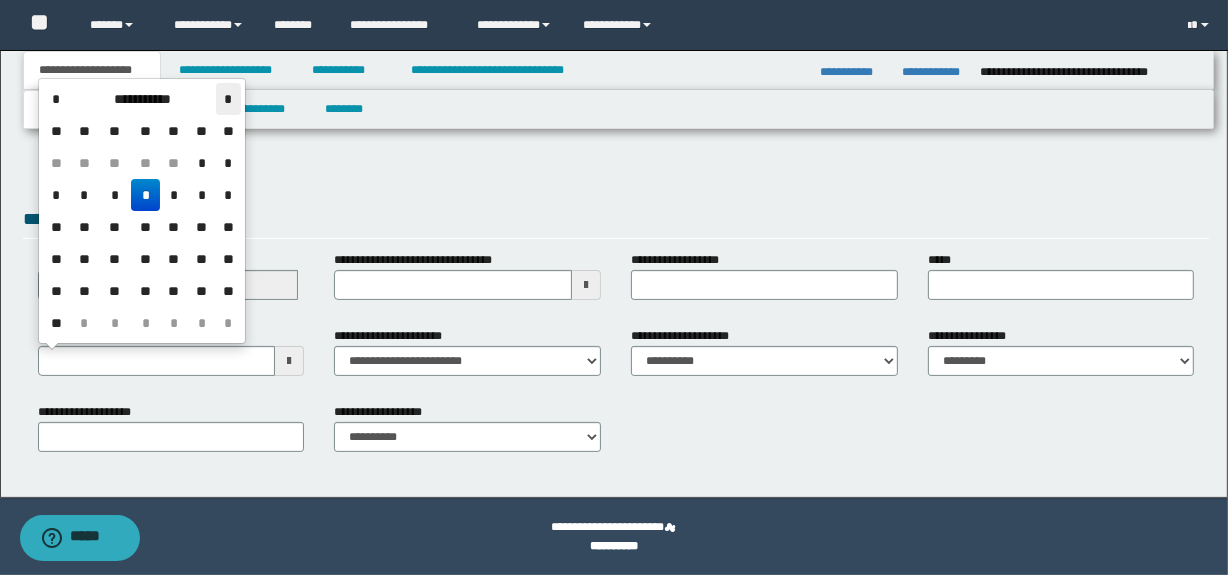 click on "*" at bounding box center (228, 99) 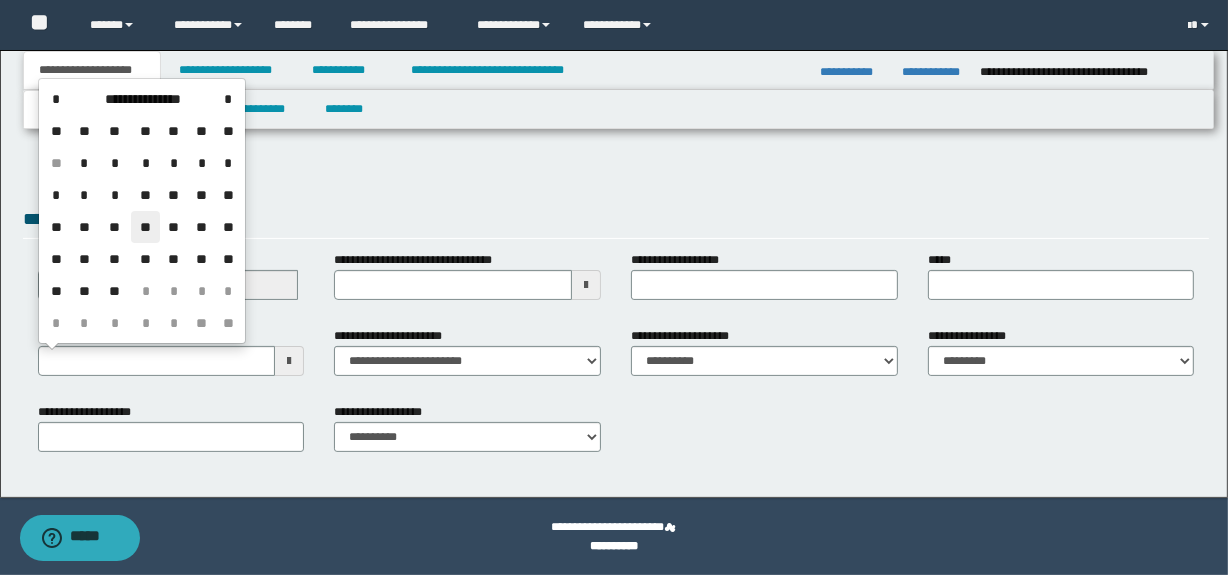 click on "**" at bounding box center (145, 227) 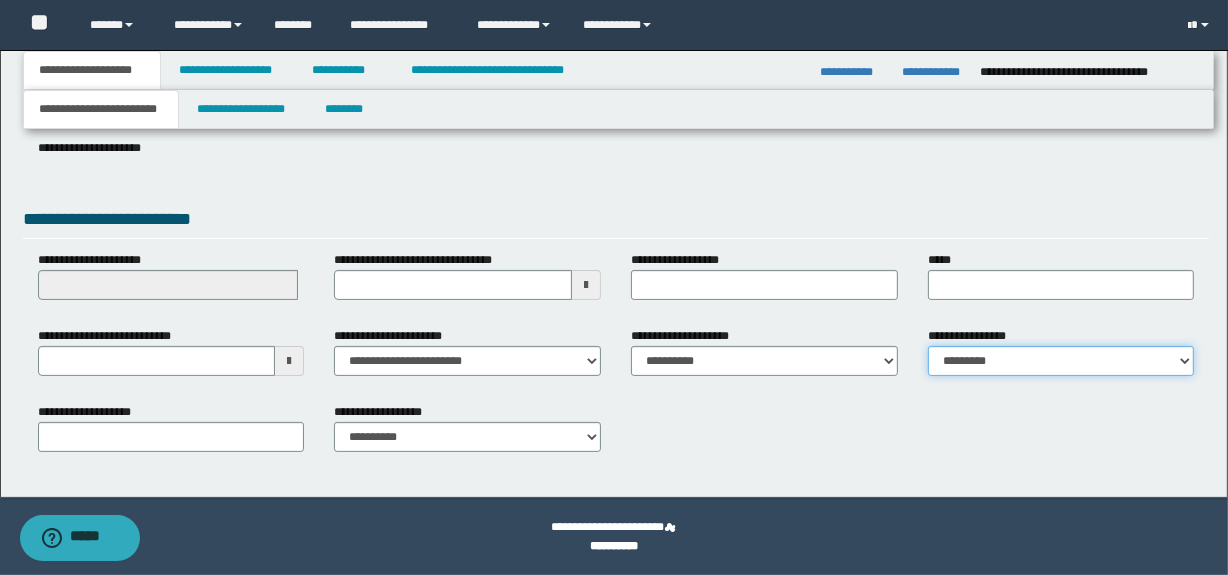 click on "**********" at bounding box center [1061, 361] 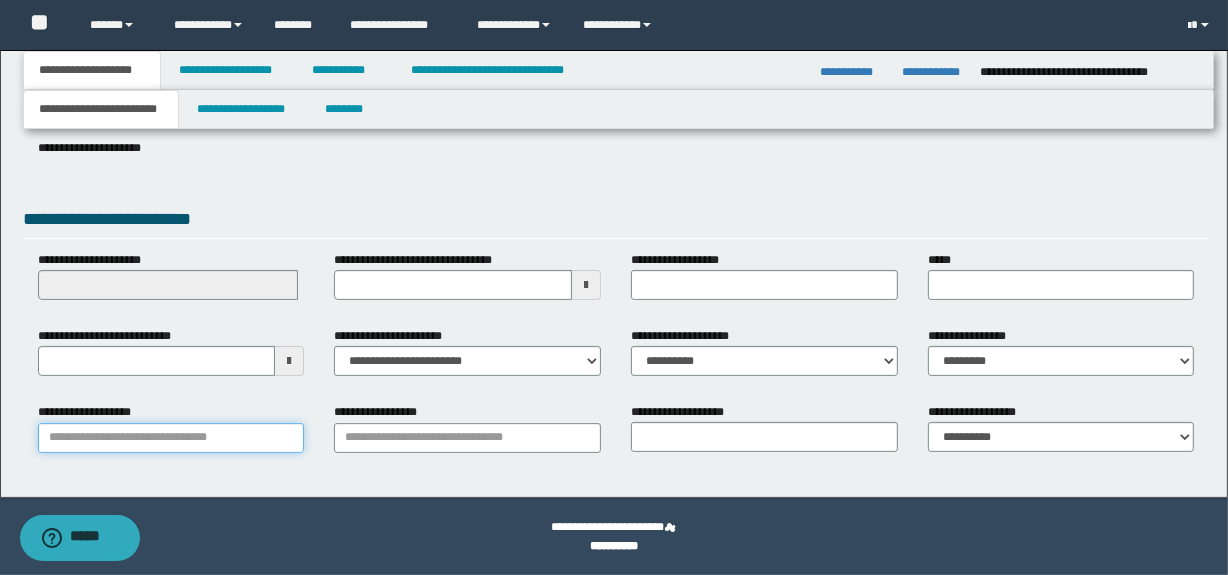 click on "**********" at bounding box center [171, 438] 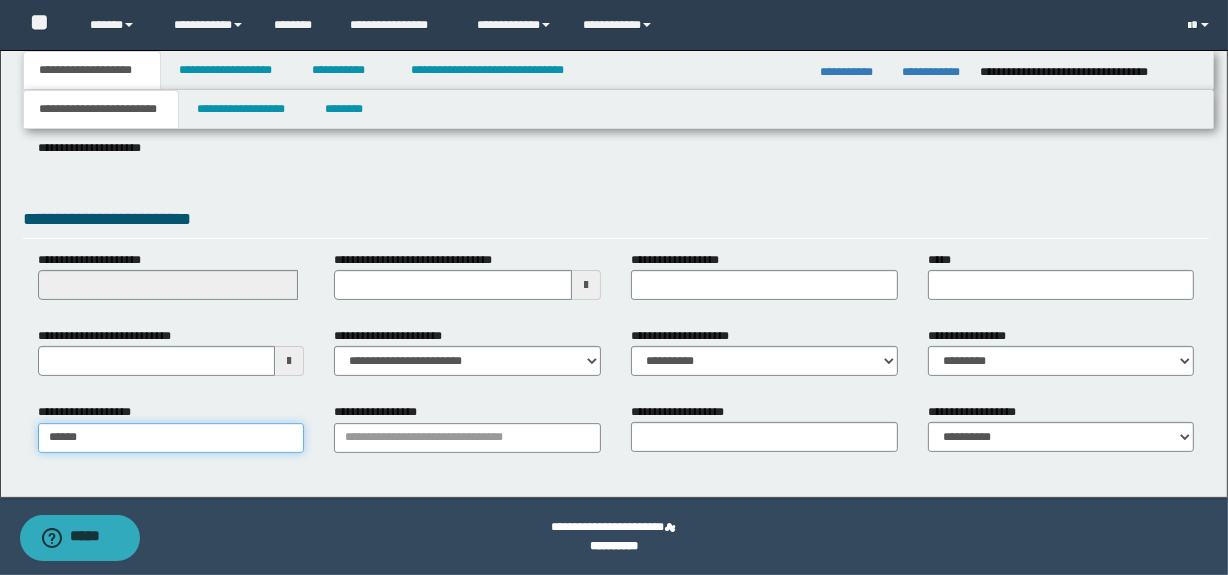type on "*******" 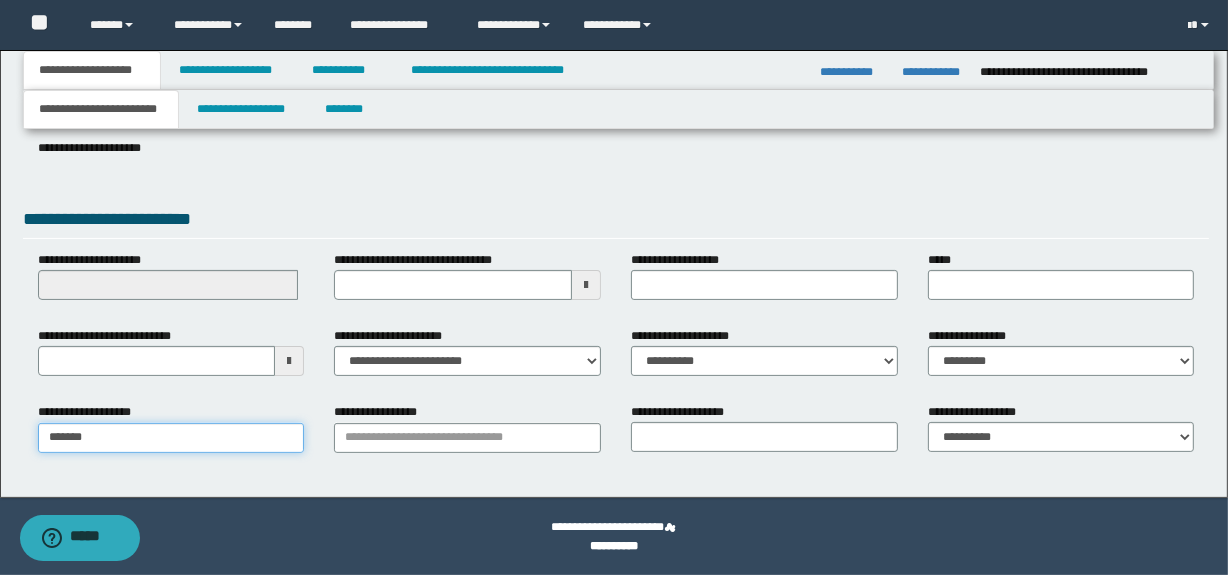 type on "**********" 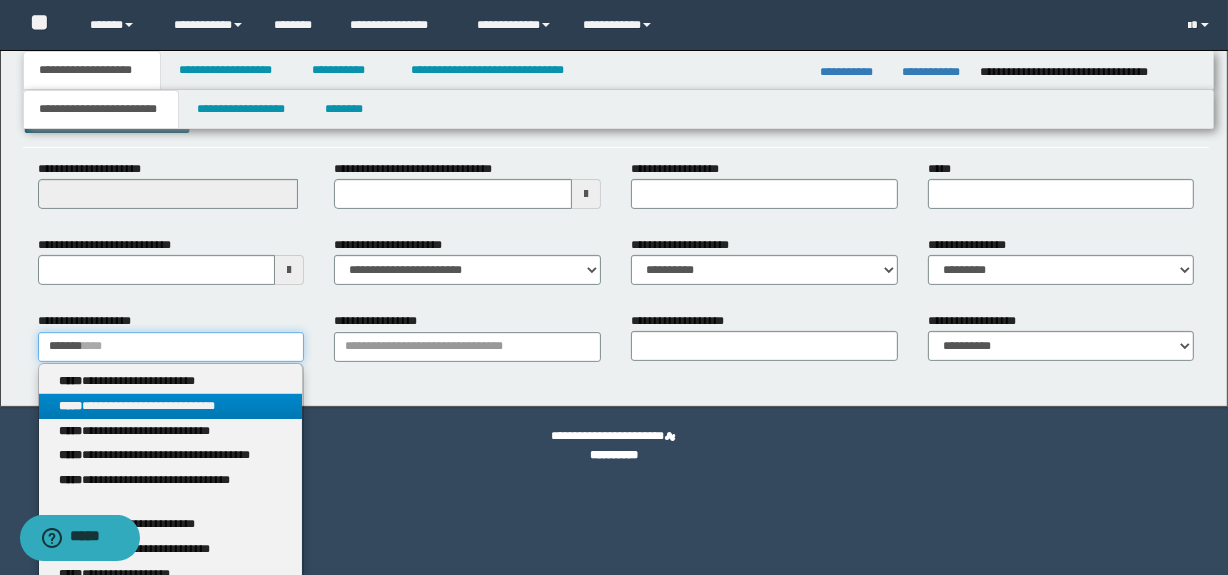 type on "*******" 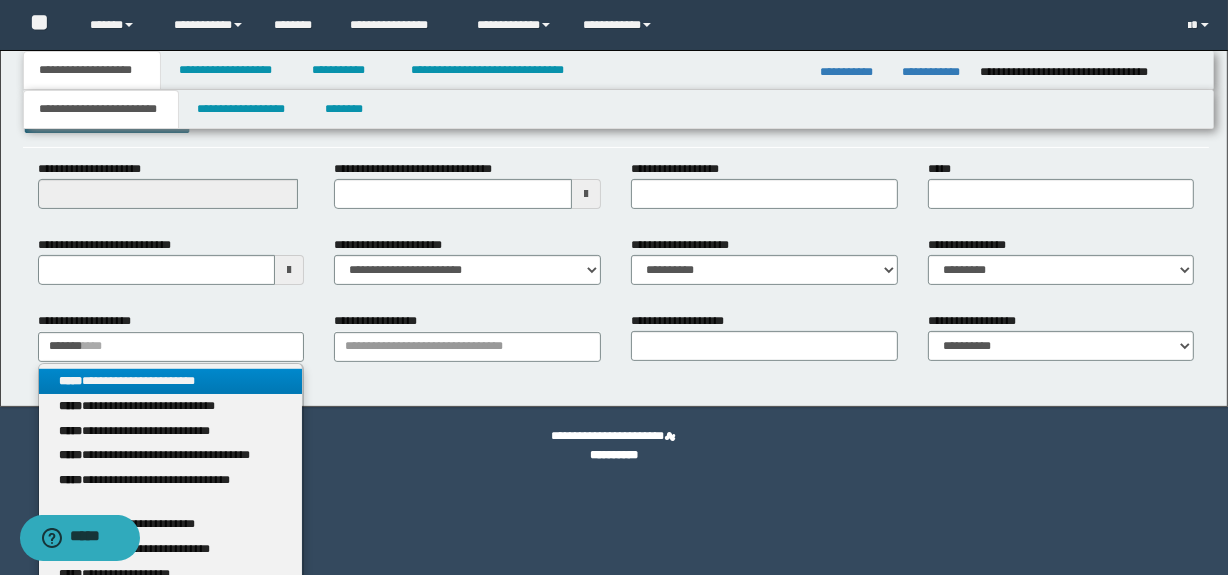 click on "**********" at bounding box center (171, 381) 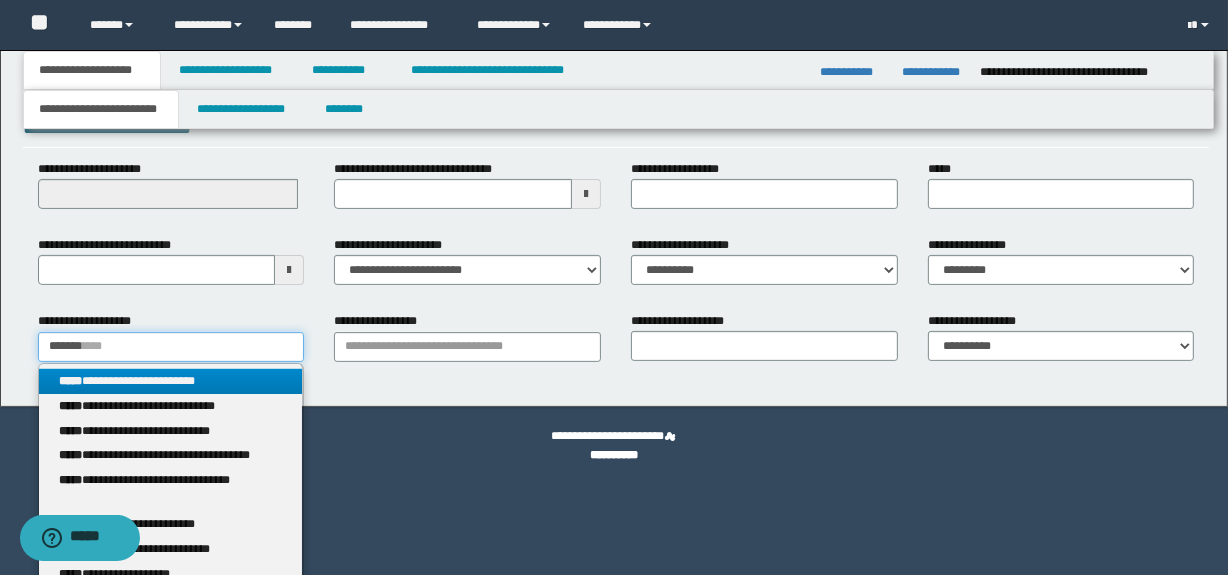 type 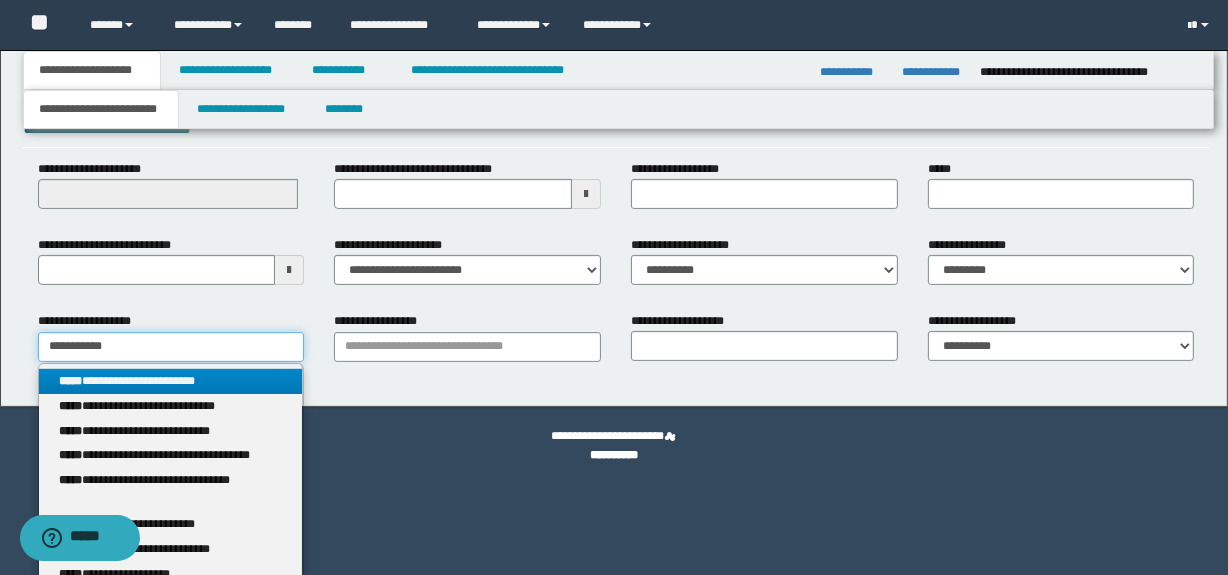 scroll, scrollTop: 308, scrollLeft: 0, axis: vertical 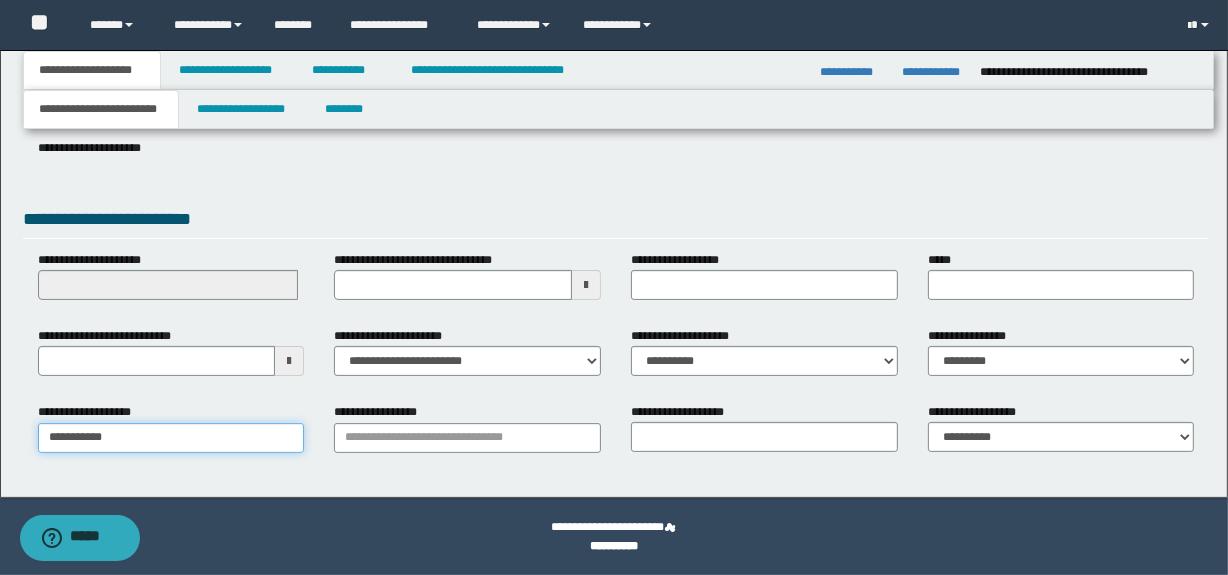 type on "**********" 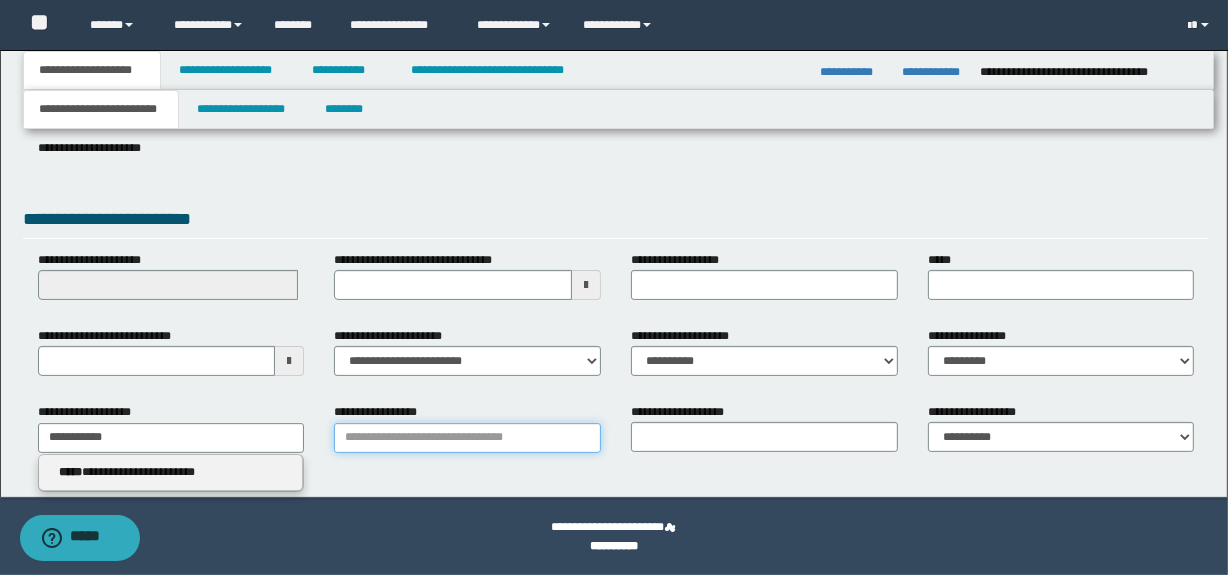 type 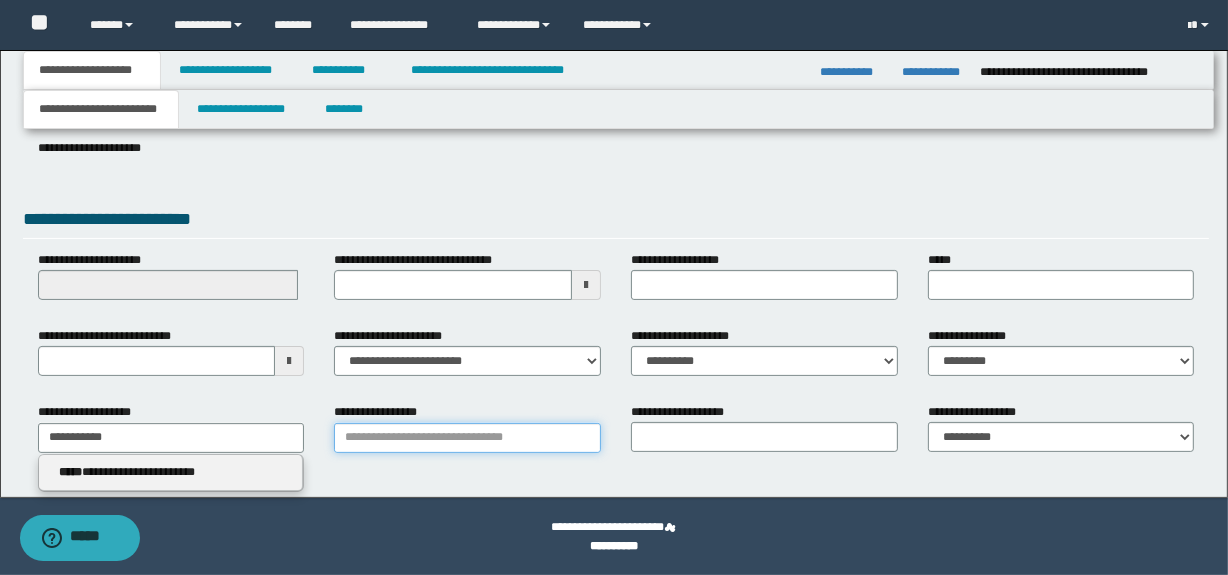 click on "**********" at bounding box center [467, 438] 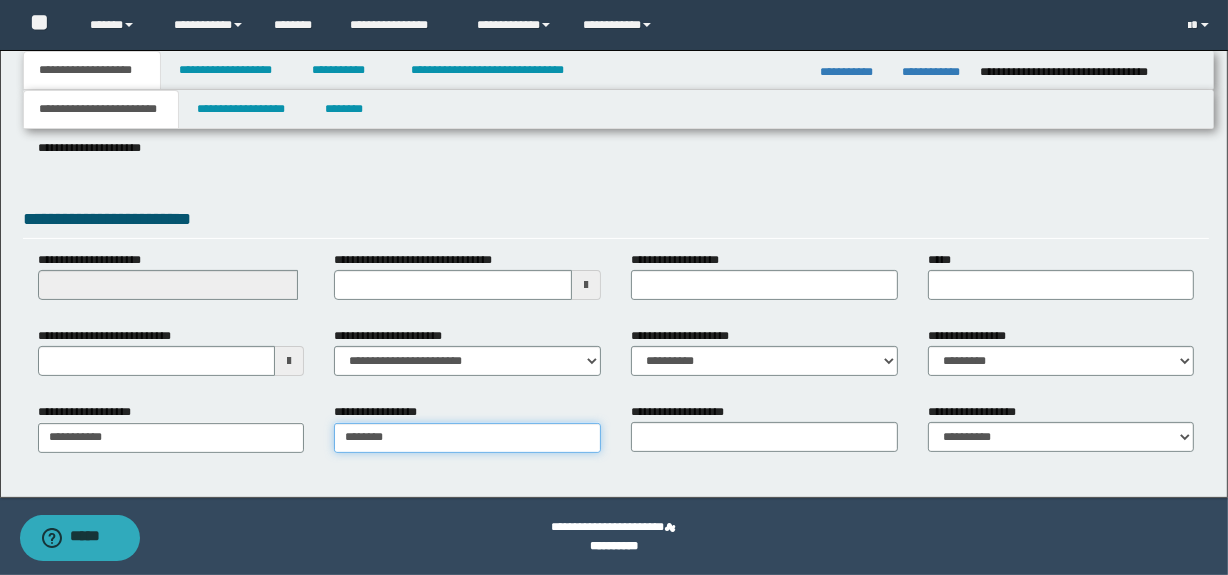 type on "*********" 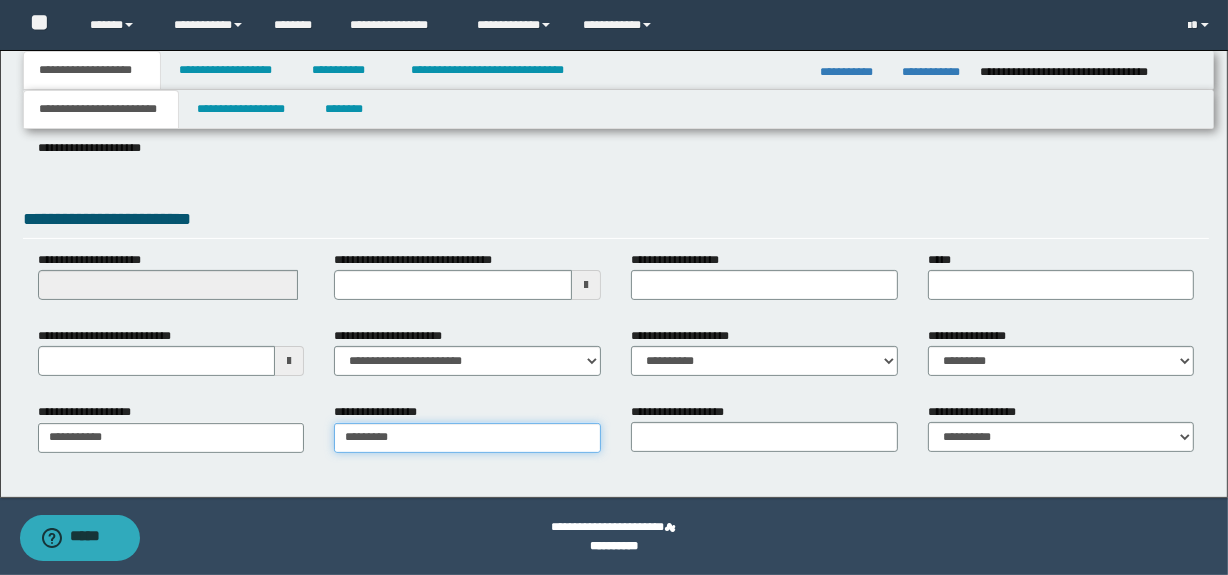 type on "*********" 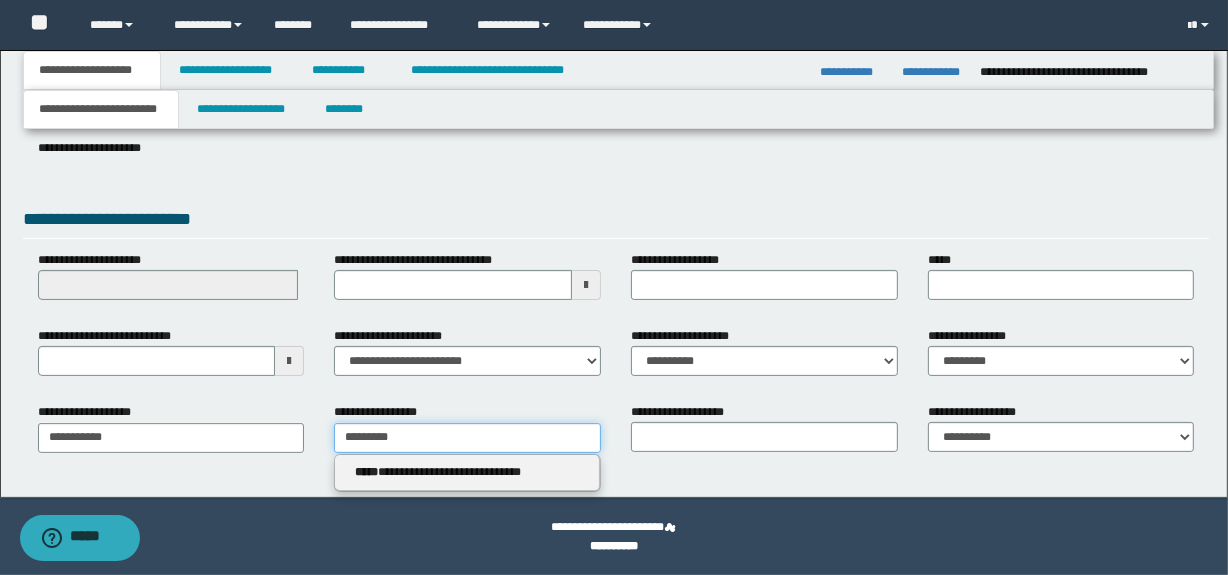 type on "*********" 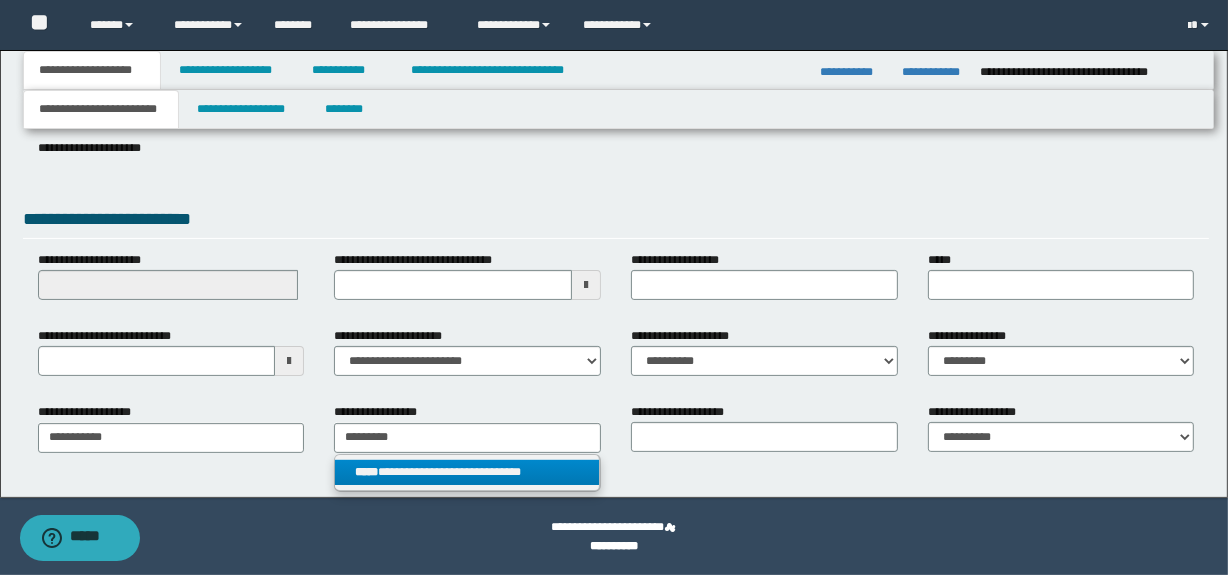 click on "**********" at bounding box center (467, 472) 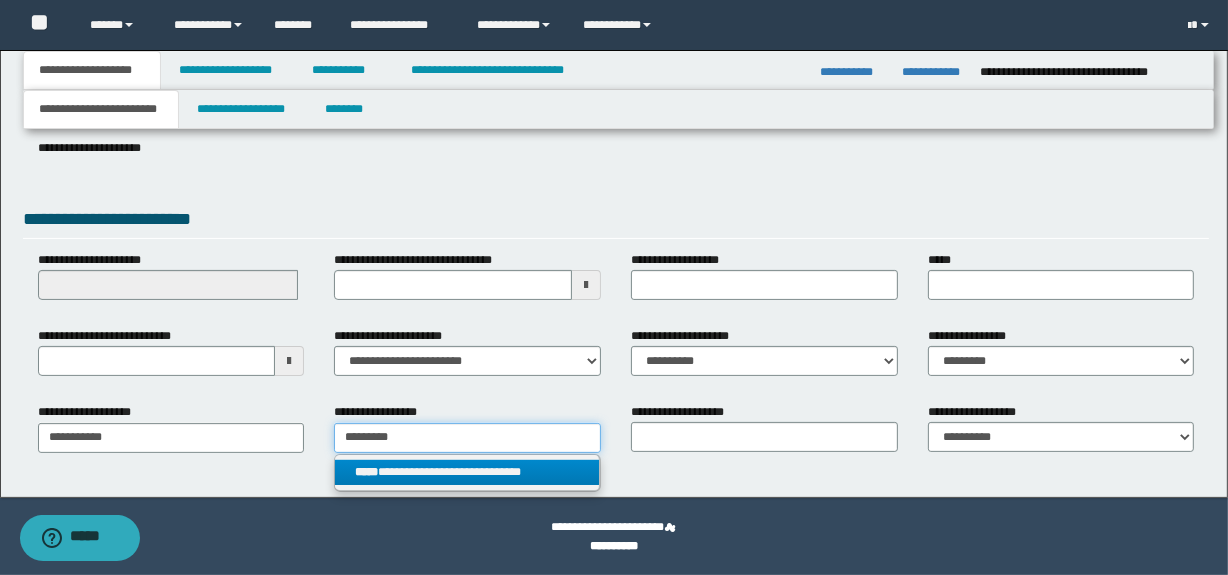 type 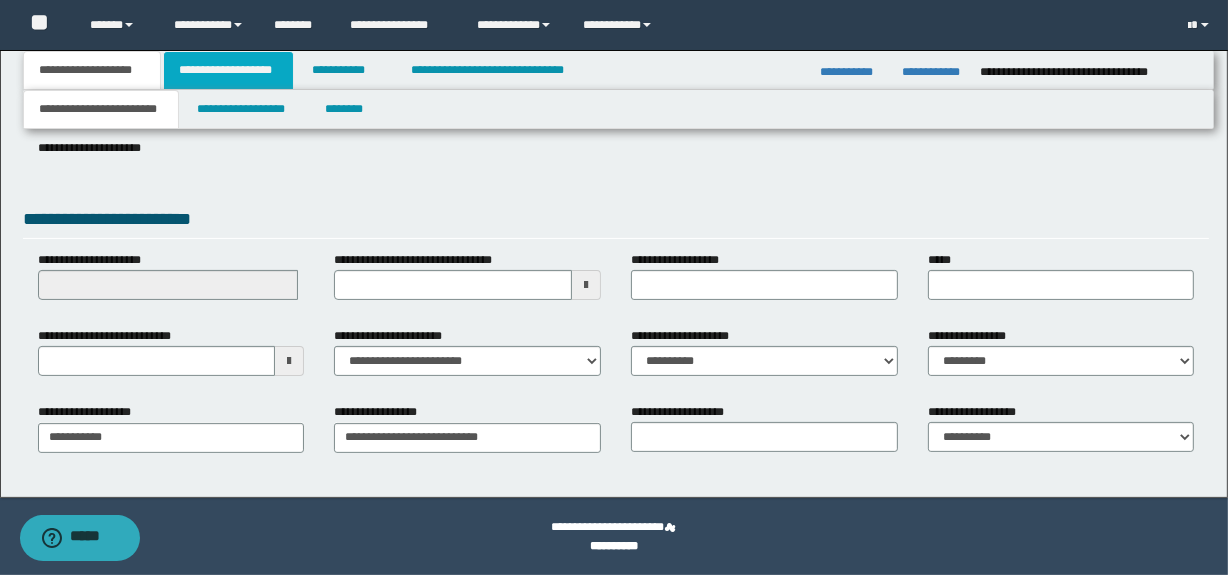 click on "**********" at bounding box center (228, 70) 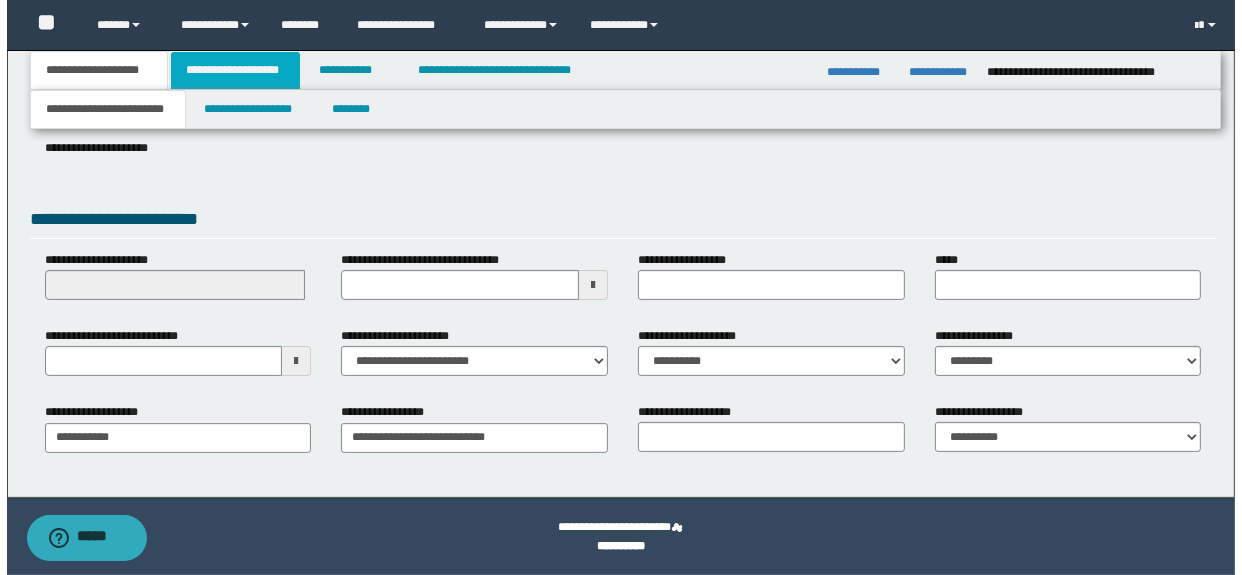 scroll, scrollTop: 0, scrollLeft: 0, axis: both 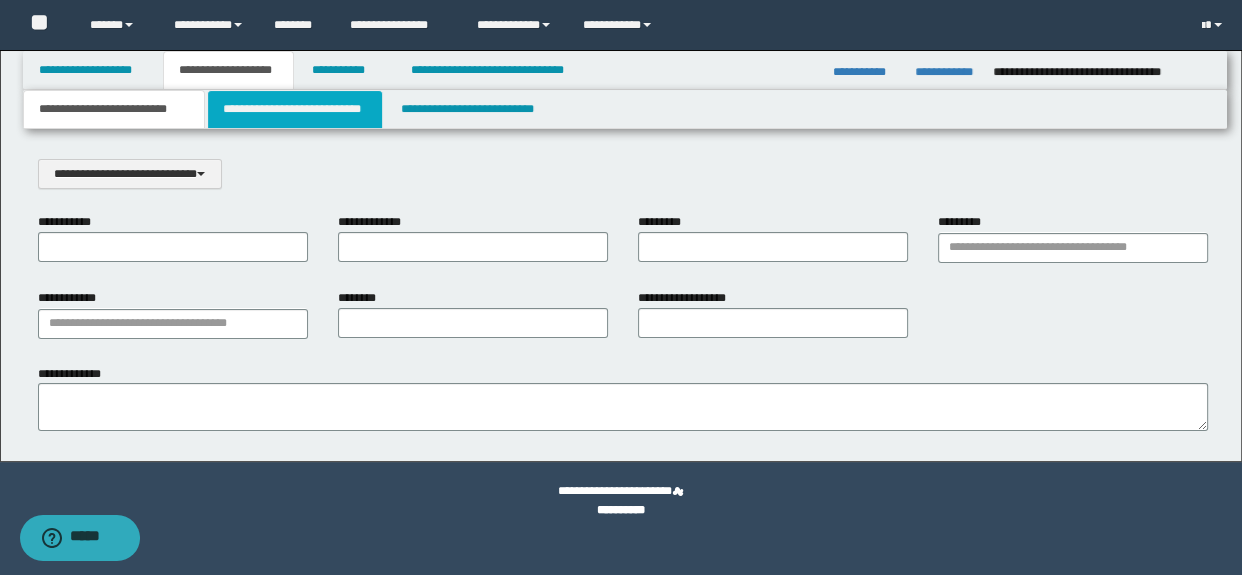 click on "**********" at bounding box center [294, 109] 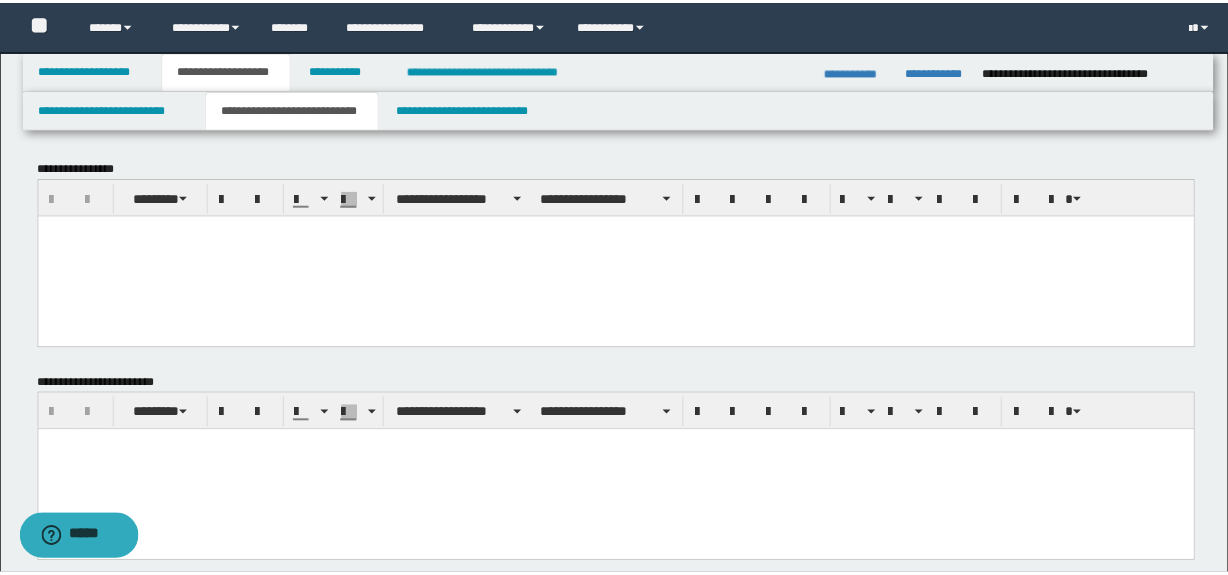 scroll, scrollTop: 0, scrollLeft: 0, axis: both 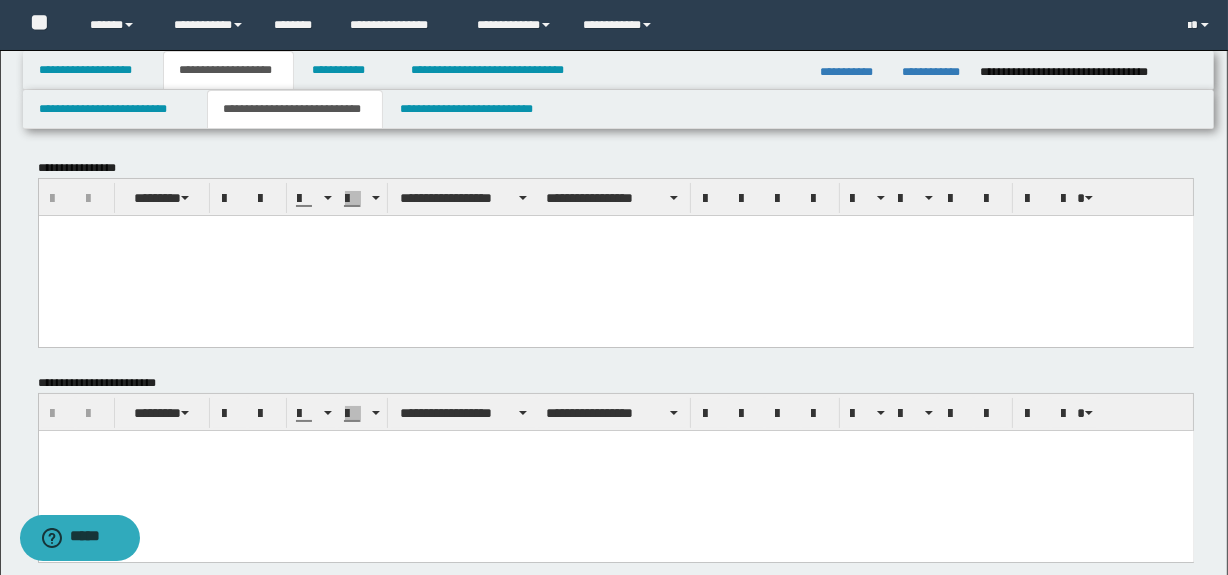 click at bounding box center [615, 255] 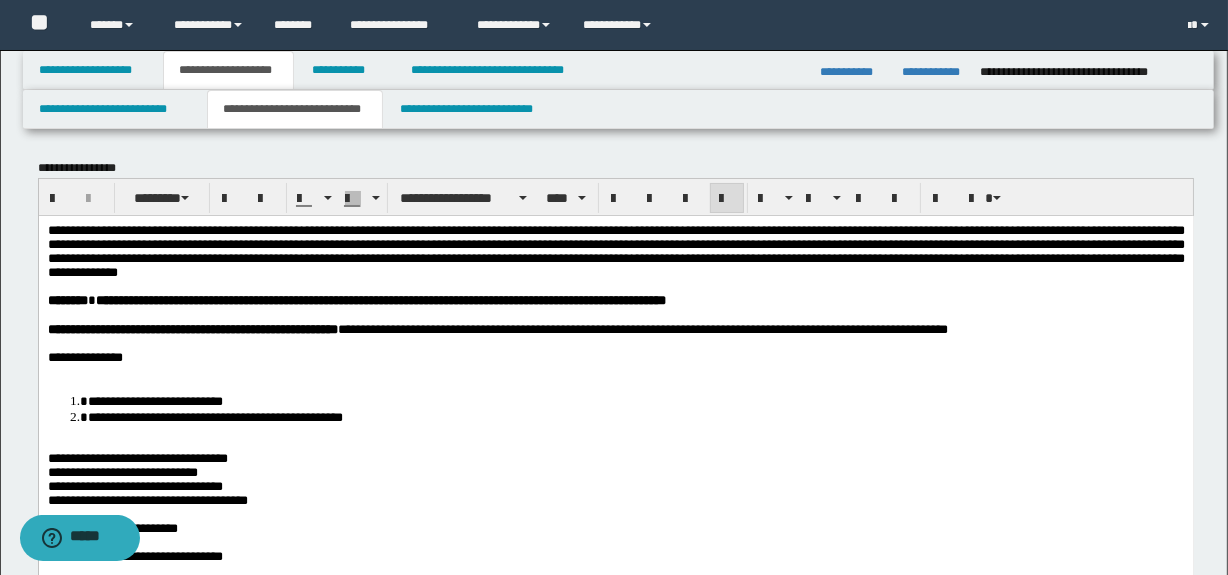 click at bounding box center [615, 371] 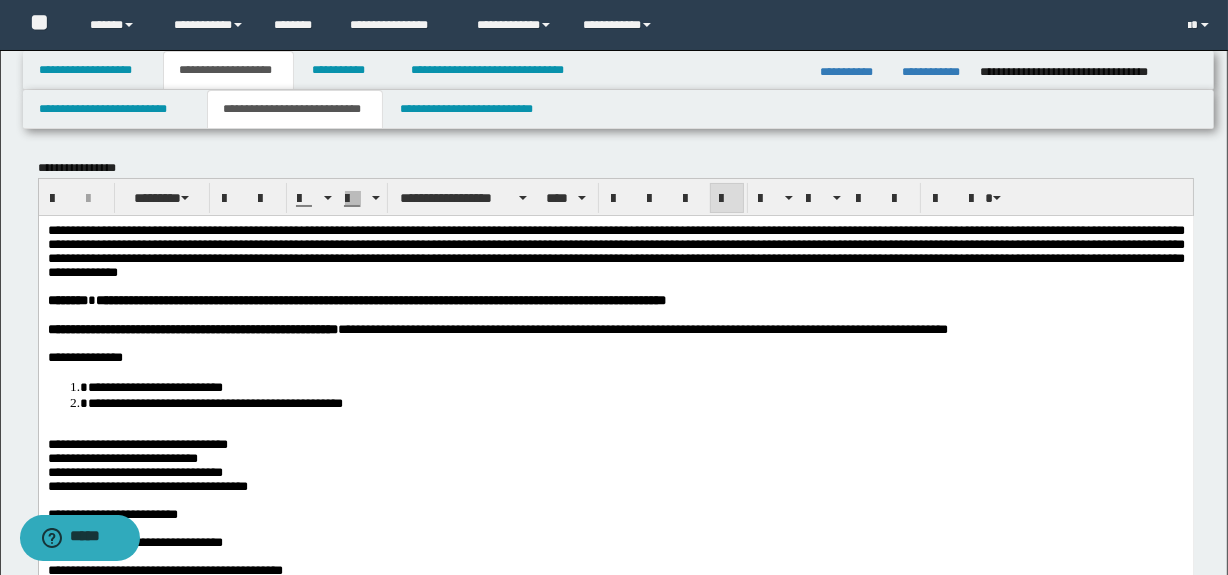 click at bounding box center [615, 430] 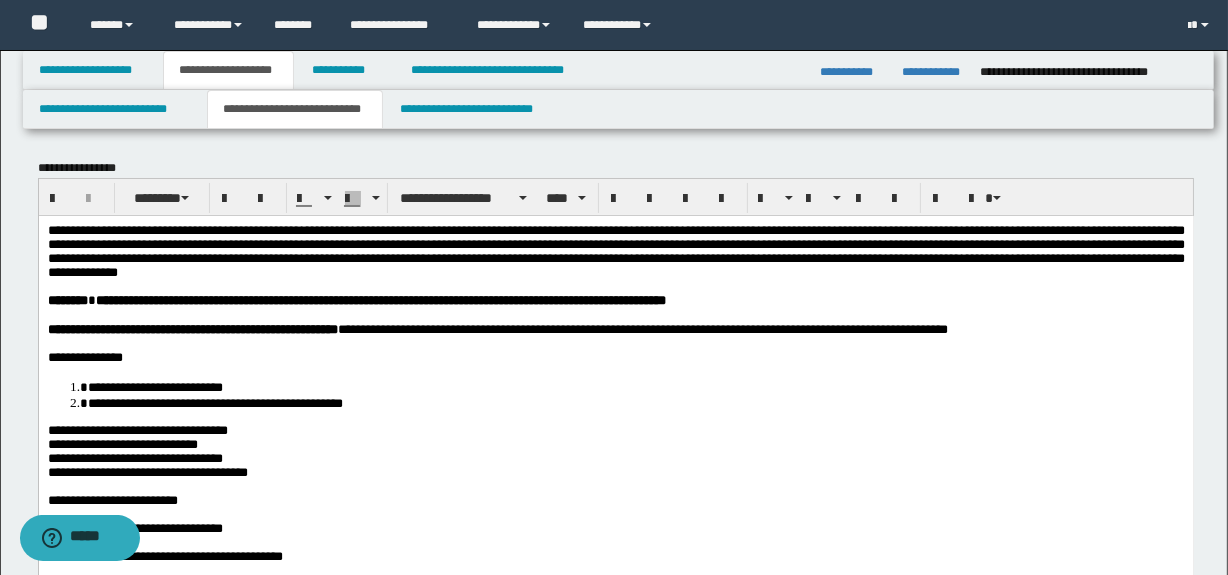 click on "**********" at bounding box center [122, 443] 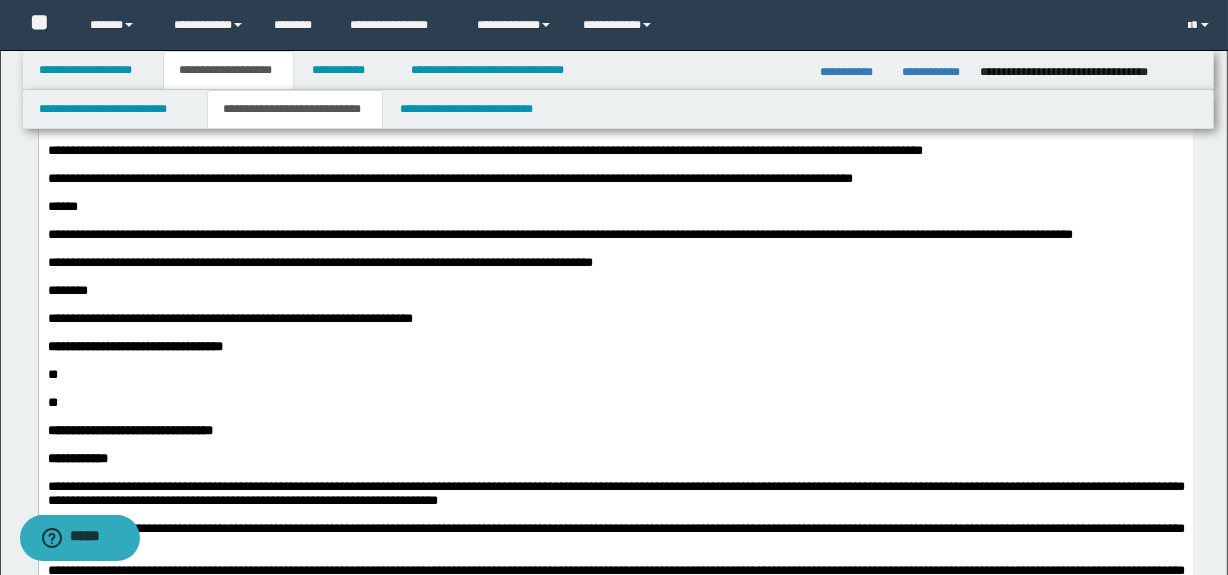 scroll, scrollTop: 788, scrollLeft: 0, axis: vertical 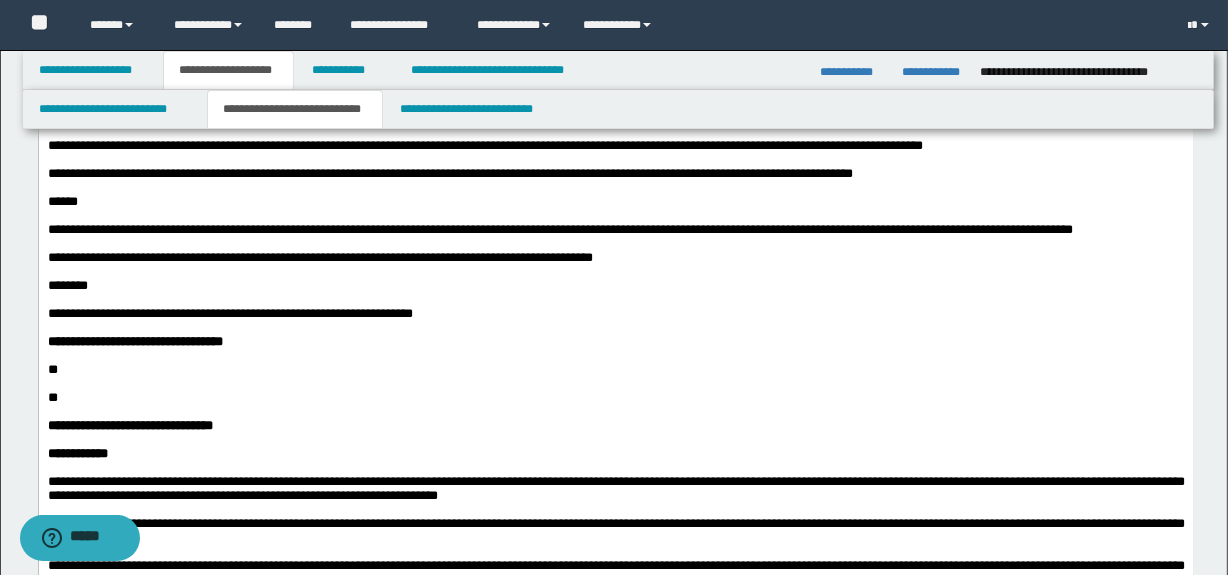 click on "**********" at bounding box center (615, 230) 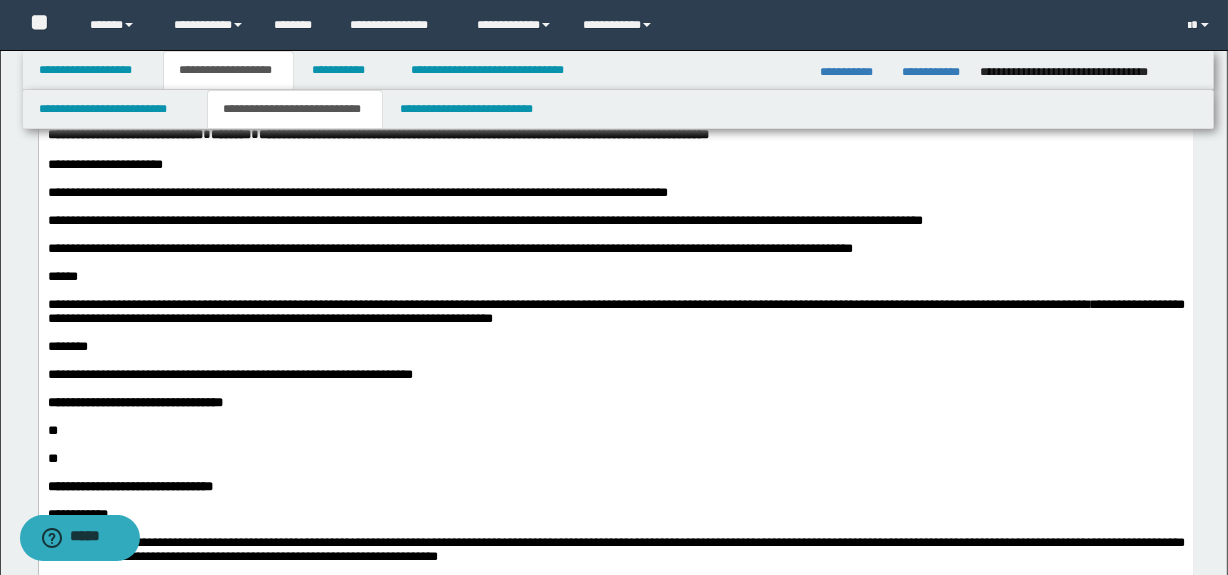 scroll, scrollTop: 697, scrollLeft: 0, axis: vertical 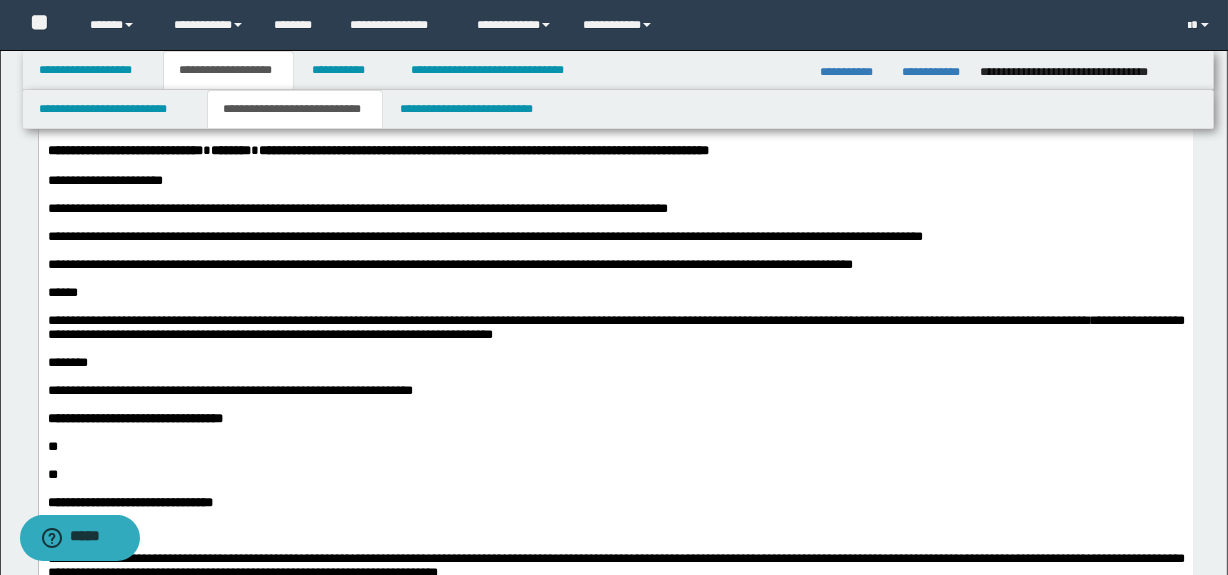 click at bounding box center [615, 251] 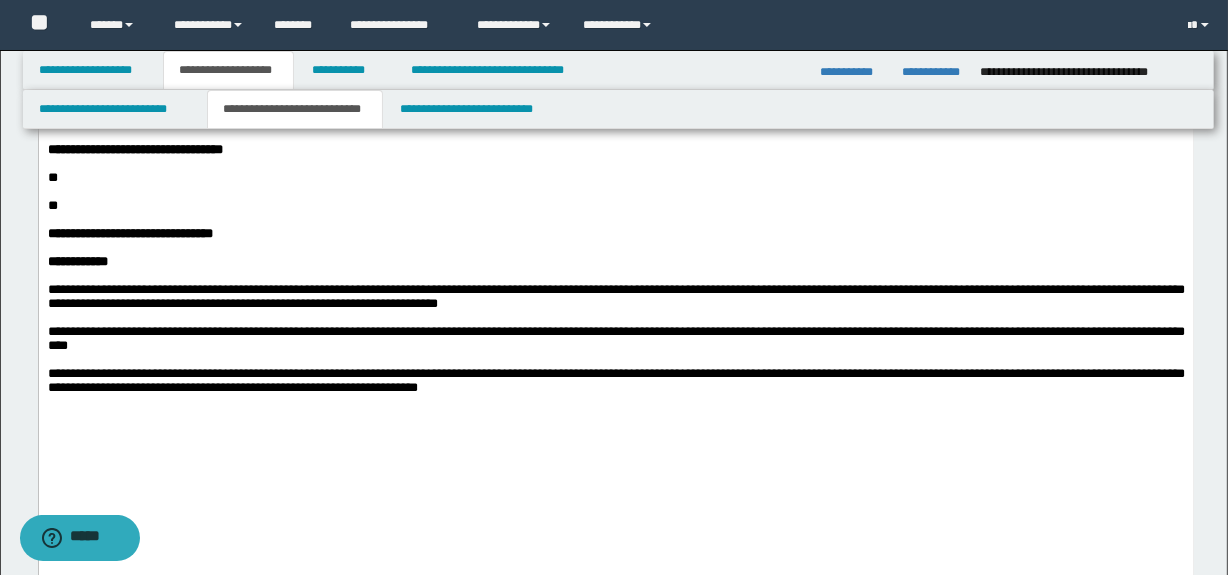 scroll, scrollTop: 1000, scrollLeft: 0, axis: vertical 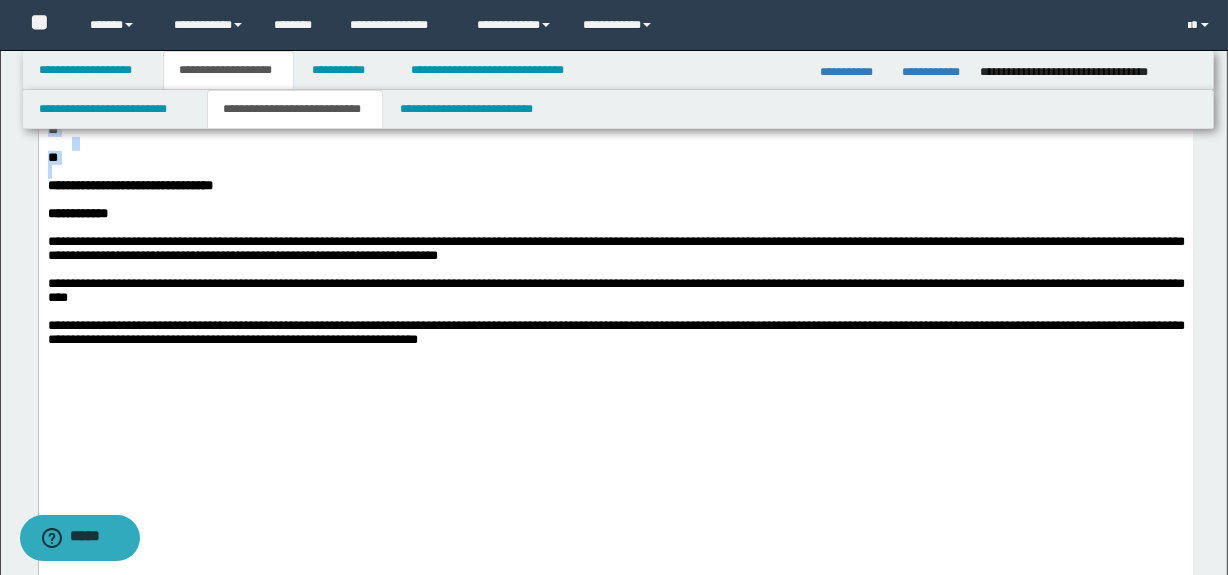drag, startPoint x: 151, startPoint y: 268, endPoint x: 58, endPoint y: -586, distance: 859.0489 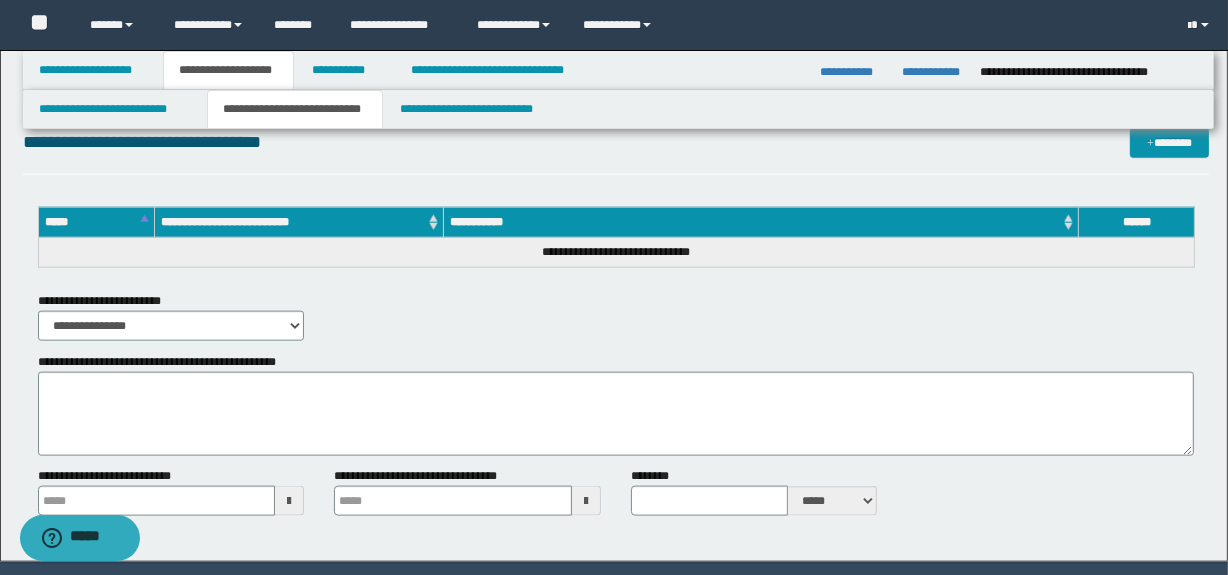 scroll, scrollTop: 2244, scrollLeft: 0, axis: vertical 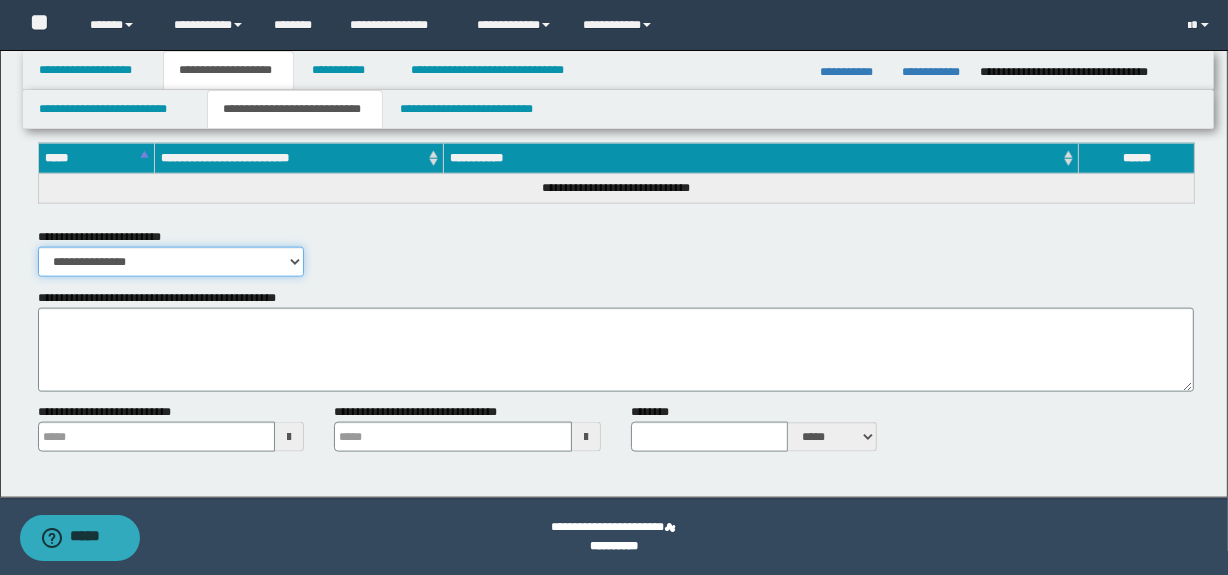 click on "**********" at bounding box center [171, 262] 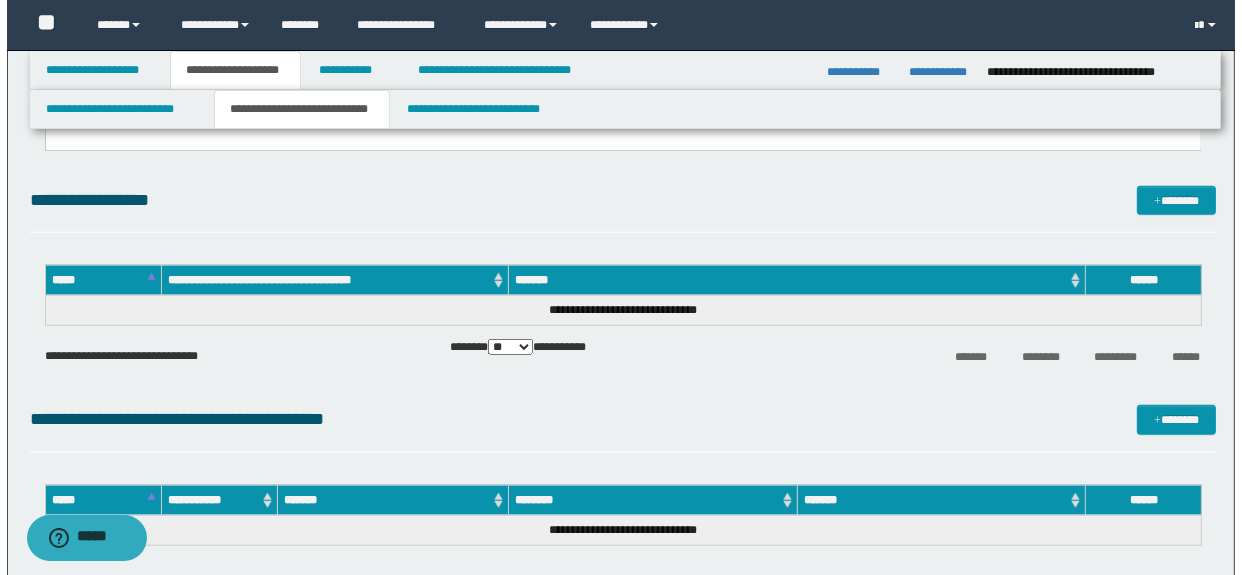 scroll, scrollTop: 1547, scrollLeft: 0, axis: vertical 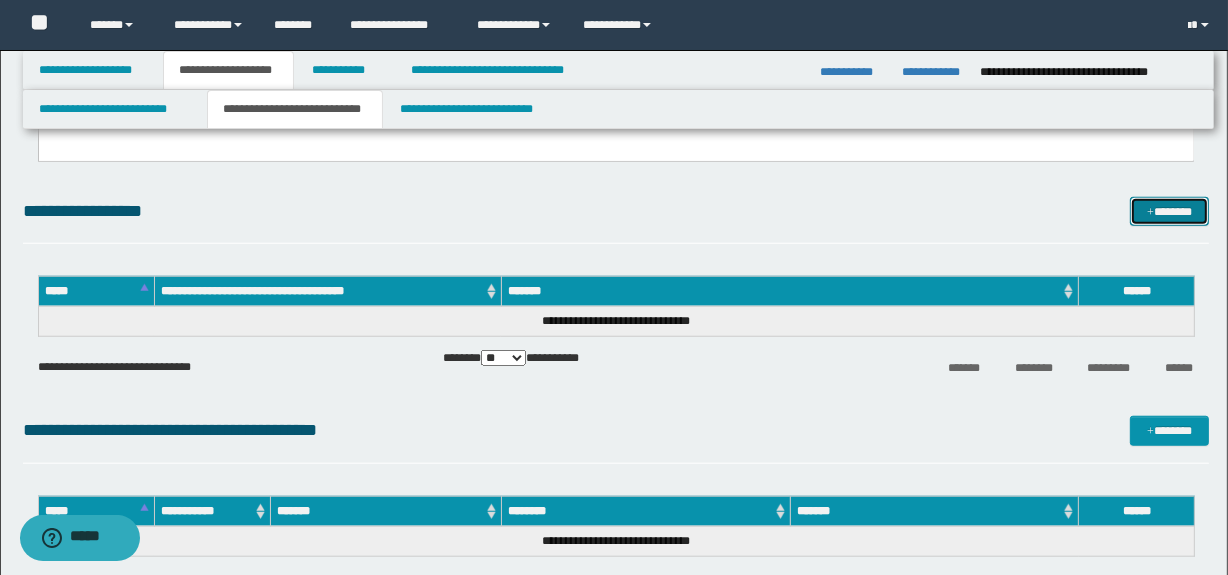 click on "*******" at bounding box center (1170, 212) 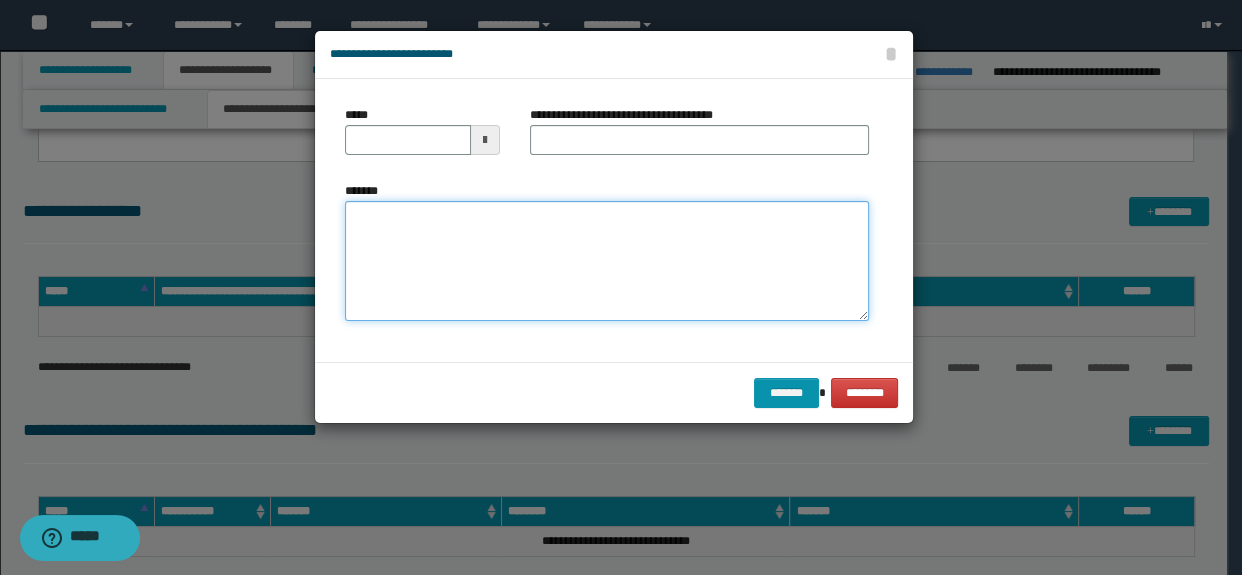 click on "*******" at bounding box center [607, 261] 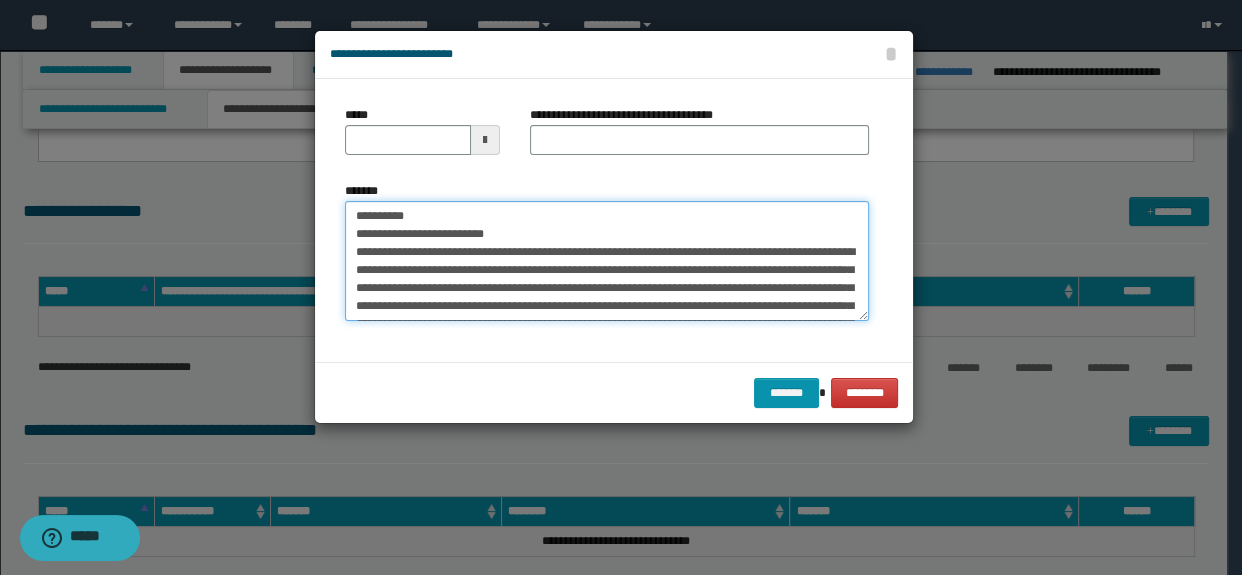 scroll, scrollTop: 138, scrollLeft: 0, axis: vertical 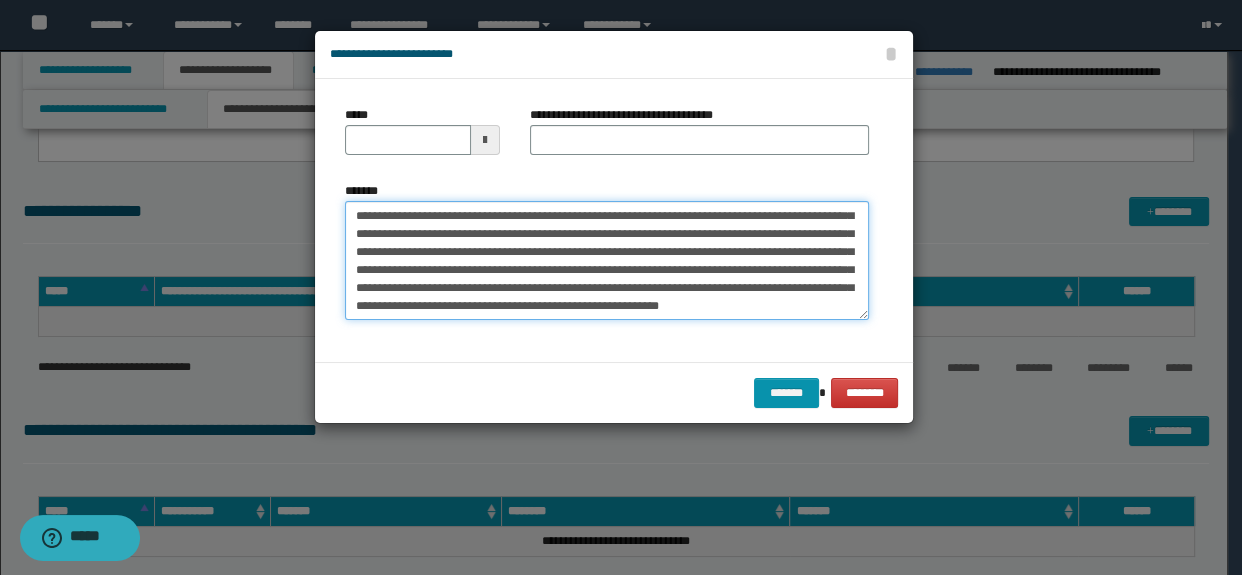 type on "**********" 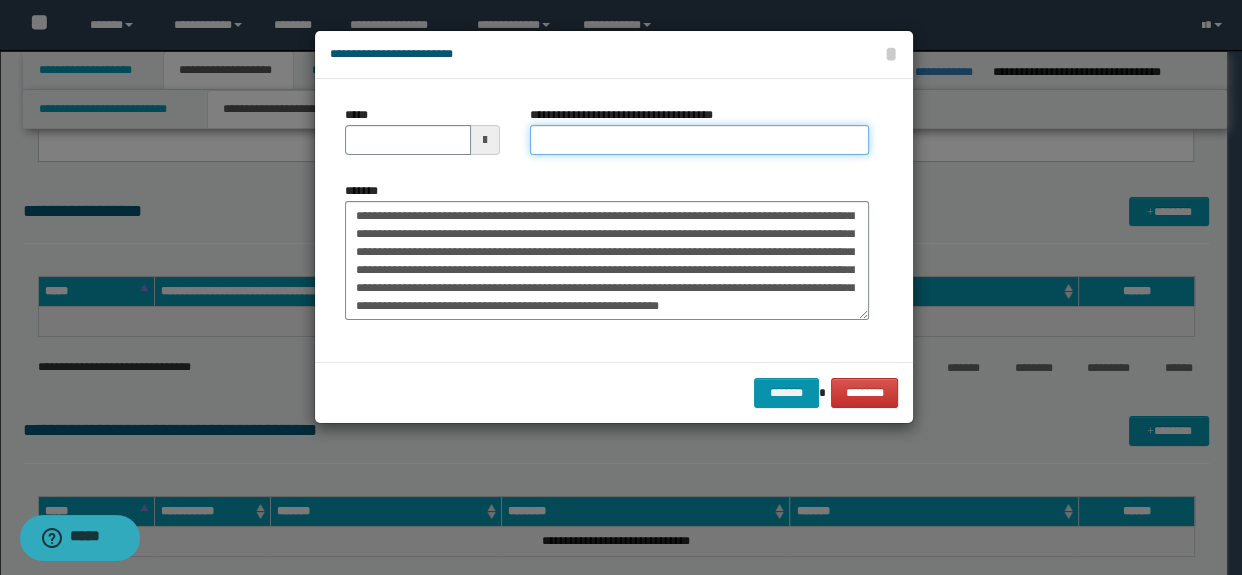 click on "**********" at bounding box center [700, 140] 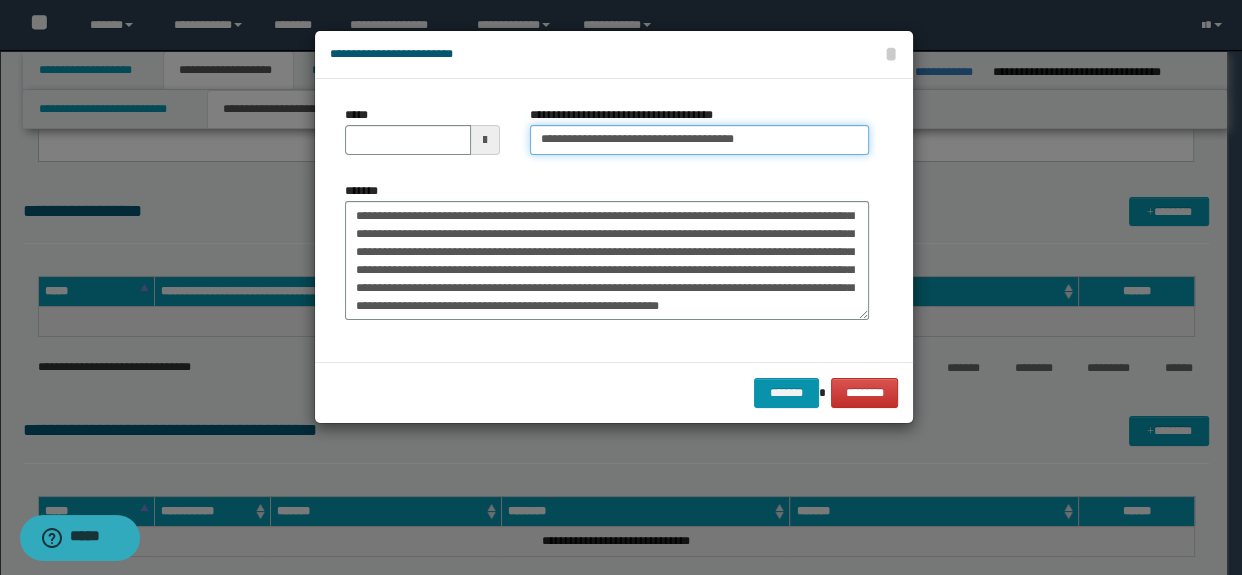 drag, startPoint x: 818, startPoint y: 144, endPoint x: 671, endPoint y: 141, distance: 147.03061 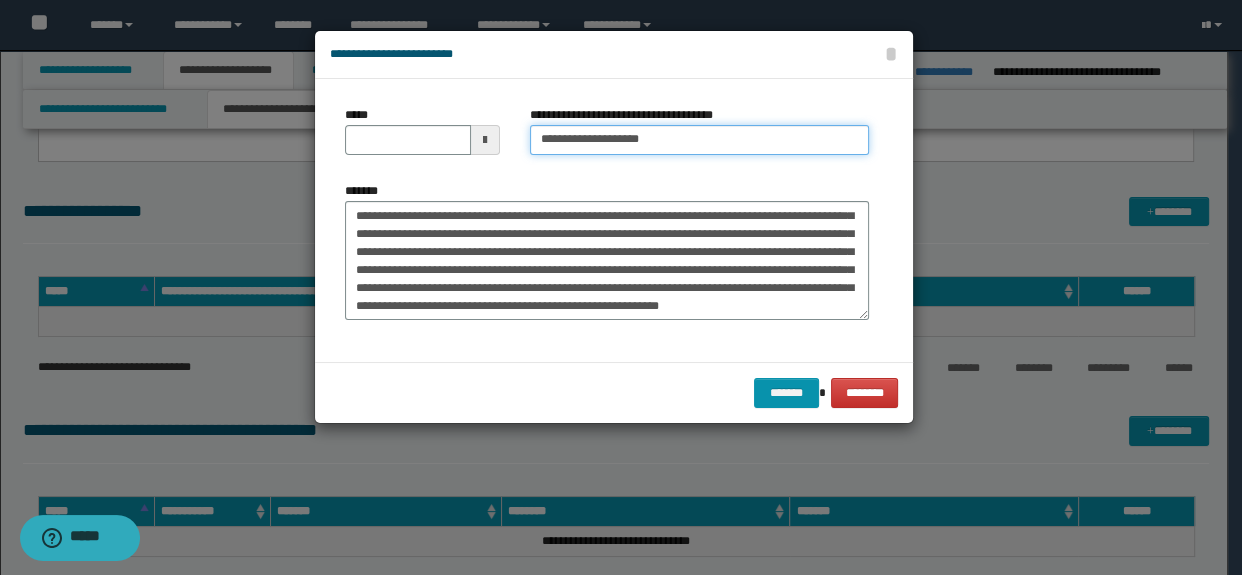 type on "**********" 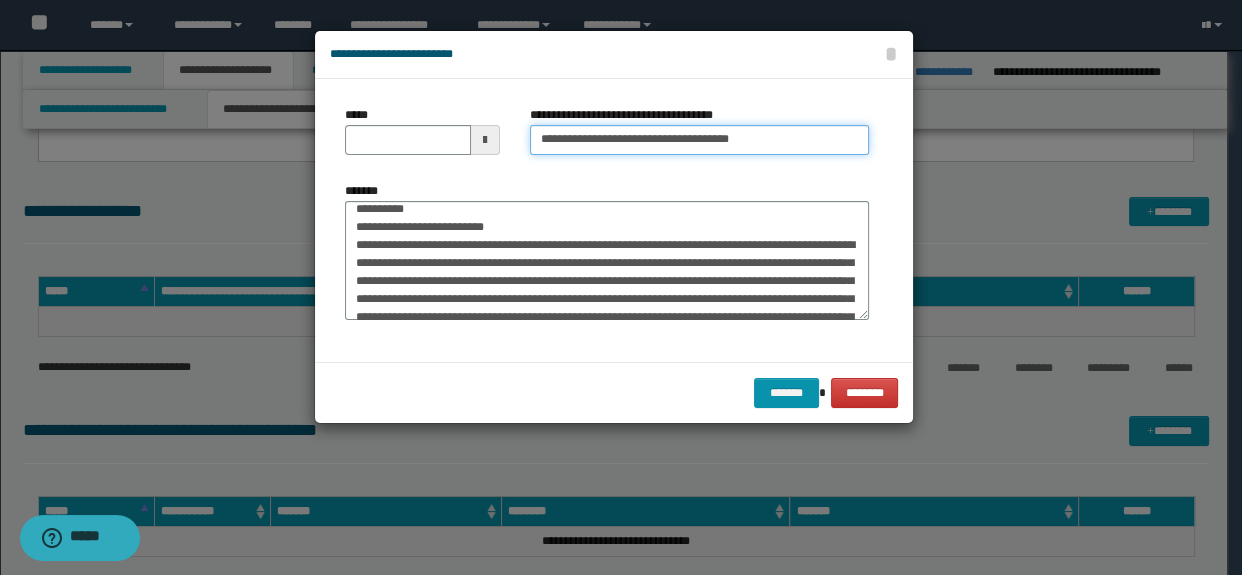scroll, scrollTop: 0, scrollLeft: 0, axis: both 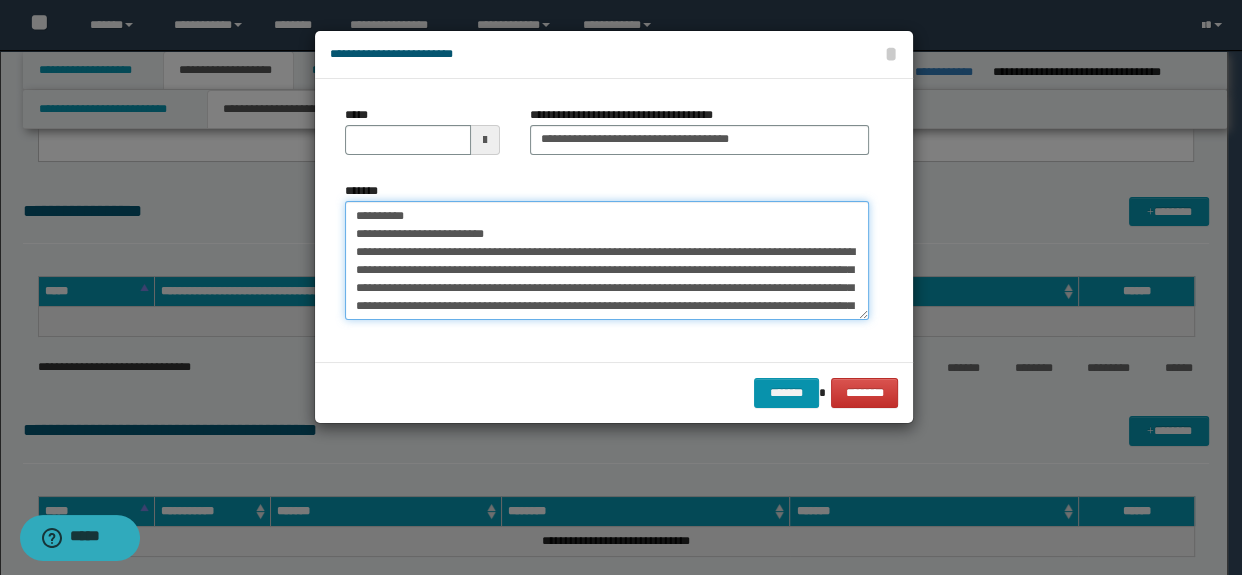 drag, startPoint x: 475, startPoint y: 215, endPoint x: 232, endPoint y: 196, distance: 243.74167 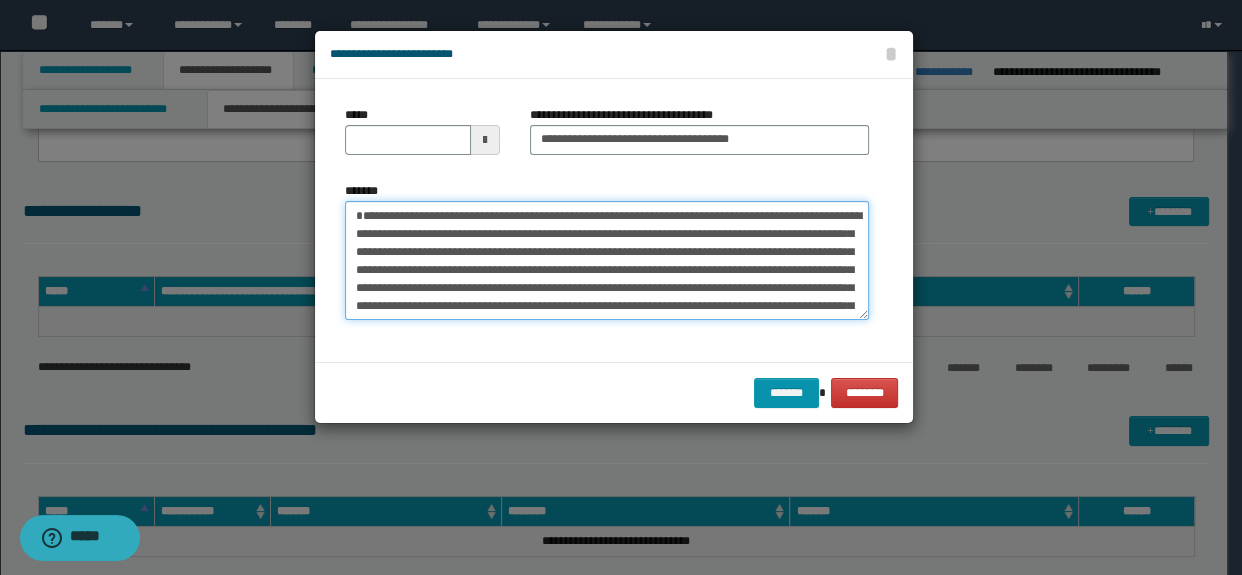 type 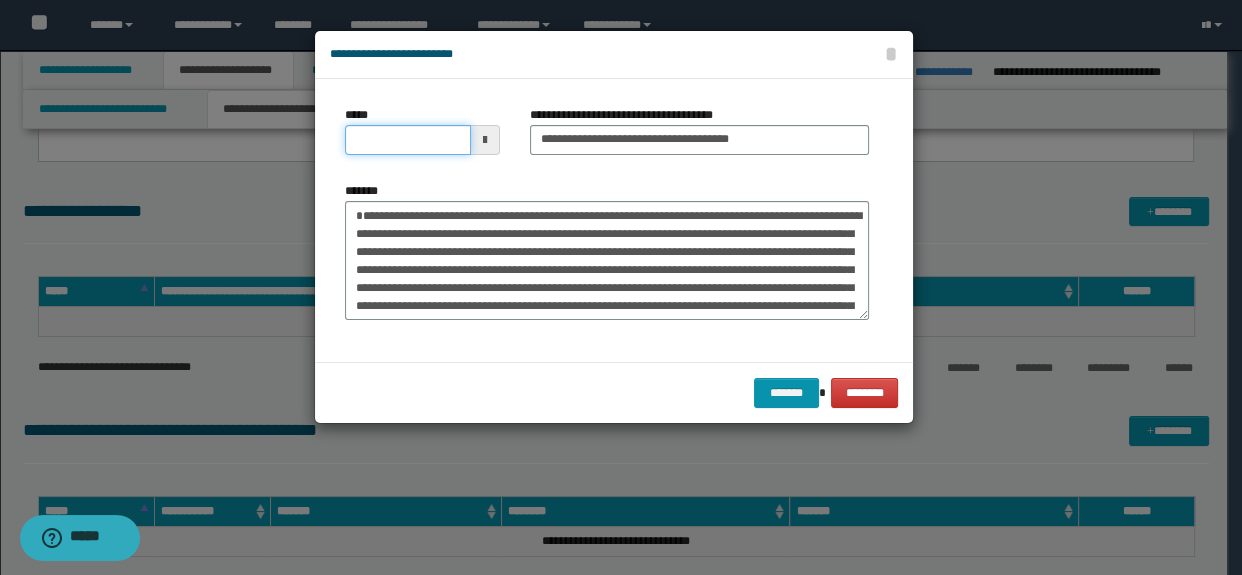 click on "*****" at bounding box center [408, 140] 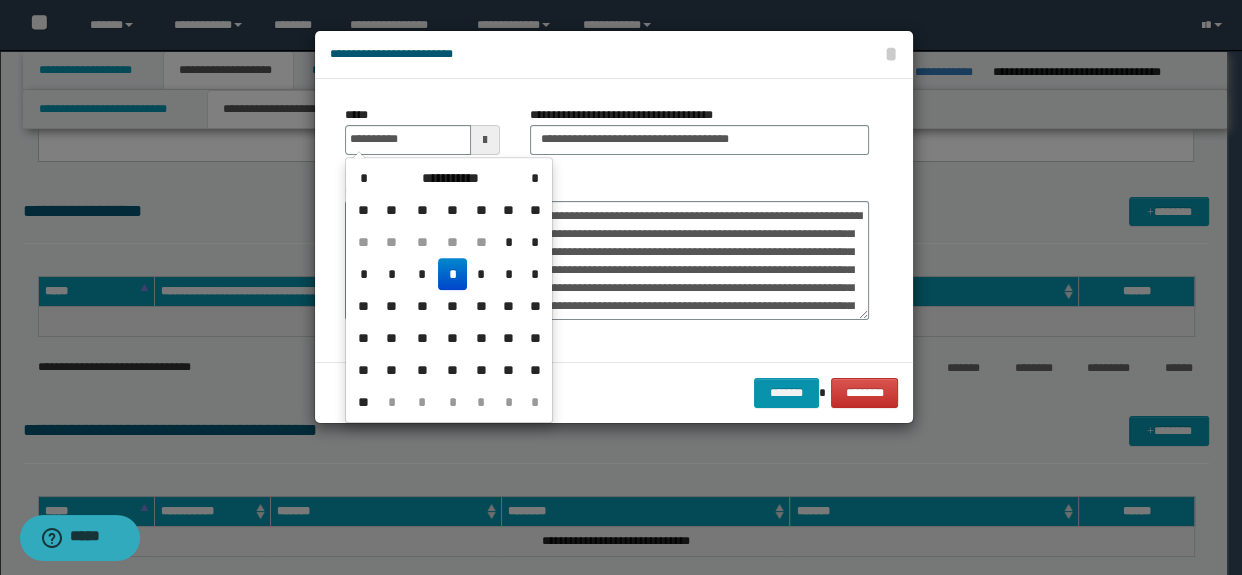type on "**********" 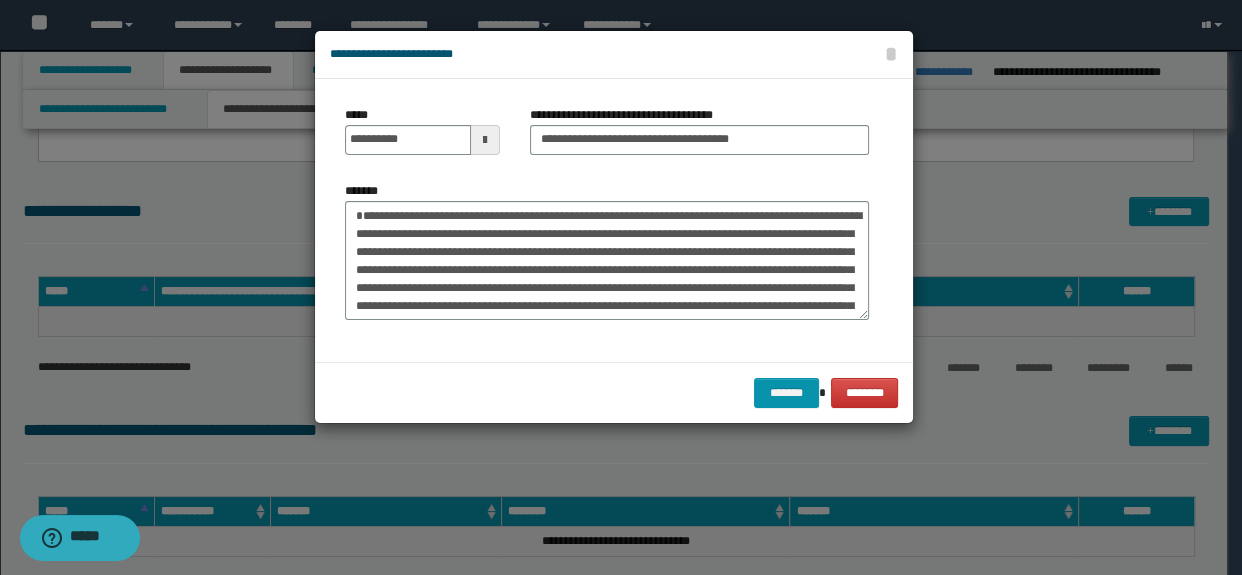 click on "**********" at bounding box center (607, 220) 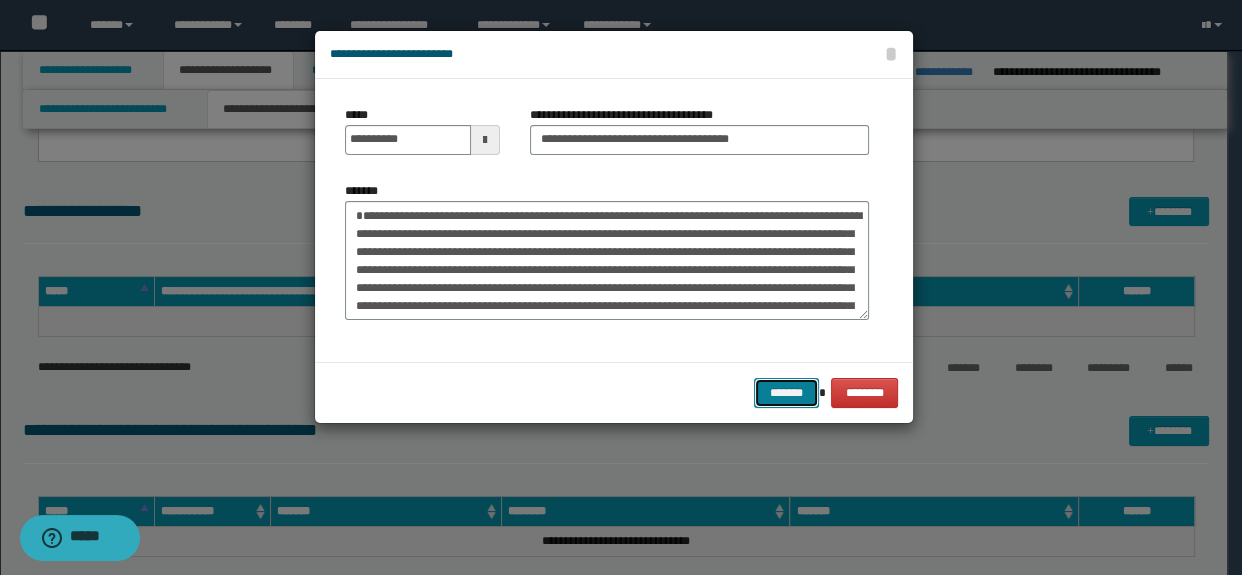 click on "*******" at bounding box center [786, 393] 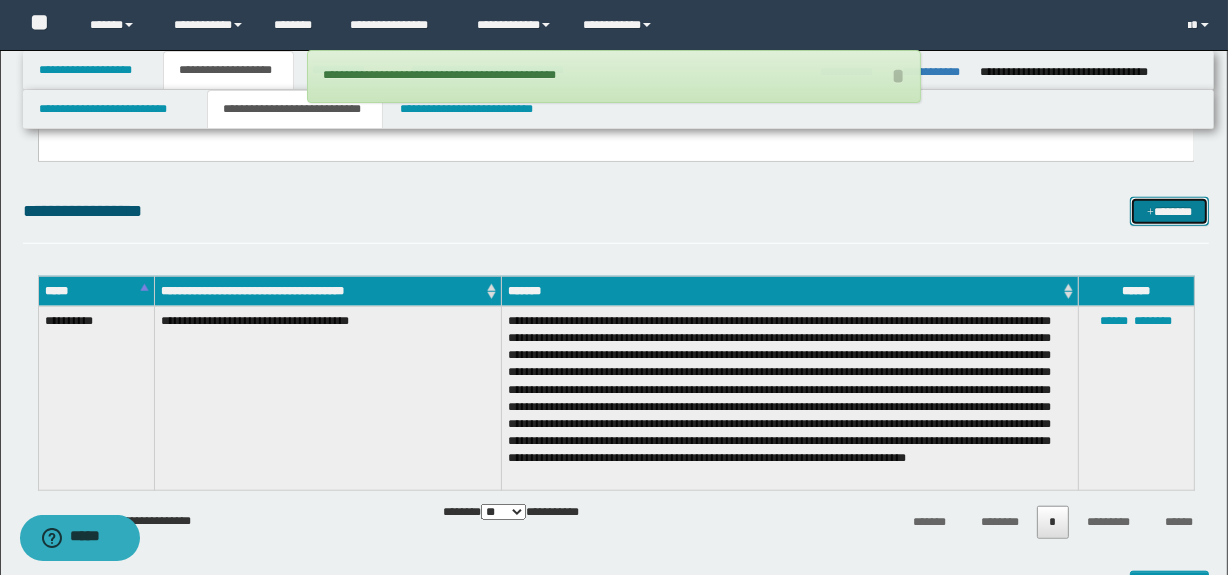 click on "*******" at bounding box center (1170, 212) 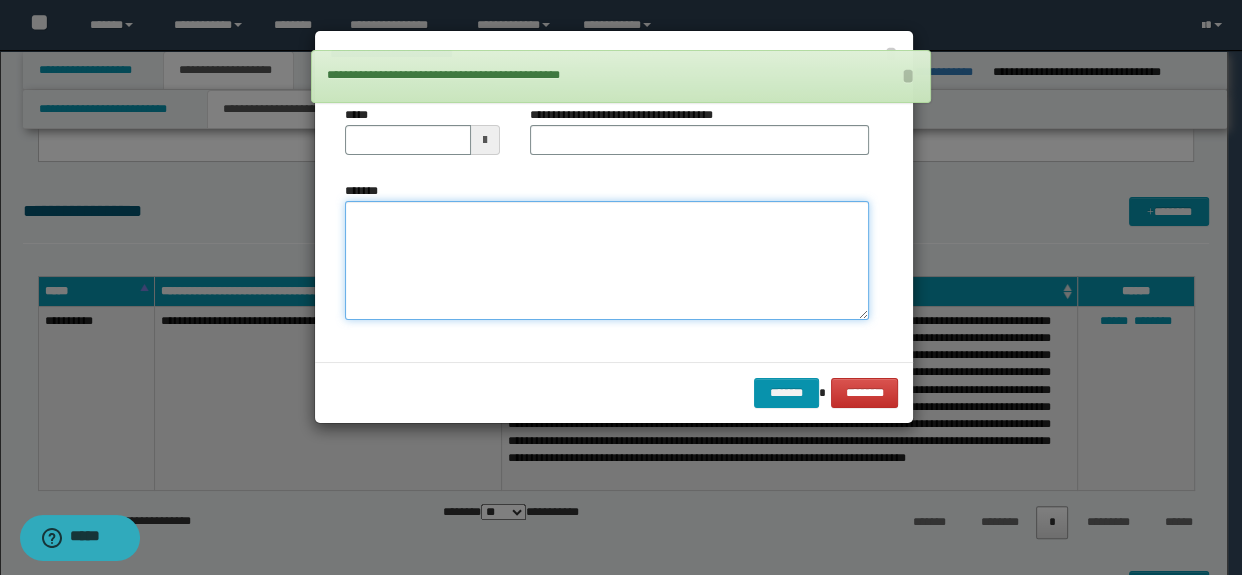 click on "*******" at bounding box center (607, 261) 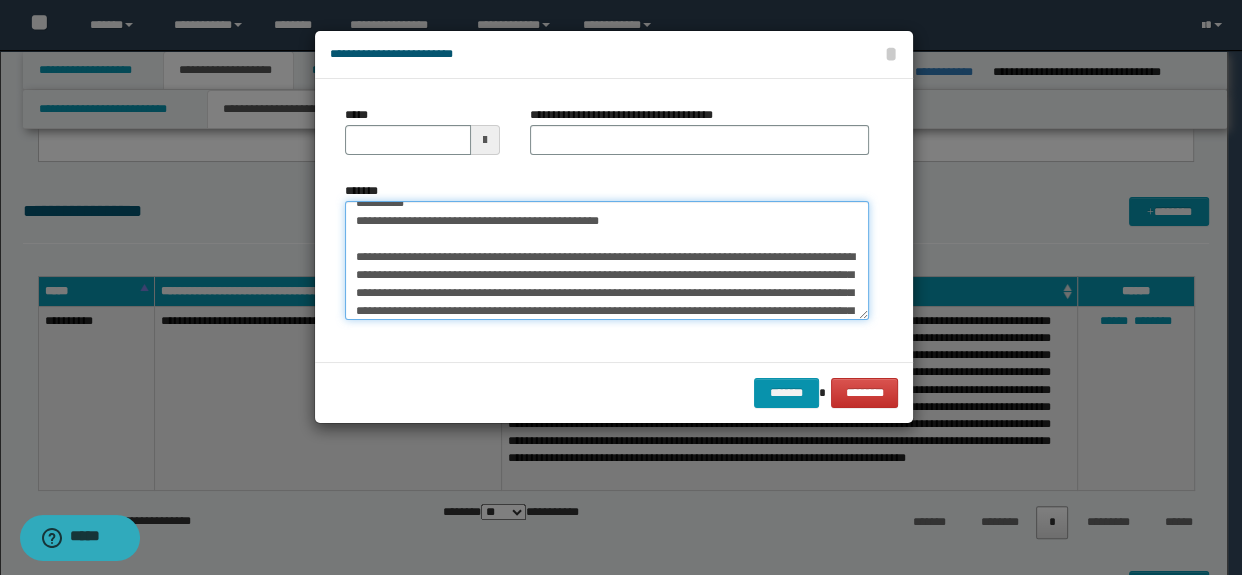 scroll, scrollTop: 0, scrollLeft: 0, axis: both 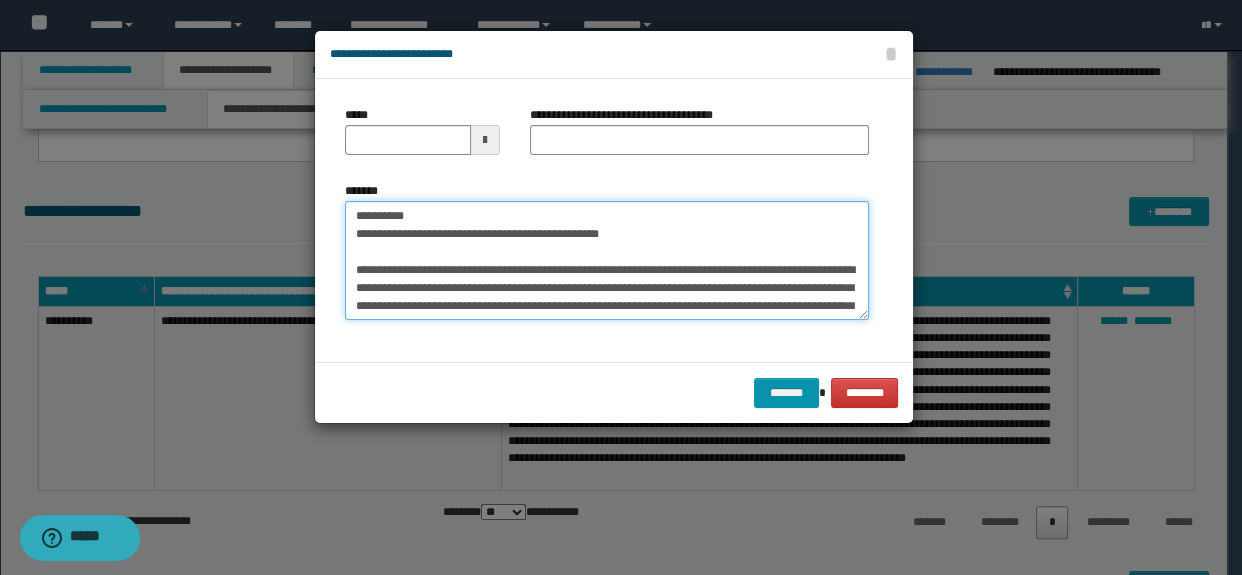 drag, startPoint x: 698, startPoint y: 234, endPoint x: 587, endPoint y: 241, distance: 111.220505 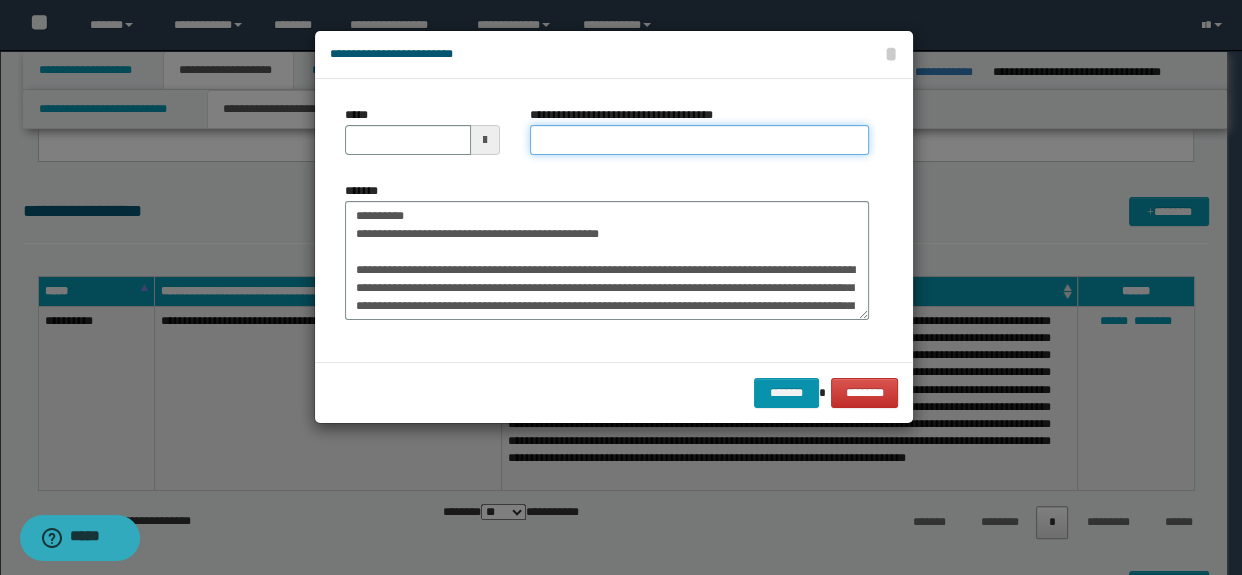drag, startPoint x: 570, startPoint y: 138, endPoint x: 598, endPoint y: 135, distance: 28.160255 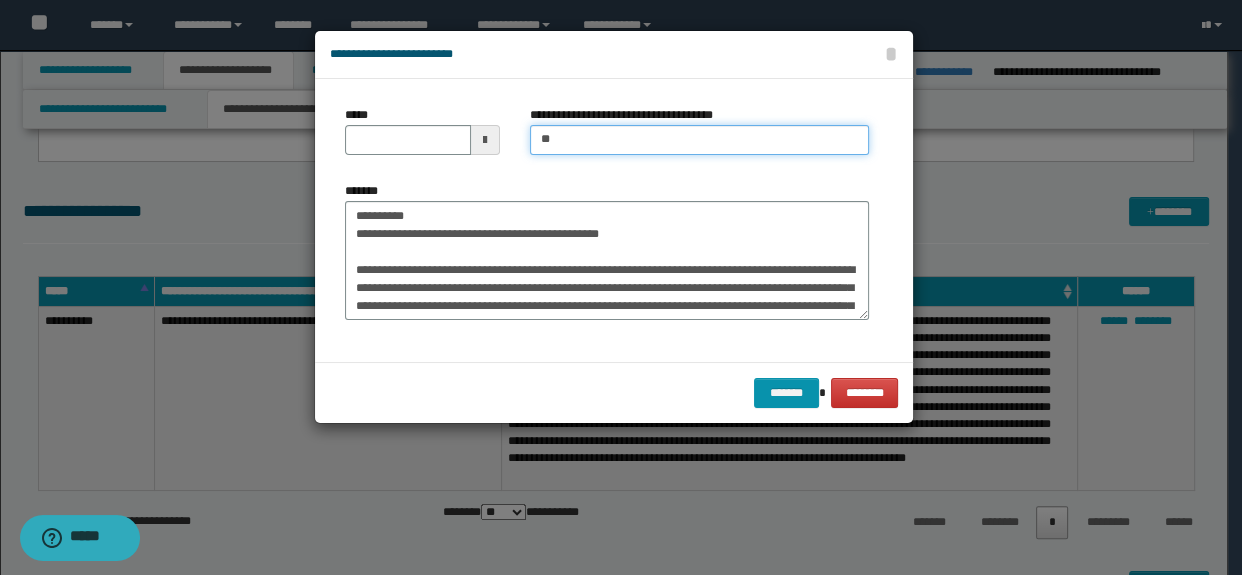 type on "**********" 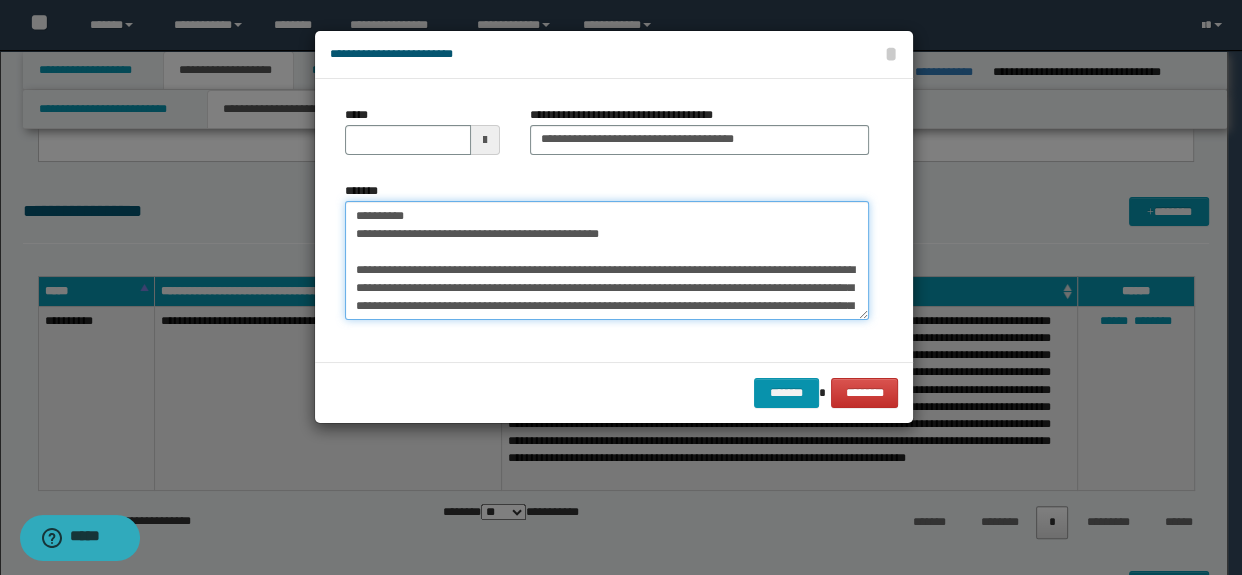 drag, startPoint x: 670, startPoint y: 214, endPoint x: 714, endPoint y: 230, distance: 46.818798 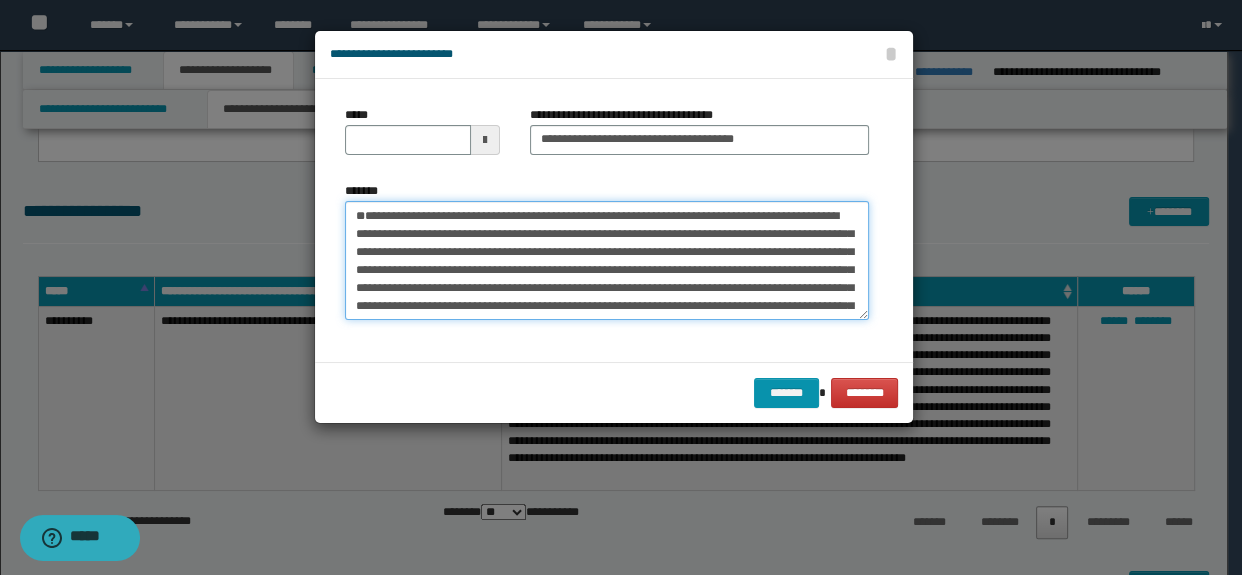 type 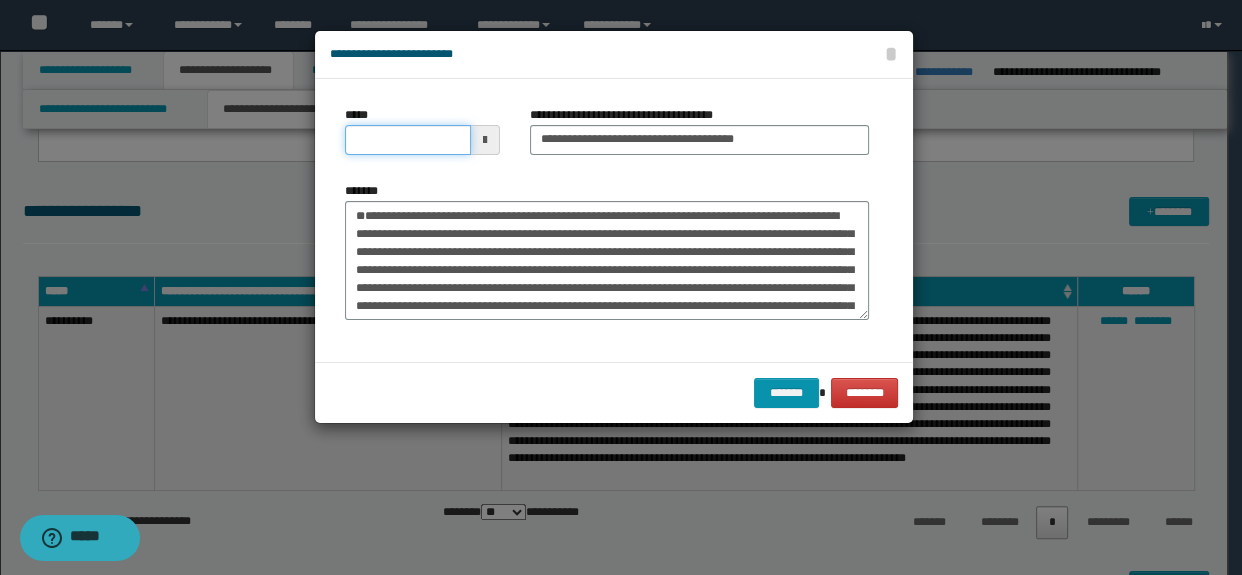 click on "*****" at bounding box center (408, 140) 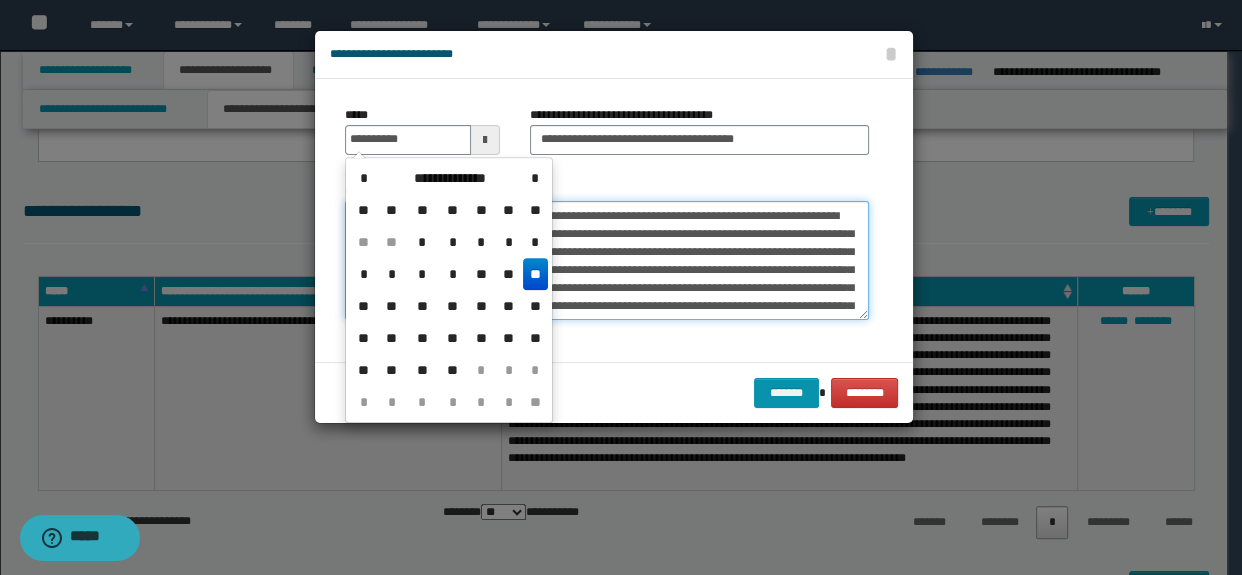 type on "**********" 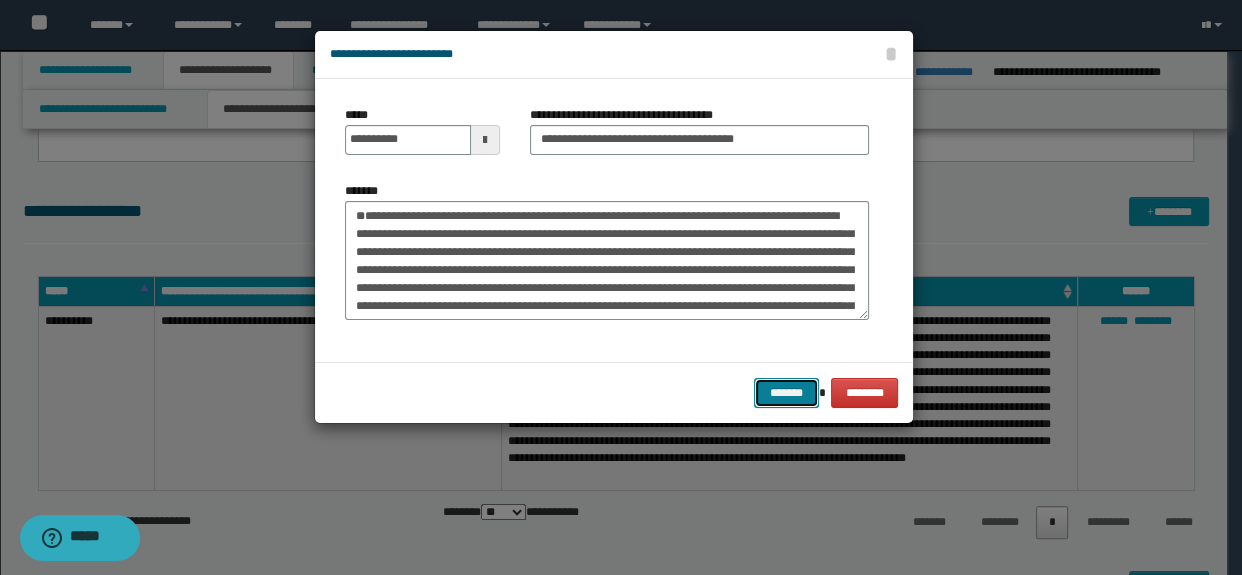 click on "*******" at bounding box center [786, 393] 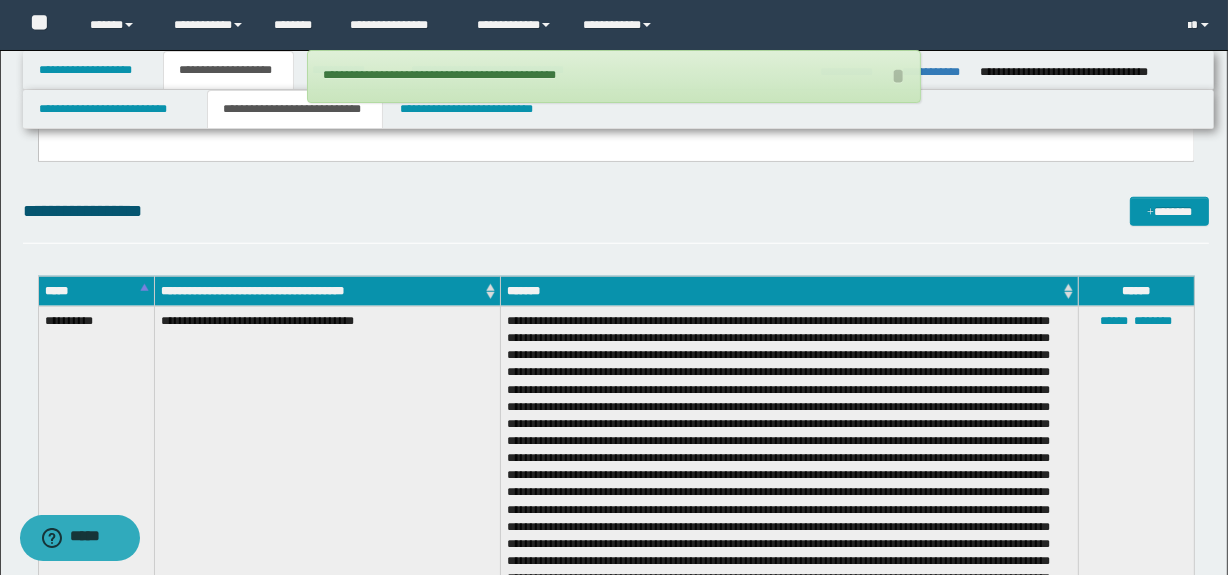 click on "**********" at bounding box center (616, 186) 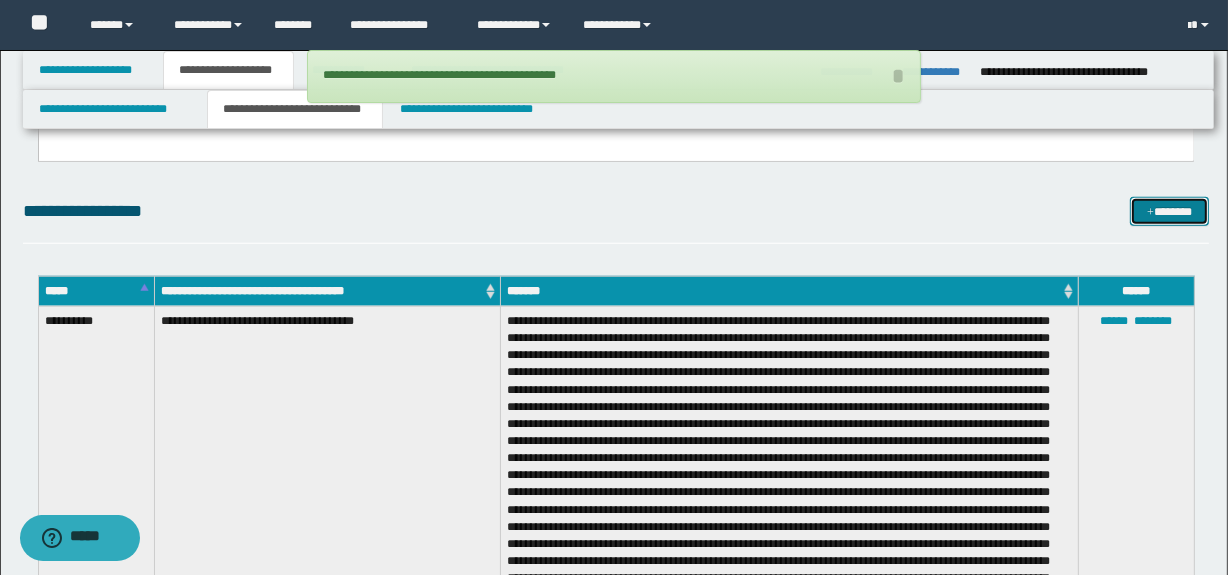 click on "*******" at bounding box center [1170, 212] 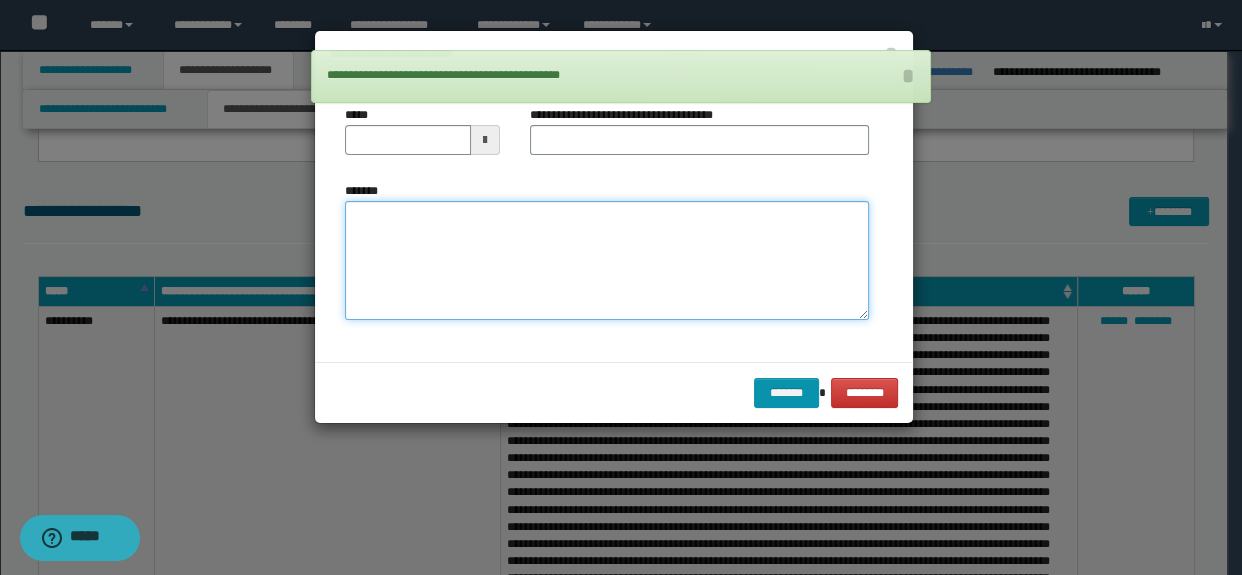 click on "*******" at bounding box center (607, 261) 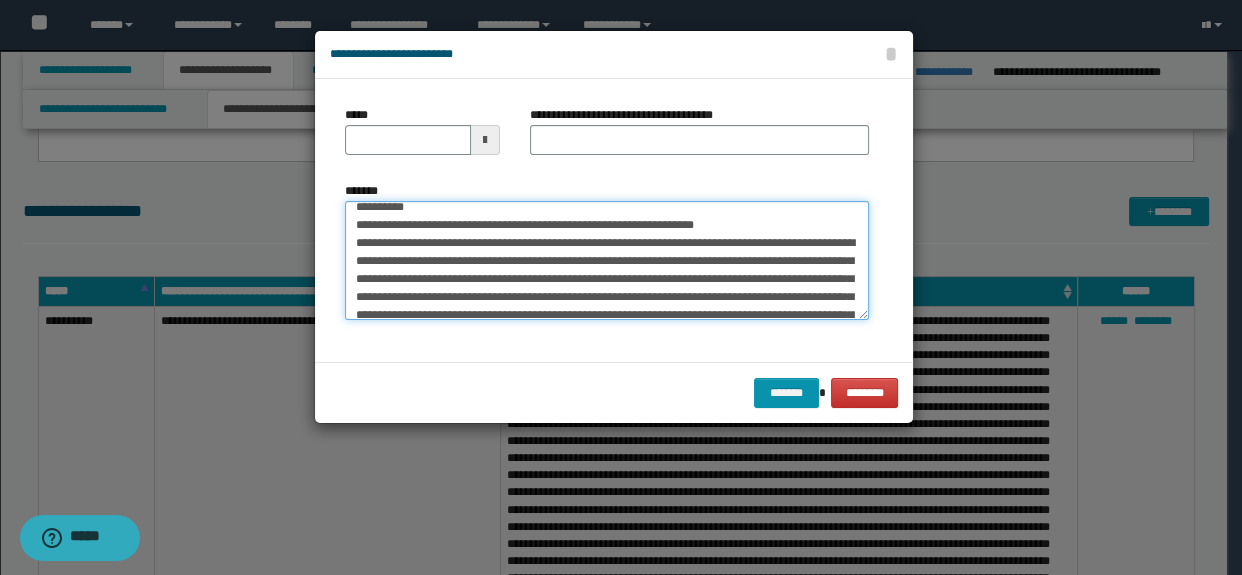 scroll, scrollTop: 0, scrollLeft: 0, axis: both 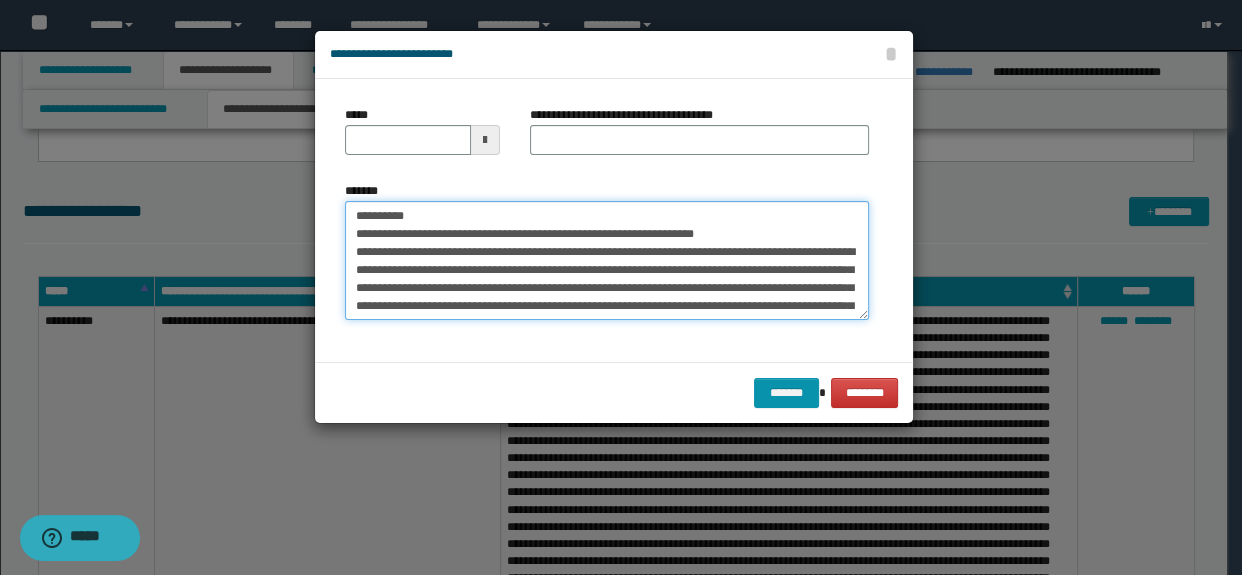 drag, startPoint x: 830, startPoint y: 237, endPoint x: 330, endPoint y: 239, distance: 500.004 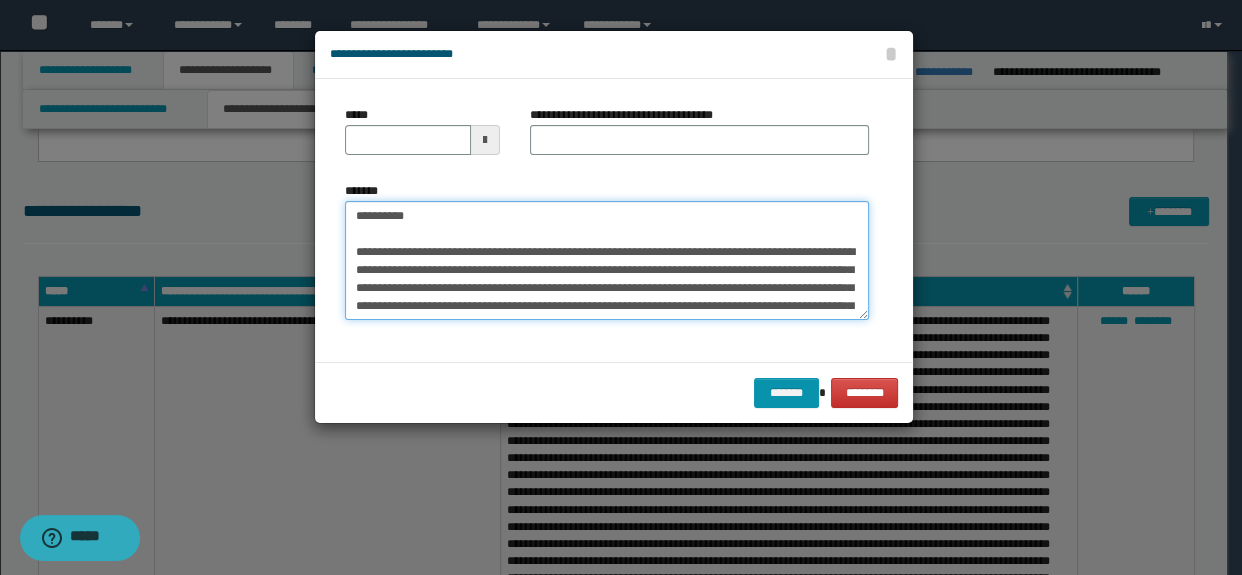 type on "**********" 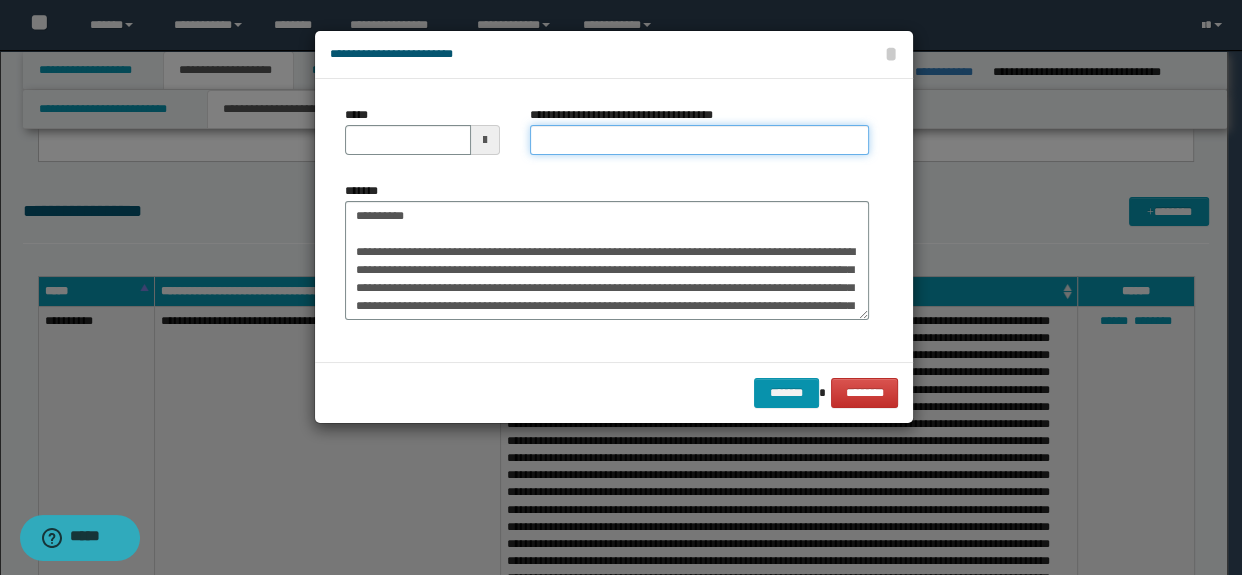 click on "**********" at bounding box center [700, 140] 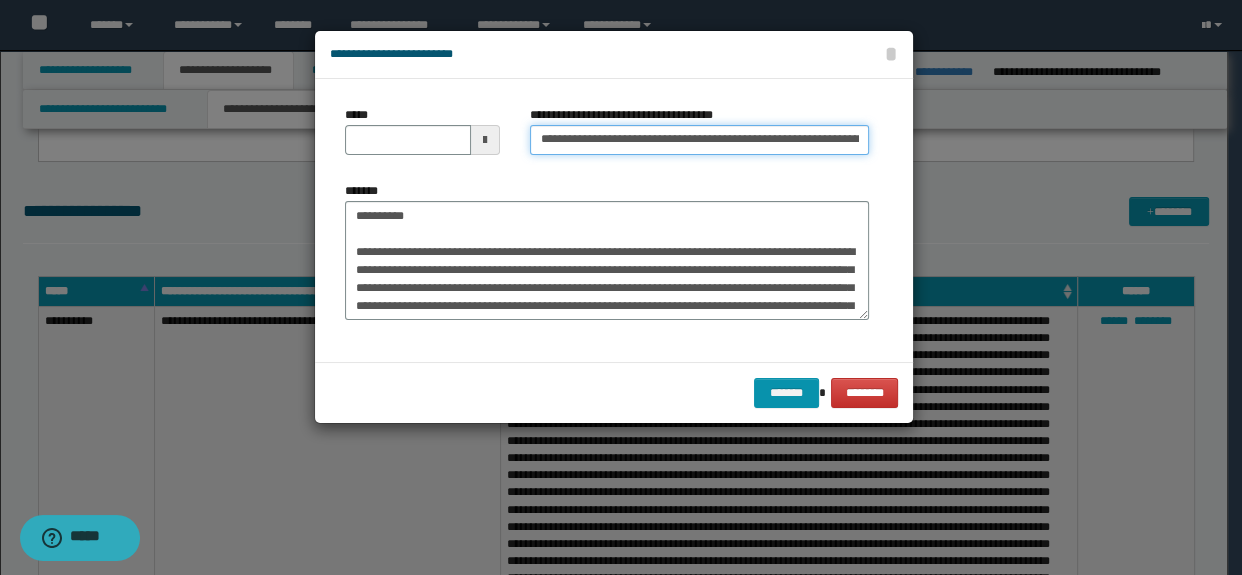 scroll, scrollTop: 0, scrollLeft: 150, axis: horizontal 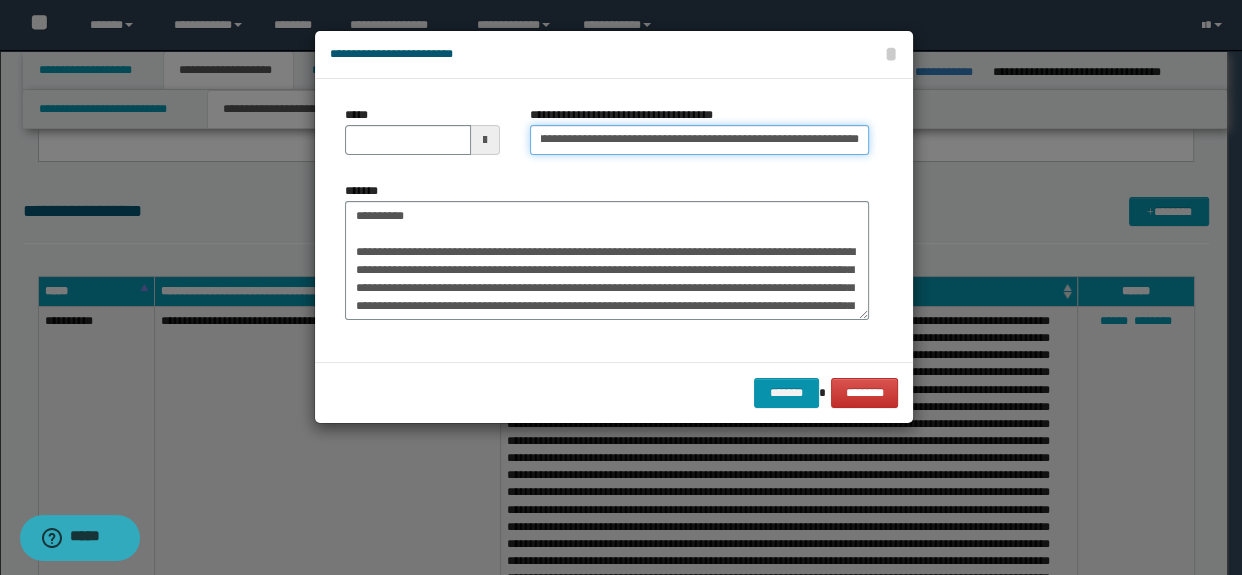 type on "**********" 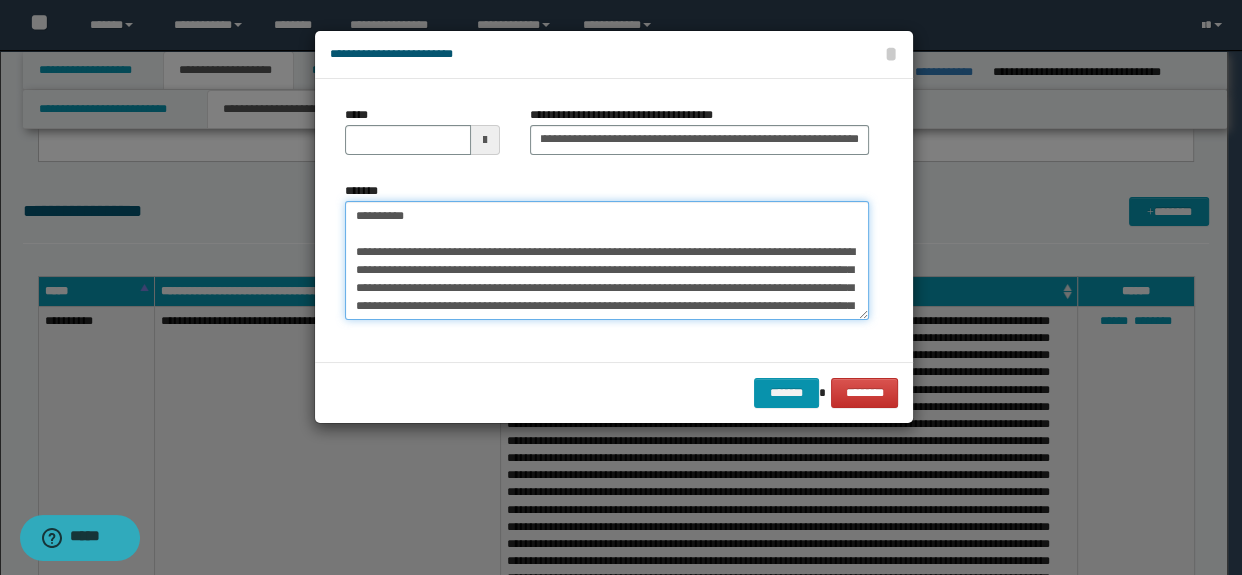 click on "*******" at bounding box center [607, 261] 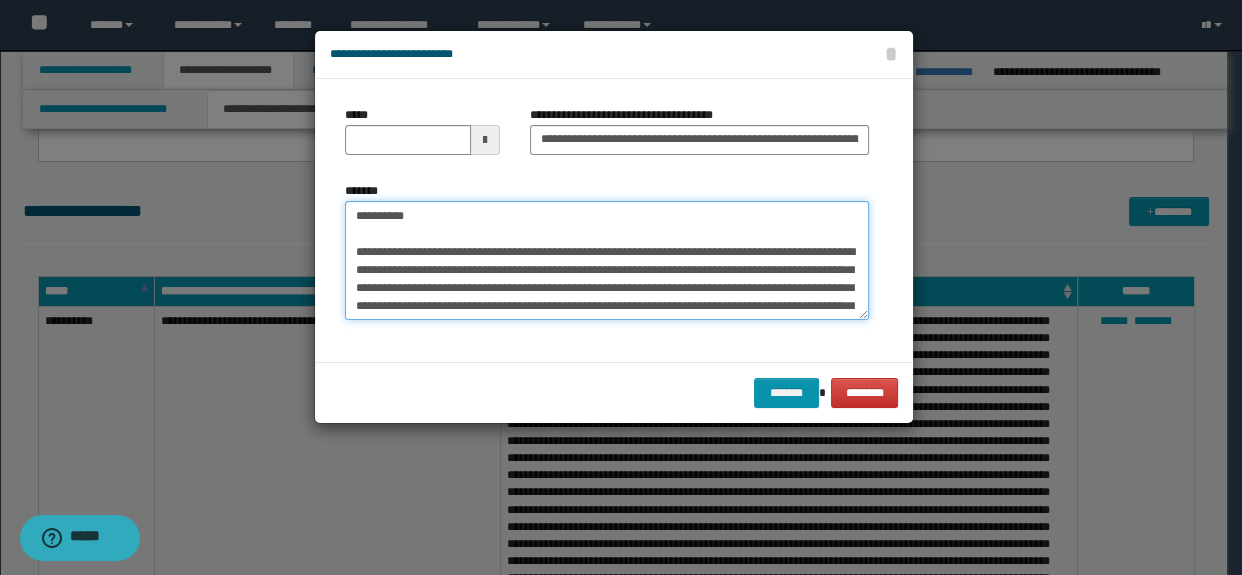 drag, startPoint x: 421, startPoint y: 212, endPoint x: 187, endPoint y: 210, distance: 234.00854 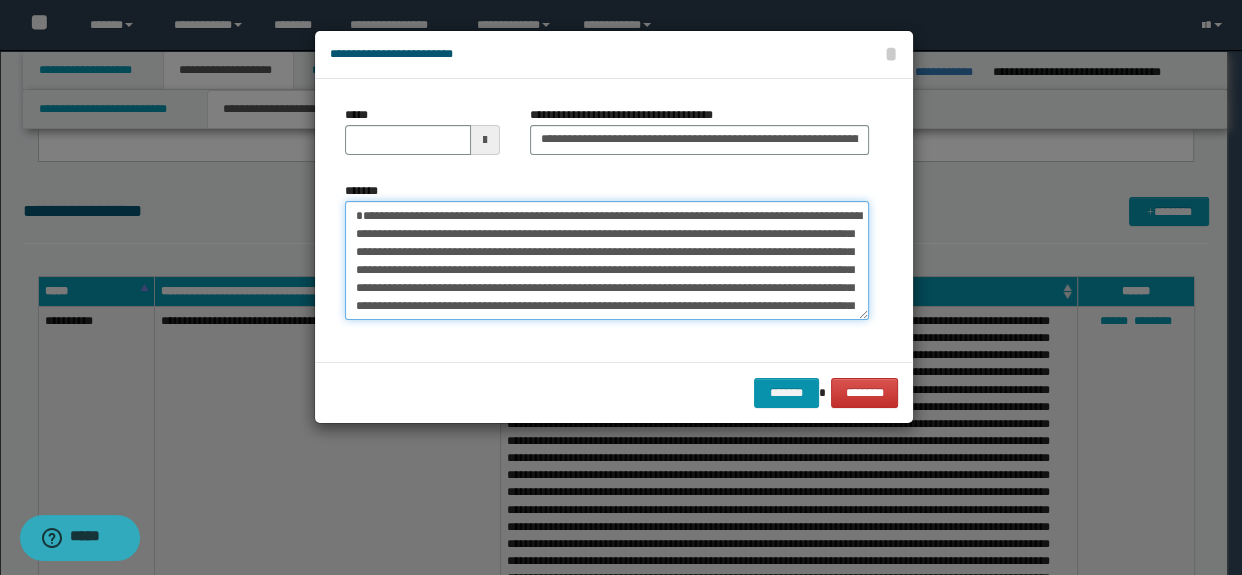type 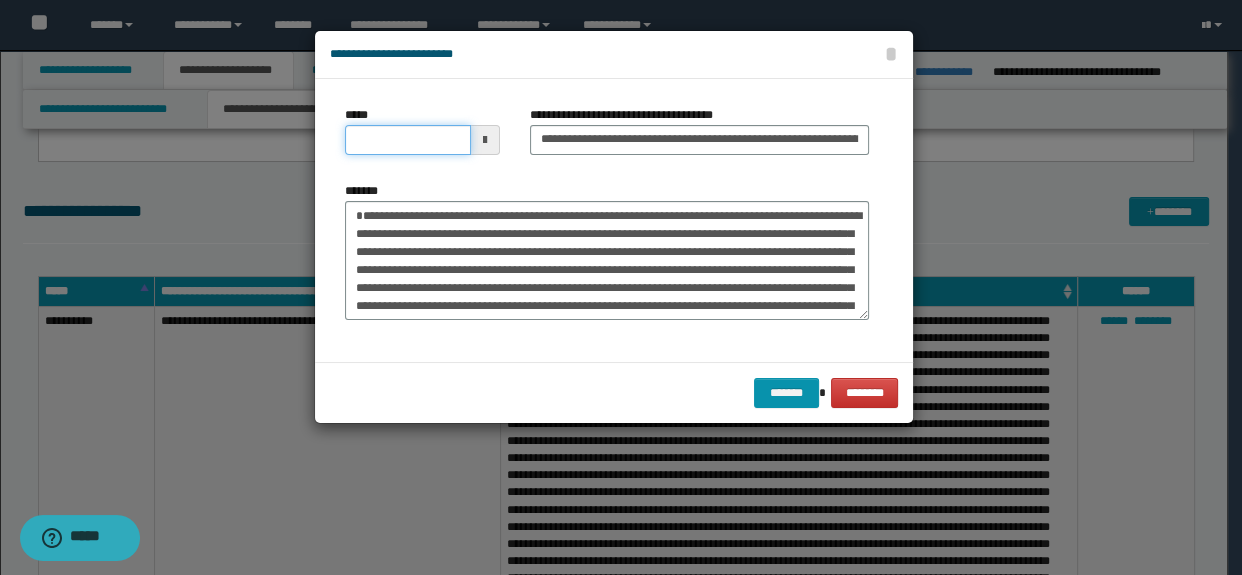 click on "*****" at bounding box center [408, 140] 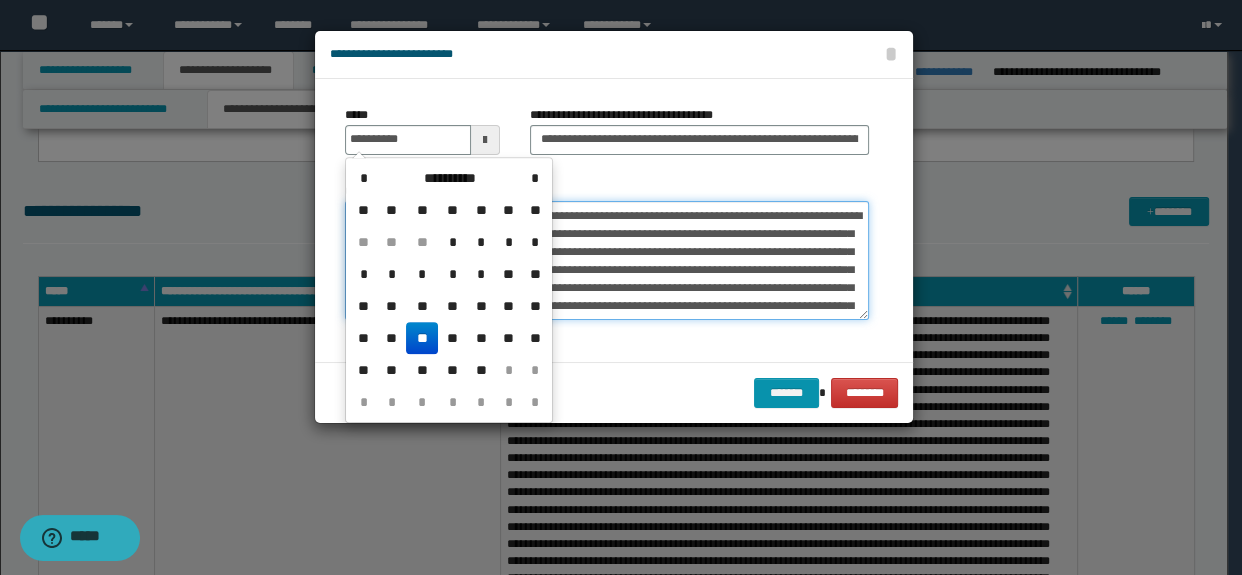 type on "**********" 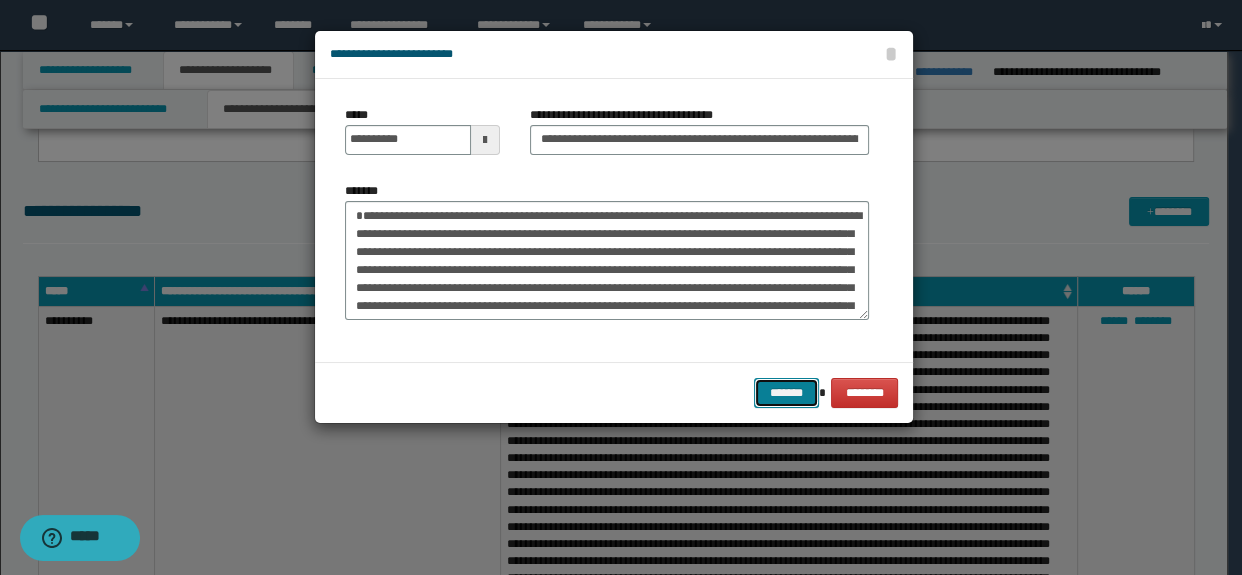 click on "*******" at bounding box center [786, 393] 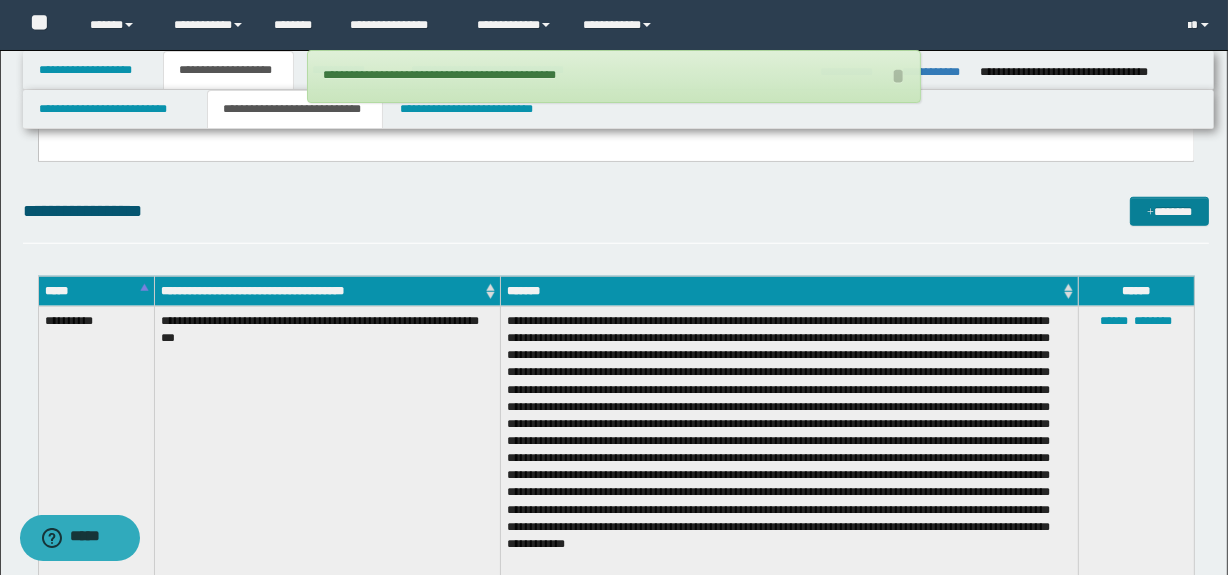 drag, startPoint x: 1112, startPoint y: 219, endPoint x: 1129, endPoint y: 215, distance: 17.464249 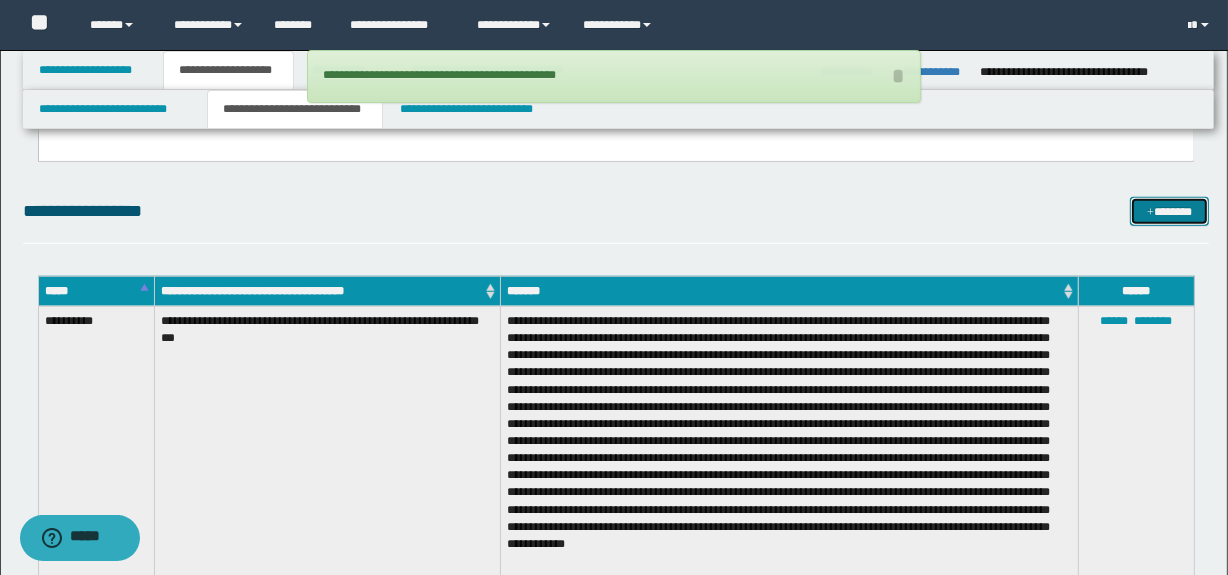 click at bounding box center (1150, 213) 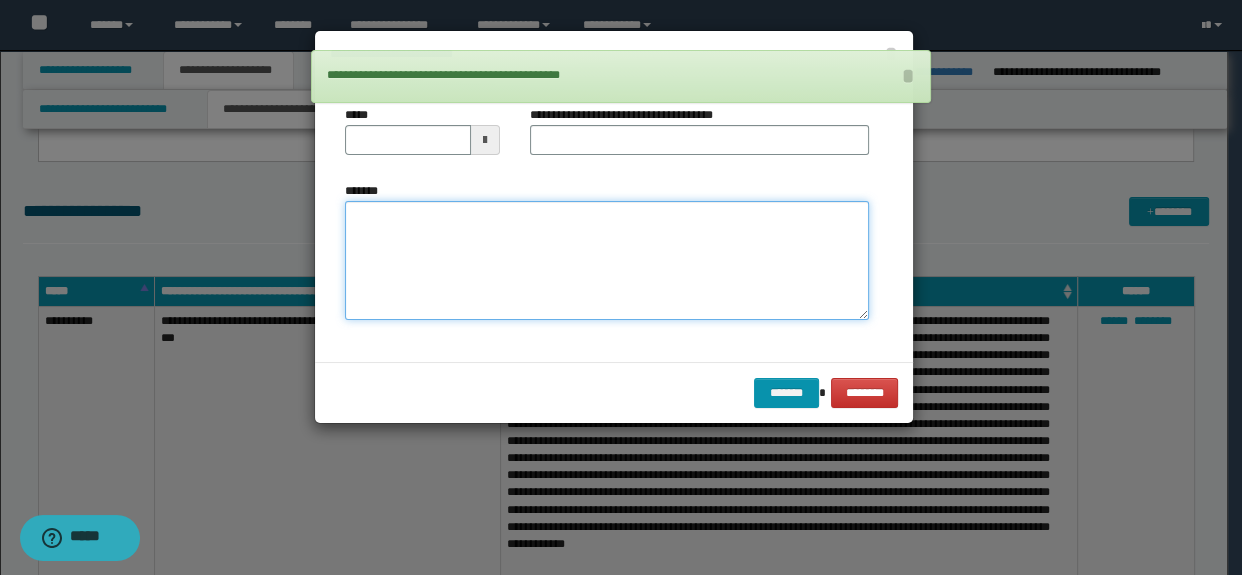 click on "*******" at bounding box center (607, 261) 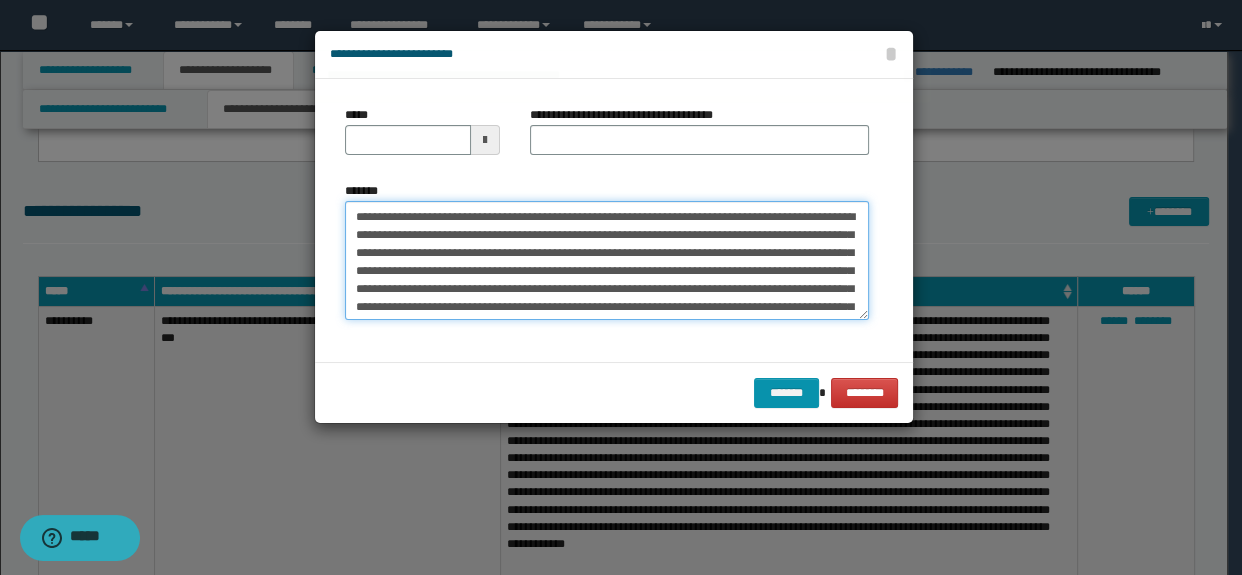 scroll, scrollTop: 0, scrollLeft: 0, axis: both 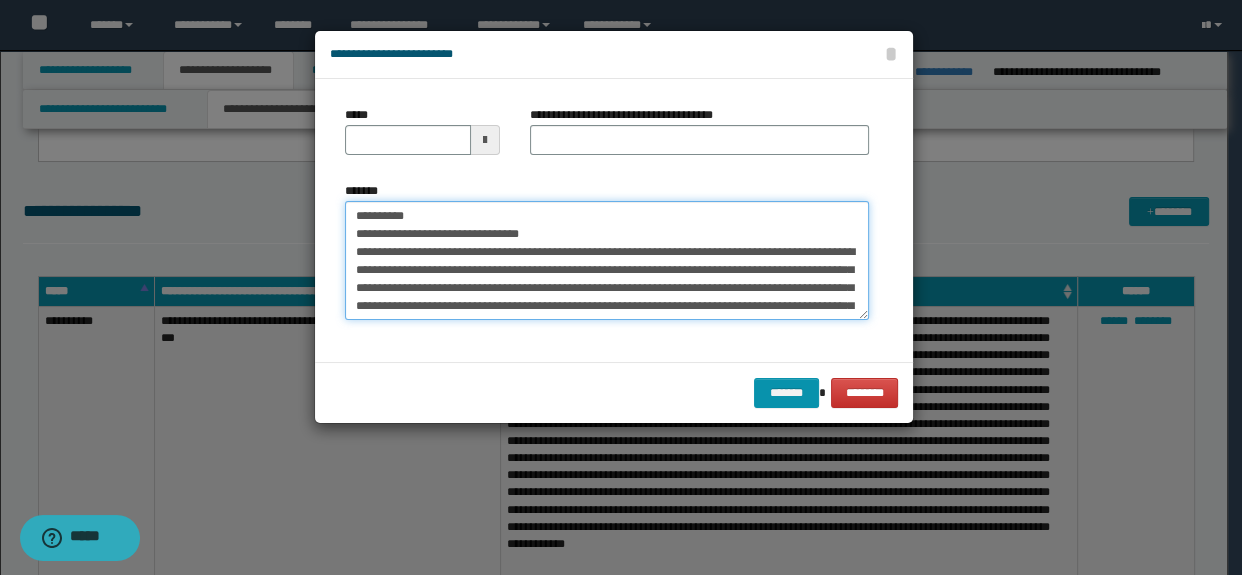 drag, startPoint x: 581, startPoint y: 234, endPoint x: 216, endPoint y: 228, distance: 365.04932 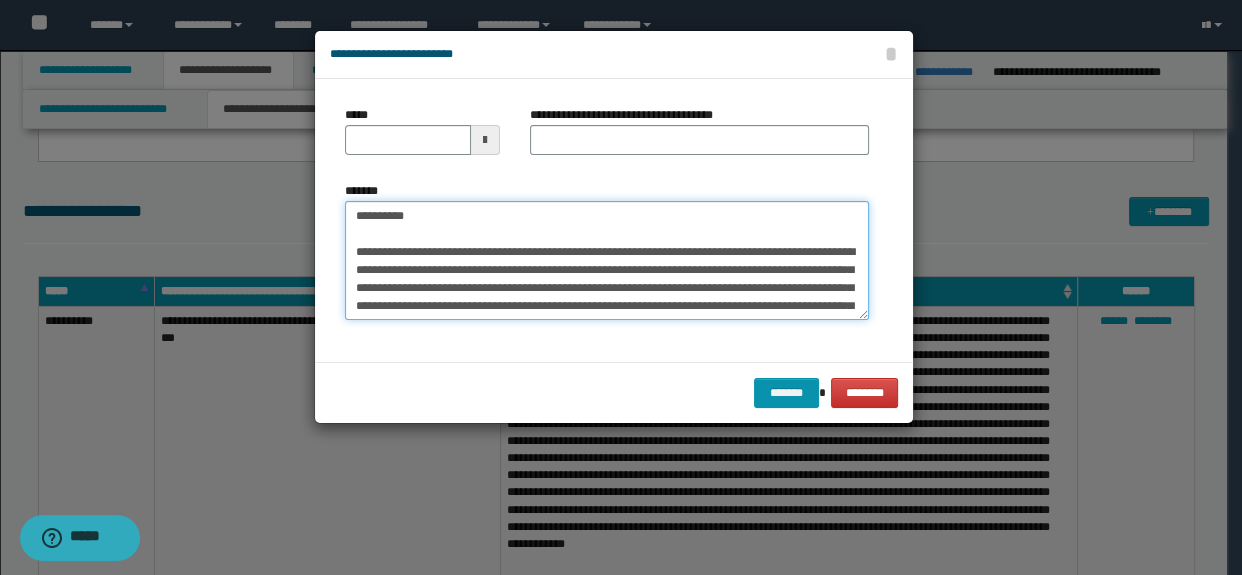 type on "**********" 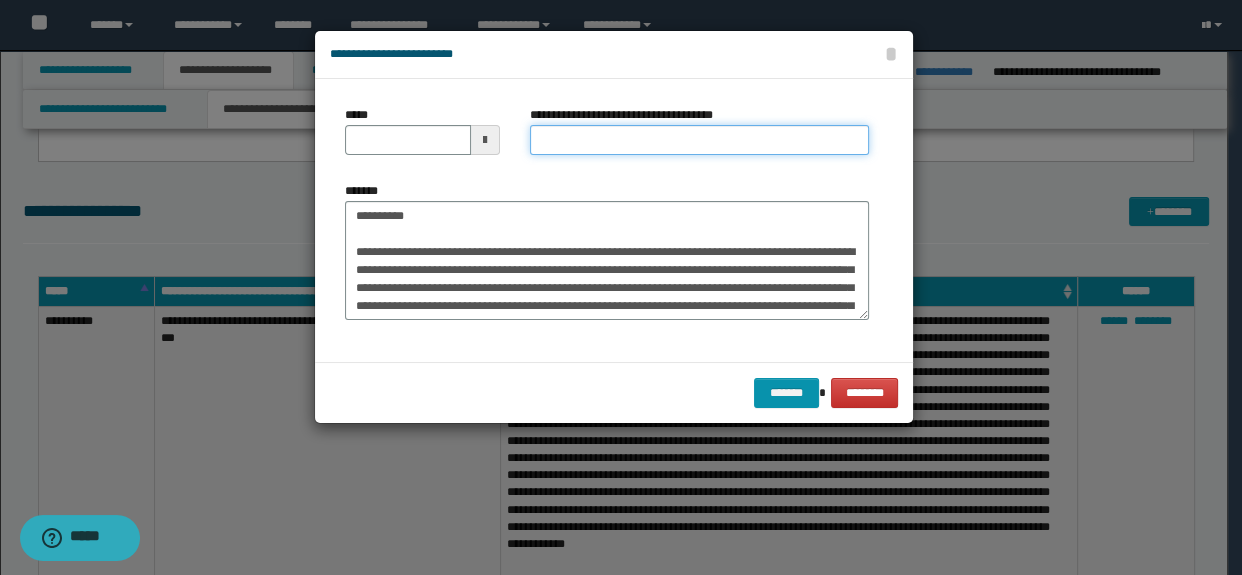 click on "**********" at bounding box center [700, 140] 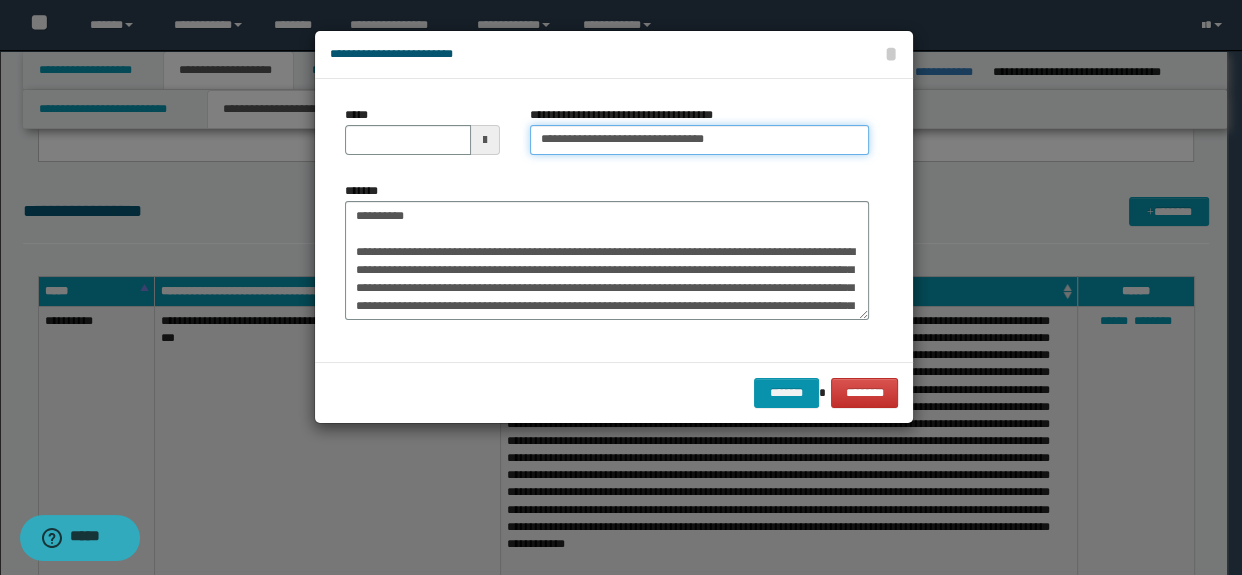 type on "**********" 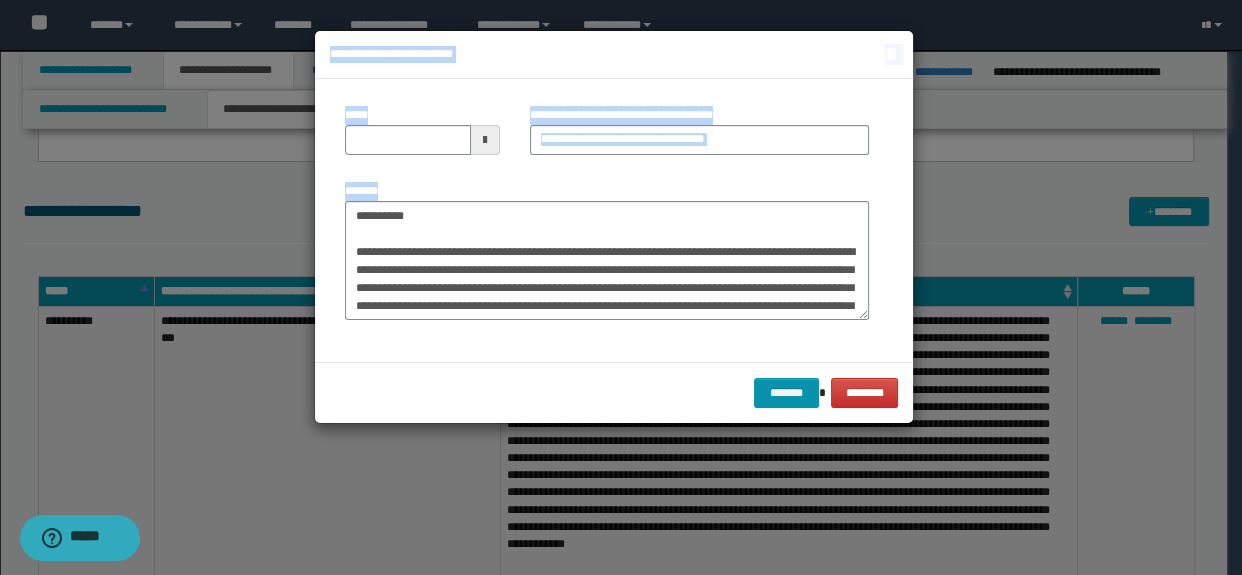 drag, startPoint x: 285, startPoint y: 209, endPoint x: 129, endPoint y: 206, distance: 156.02884 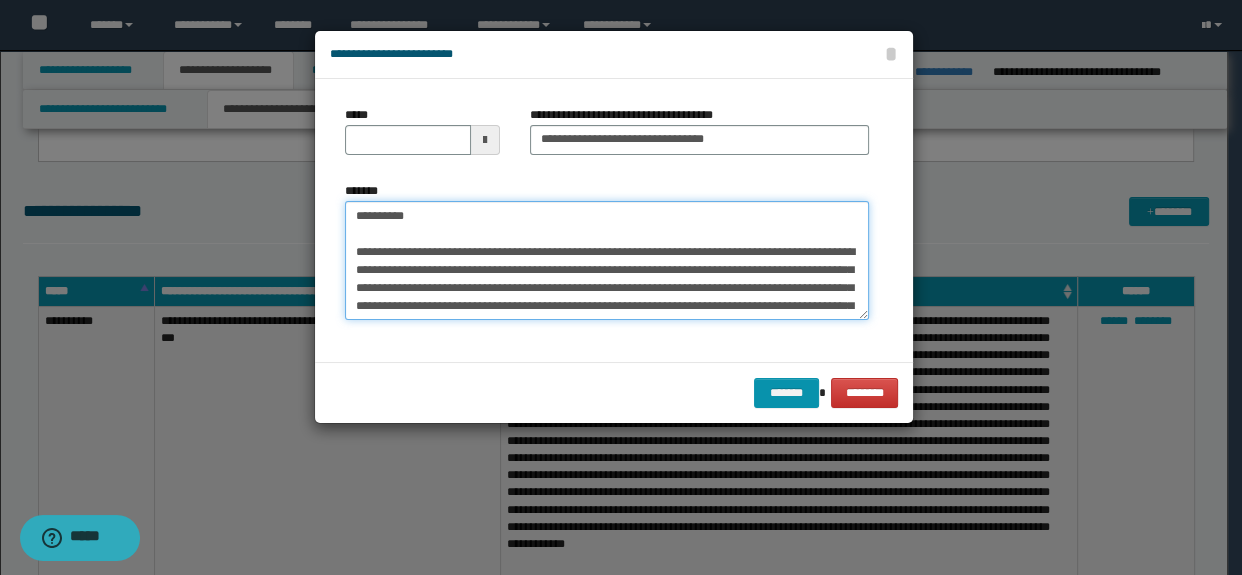 click on "**********" at bounding box center (607, 261) 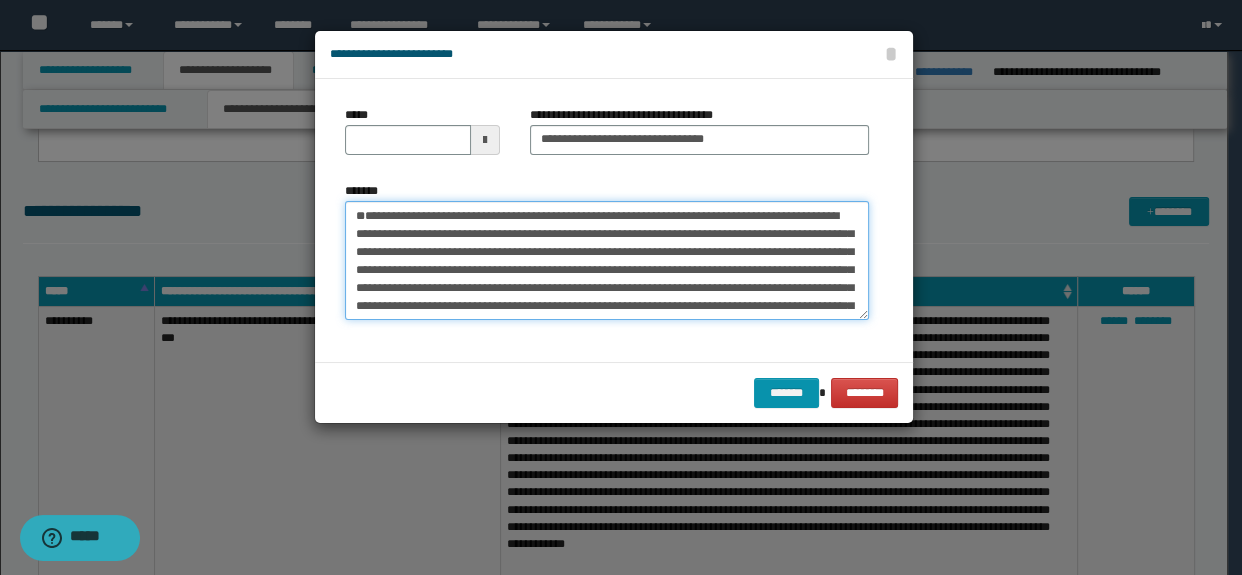 drag, startPoint x: 465, startPoint y: 209, endPoint x: 217, endPoint y: 200, distance: 248.16325 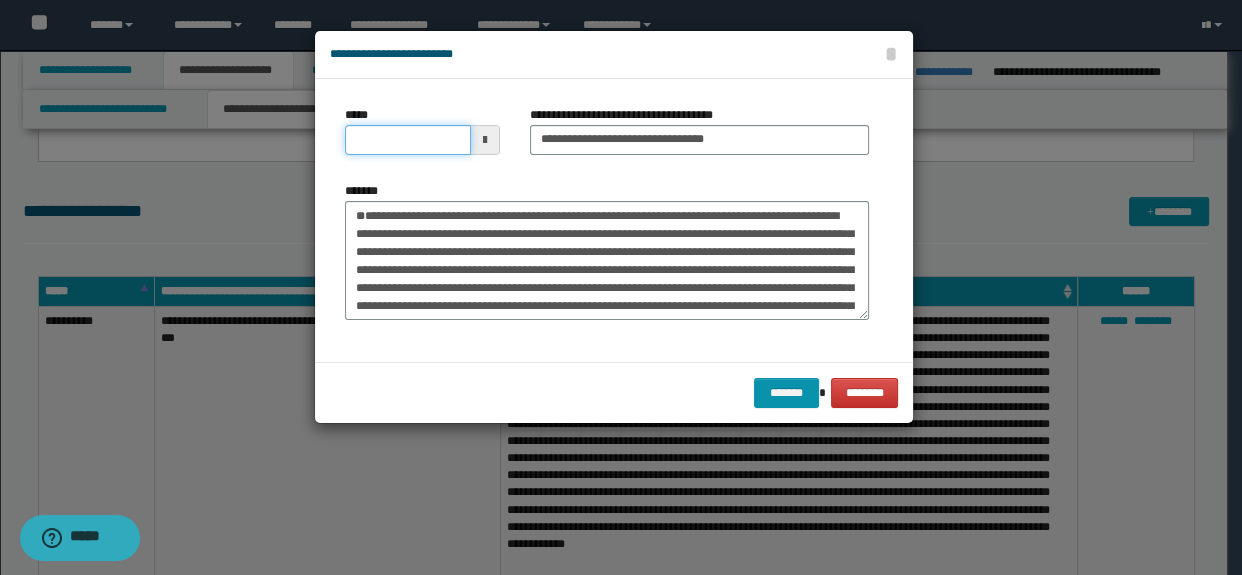 click on "*****" at bounding box center [408, 140] 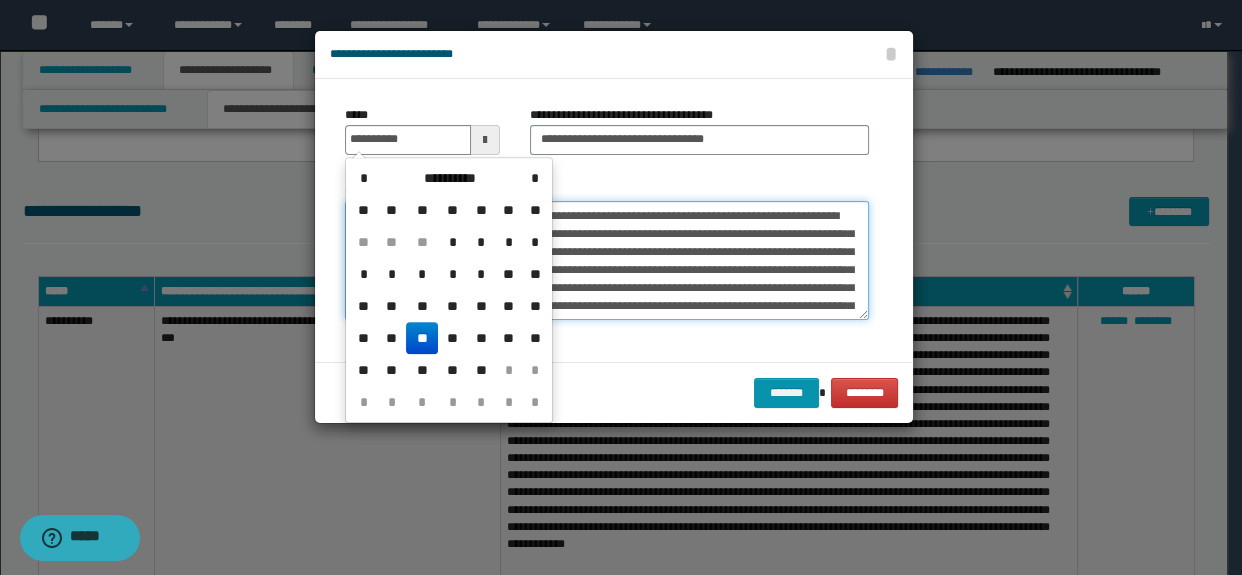 type on "**********" 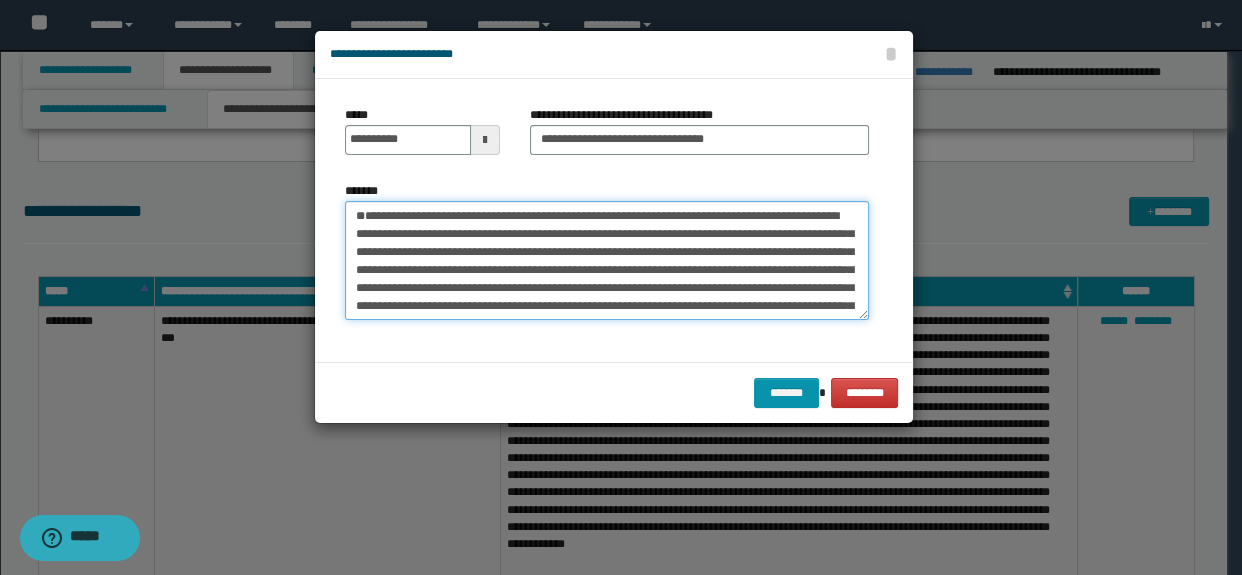 click on "**********" at bounding box center (607, 261) 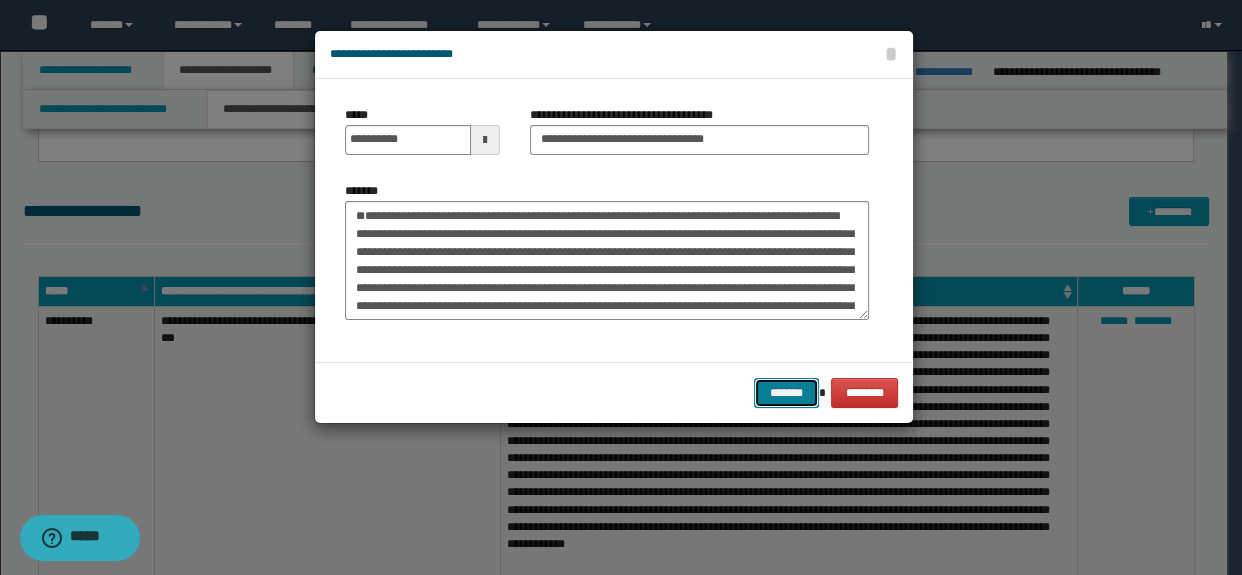 click on "*******" at bounding box center [786, 393] 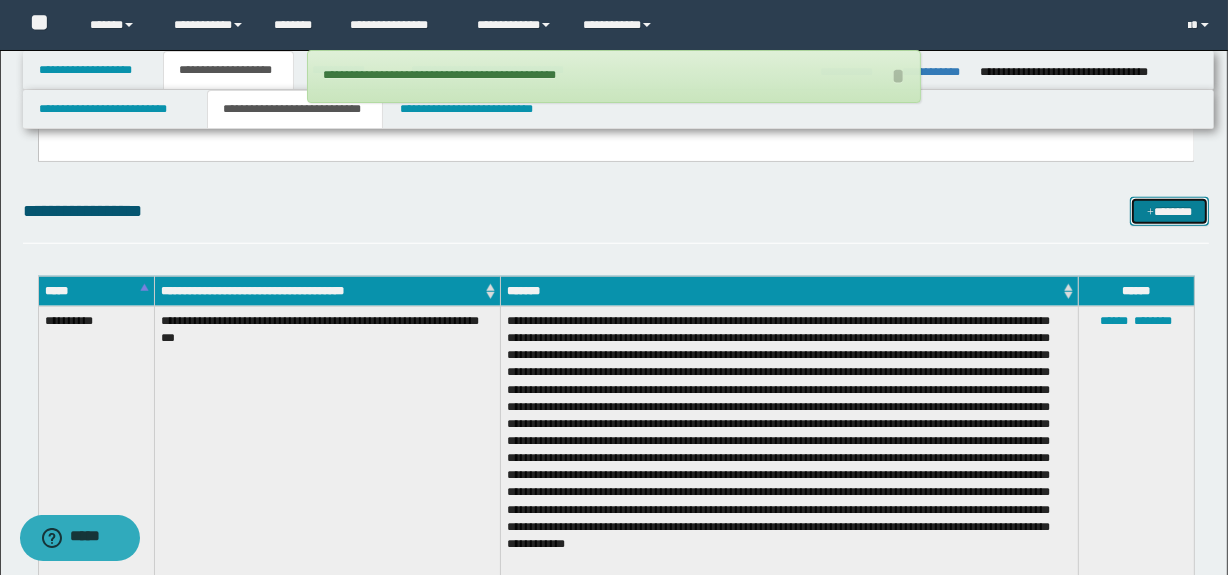 click on "*******" at bounding box center [1170, 212] 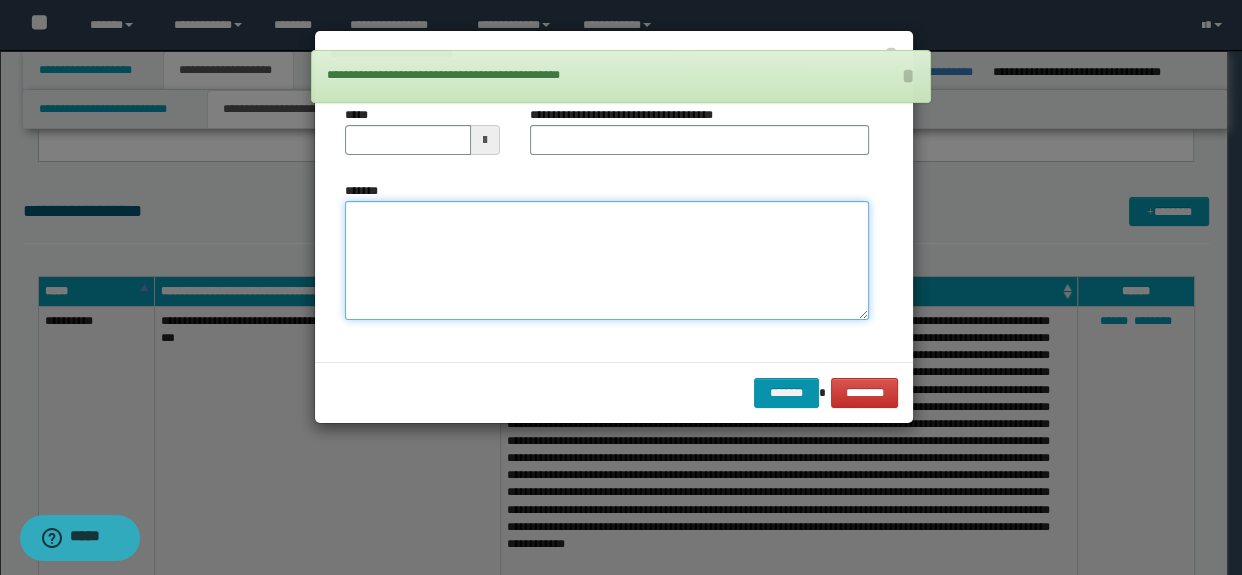 click on "*******" at bounding box center [607, 261] 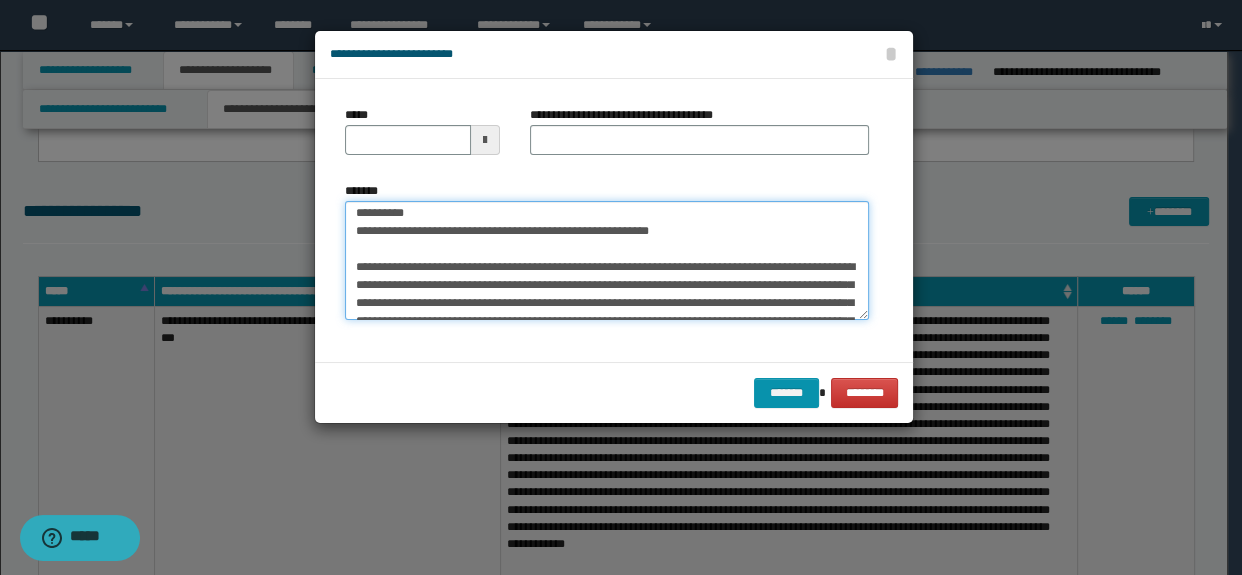 scroll, scrollTop: 0, scrollLeft: 0, axis: both 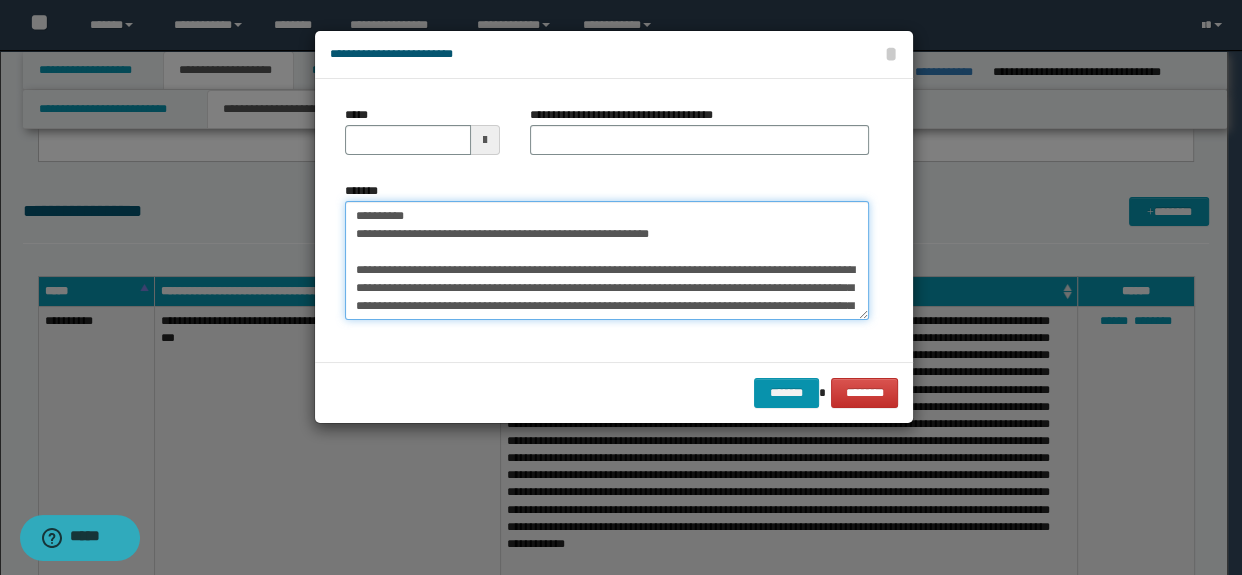drag, startPoint x: 750, startPoint y: 234, endPoint x: 173, endPoint y: 236, distance: 577.0035 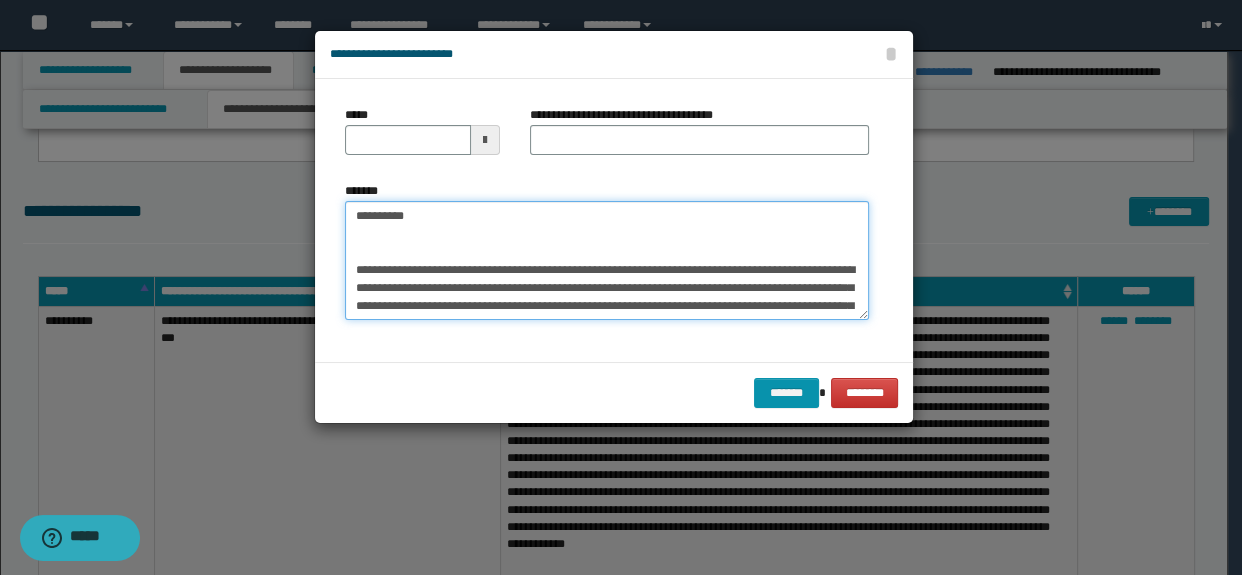 type on "**********" 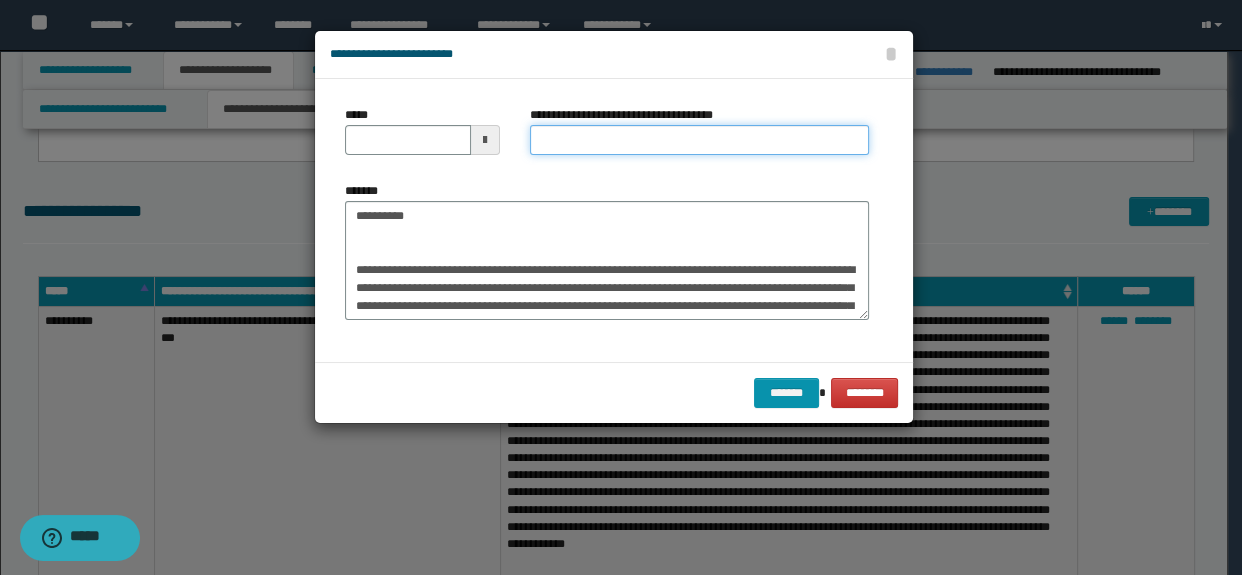 drag, startPoint x: 581, startPoint y: 141, endPoint x: 509, endPoint y: 182, distance: 82.85529 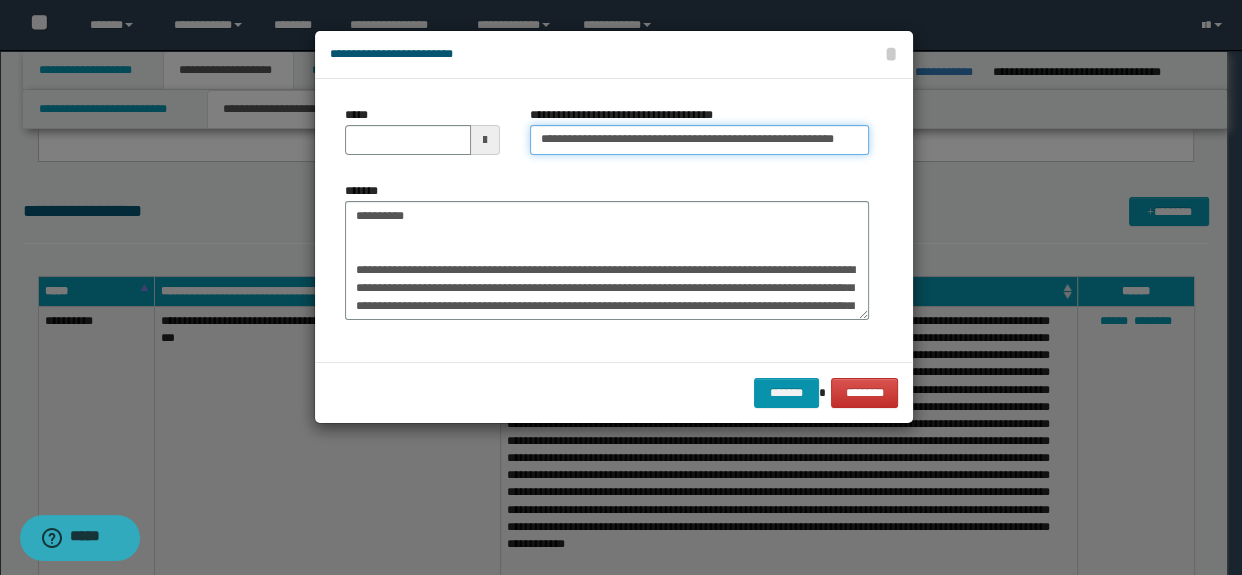 scroll, scrollTop: 0, scrollLeft: 74, axis: horizontal 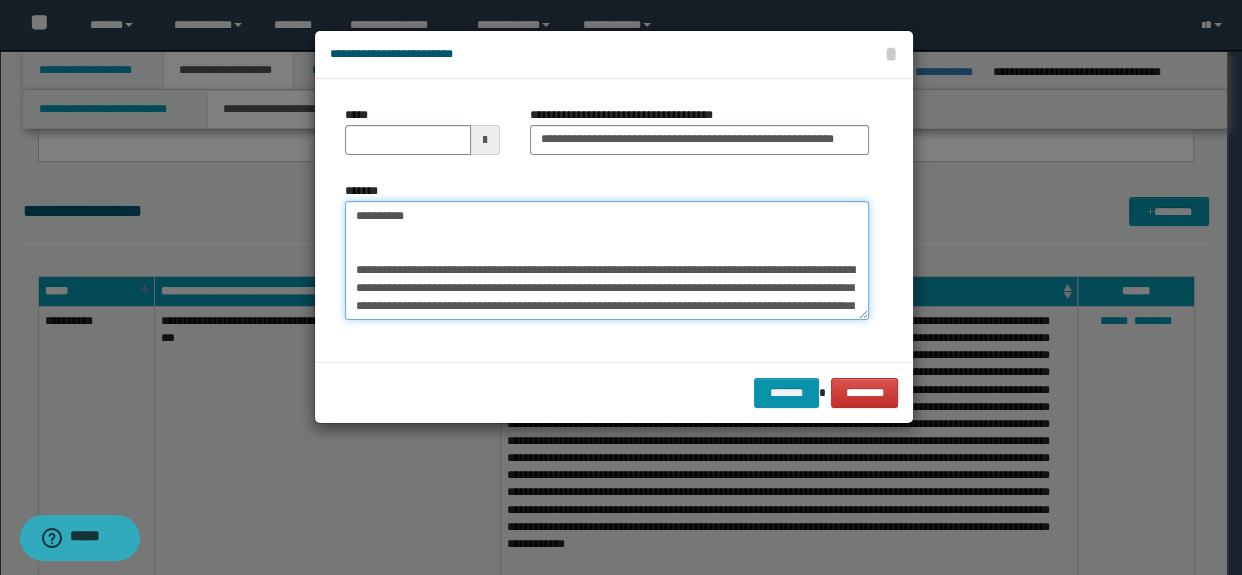 drag, startPoint x: 437, startPoint y: 240, endPoint x: 280, endPoint y: 186, distance: 166.0271 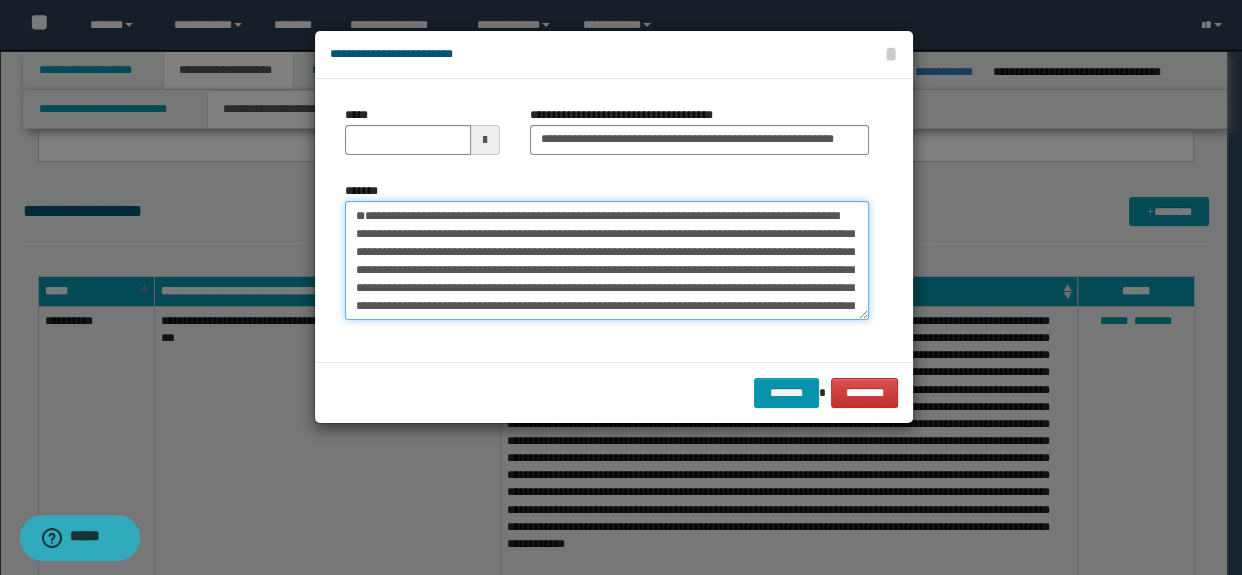 type 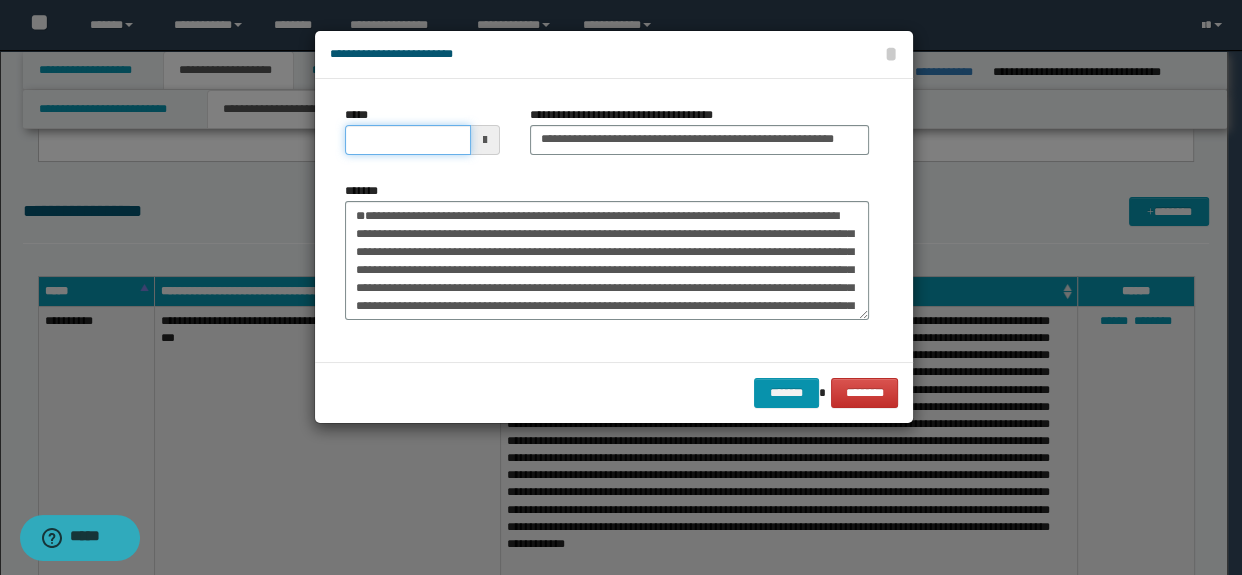 click on "*****" at bounding box center (408, 140) 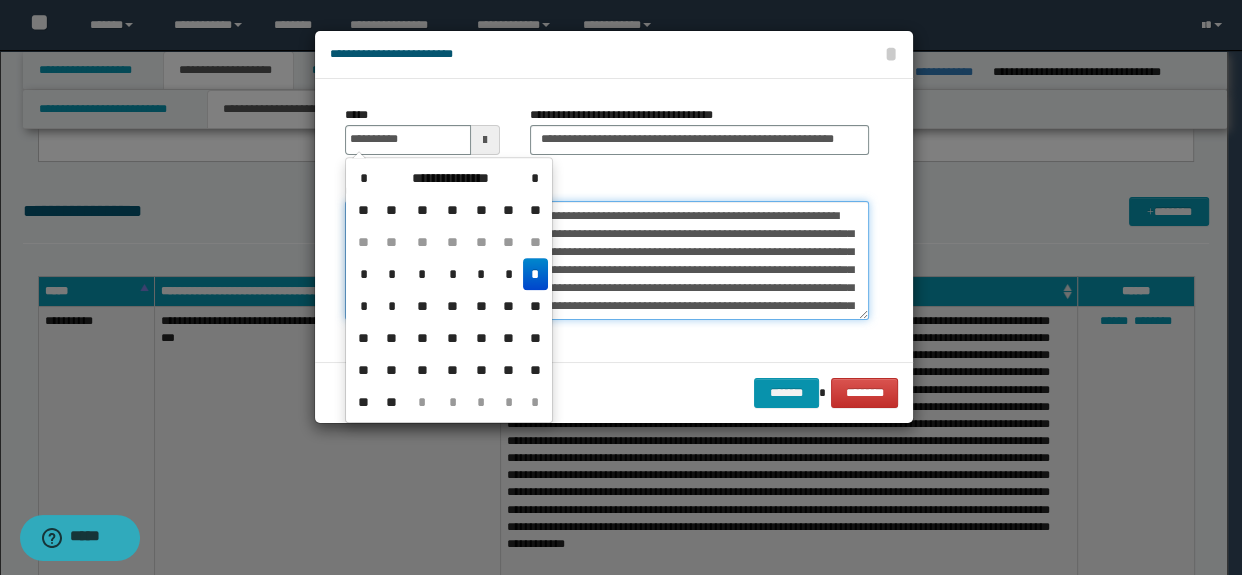 type on "**********" 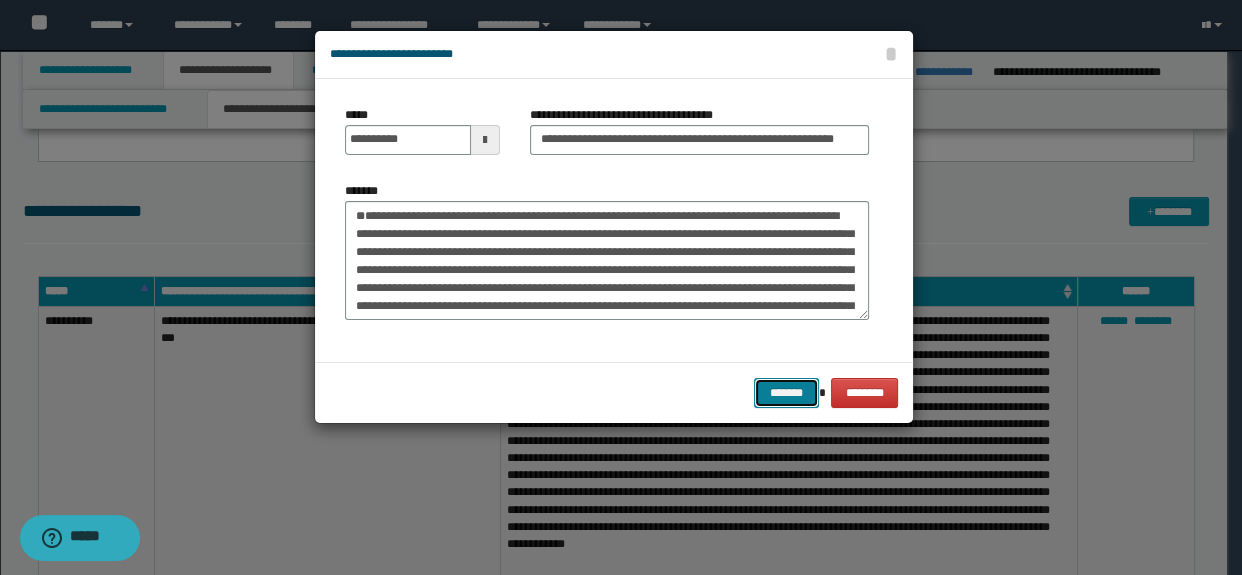 click on "*******" at bounding box center [786, 393] 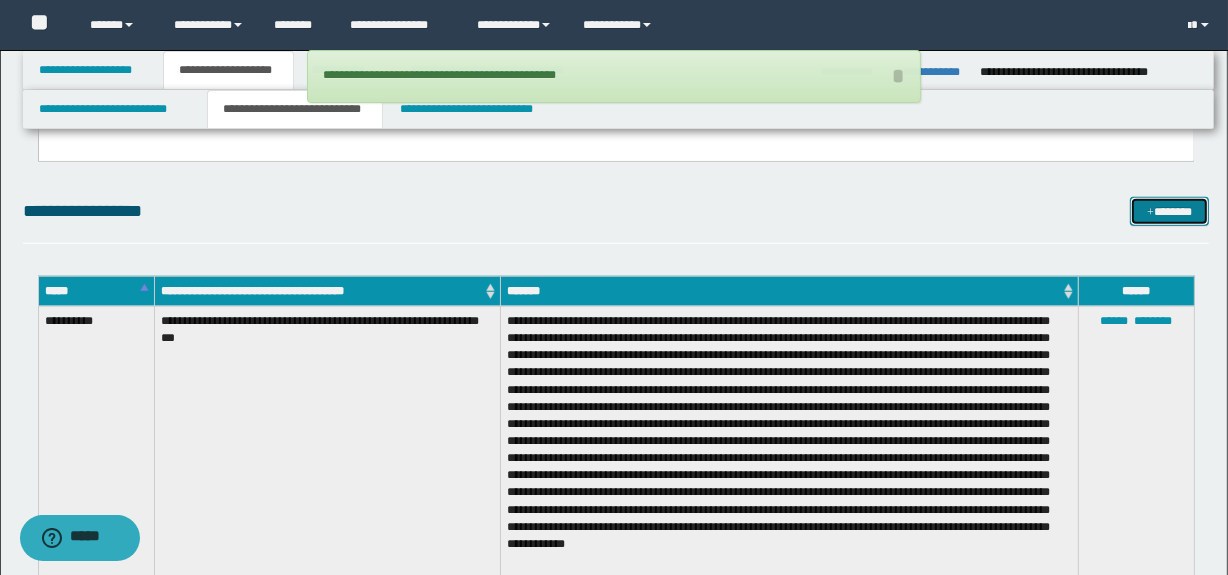 click on "*******" at bounding box center [1170, 212] 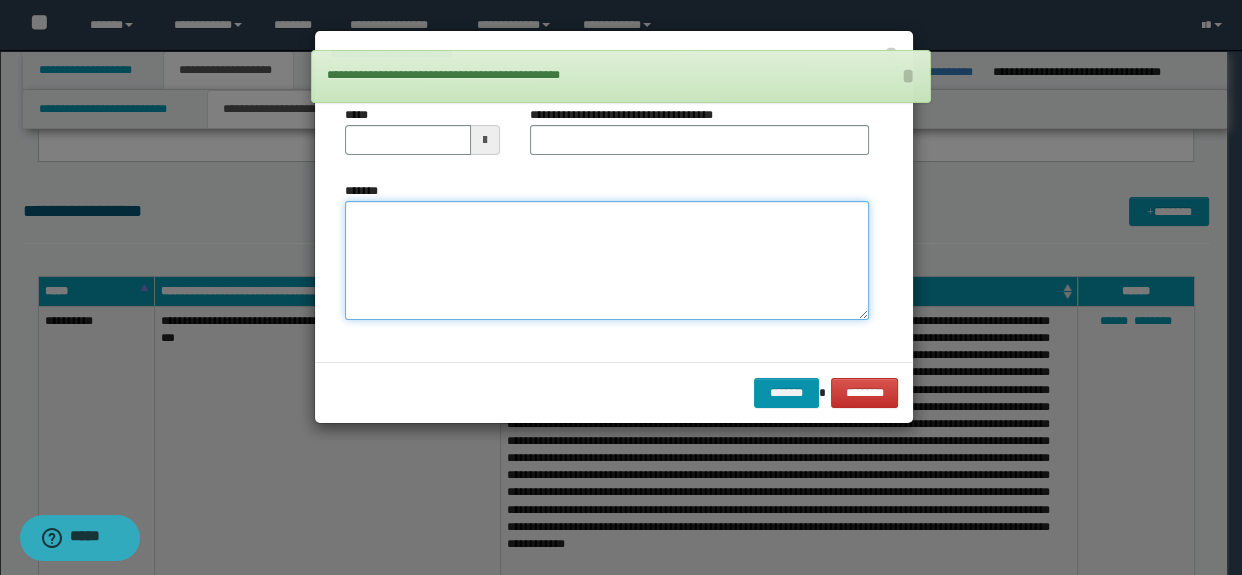 click on "*******" at bounding box center (607, 261) 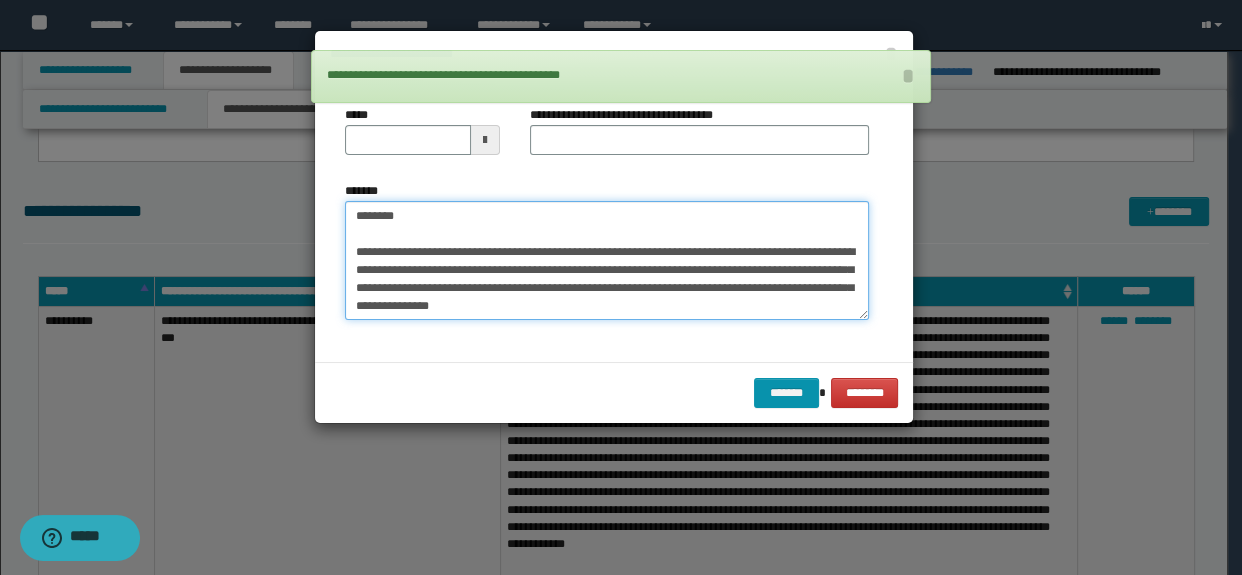 scroll, scrollTop: 0, scrollLeft: 0, axis: both 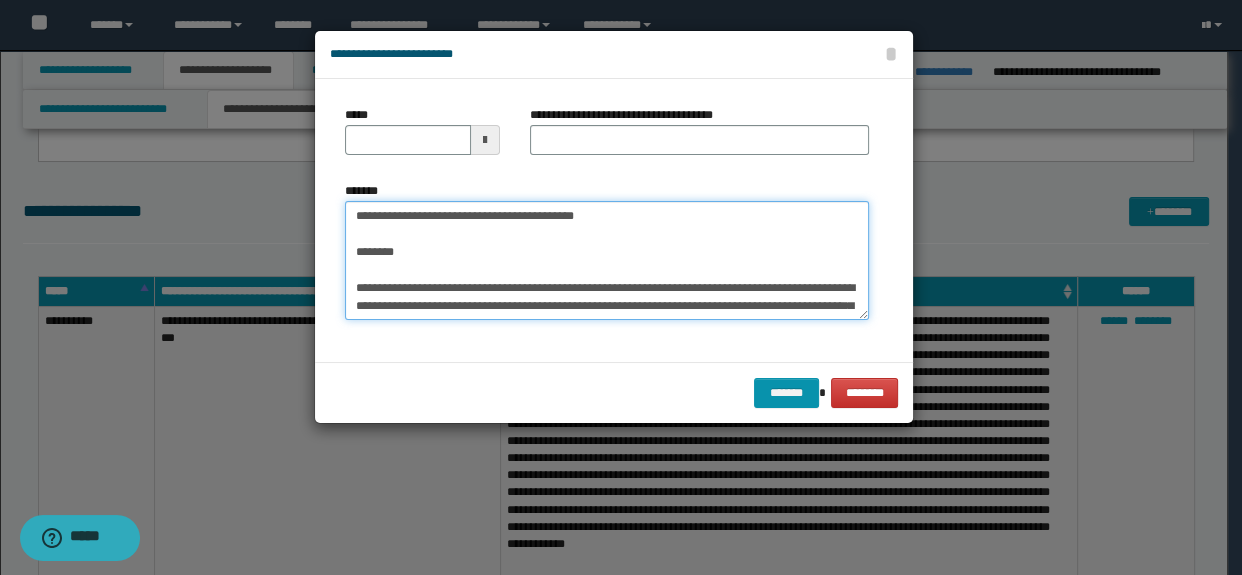 drag, startPoint x: 421, startPoint y: 284, endPoint x: 316, endPoint y: 219, distance: 123.49089 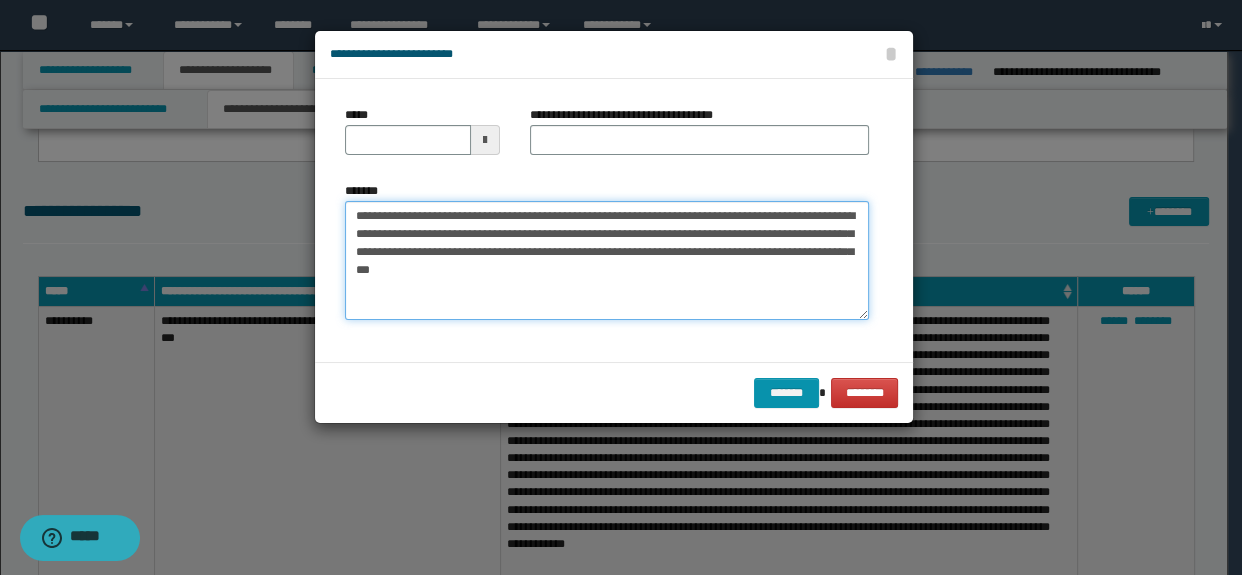 type 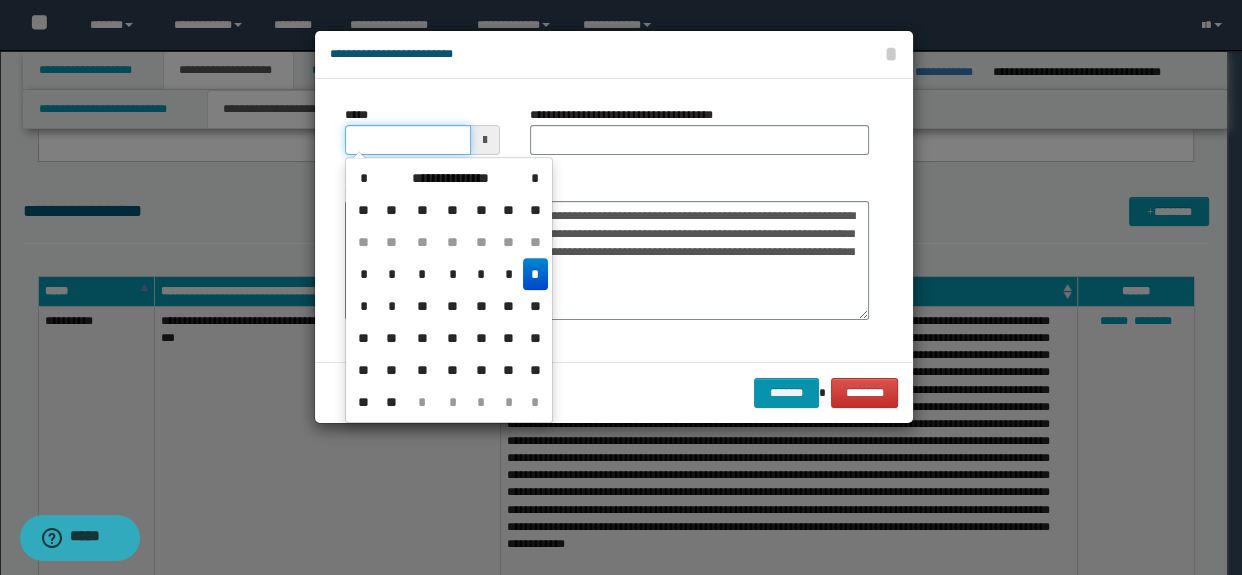 click on "*****" at bounding box center (408, 140) 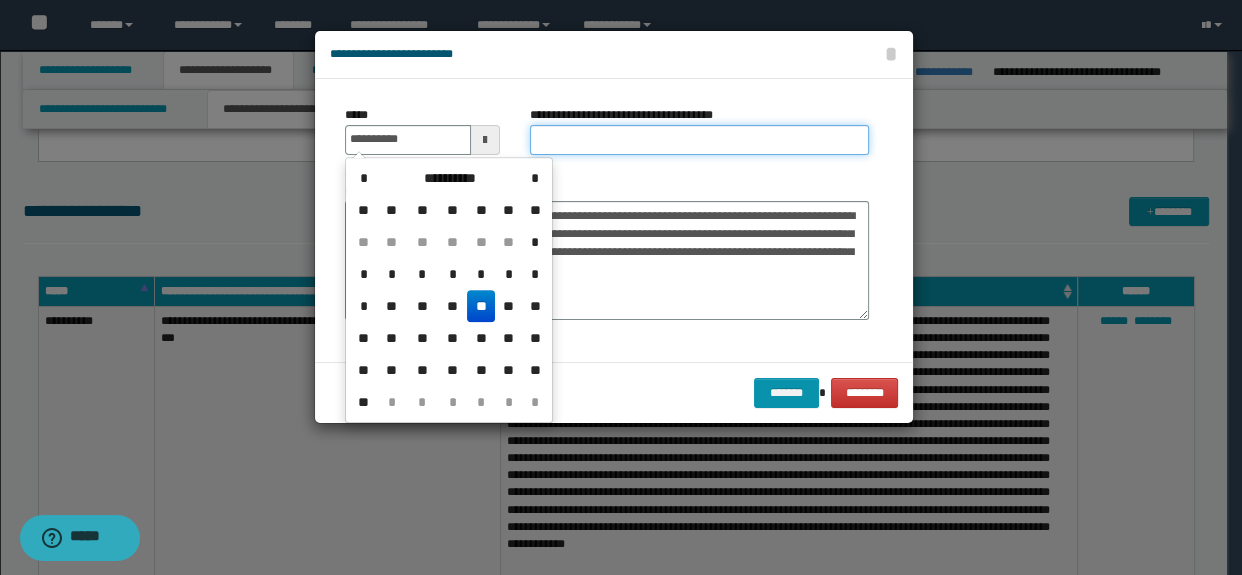 type on "**********" 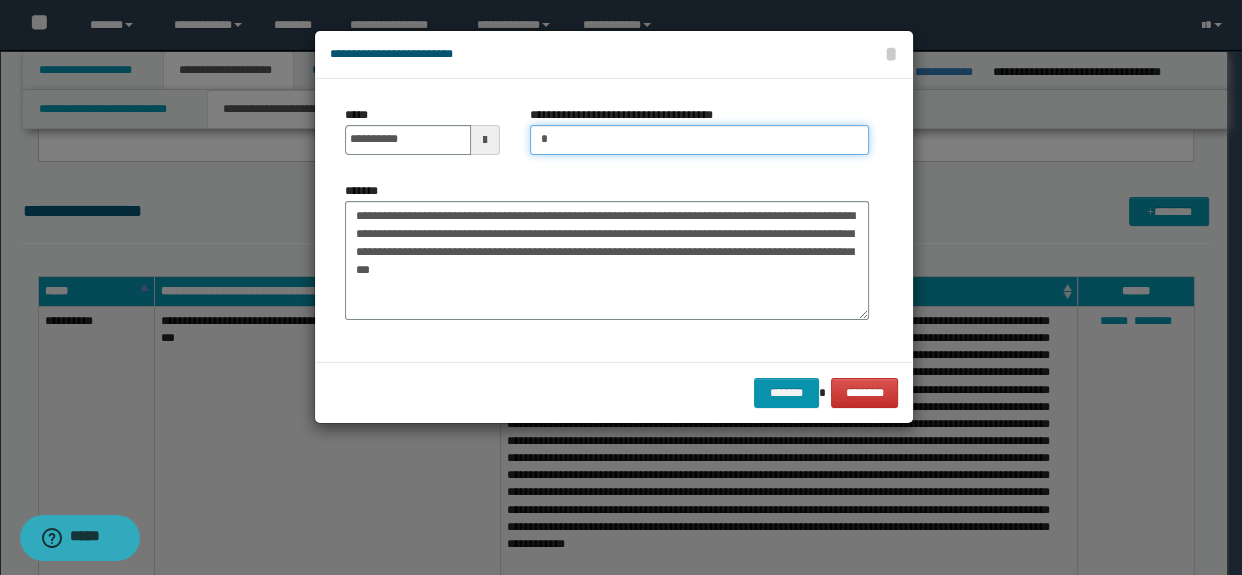 type on "**********" 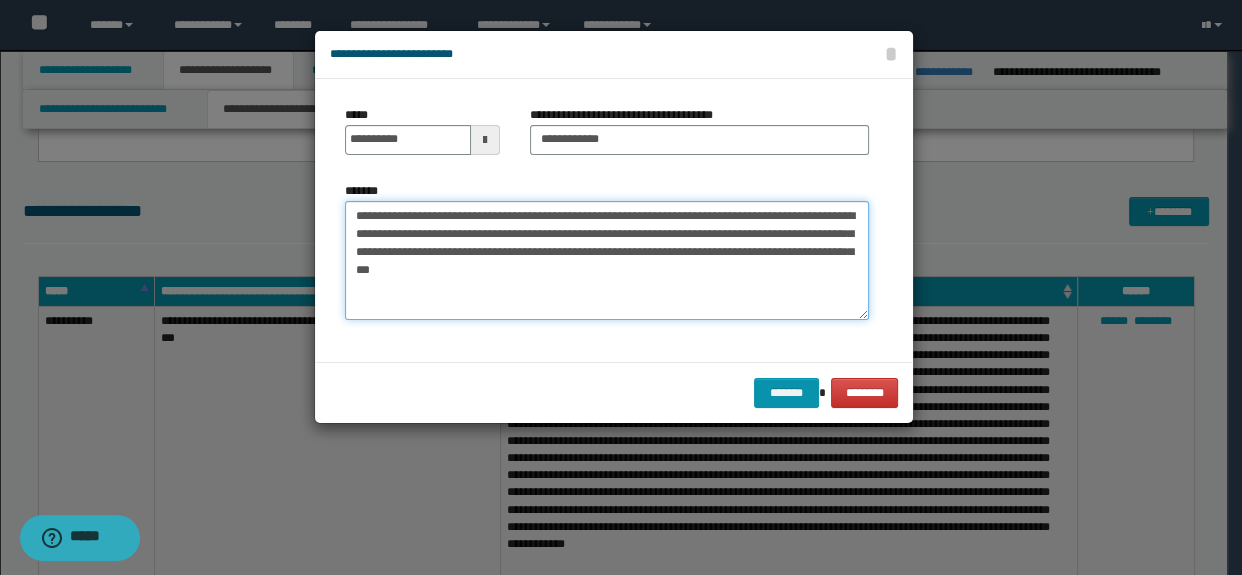click on "**********" at bounding box center [607, 261] 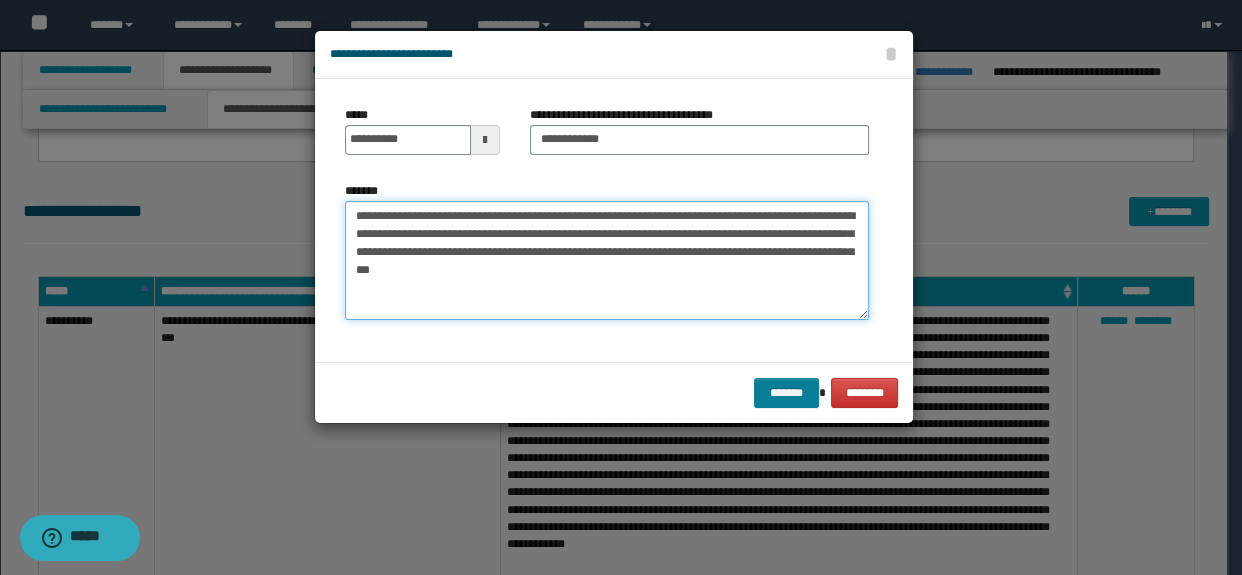type on "**********" 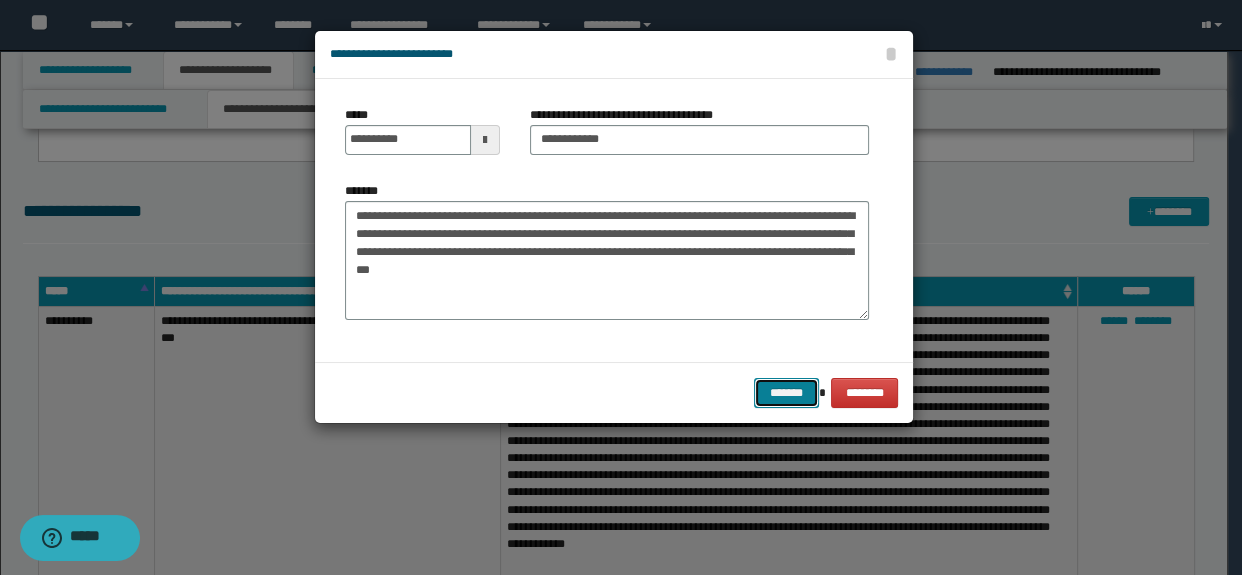 click on "*******" at bounding box center [786, 393] 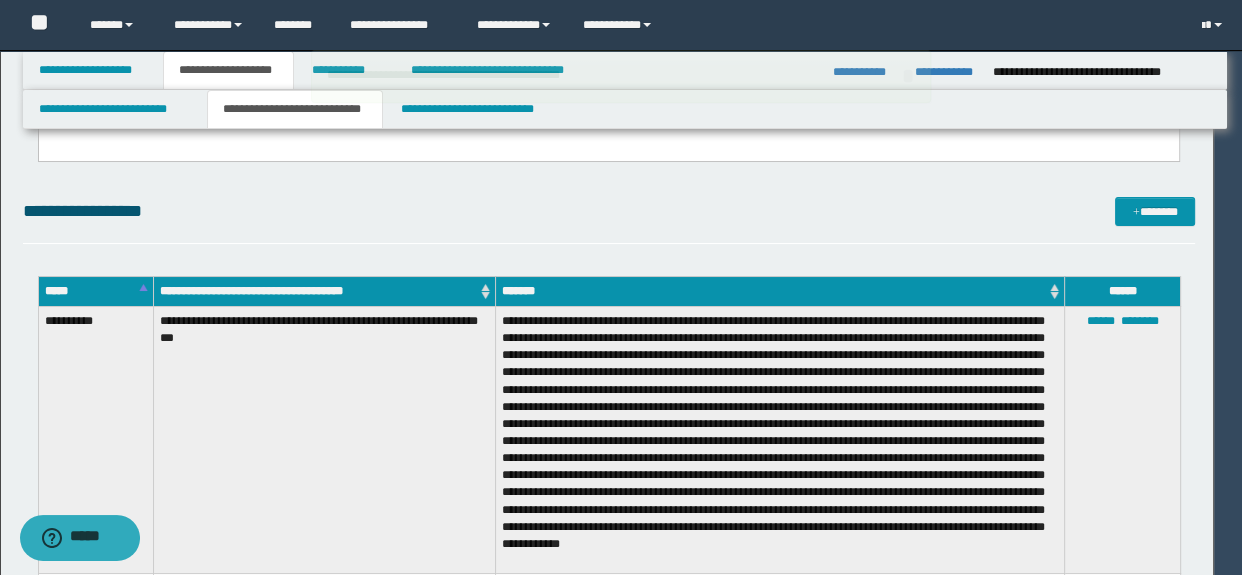 type 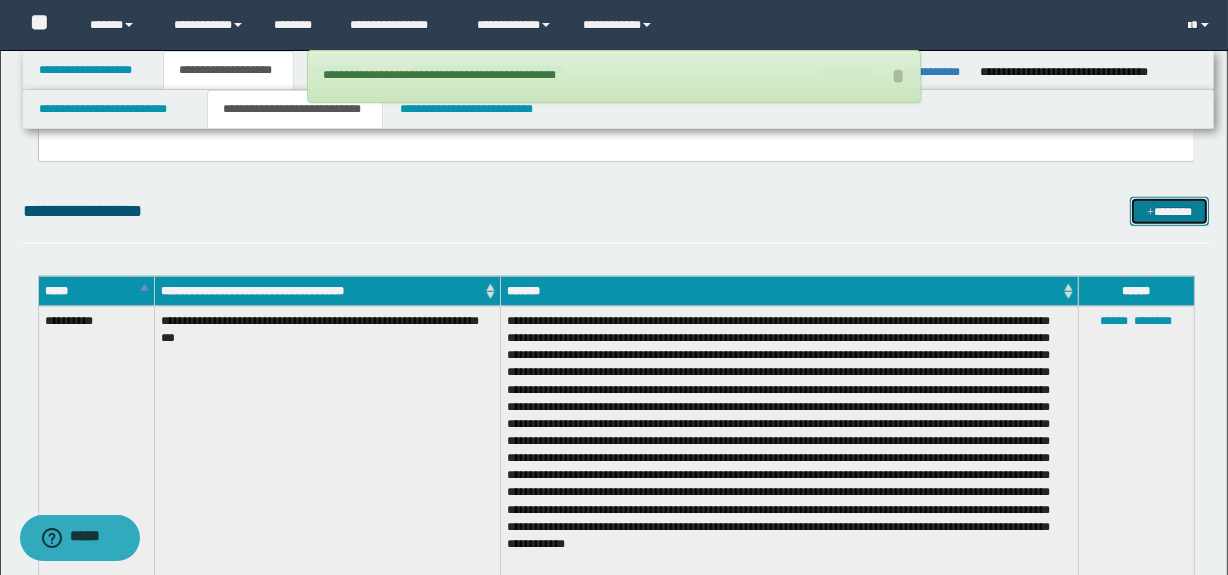 click on "*******" at bounding box center [1170, 212] 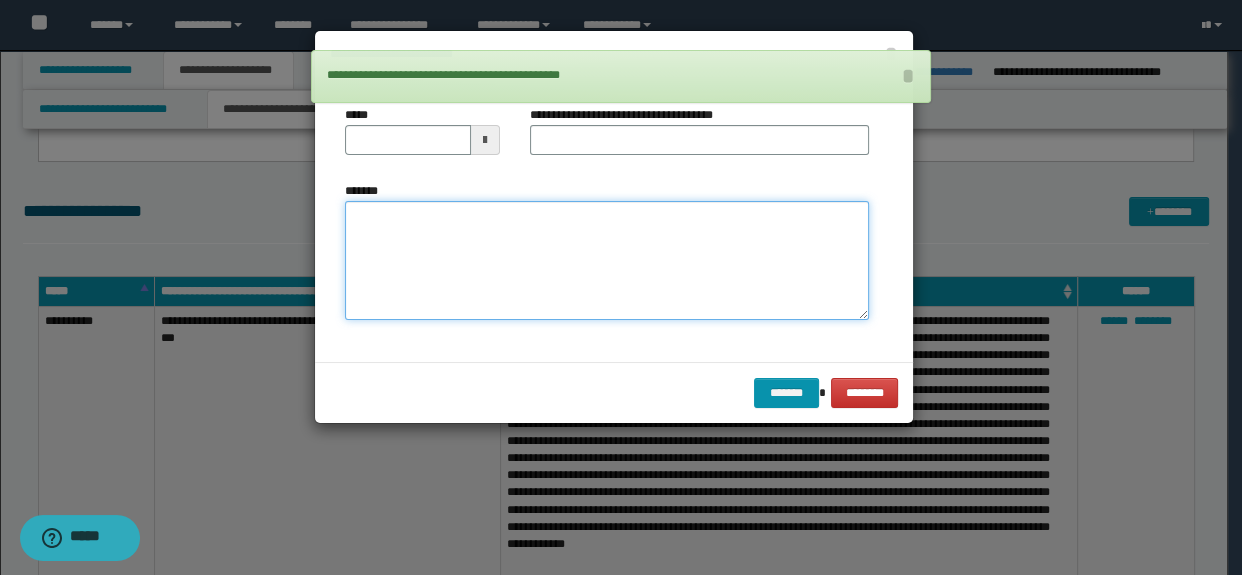 click on "*******" at bounding box center [607, 261] 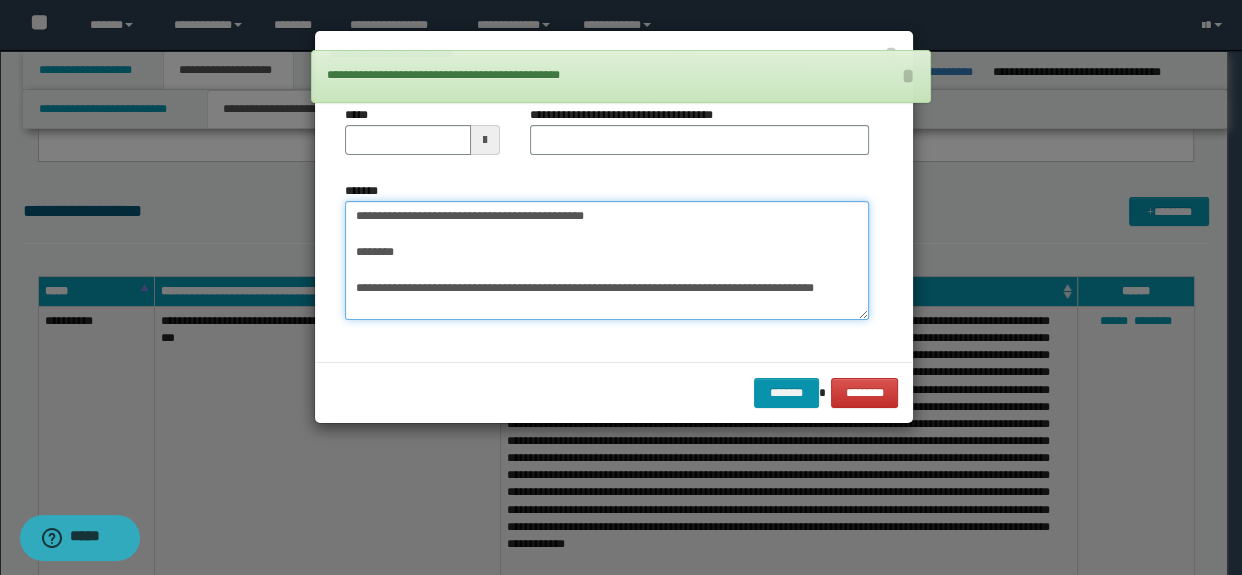type on "**********" 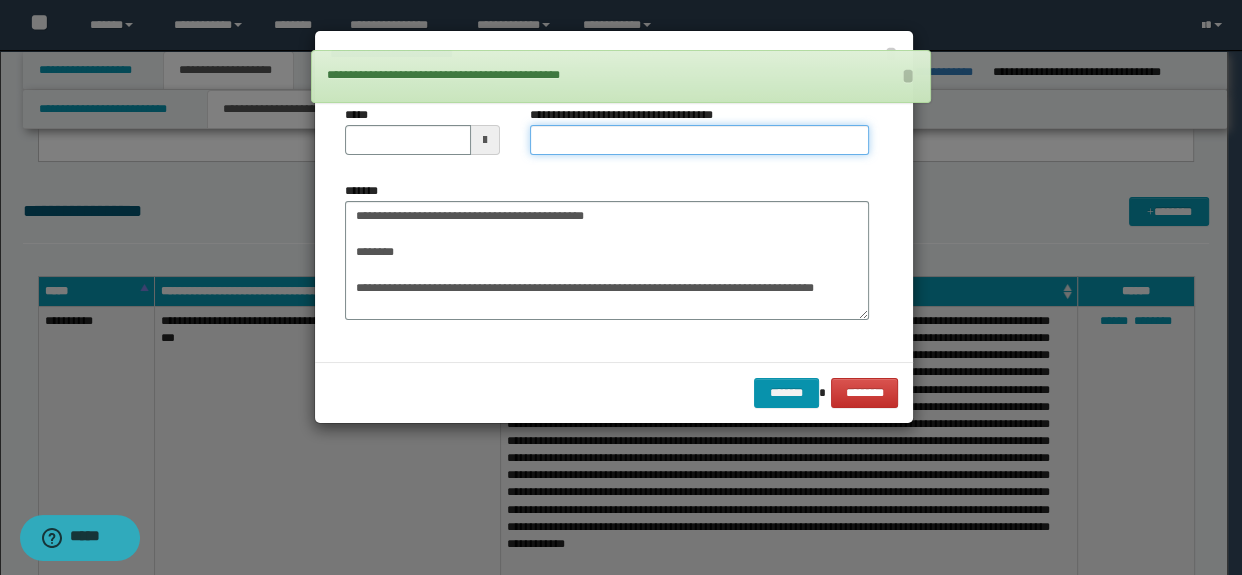 click on "**********" at bounding box center (700, 140) 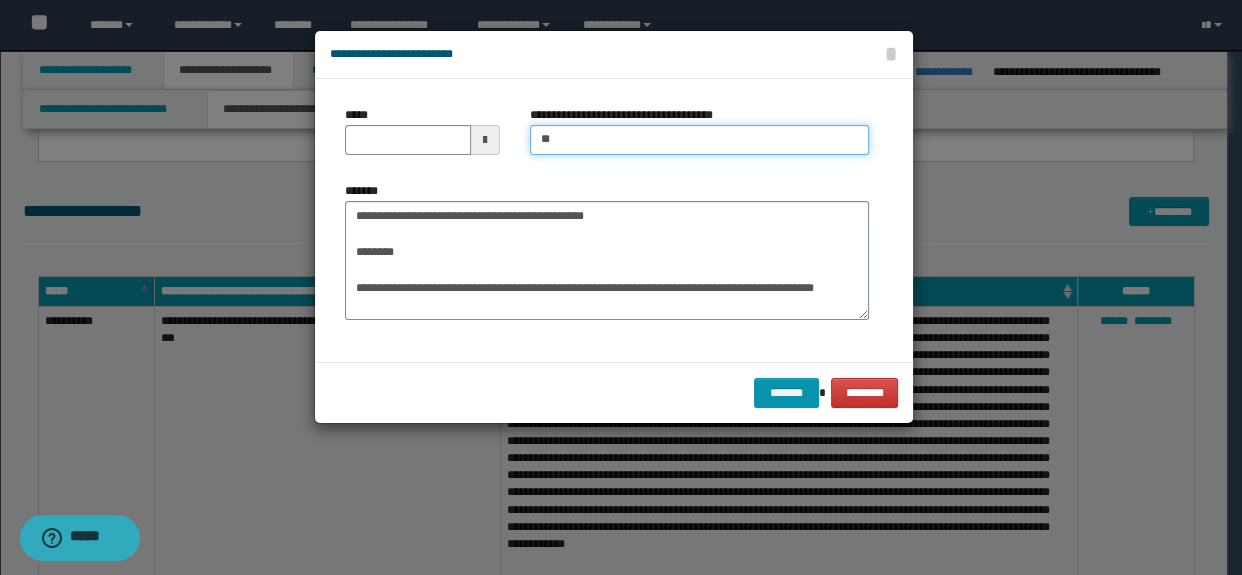 type on "**********" 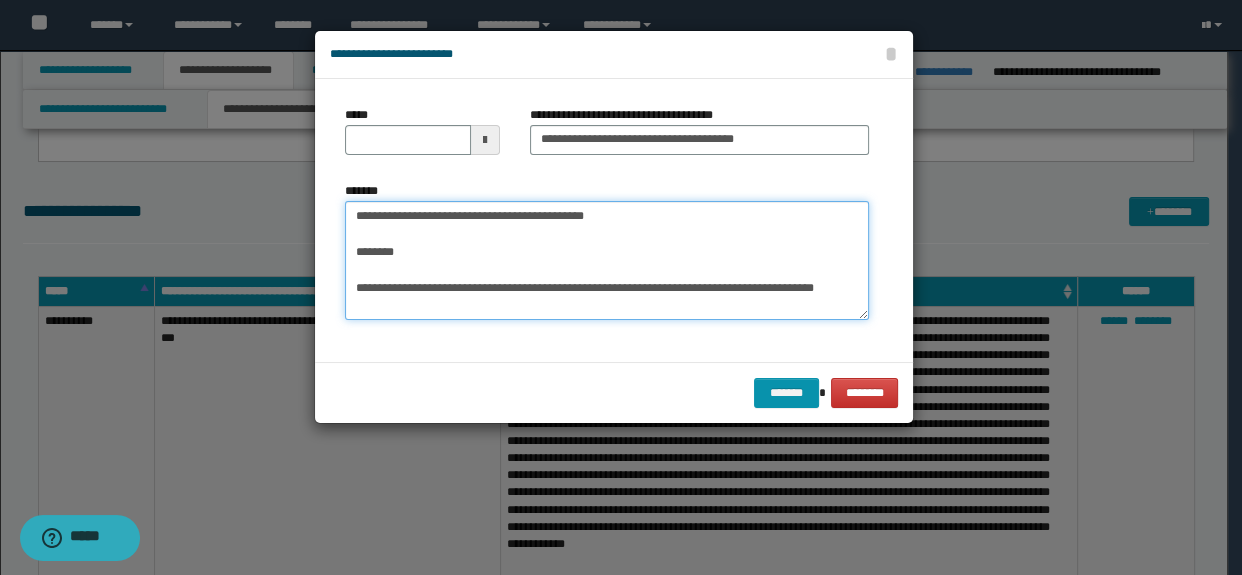 click on "**********" at bounding box center [607, 261] 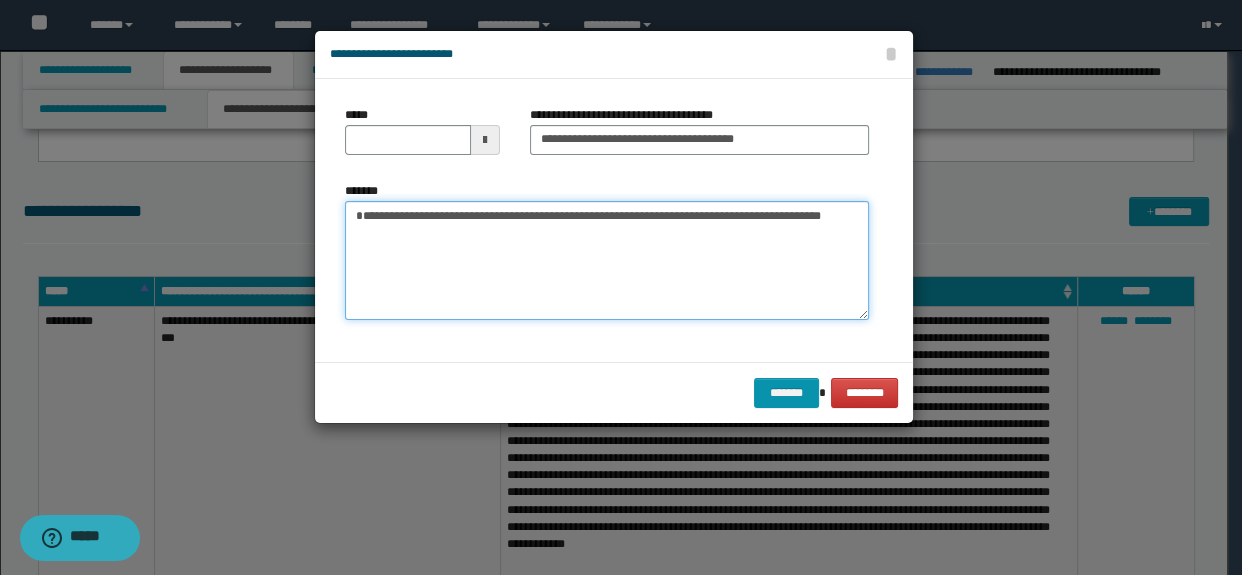 type 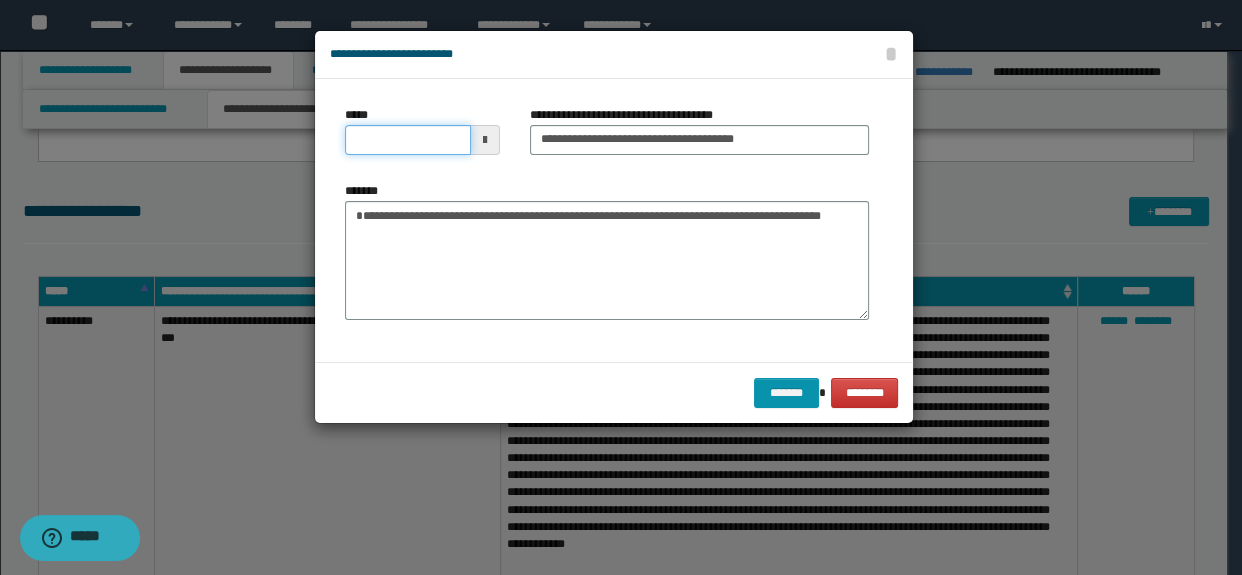 click on "*****" at bounding box center [408, 140] 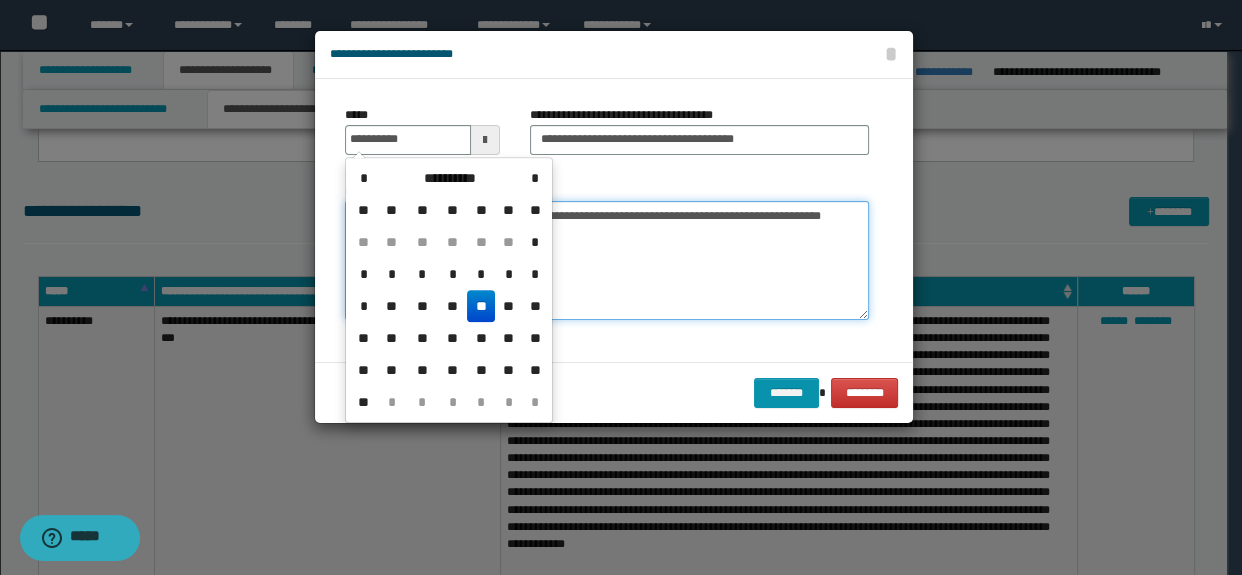 type on "**********" 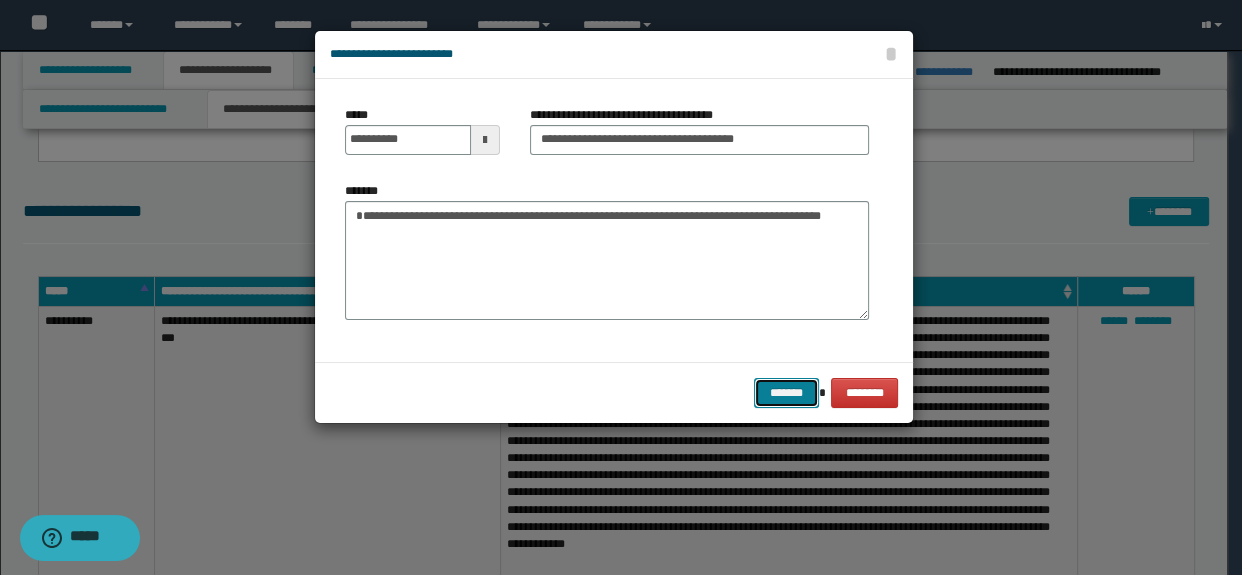 click on "*******" at bounding box center (786, 393) 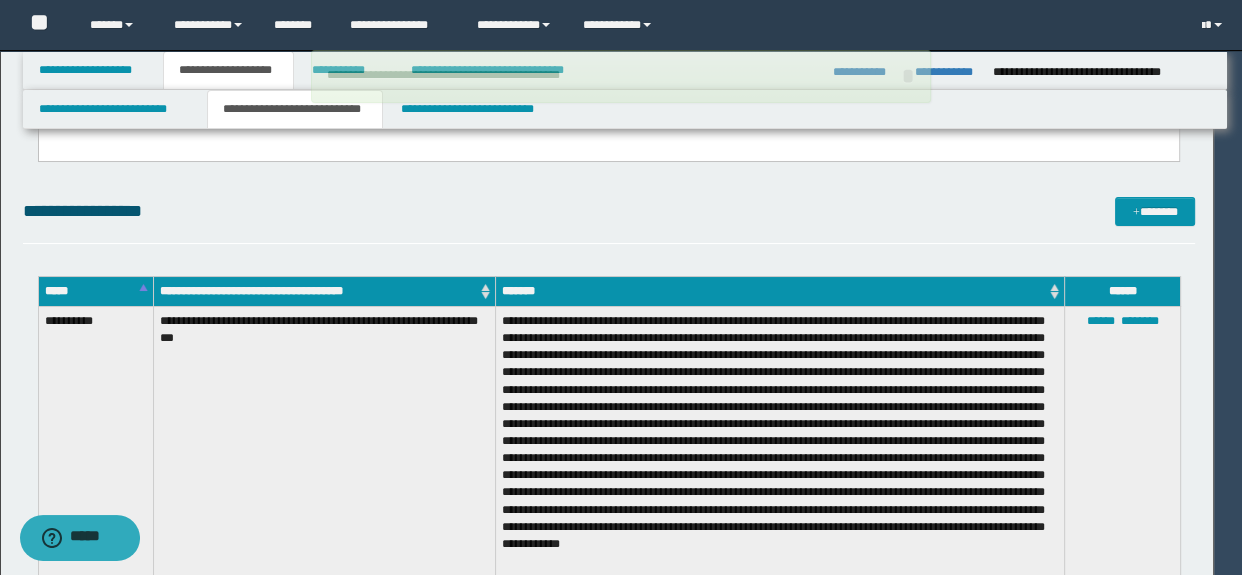 type 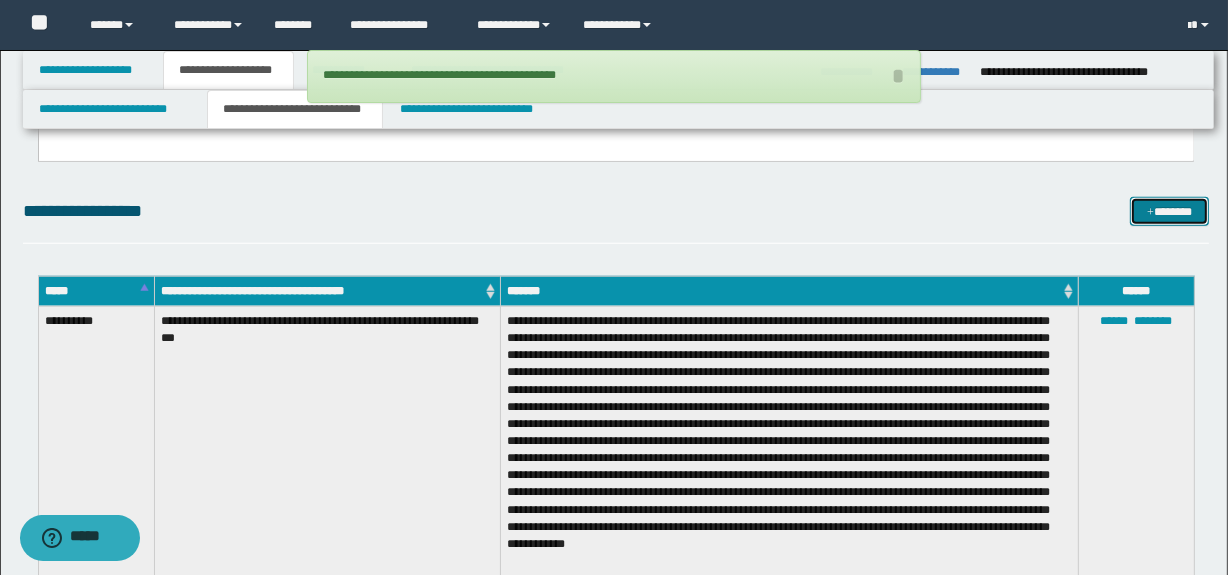 click at bounding box center [1150, 213] 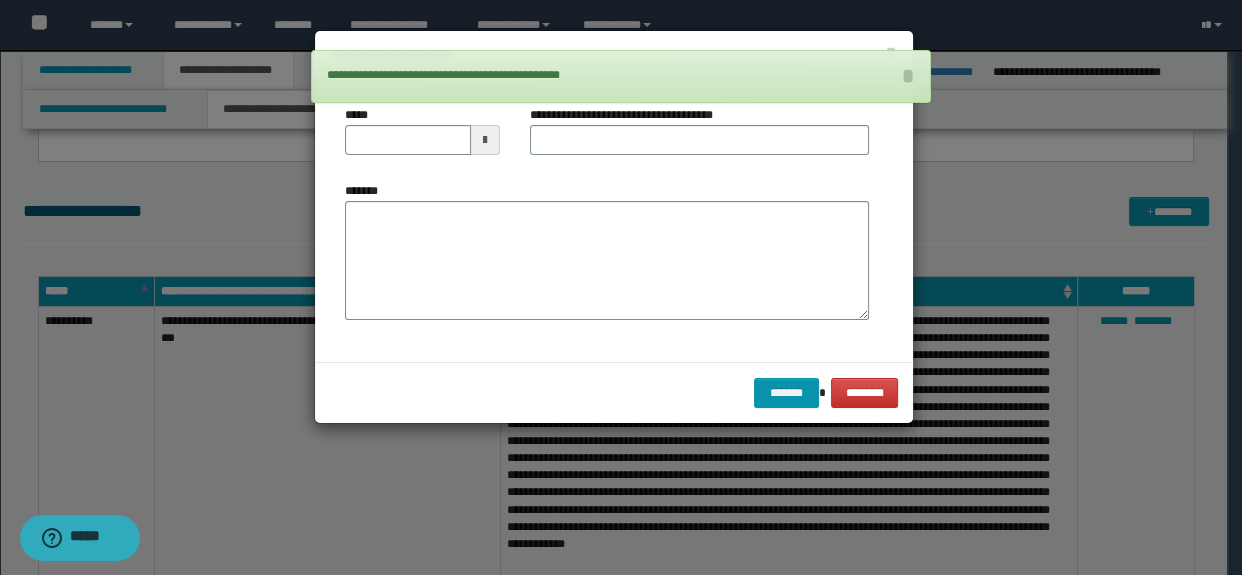 click on "**********" at bounding box center [614, 220] 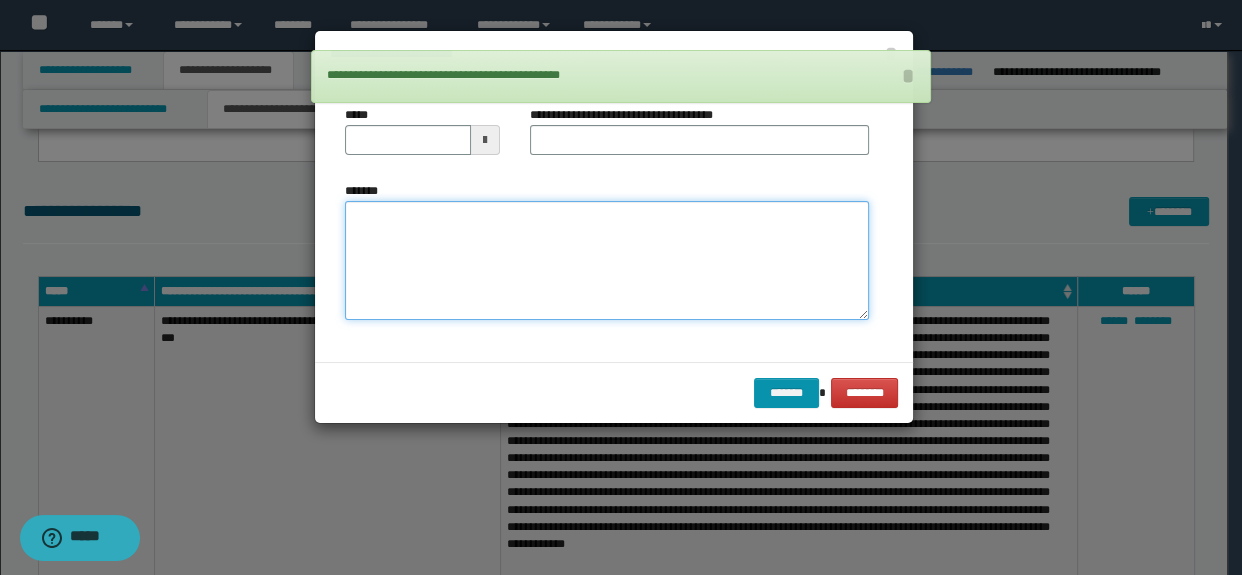 click on "*******" at bounding box center (607, 261) 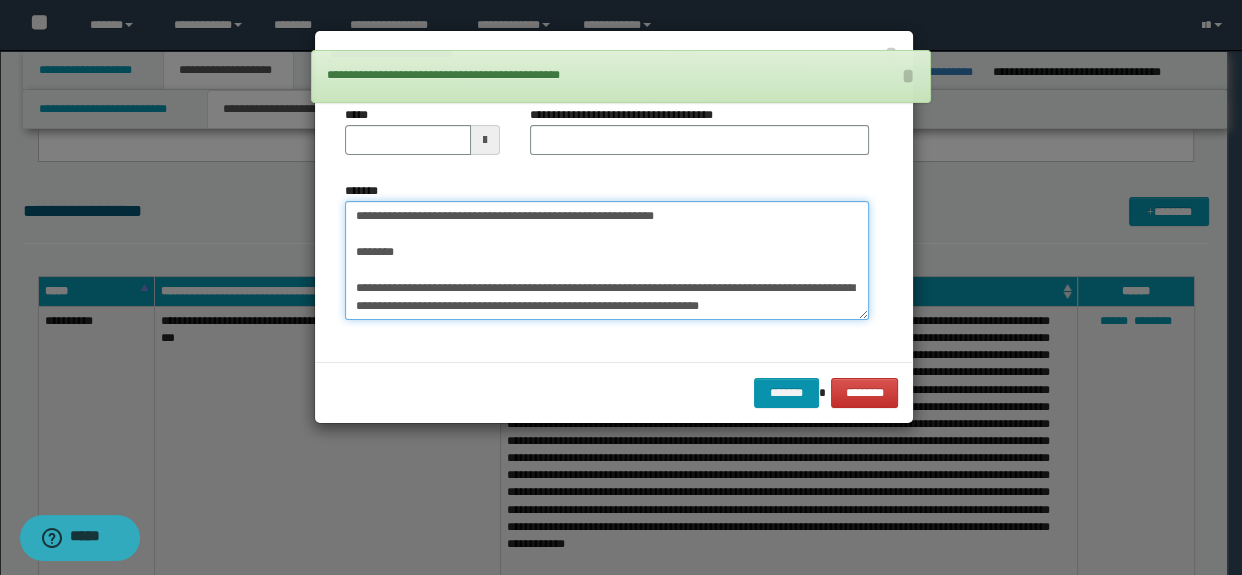 scroll, scrollTop: 11, scrollLeft: 0, axis: vertical 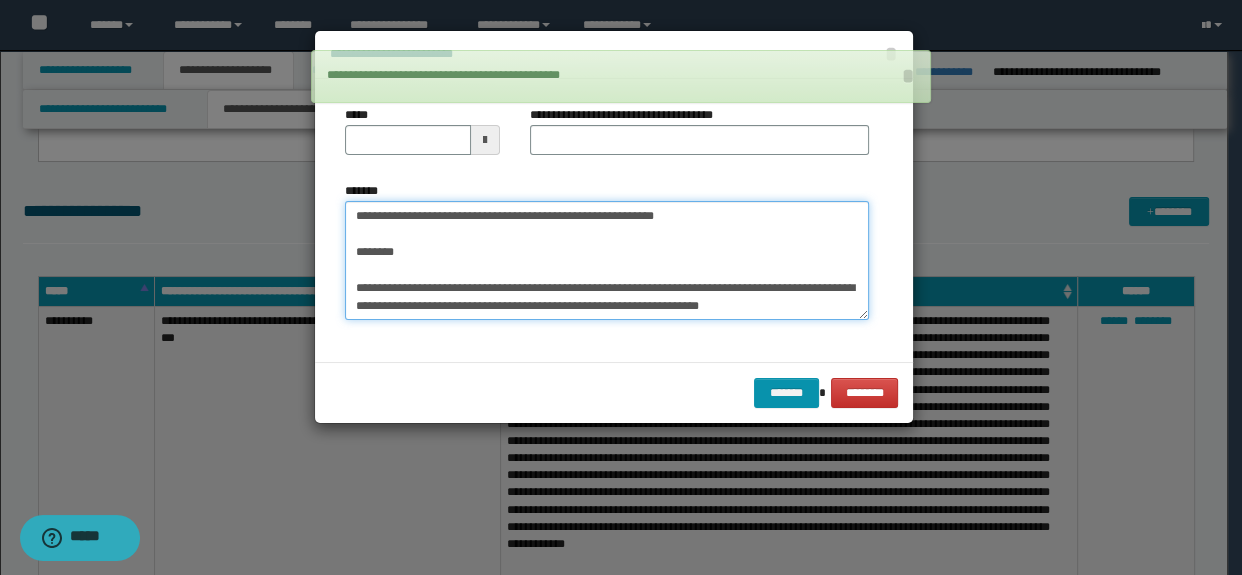 type on "**********" 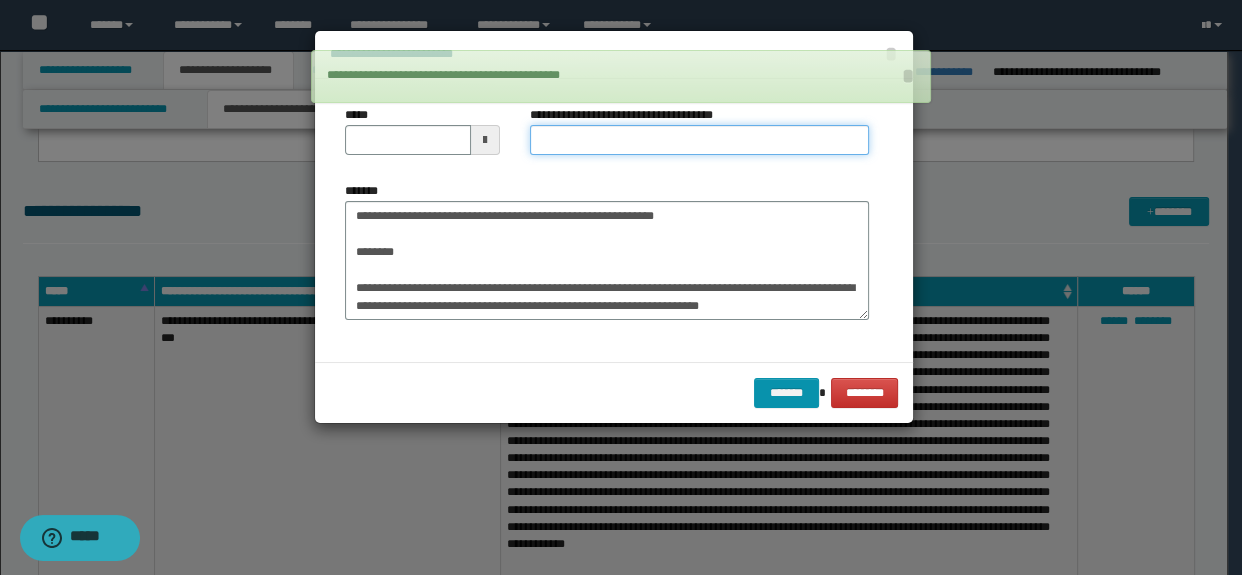 click on "**********" at bounding box center [700, 140] 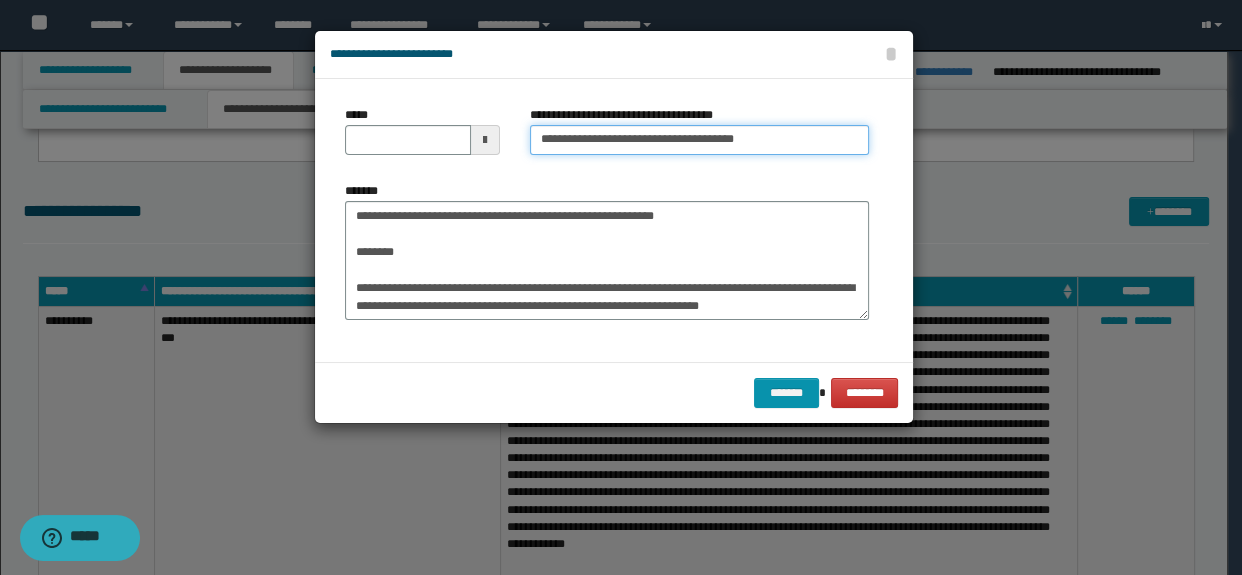 drag, startPoint x: 806, startPoint y: 138, endPoint x: 657, endPoint y: 139, distance: 149.00336 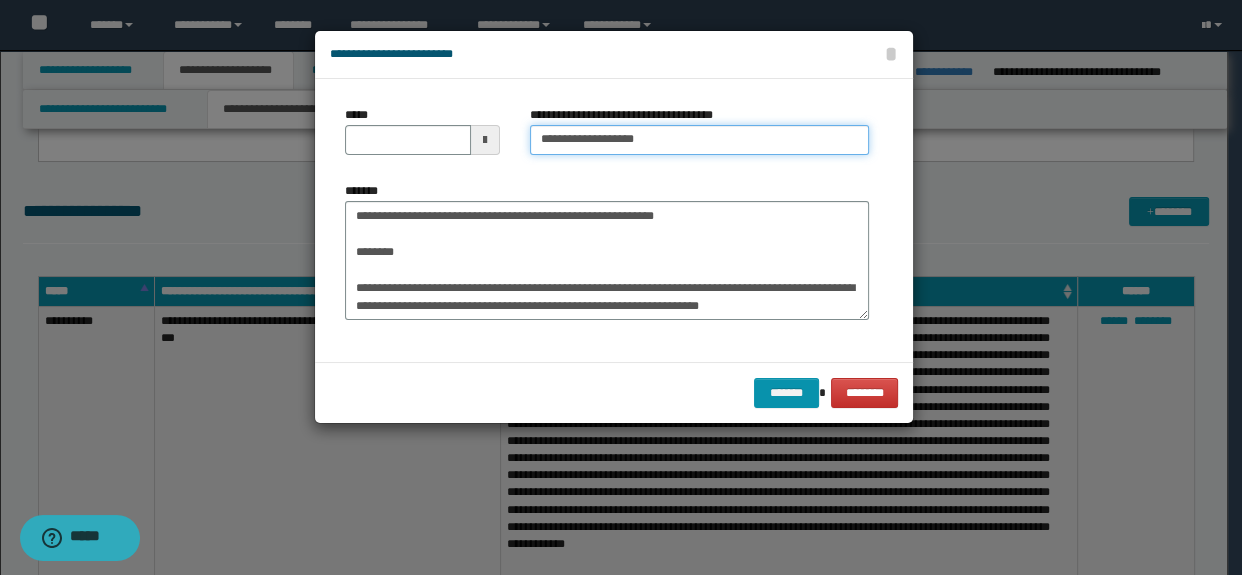 type on "**********" 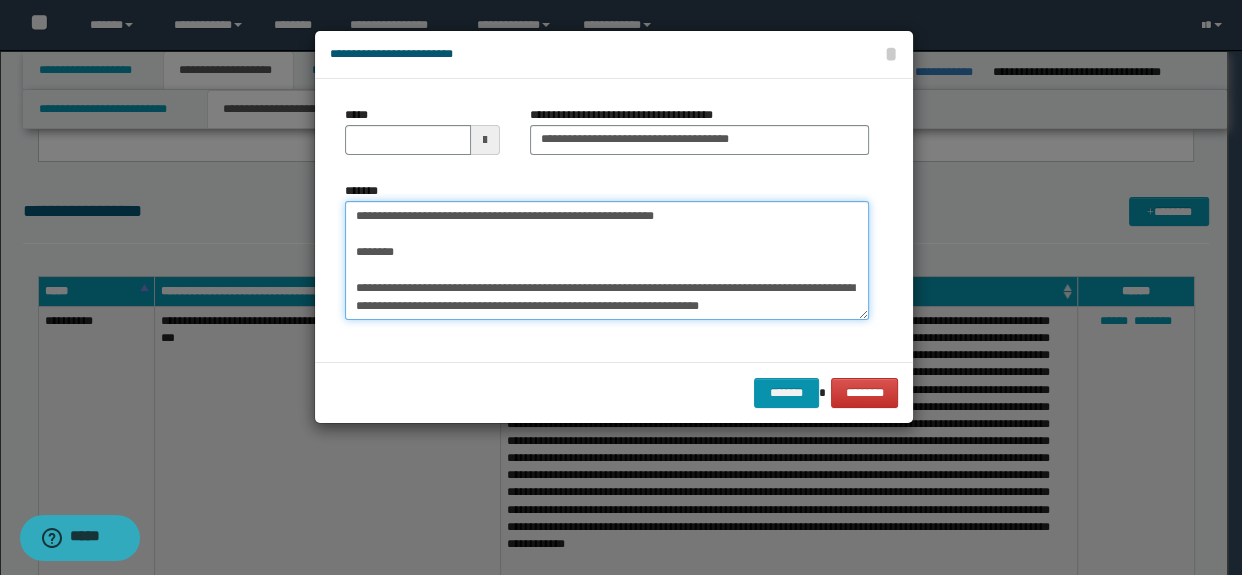 click on "**********" at bounding box center [607, 261] 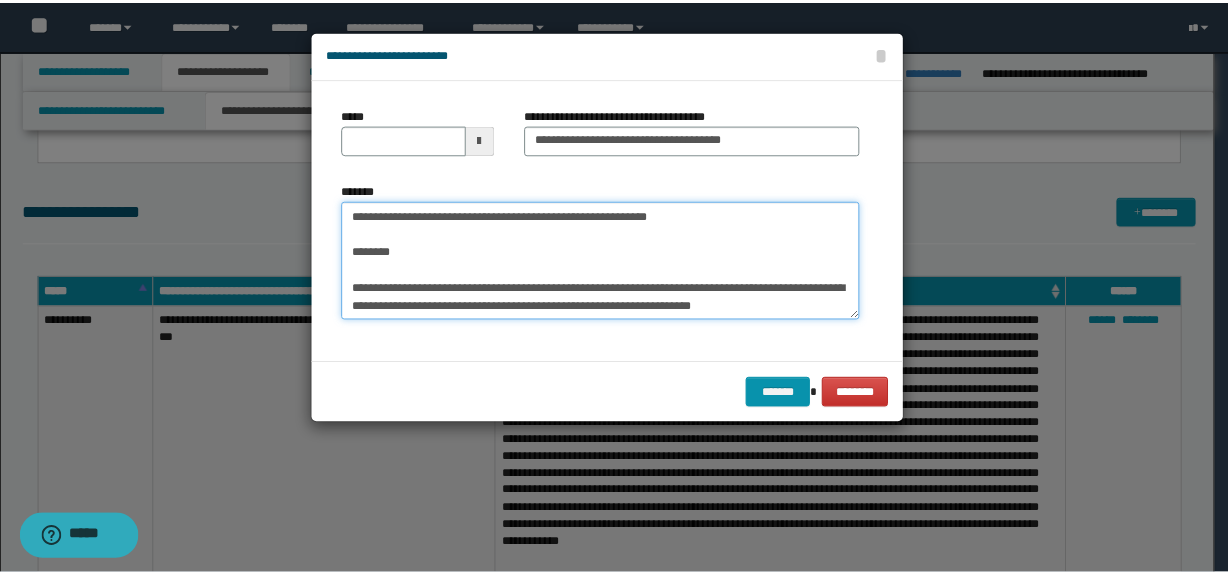 scroll, scrollTop: 0, scrollLeft: 0, axis: both 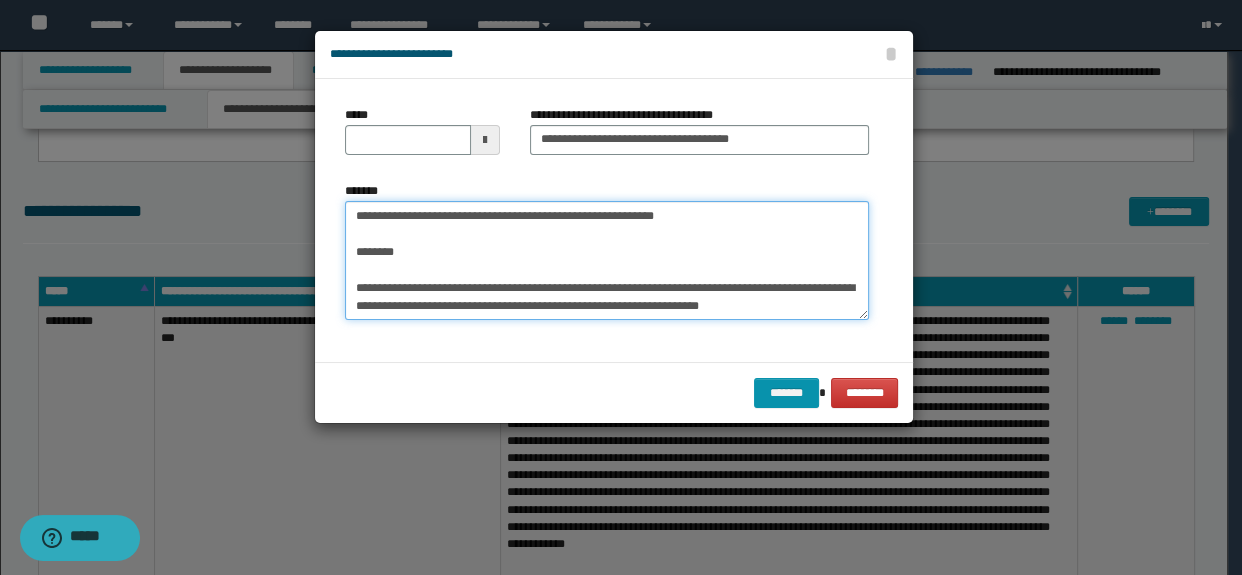drag, startPoint x: 417, startPoint y: 257, endPoint x: 292, endPoint y: 189, distance: 142.29898 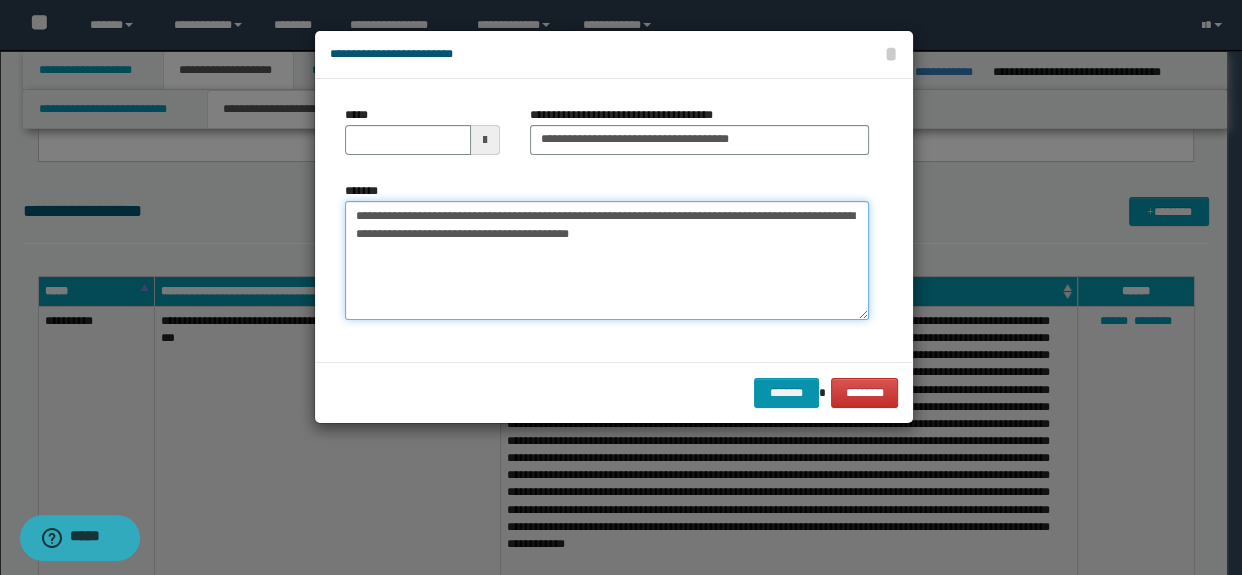 type 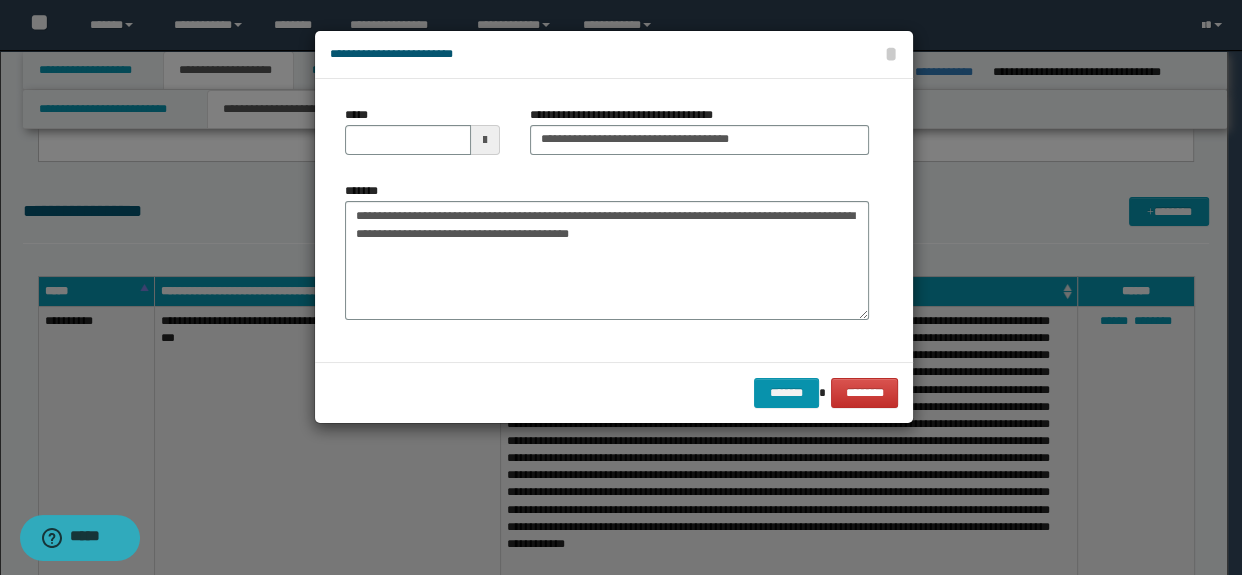 click on "*****" at bounding box center [422, 130] 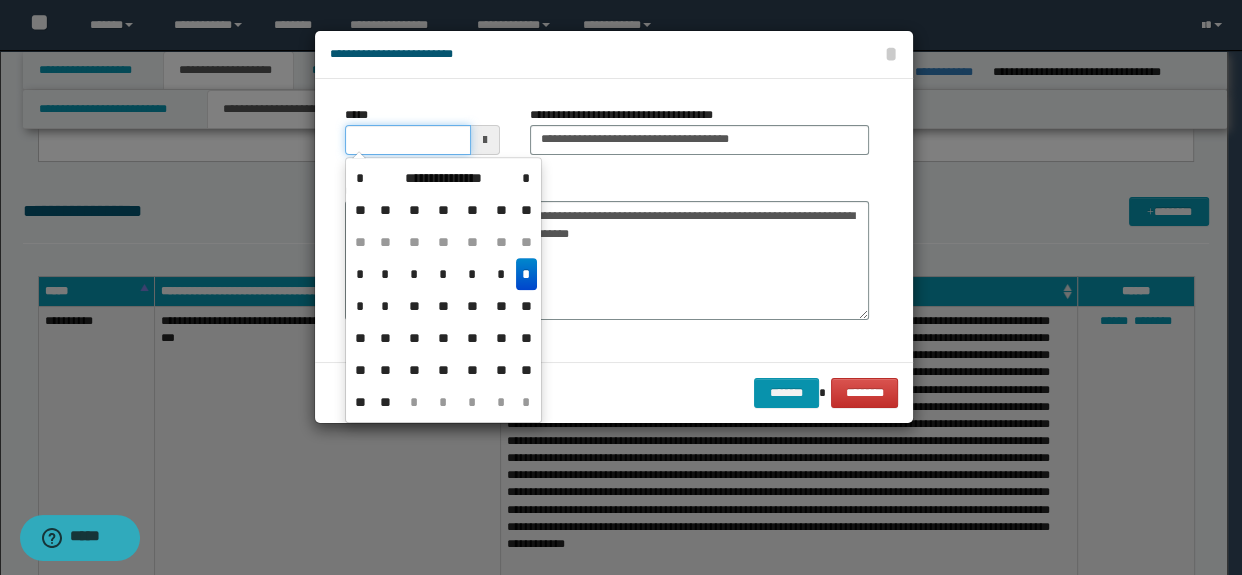 click on "*****" at bounding box center (408, 140) 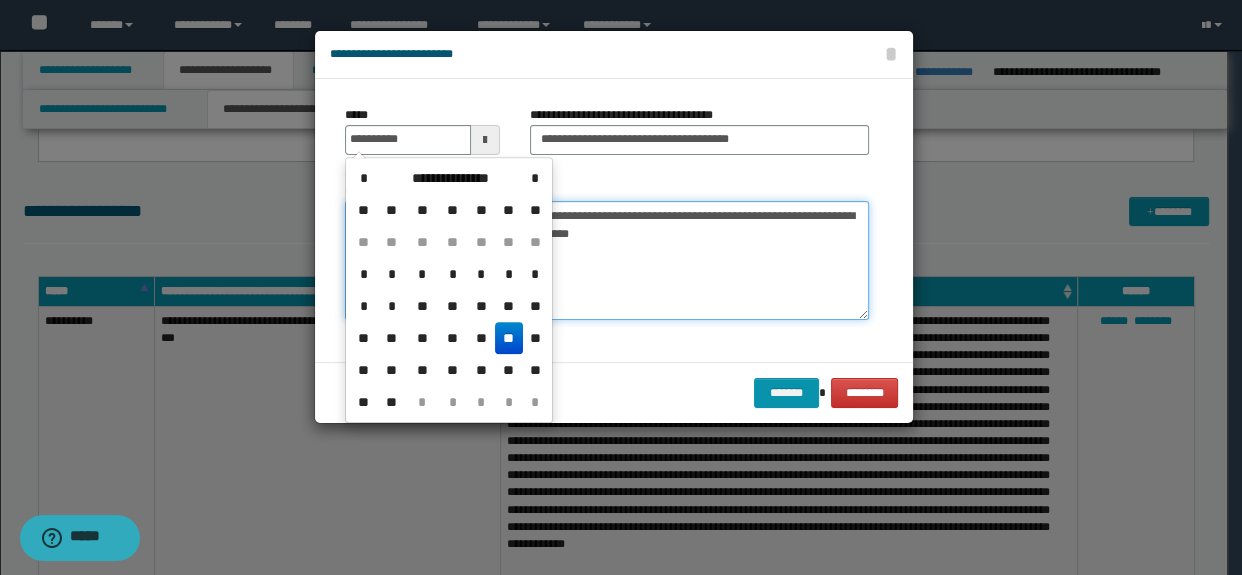 type on "**********" 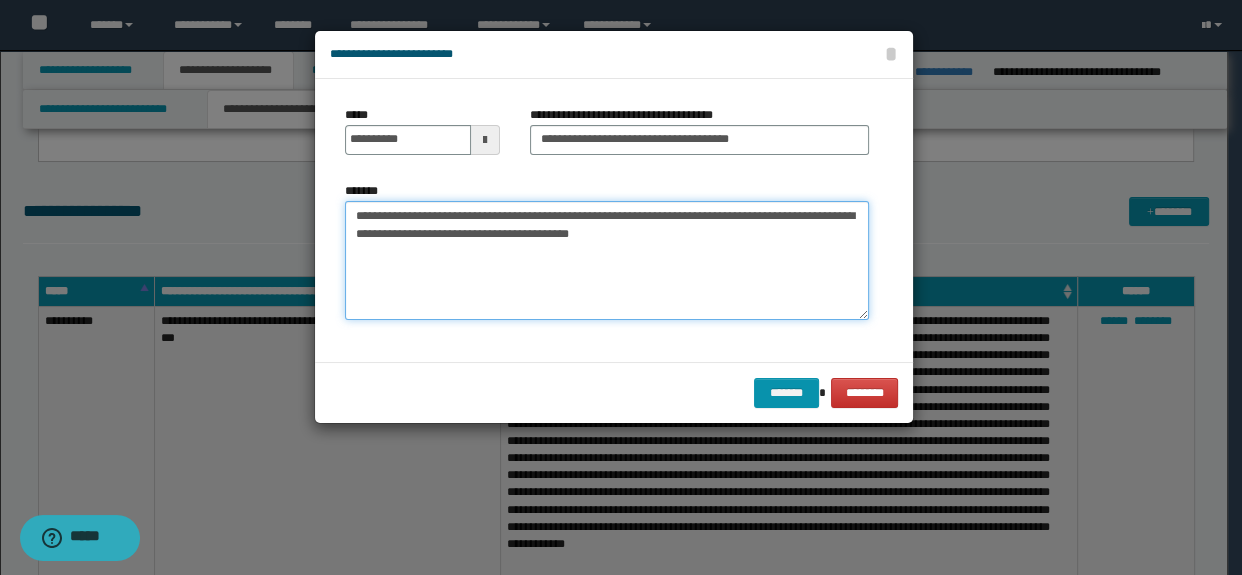 click on "**********" at bounding box center [607, 261] 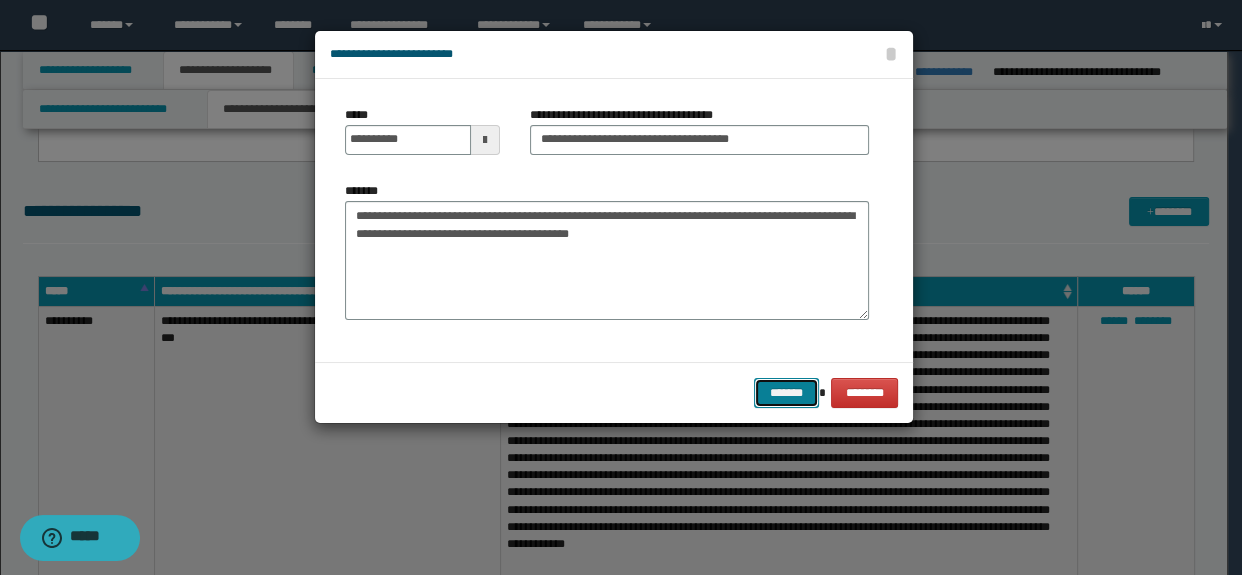 click on "*******" at bounding box center (786, 393) 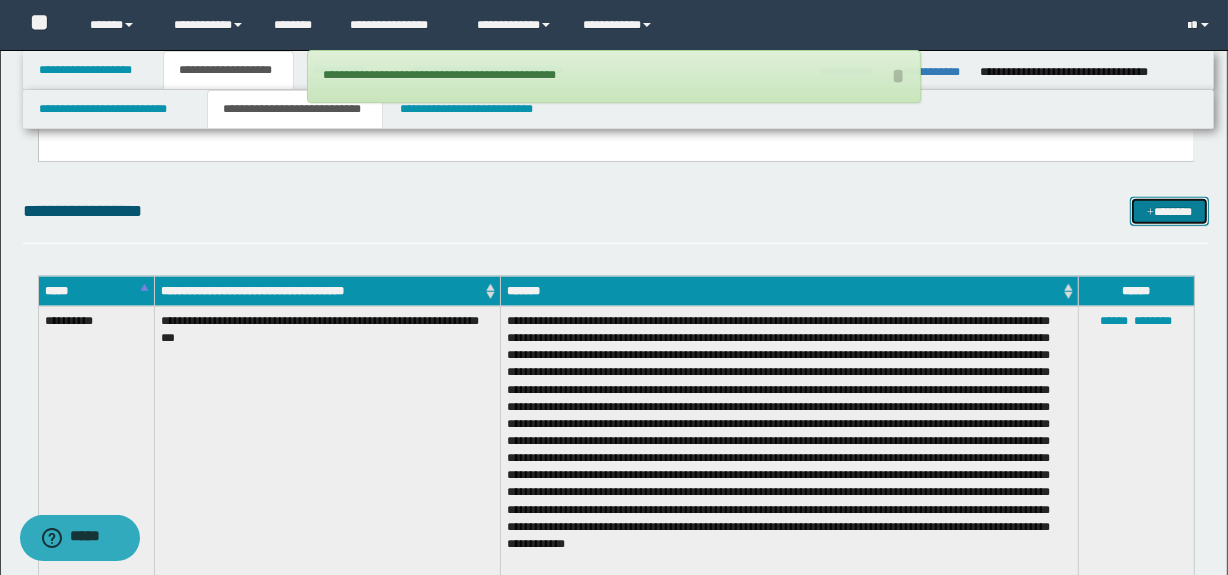 drag, startPoint x: 1142, startPoint y: 223, endPoint x: 1012, endPoint y: 230, distance: 130.18832 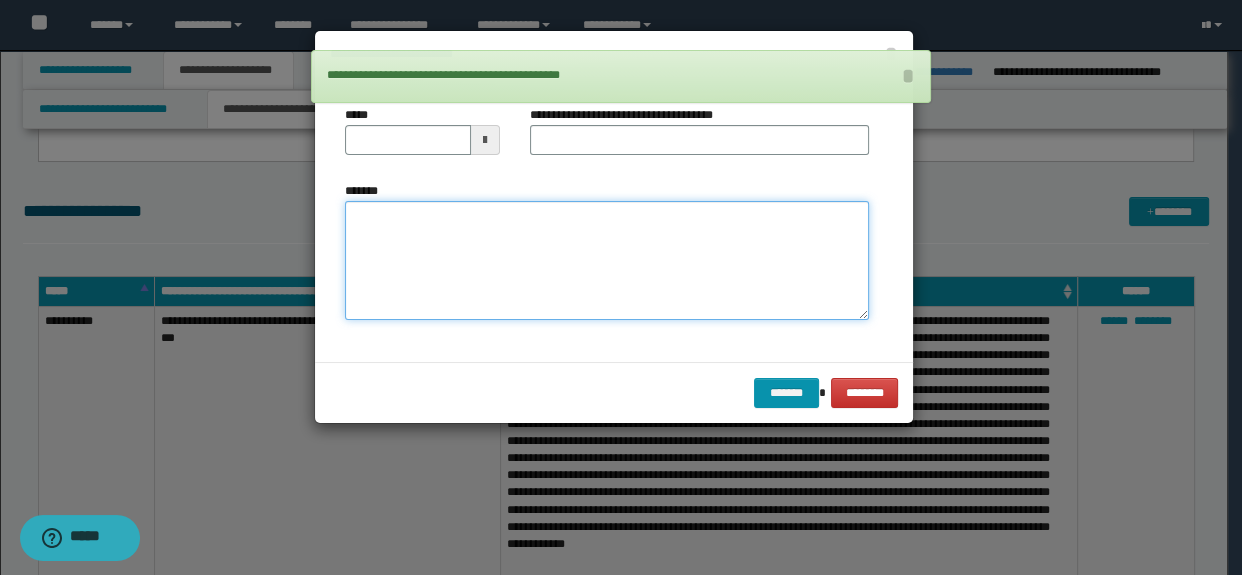 click on "*******" at bounding box center [607, 261] 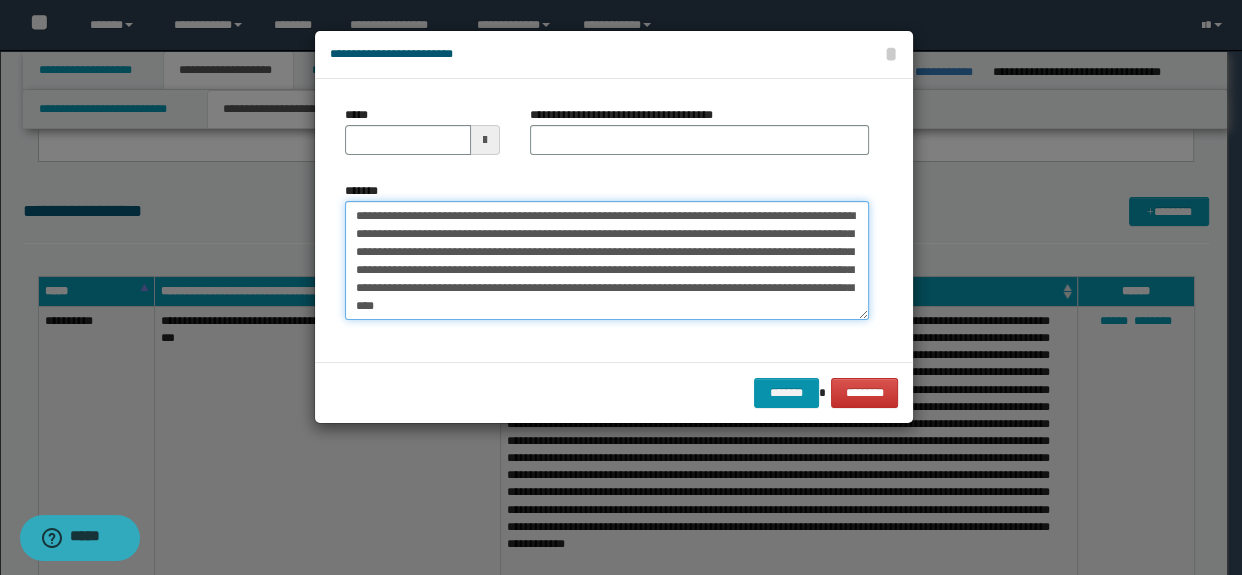 drag, startPoint x: 556, startPoint y: 209, endPoint x: 217, endPoint y: 188, distance: 339.6498 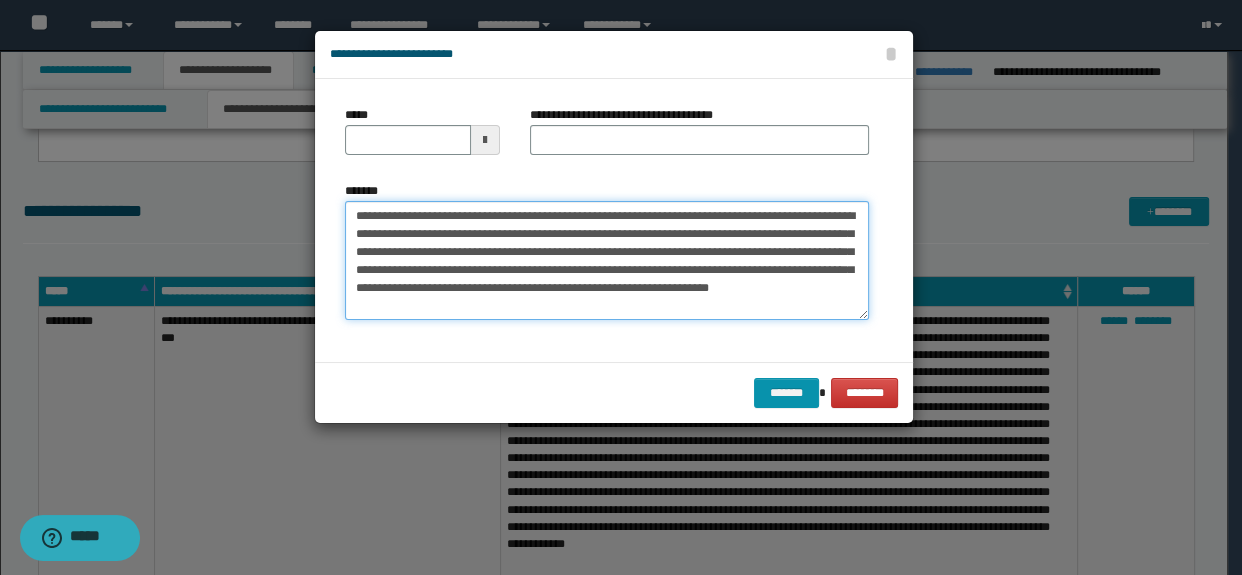 type 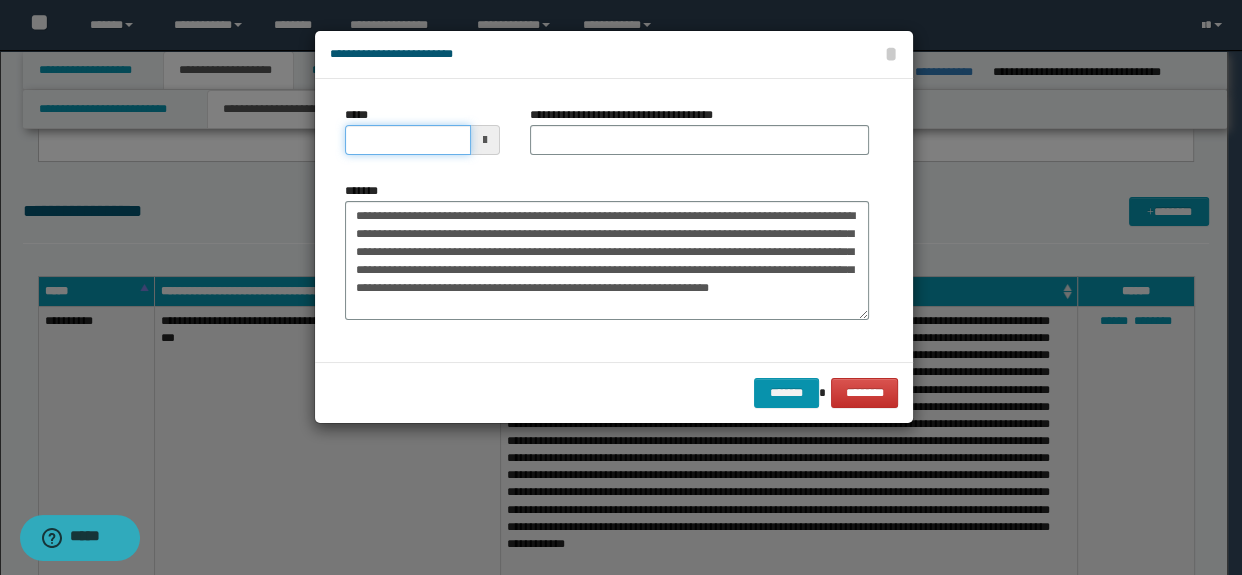 click on "*****" at bounding box center (408, 140) 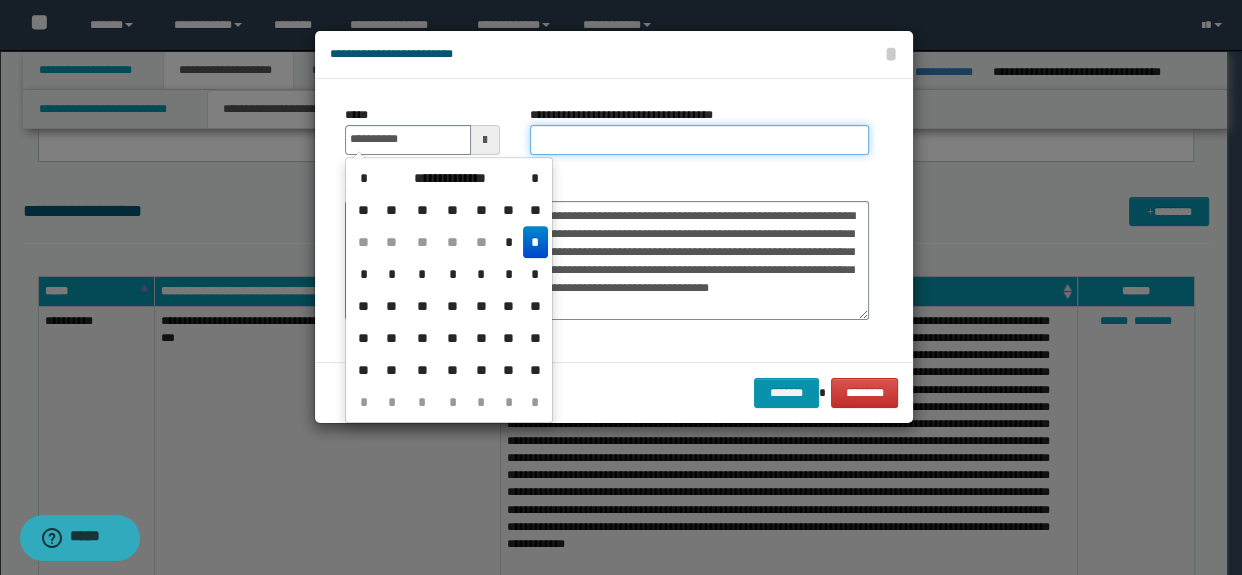 type on "**********" 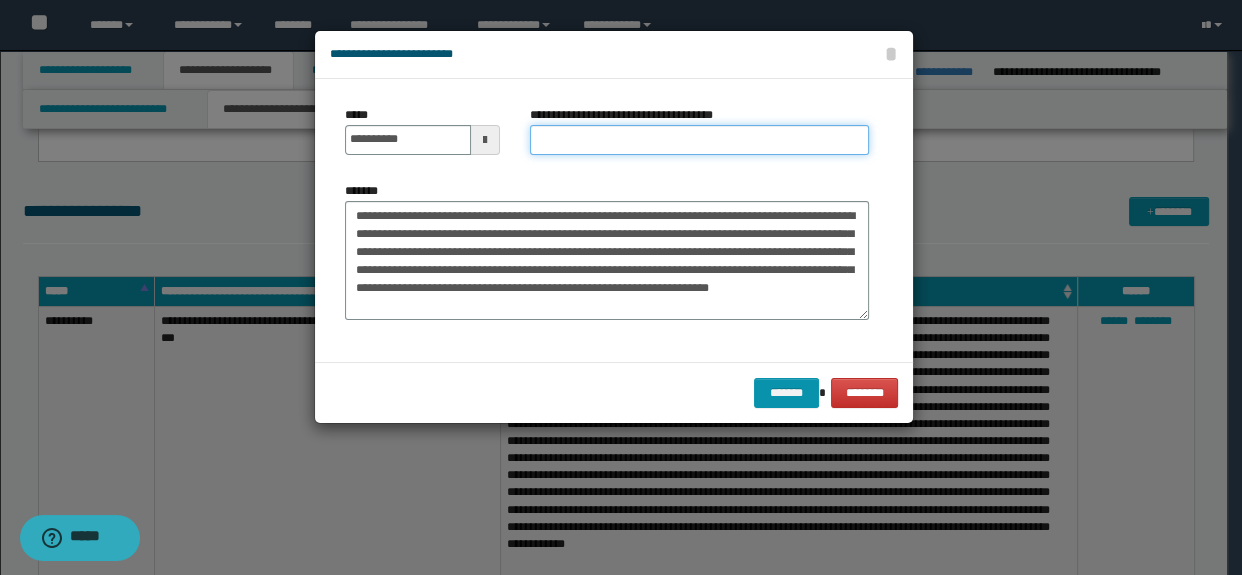 type on "**********" 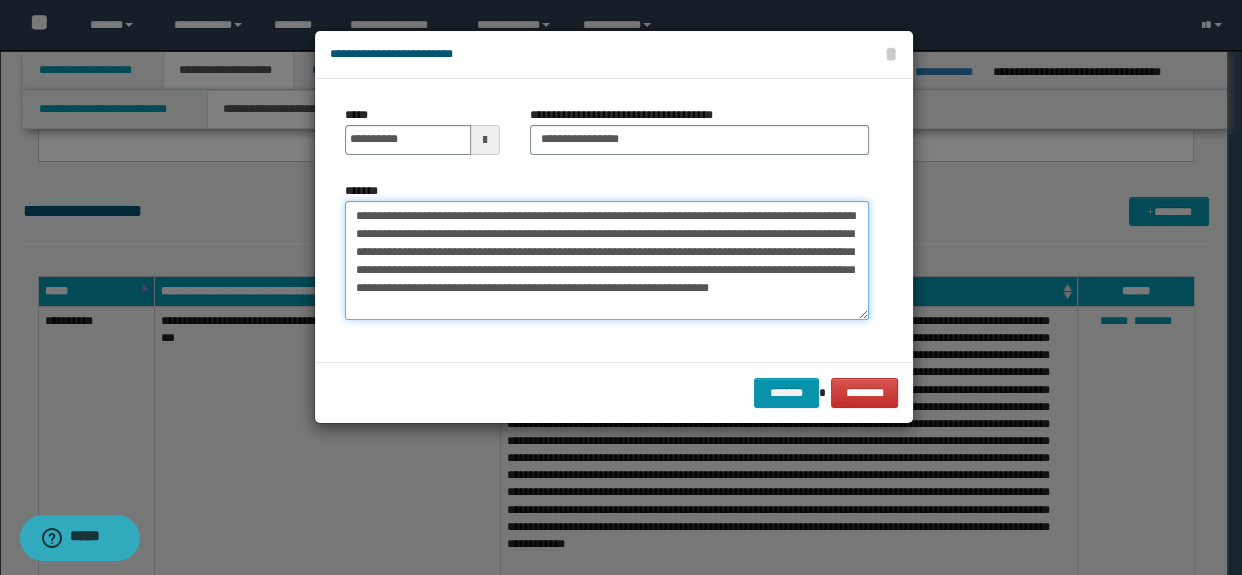 click on "**********" at bounding box center [607, 261] 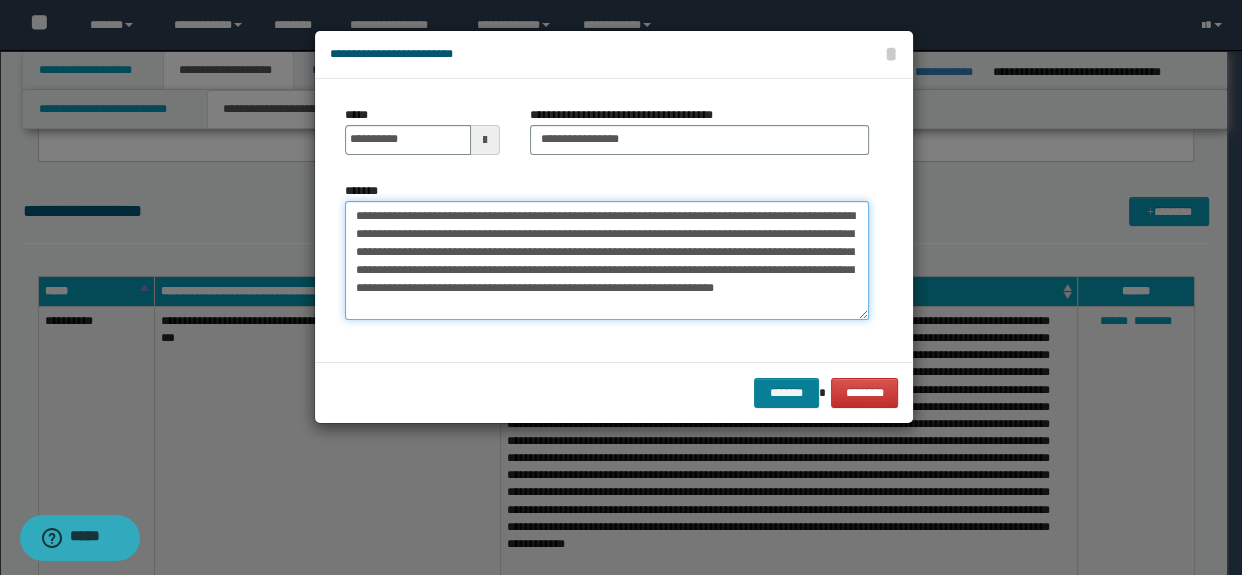 type on "**********" 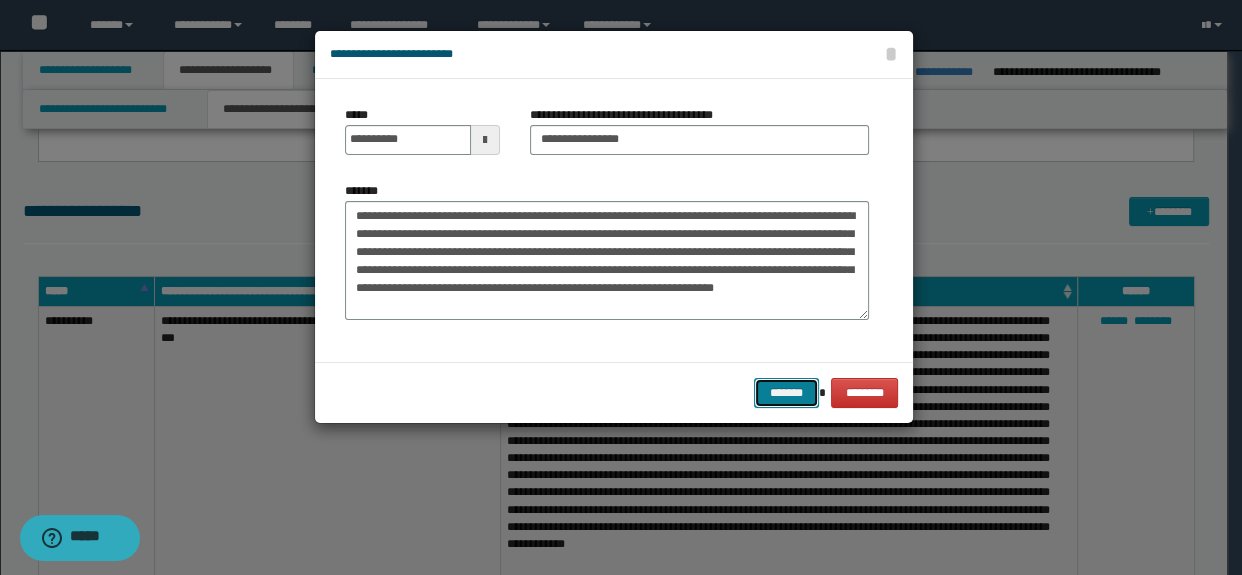 click on "*******" at bounding box center [786, 393] 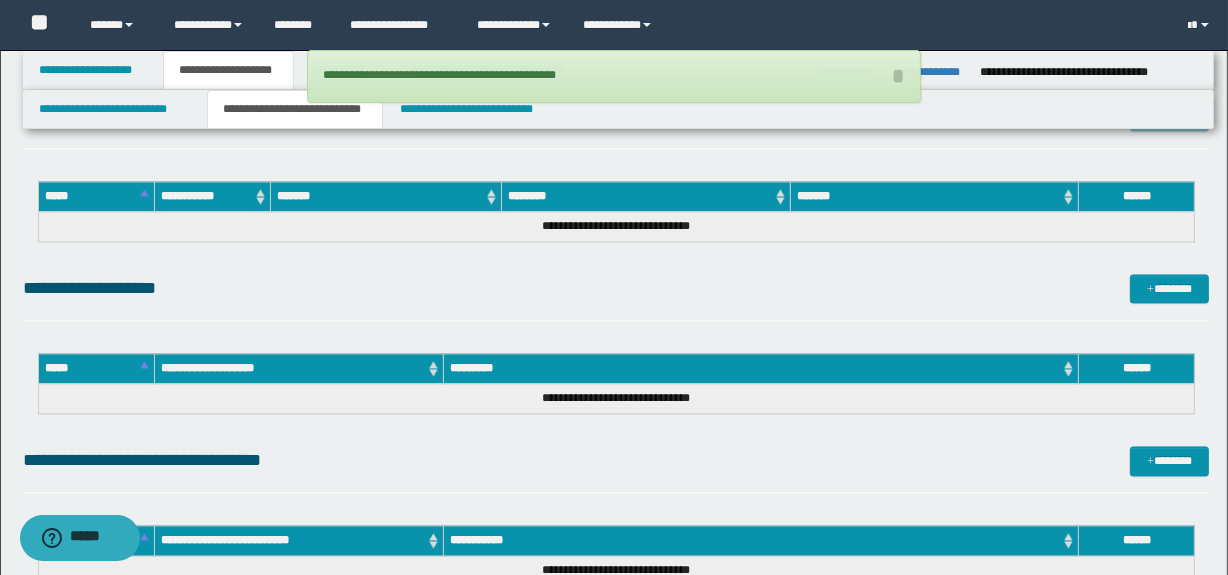 scroll, scrollTop: 3873, scrollLeft: 0, axis: vertical 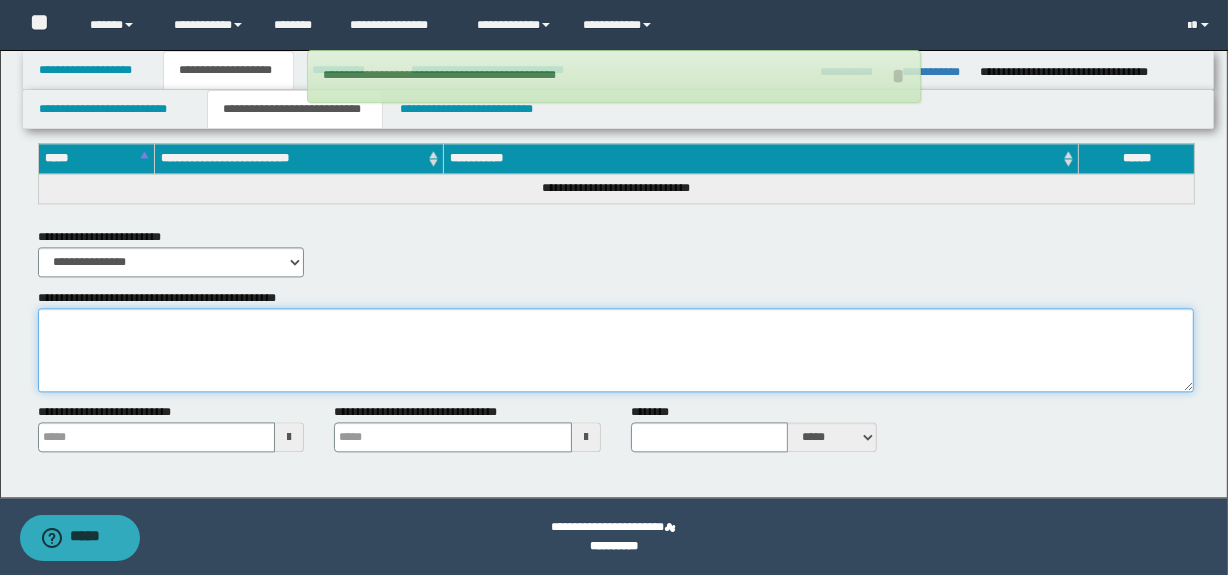 click on "**********" at bounding box center (616, 350) 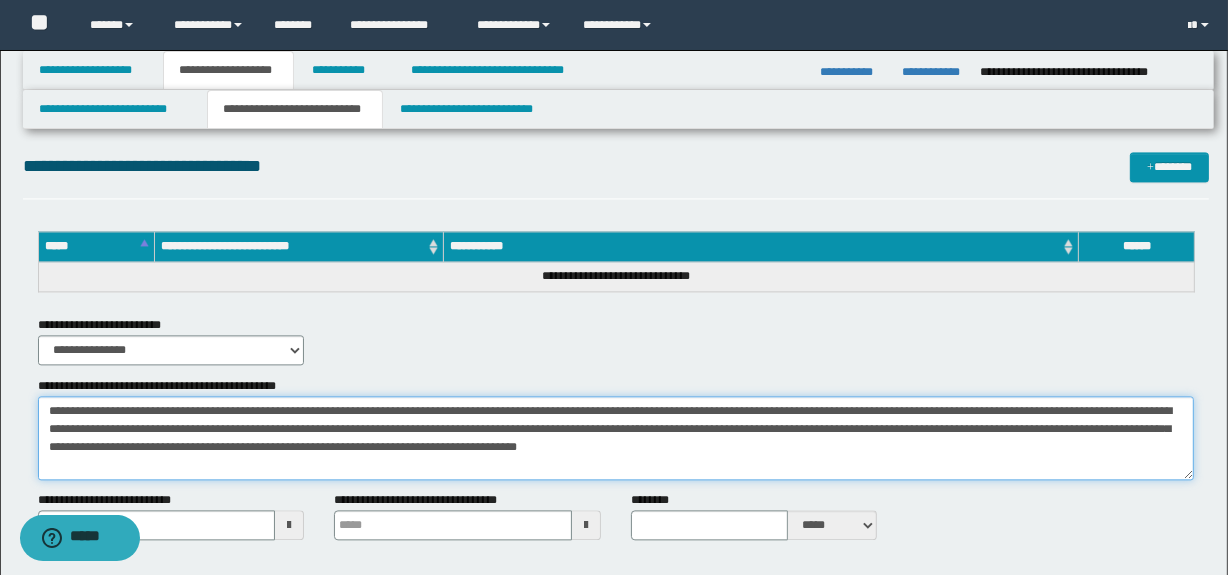 scroll, scrollTop: 3782, scrollLeft: 0, axis: vertical 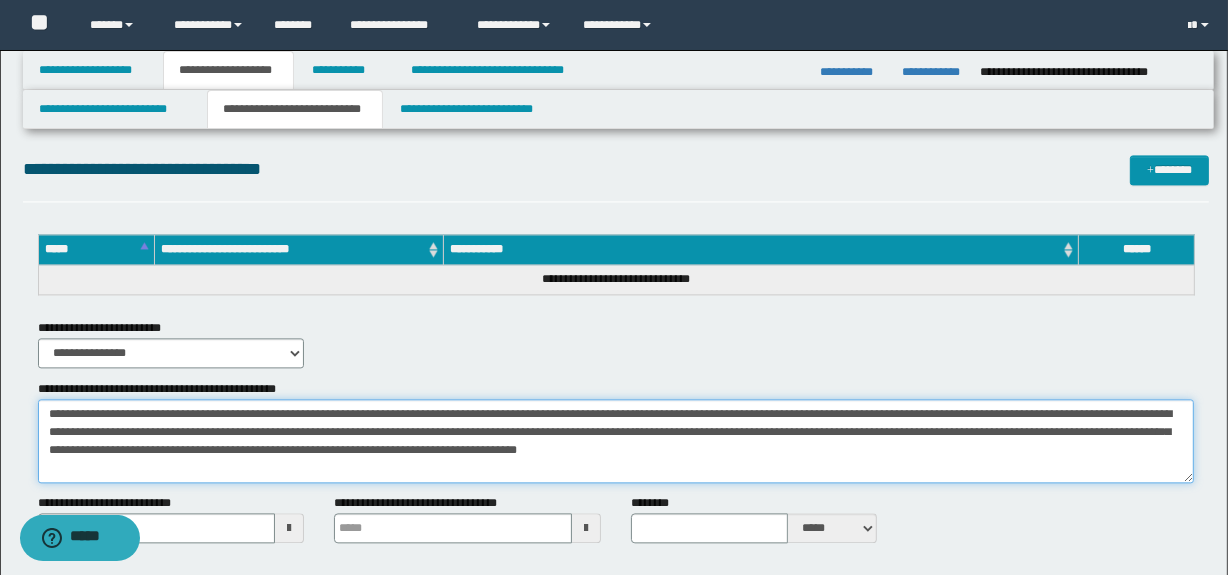 drag, startPoint x: 683, startPoint y: 453, endPoint x: 582, endPoint y: 442, distance: 101.597244 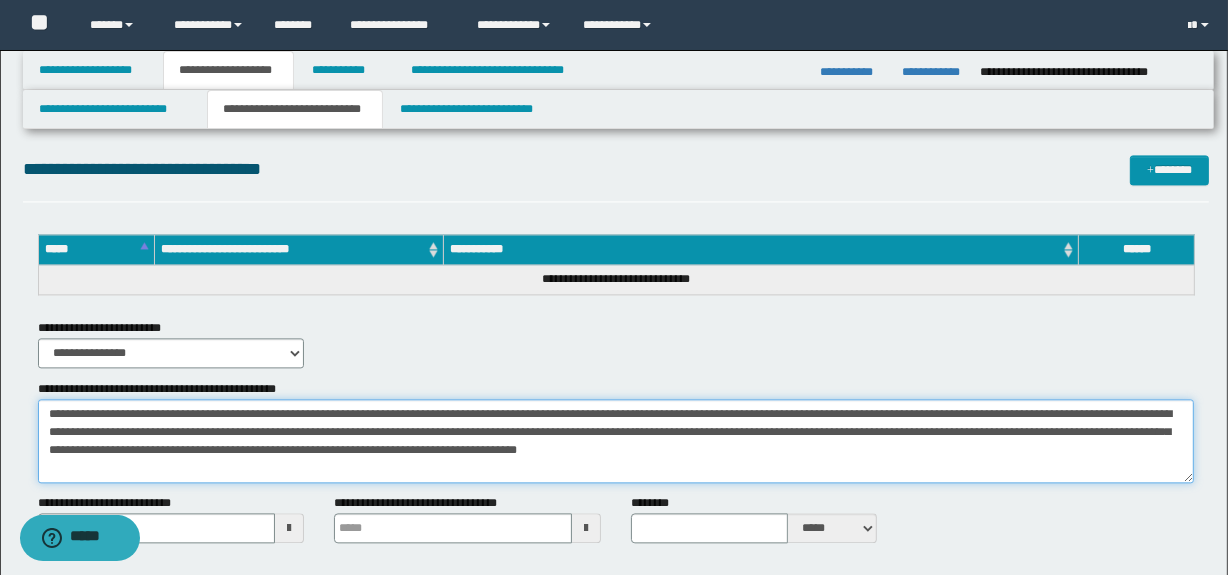 click on "**********" at bounding box center [616, 441] 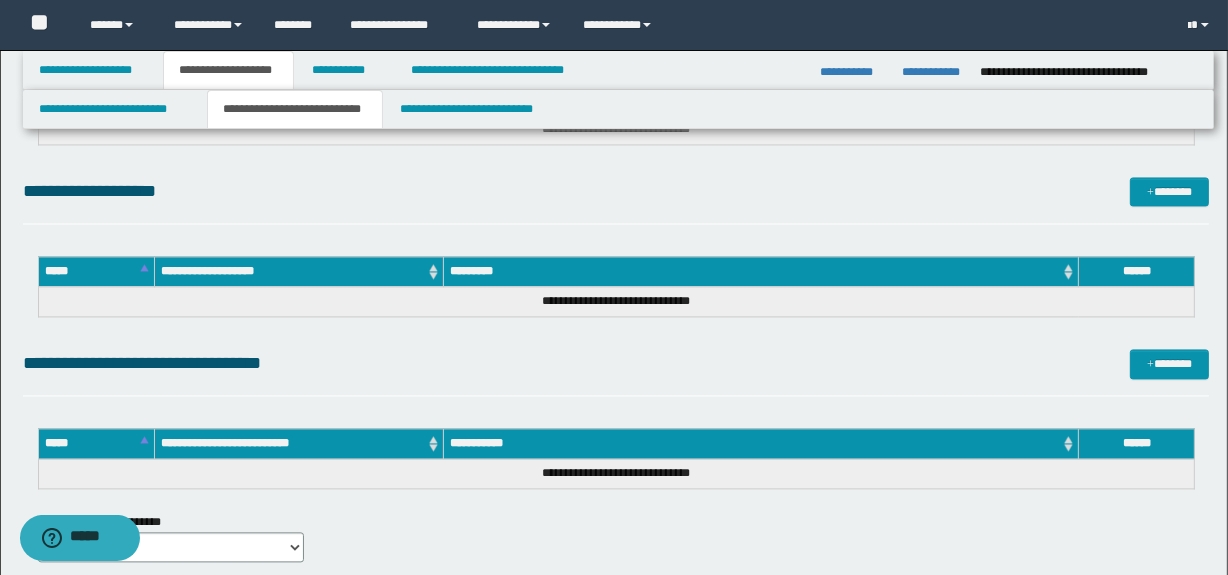 scroll, scrollTop: 3449, scrollLeft: 0, axis: vertical 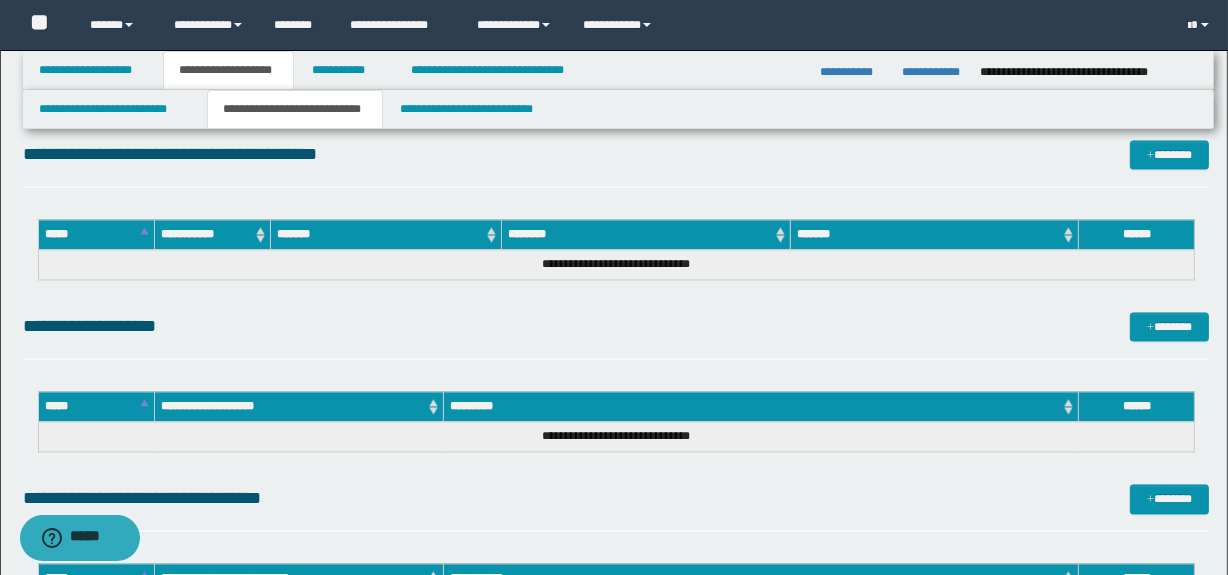type on "**********" 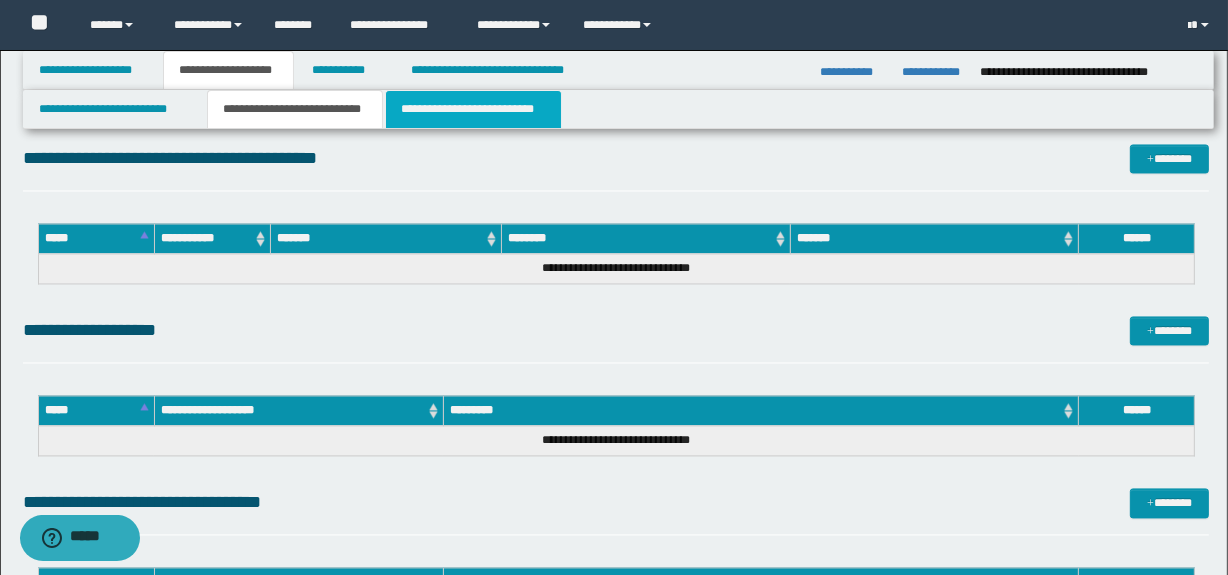 click on "**********" at bounding box center [473, 109] 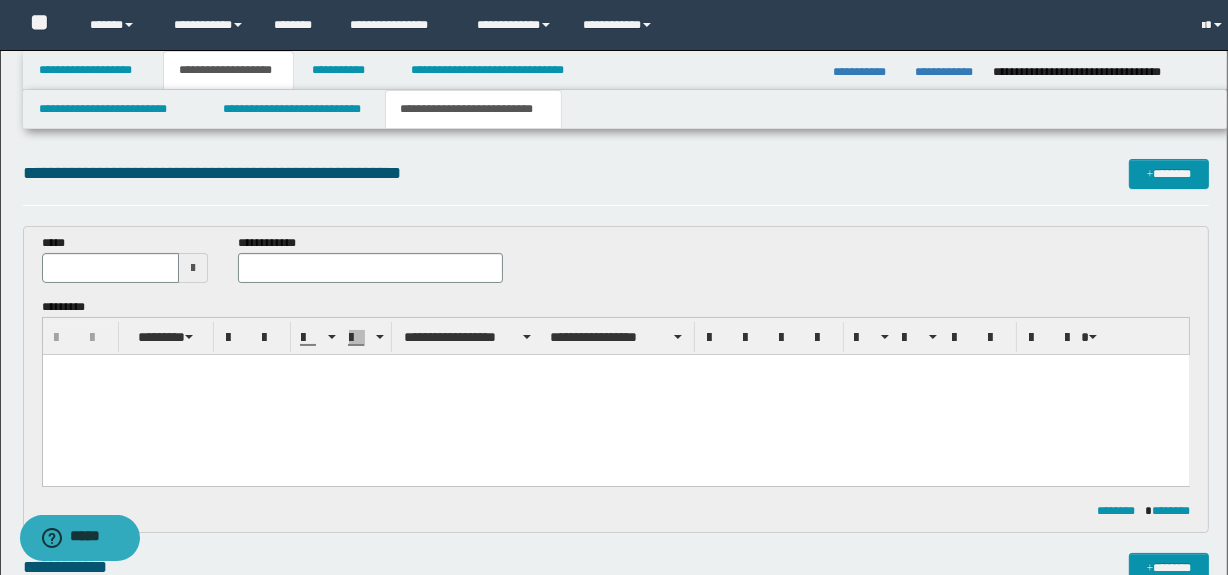 scroll, scrollTop: 0, scrollLeft: 0, axis: both 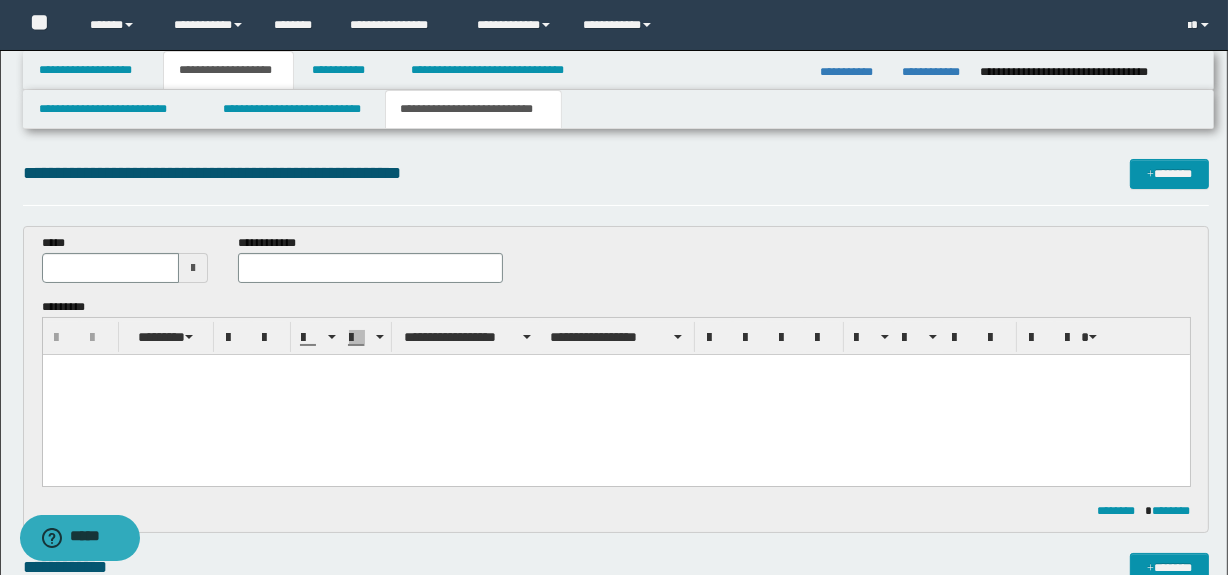 click at bounding box center (615, 370) 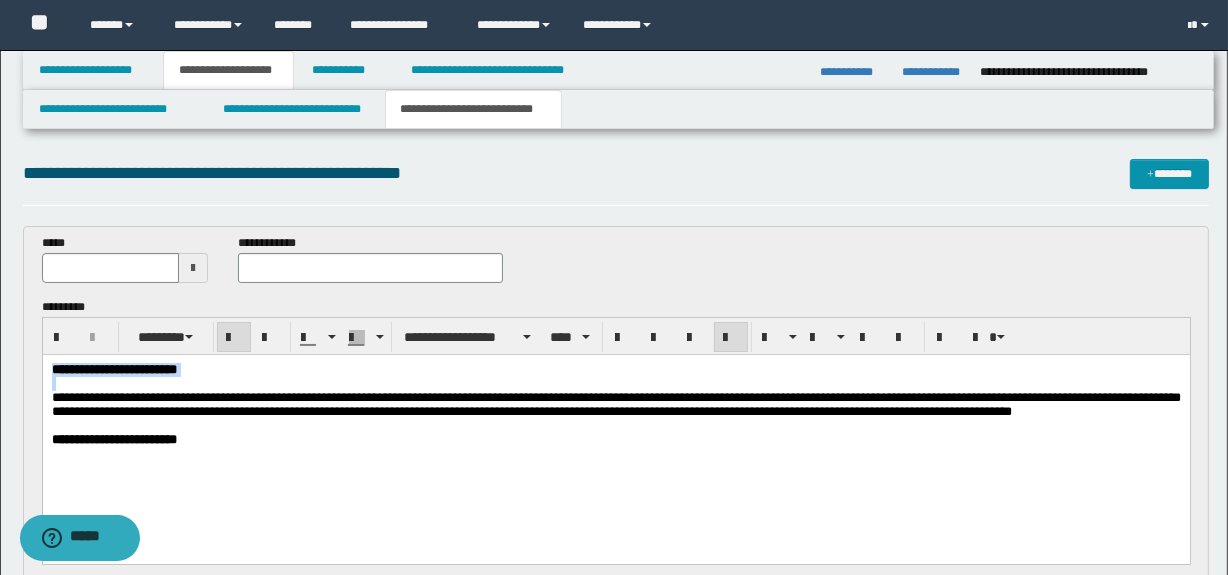 drag, startPoint x: 294, startPoint y: 378, endPoint x: -1, endPoint y: 375, distance: 295.01526 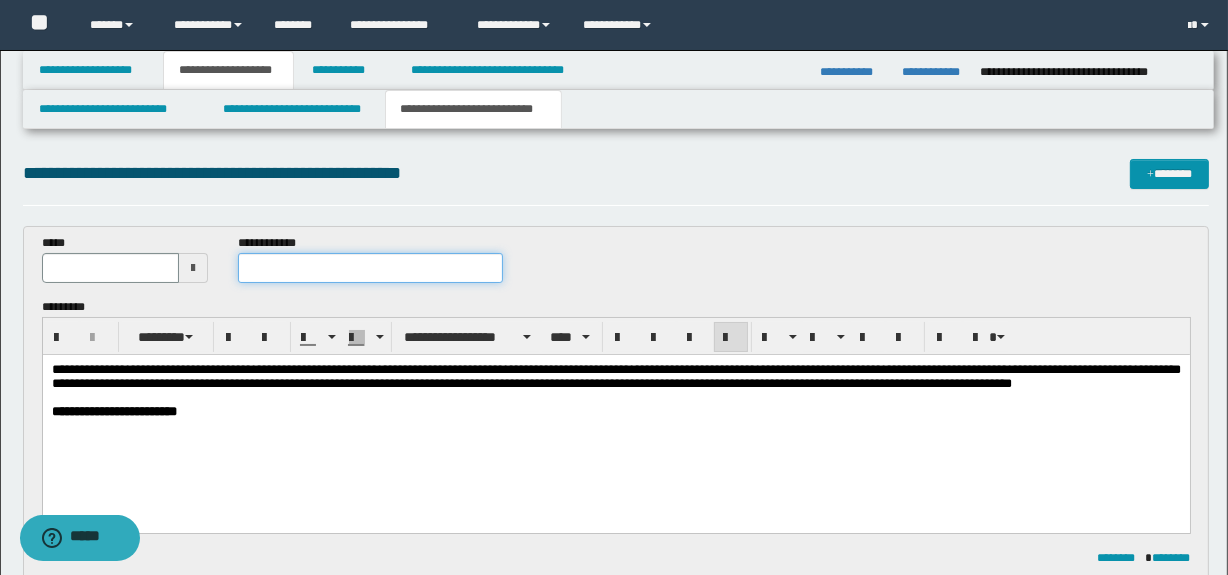 click at bounding box center (370, 268) 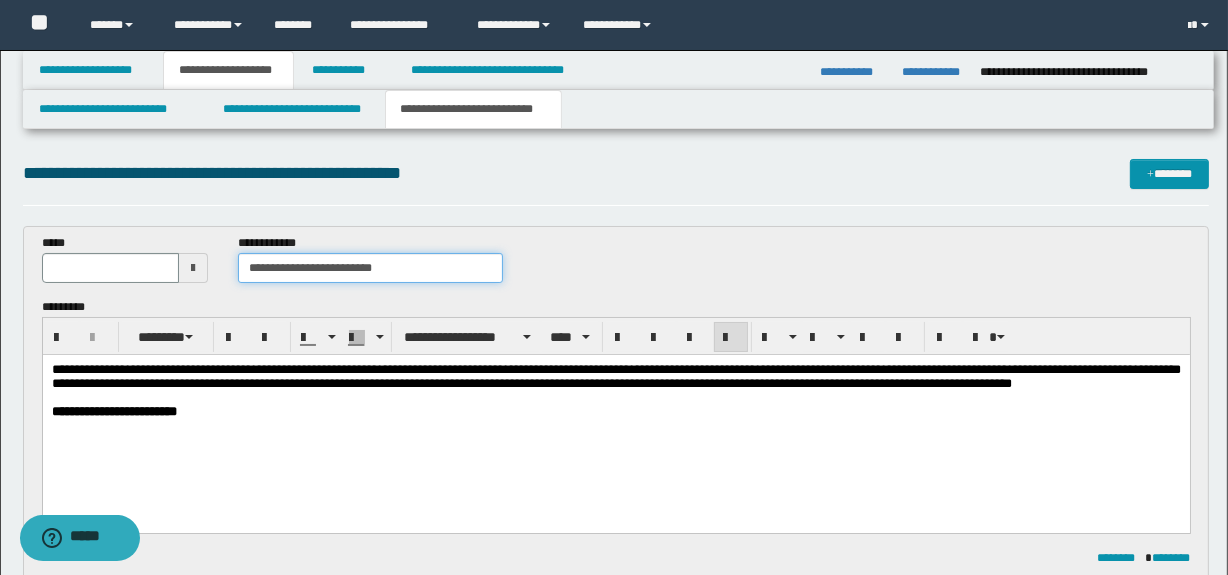 type on "**********" 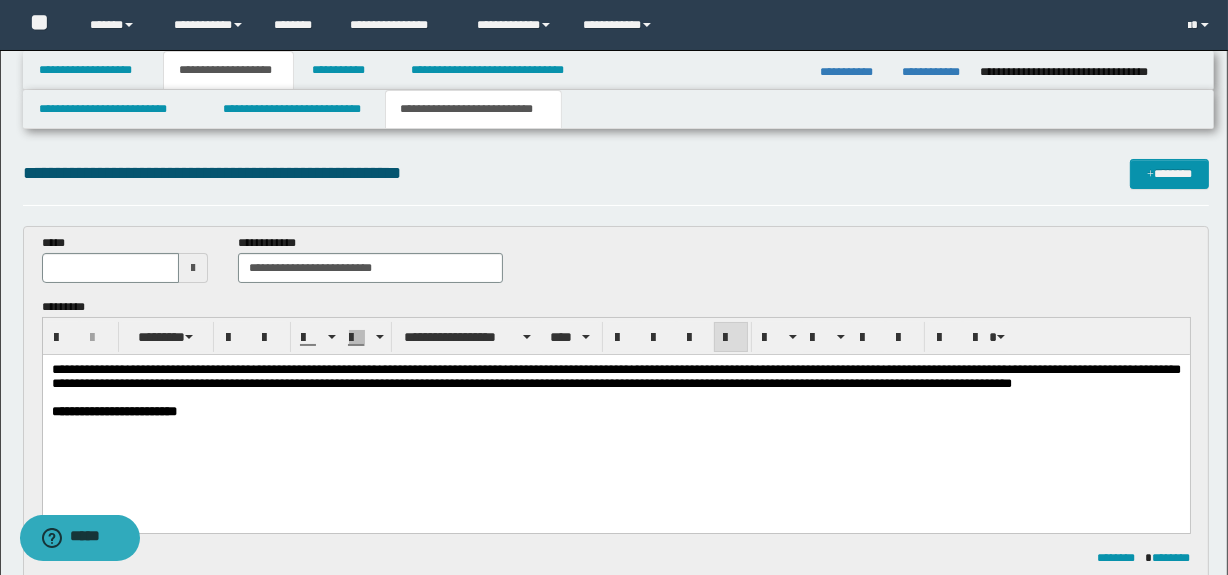 click at bounding box center (193, 268) 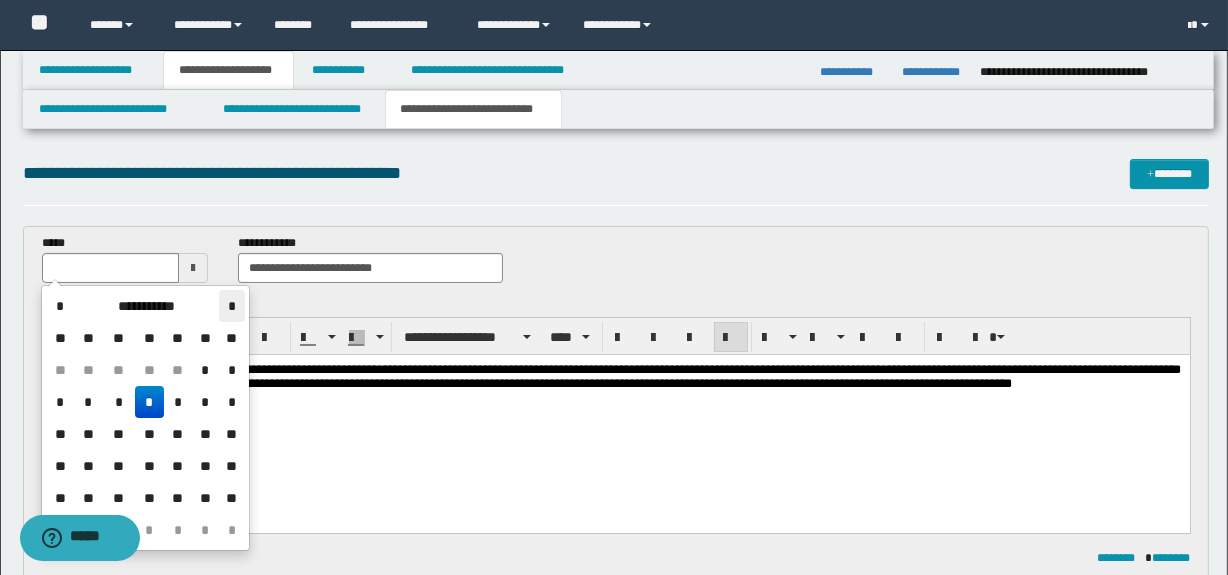 click on "*" at bounding box center (231, 306) 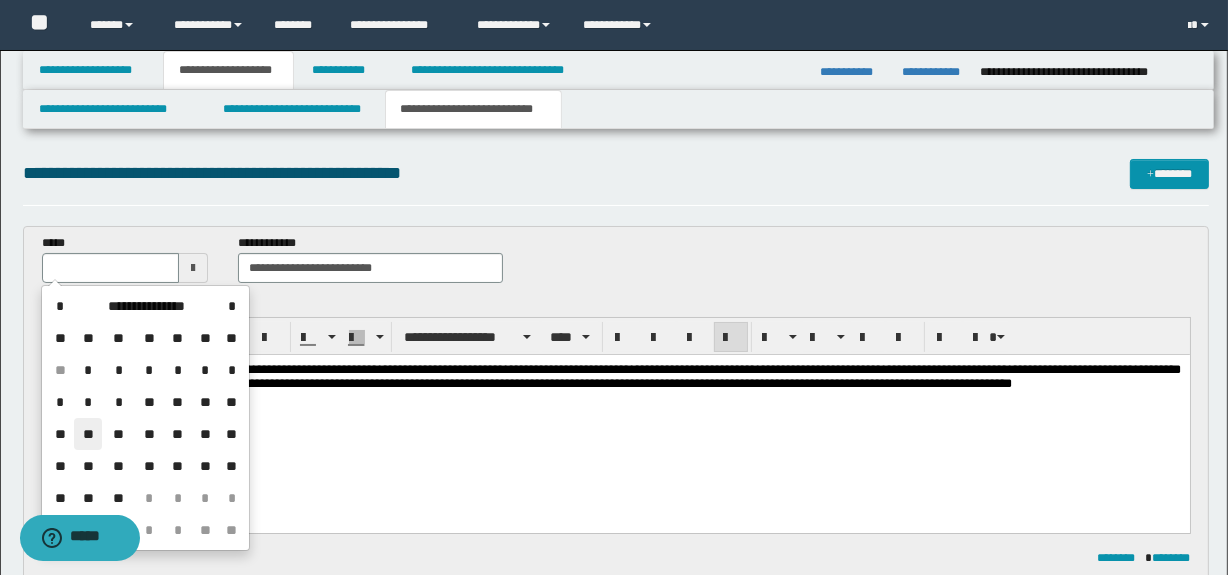 click on "**" at bounding box center [88, 434] 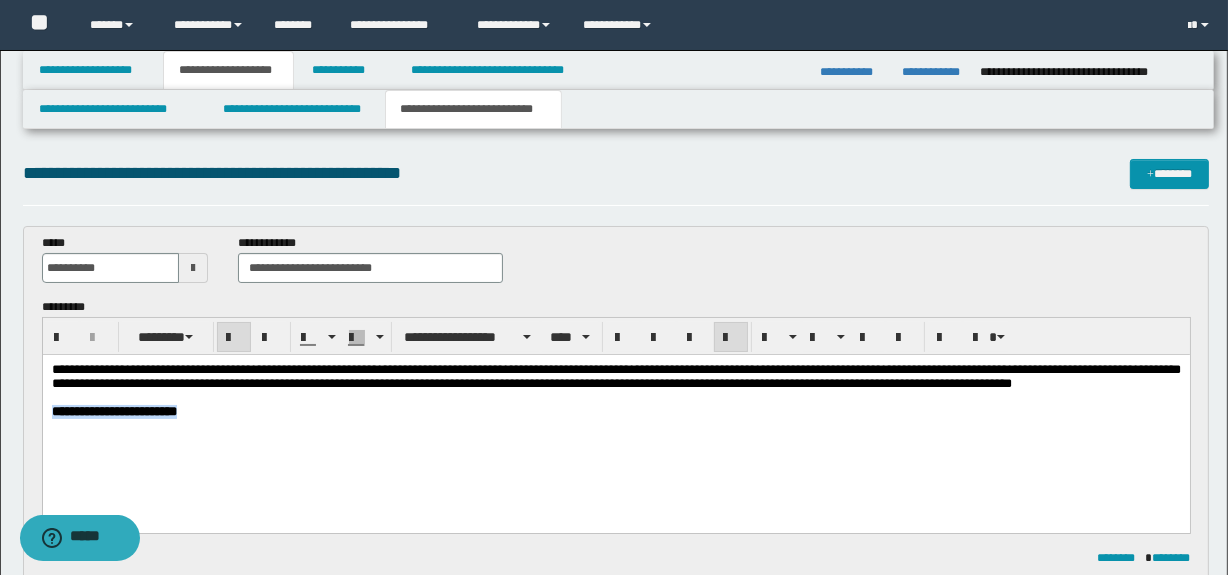 drag, startPoint x: 271, startPoint y: 411, endPoint x: -1, endPoint y: 419, distance: 272.1176 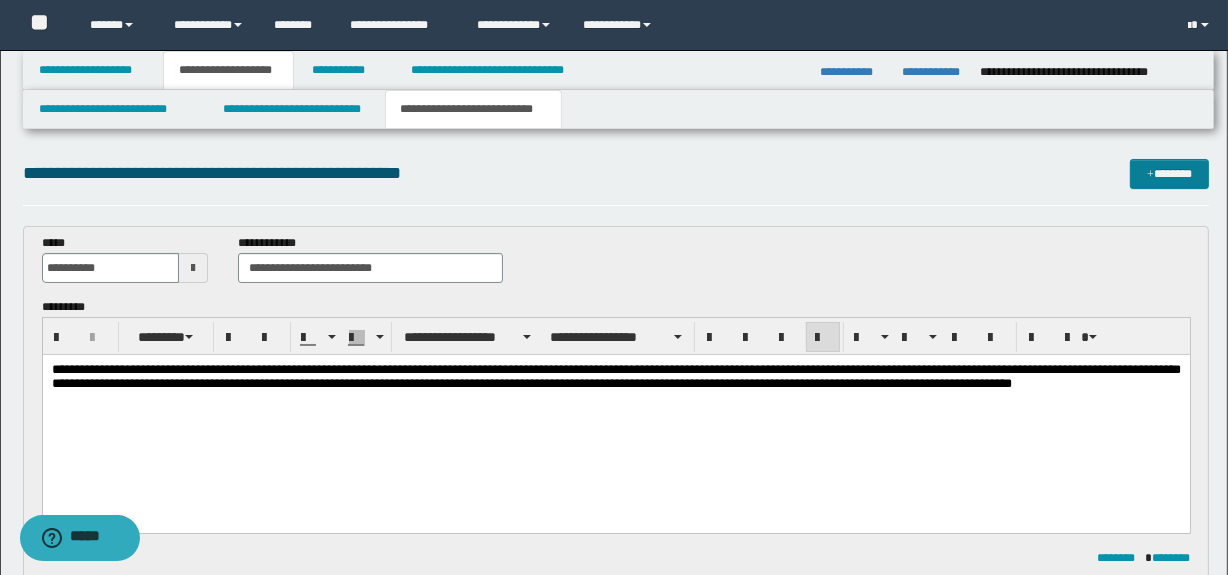 click on "*******" at bounding box center (1170, 174) 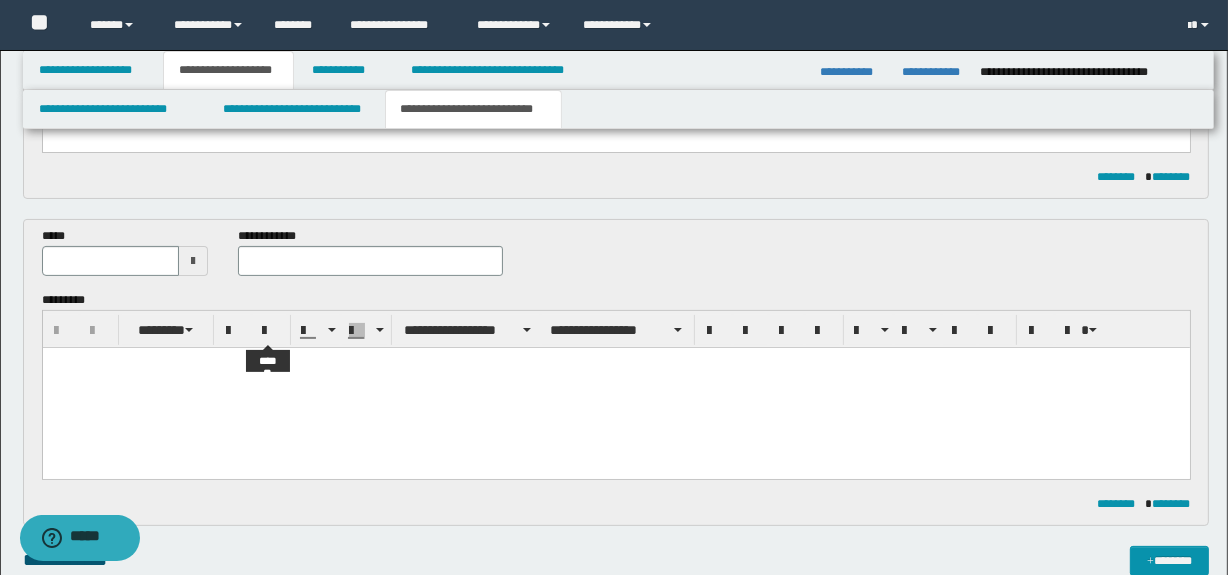 scroll, scrollTop: 375, scrollLeft: 0, axis: vertical 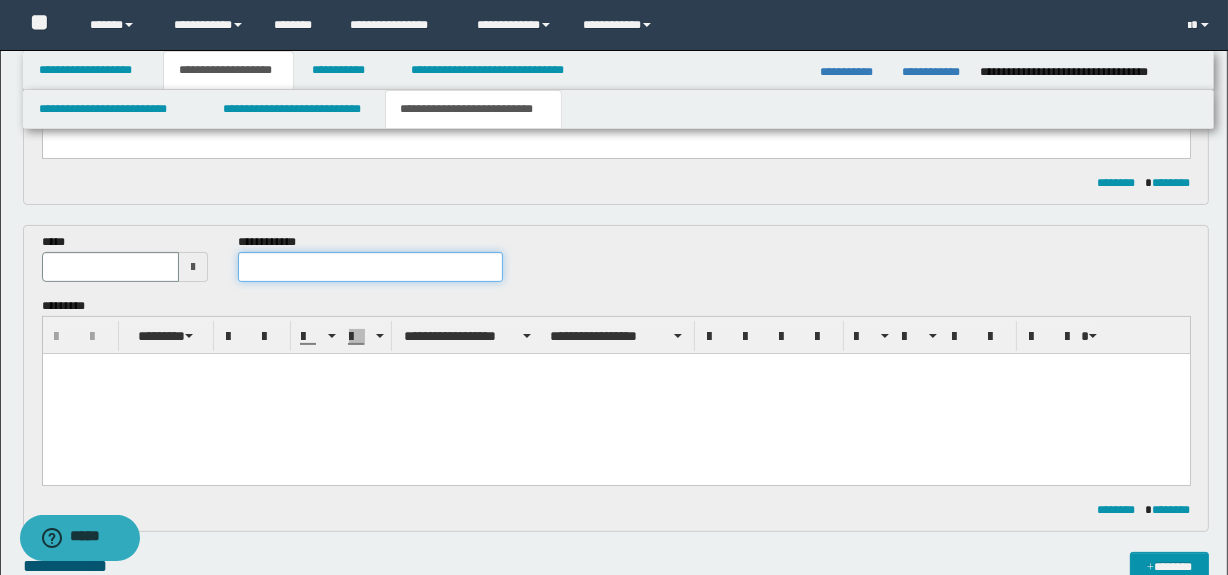 click at bounding box center [370, 267] 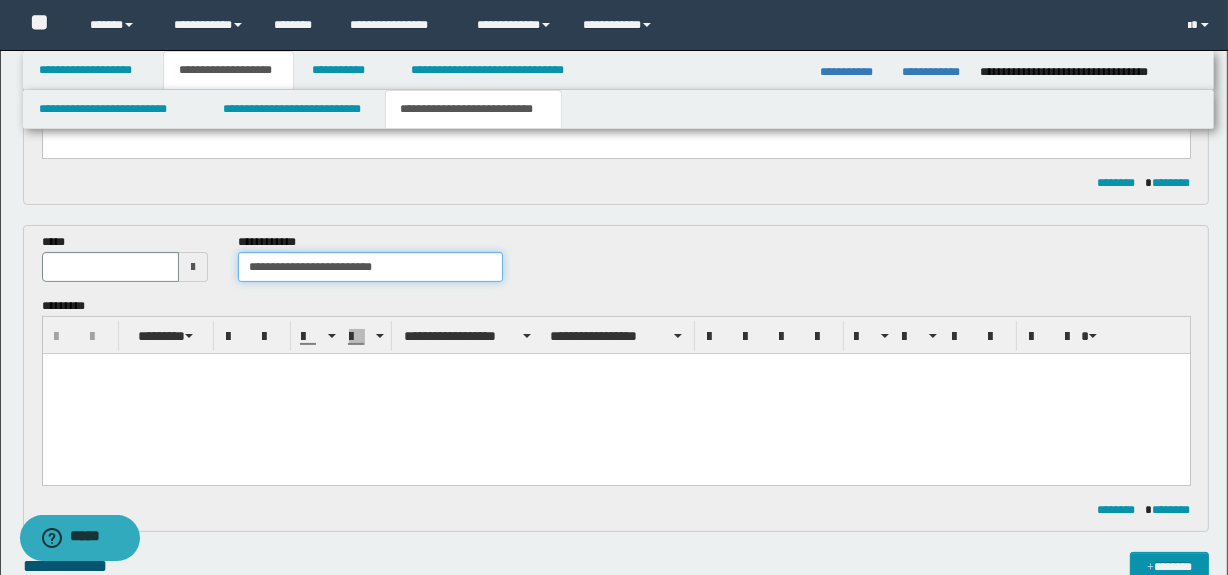 type on "**********" 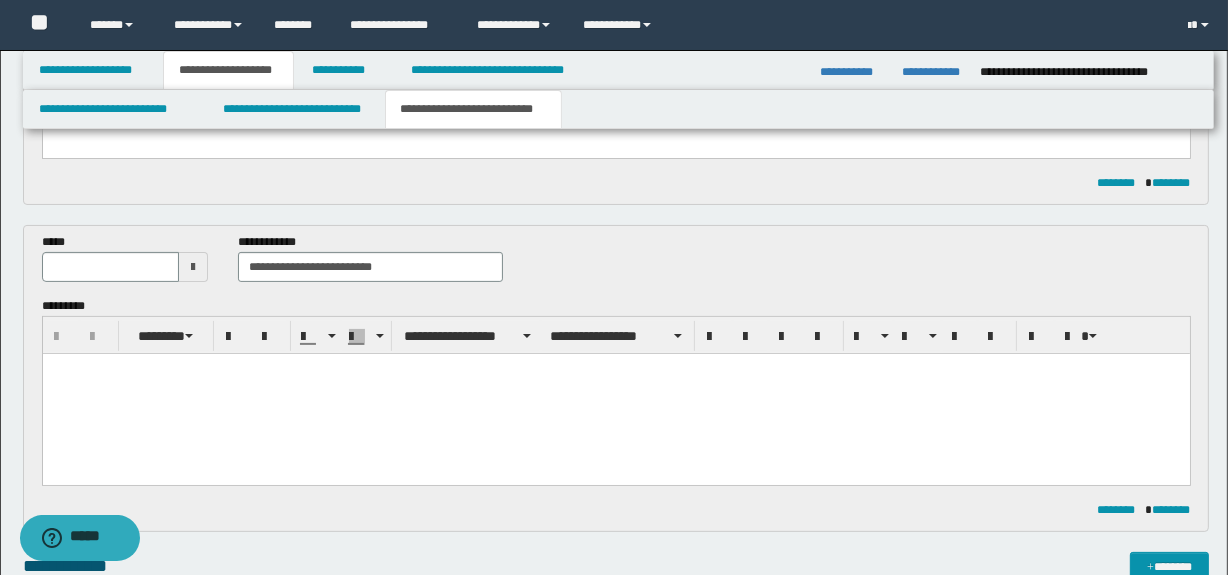 click at bounding box center [193, 267] 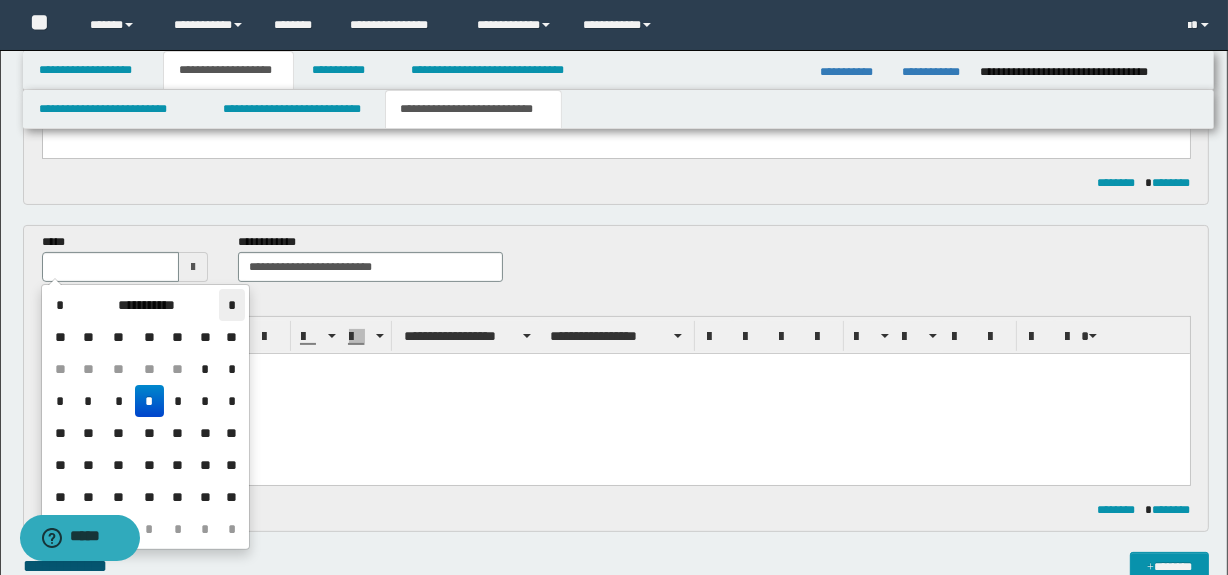 click on "*" at bounding box center [231, 305] 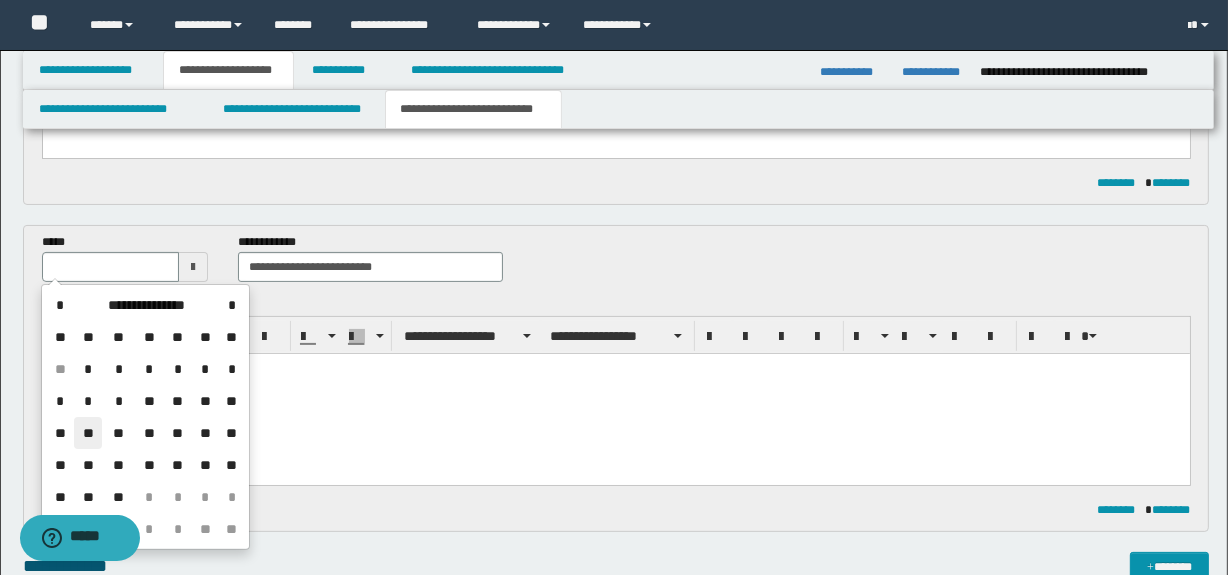 click on "**" at bounding box center [88, 433] 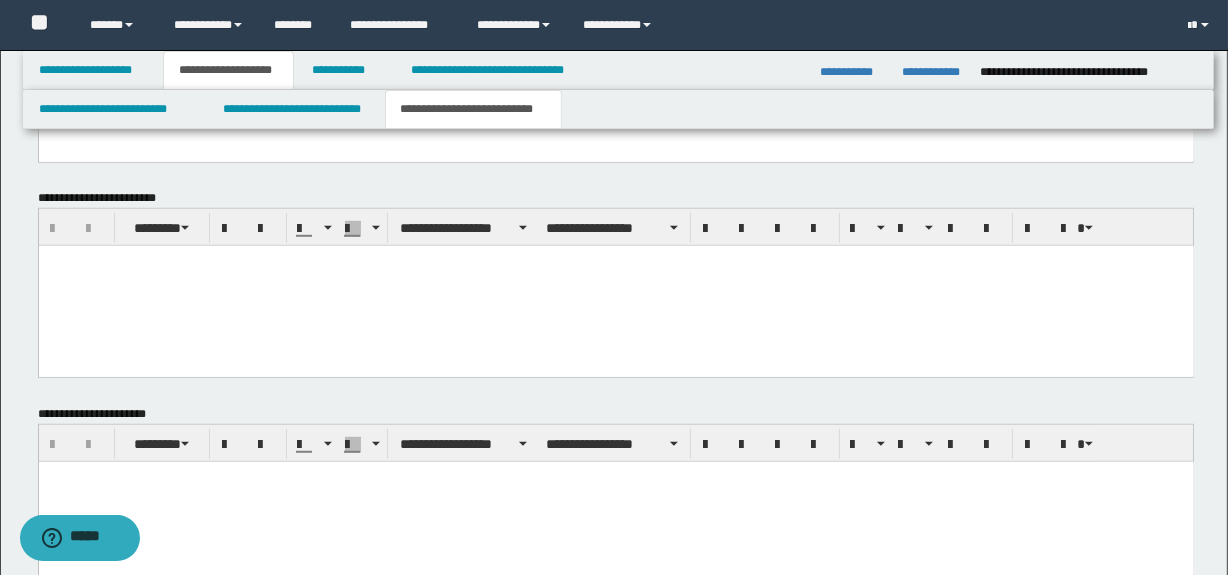 scroll, scrollTop: 1300, scrollLeft: 0, axis: vertical 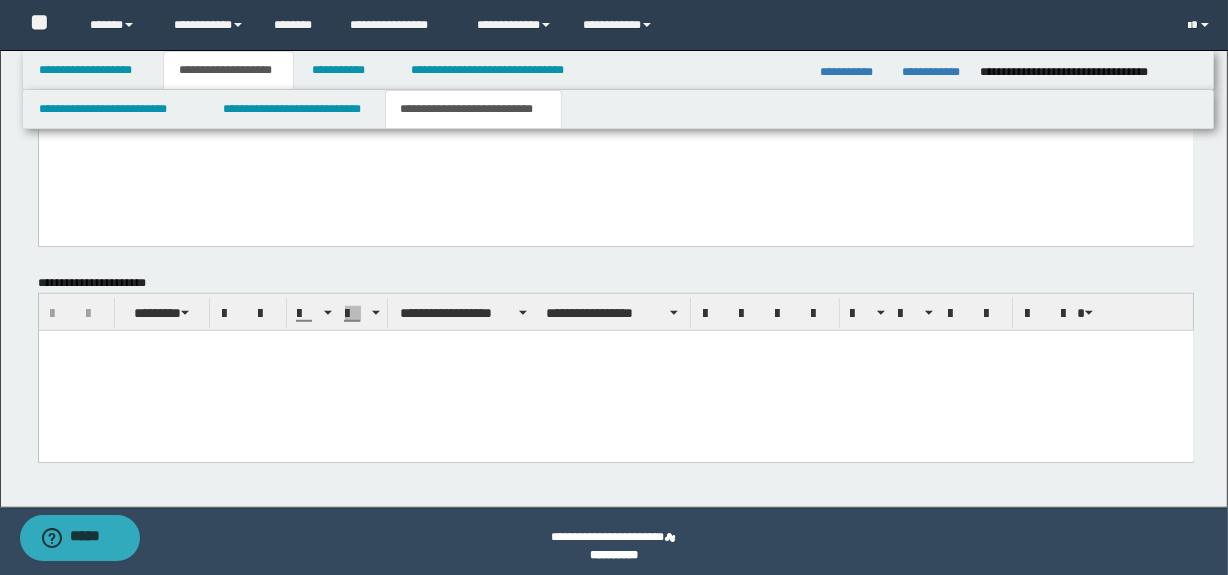 click at bounding box center [615, 370] 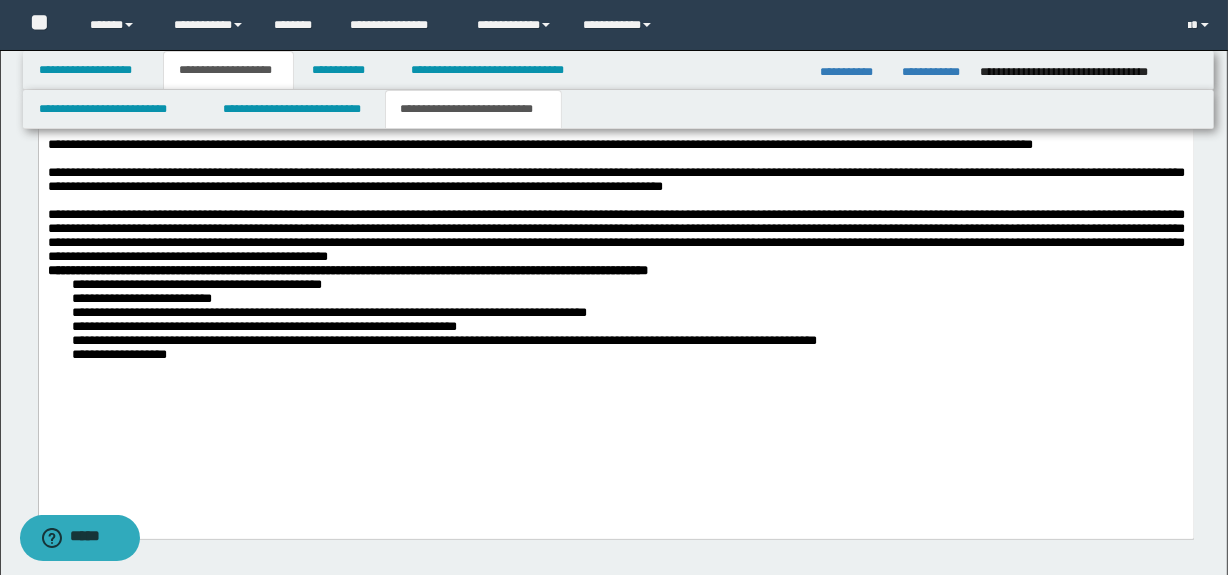 scroll, scrollTop: 1998, scrollLeft: 0, axis: vertical 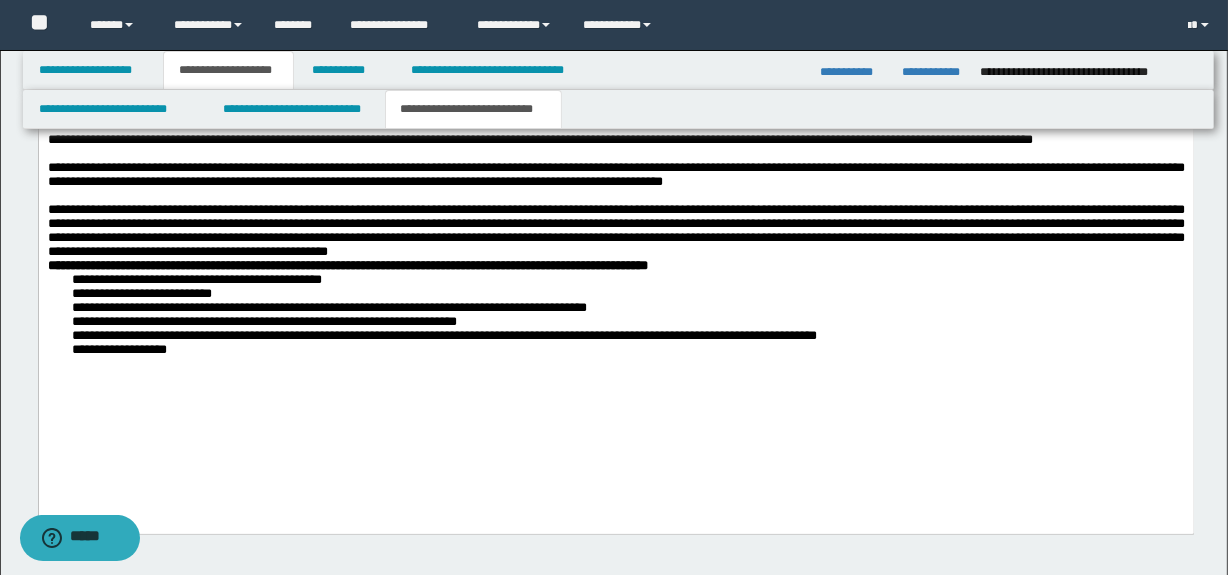 click on "**********" at bounding box center [615, 231] 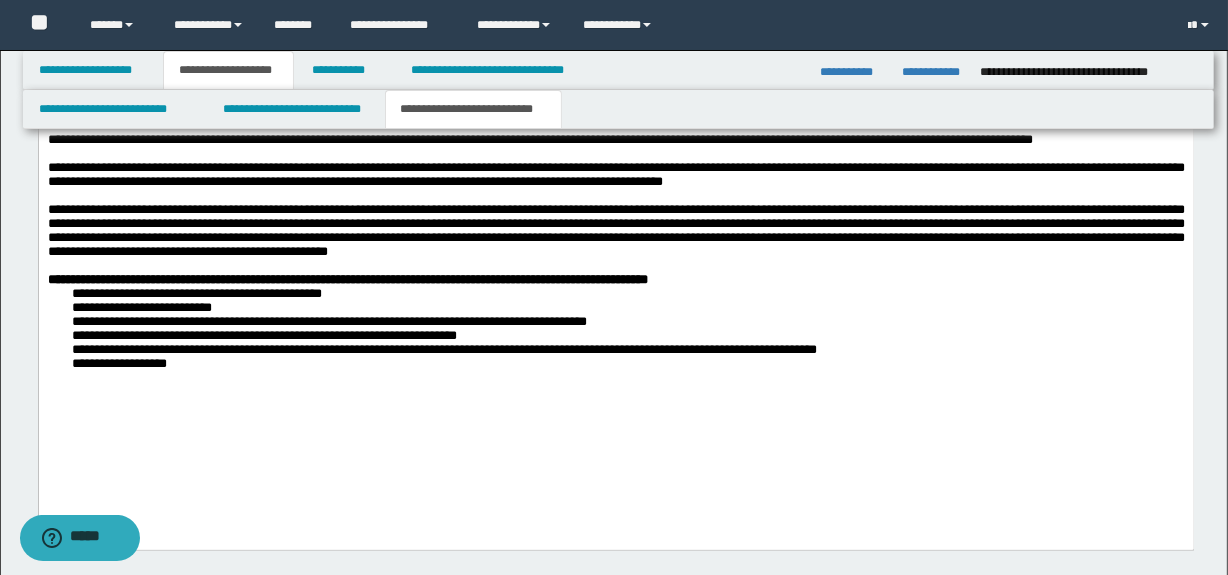 click on "**********" at bounding box center [615, 280] 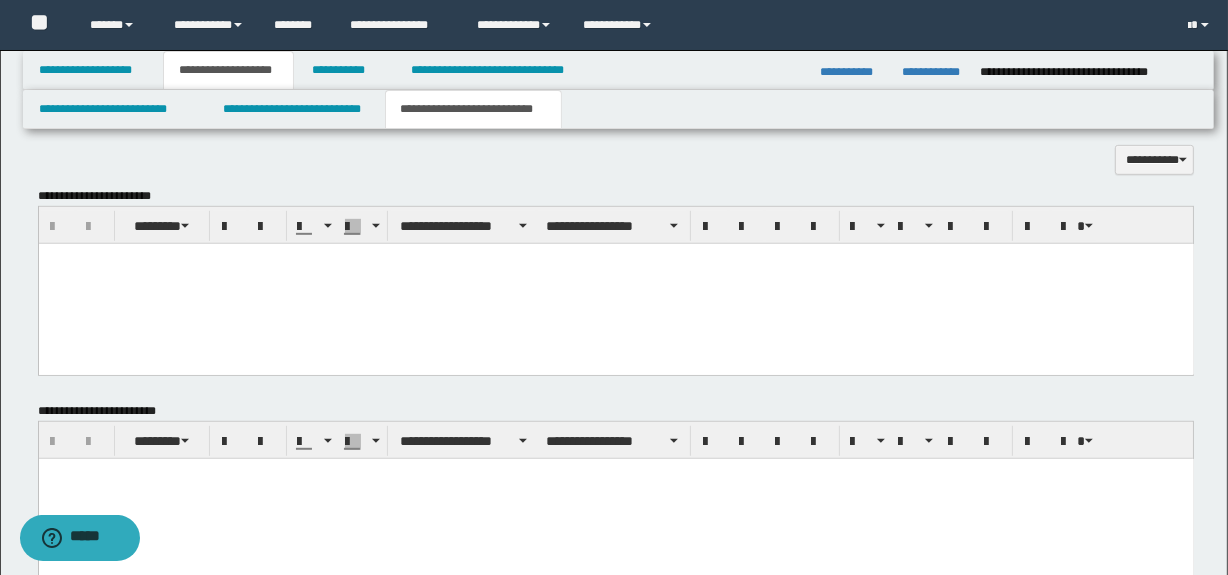scroll, scrollTop: 955, scrollLeft: 0, axis: vertical 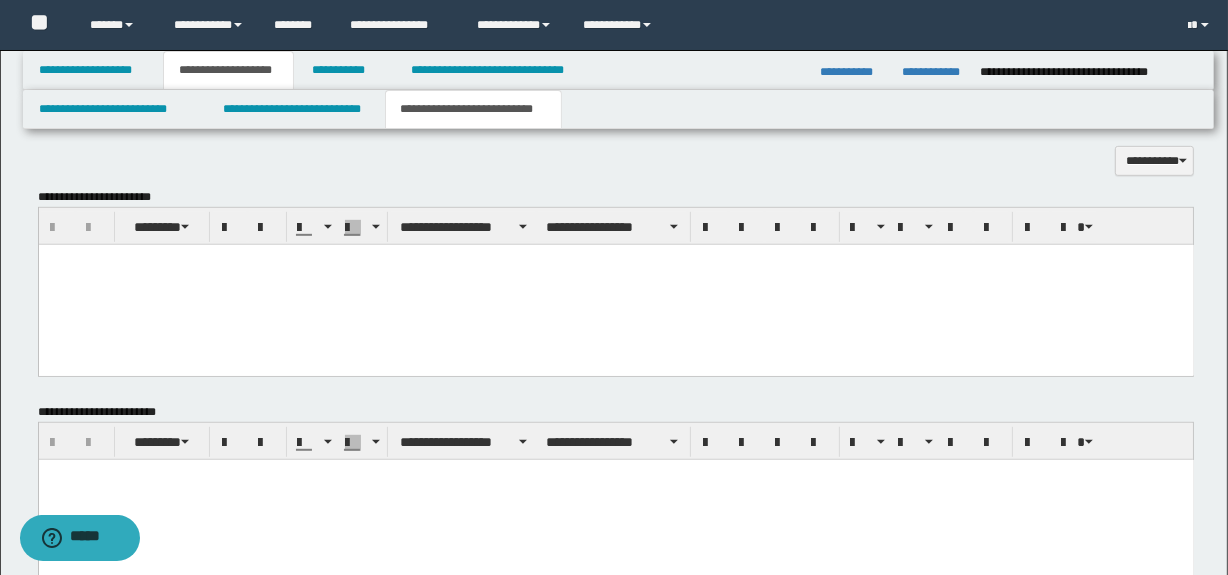 click at bounding box center [615, 259] 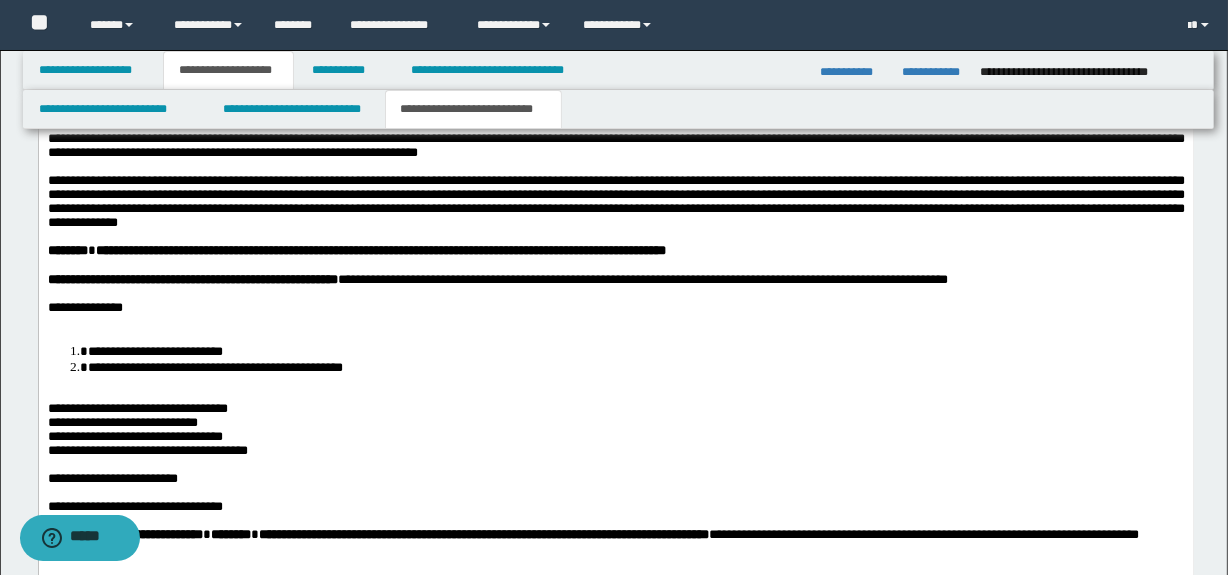 scroll, scrollTop: 1198, scrollLeft: 0, axis: vertical 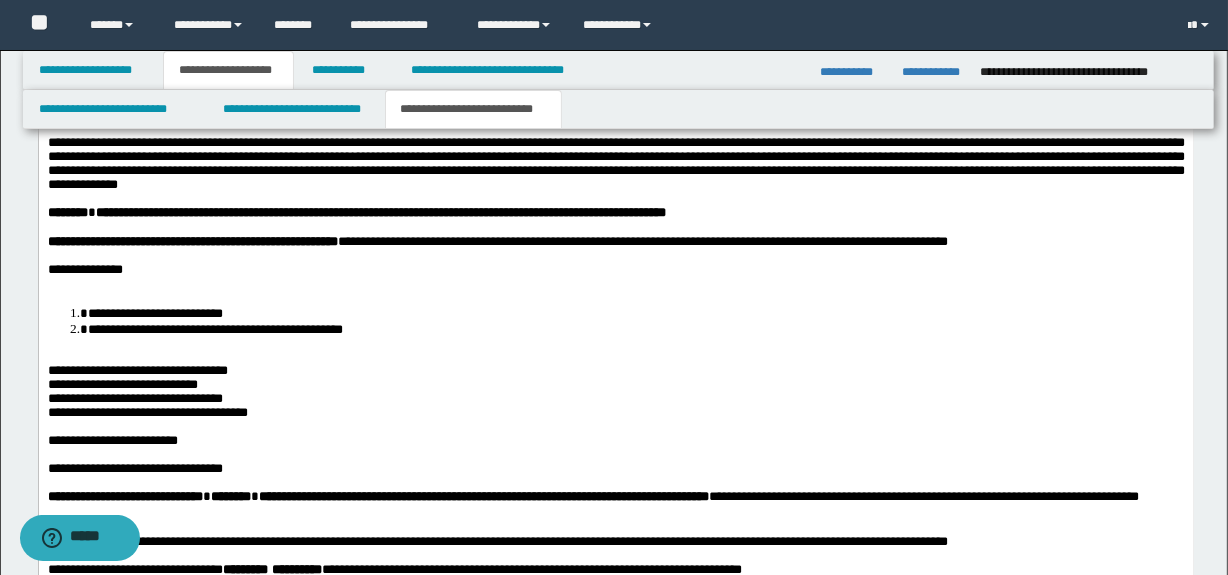 click at bounding box center (615, 283) 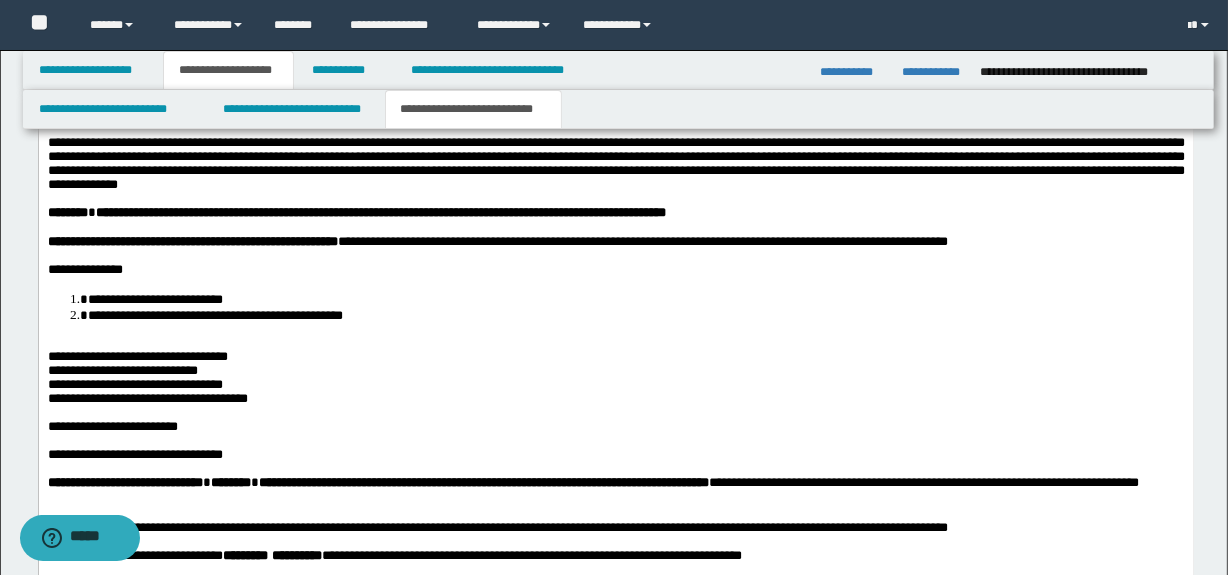 click on "**********" at bounding box center (615, 438) 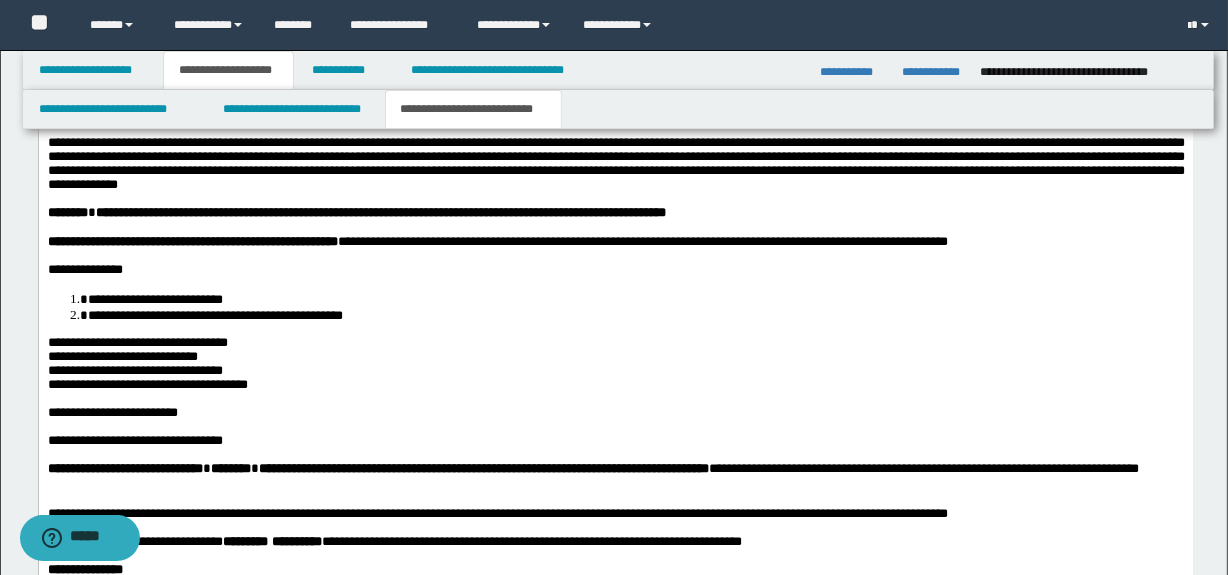 click on "**********" at bounding box center [122, 355] 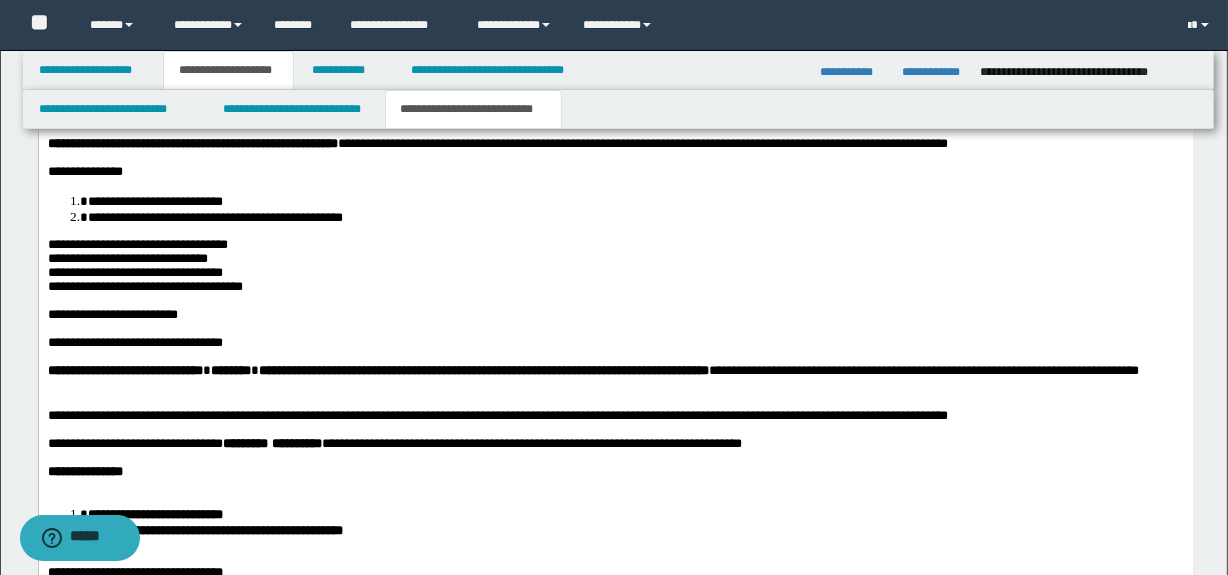 scroll, scrollTop: 1319, scrollLeft: 0, axis: vertical 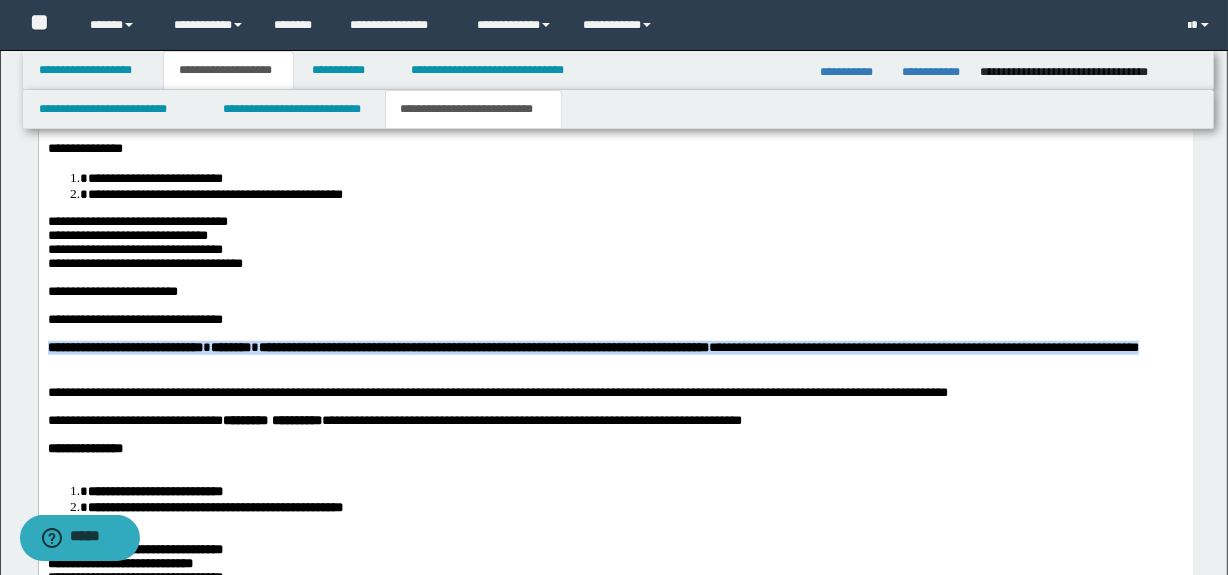drag, startPoint x: 334, startPoint y: 390, endPoint x: 317, endPoint y: 376, distance: 22.022715 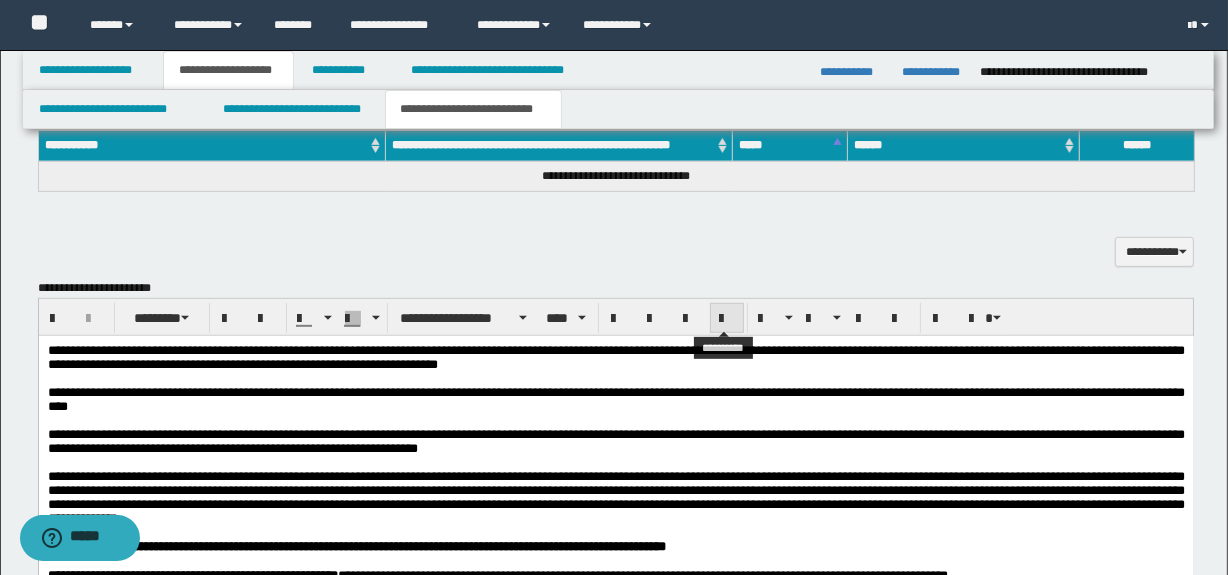 click at bounding box center [727, 319] 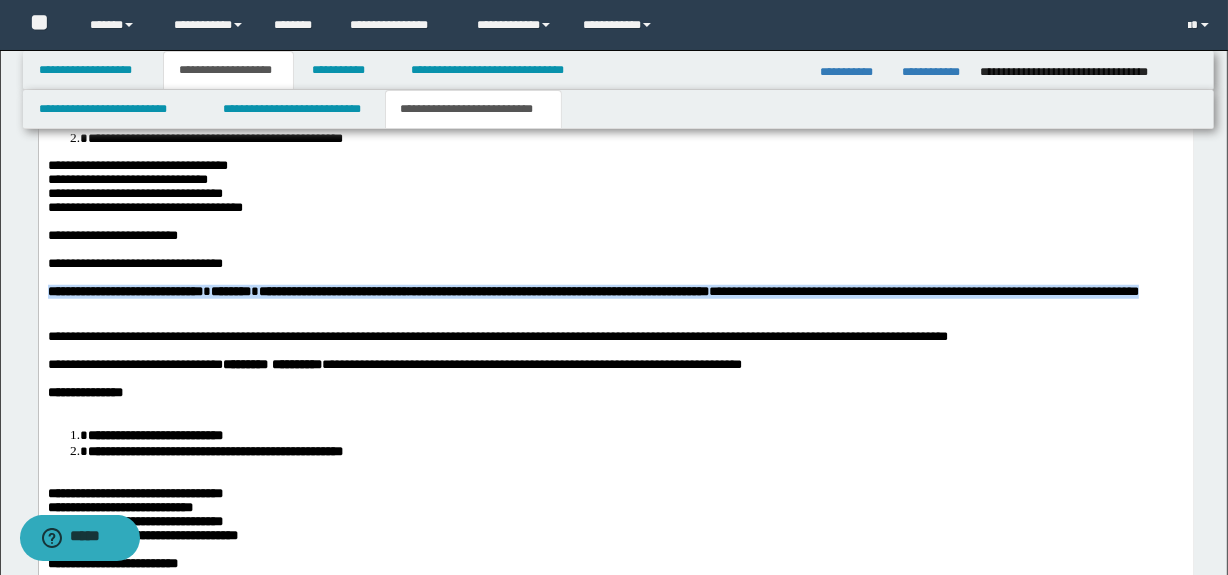 scroll, scrollTop: 1380, scrollLeft: 0, axis: vertical 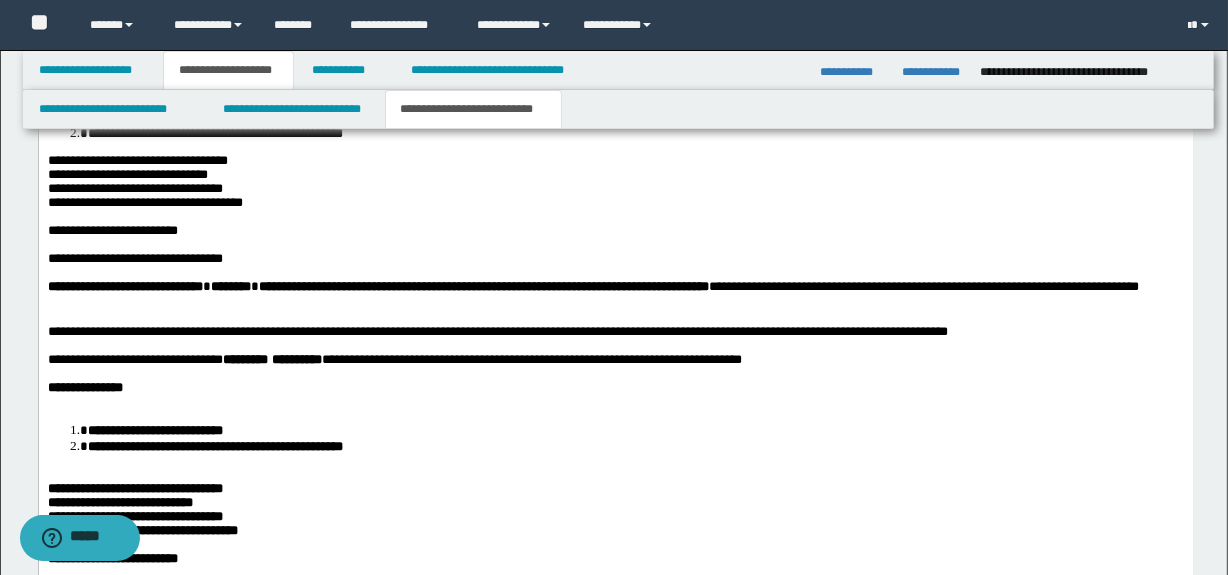 click on "**********" at bounding box center (615, 388) 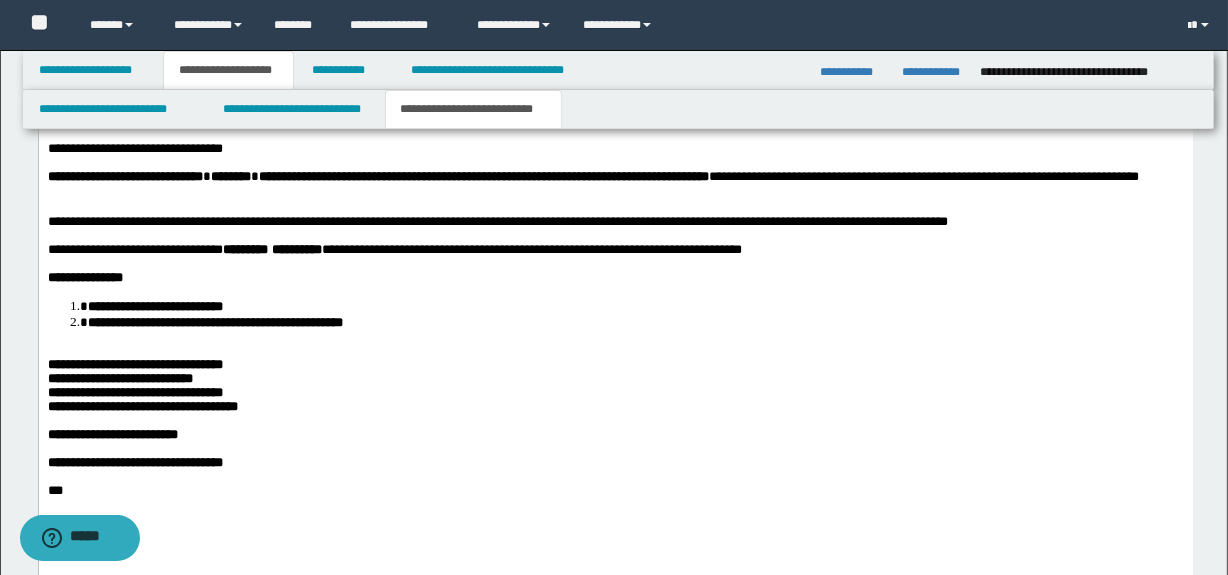 scroll, scrollTop: 1500, scrollLeft: 0, axis: vertical 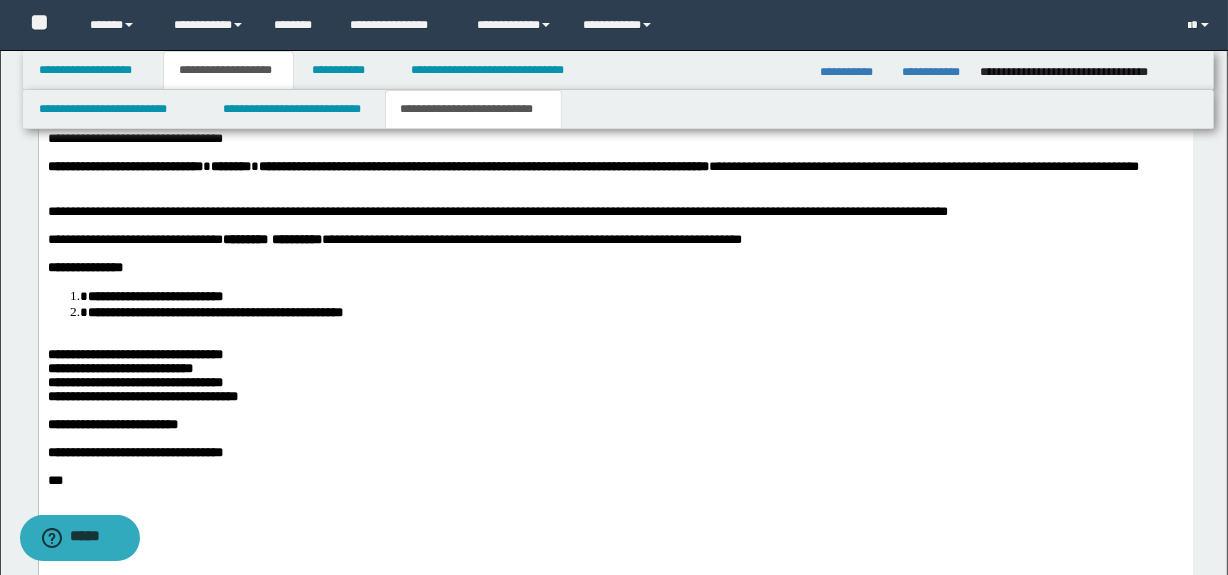 click on "**********" at bounding box center [615, 123] 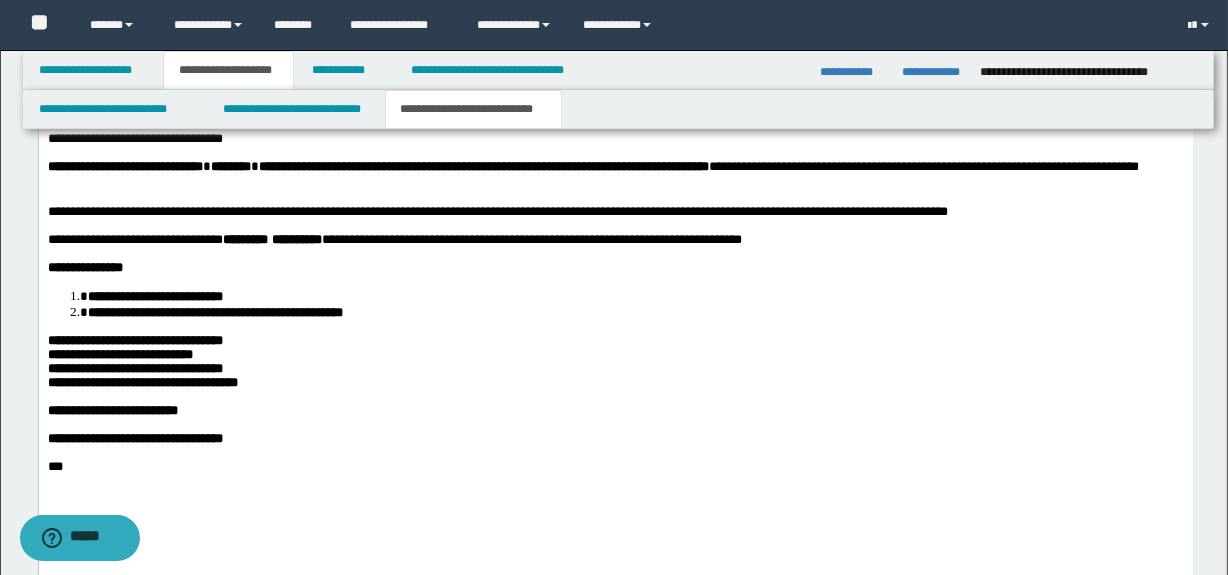click on "**********" at bounding box center [134, 340] 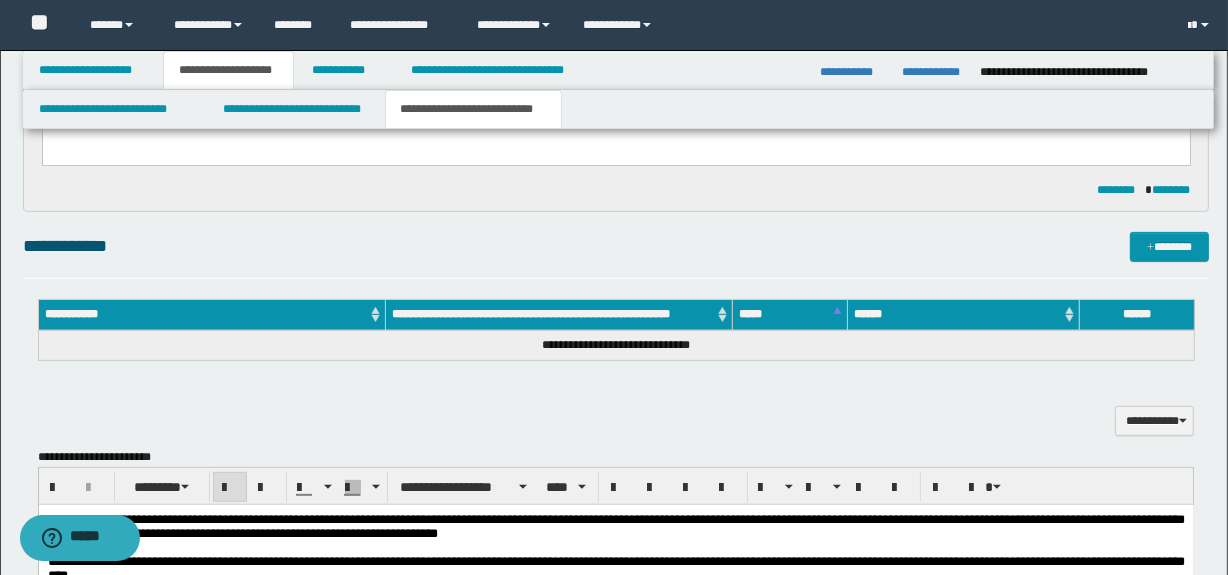 scroll, scrollTop: 682, scrollLeft: 0, axis: vertical 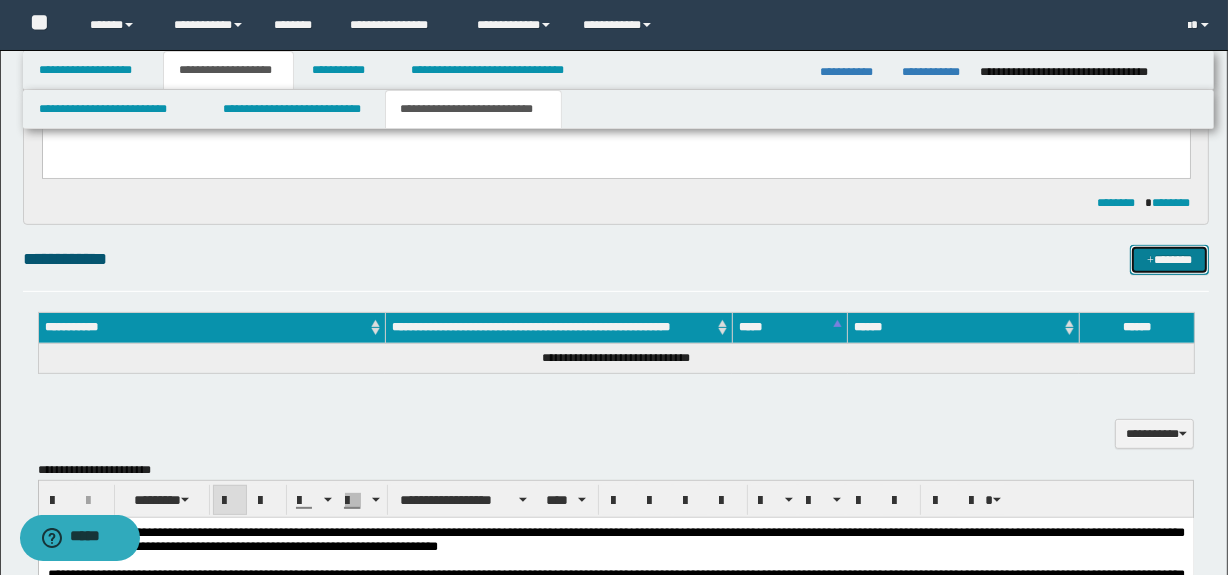 click on "*******" at bounding box center (1170, 260) 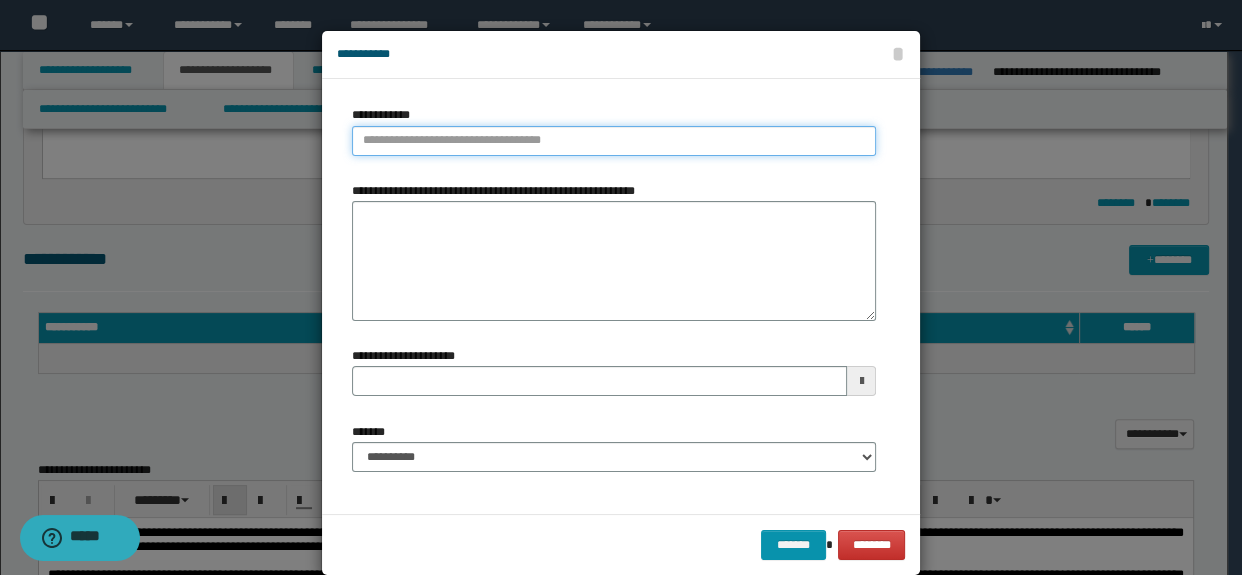 click on "**********" at bounding box center (614, 141) 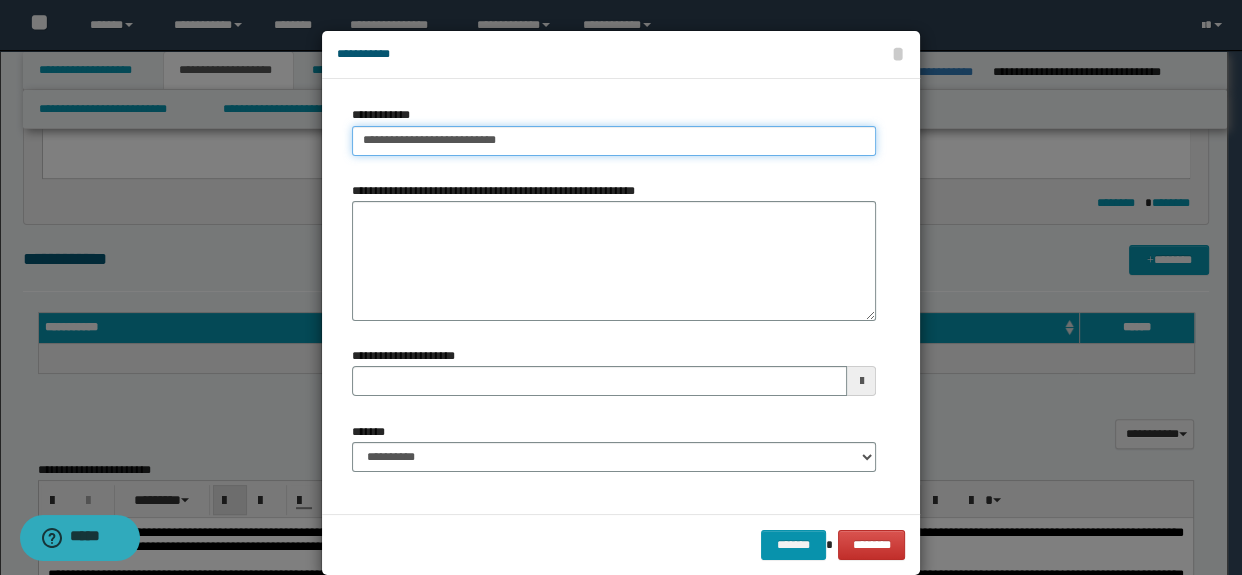 type on "**********" 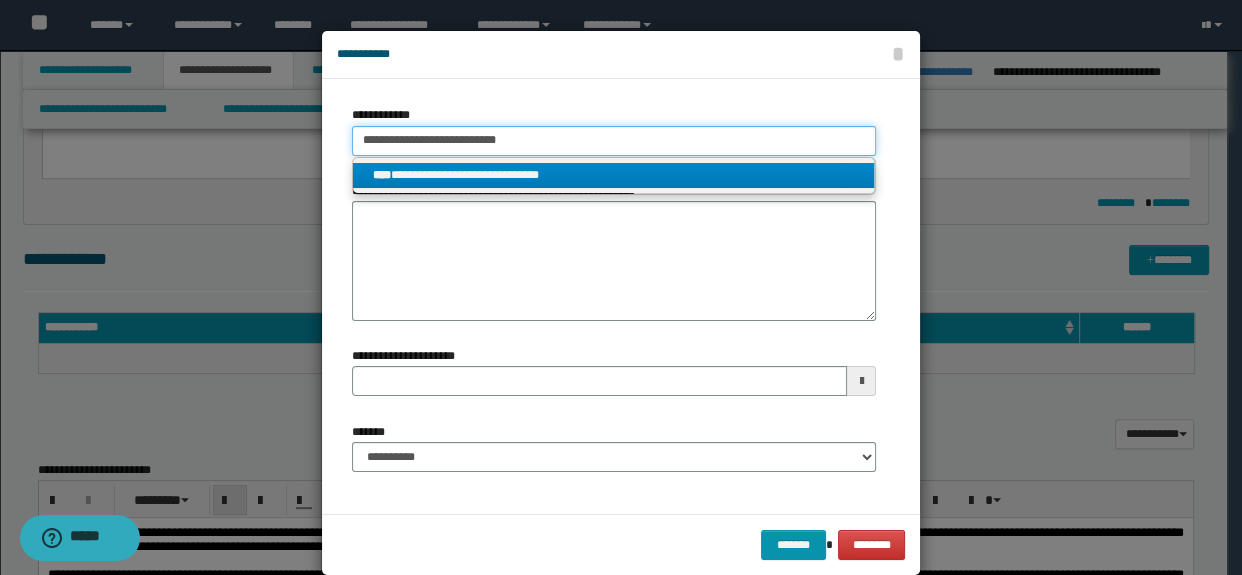 type on "**********" 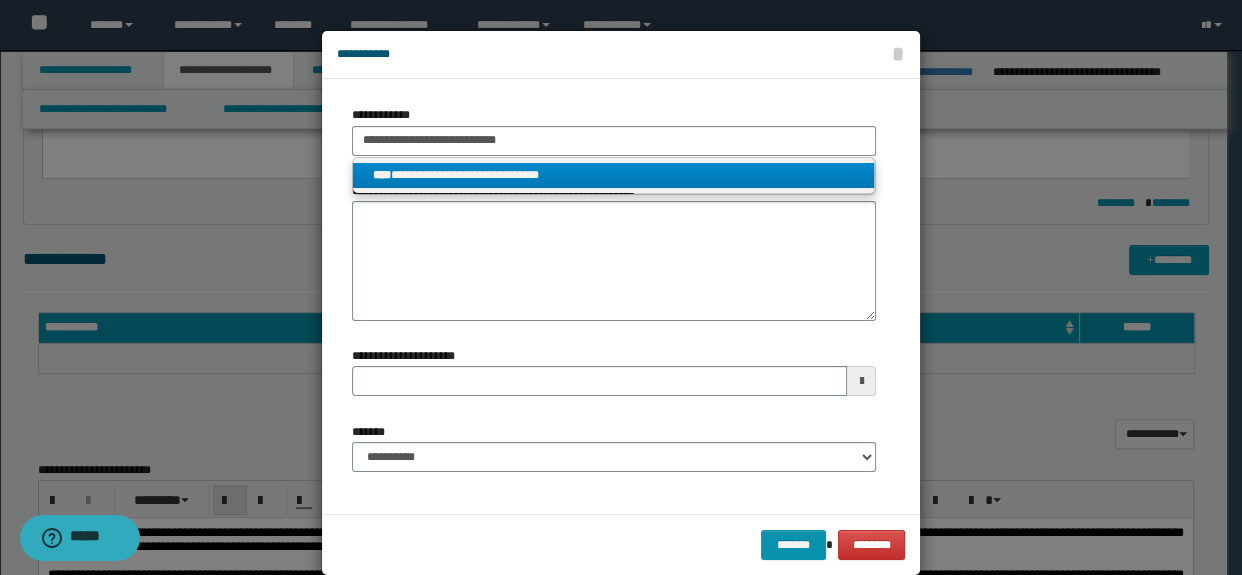 click on "**********" at bounding box center (614, 175) 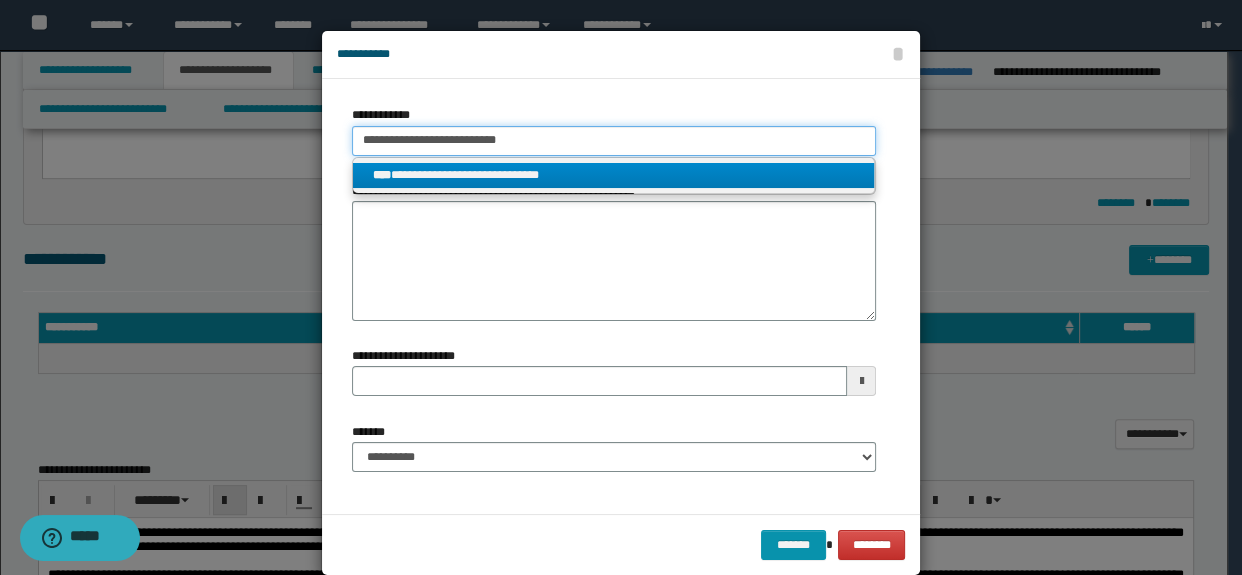 type 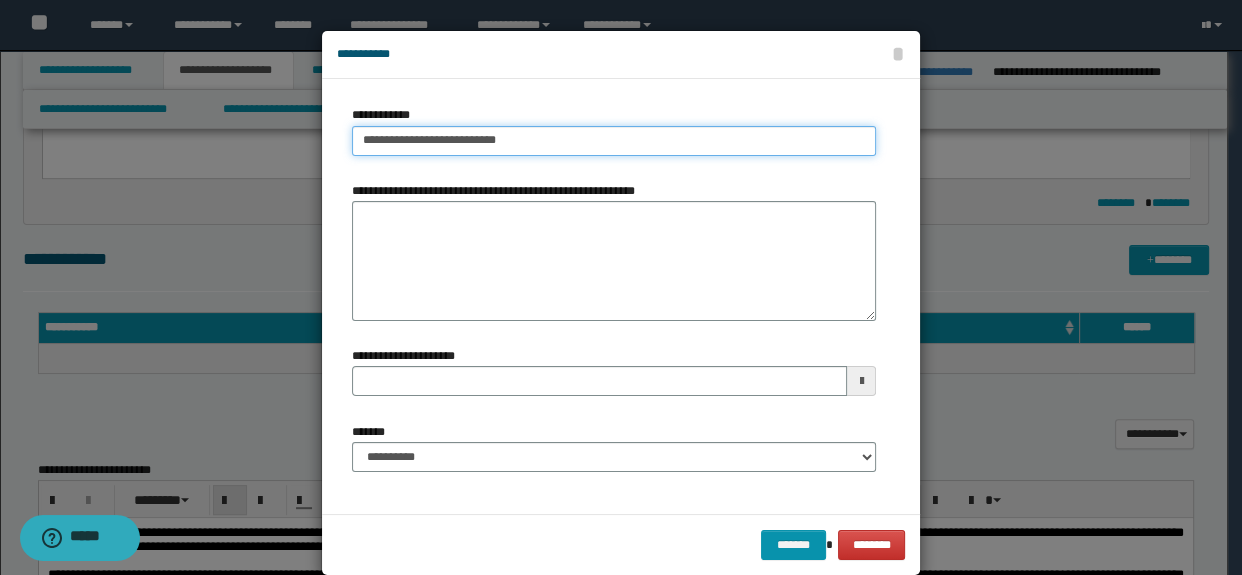 type on "**********" 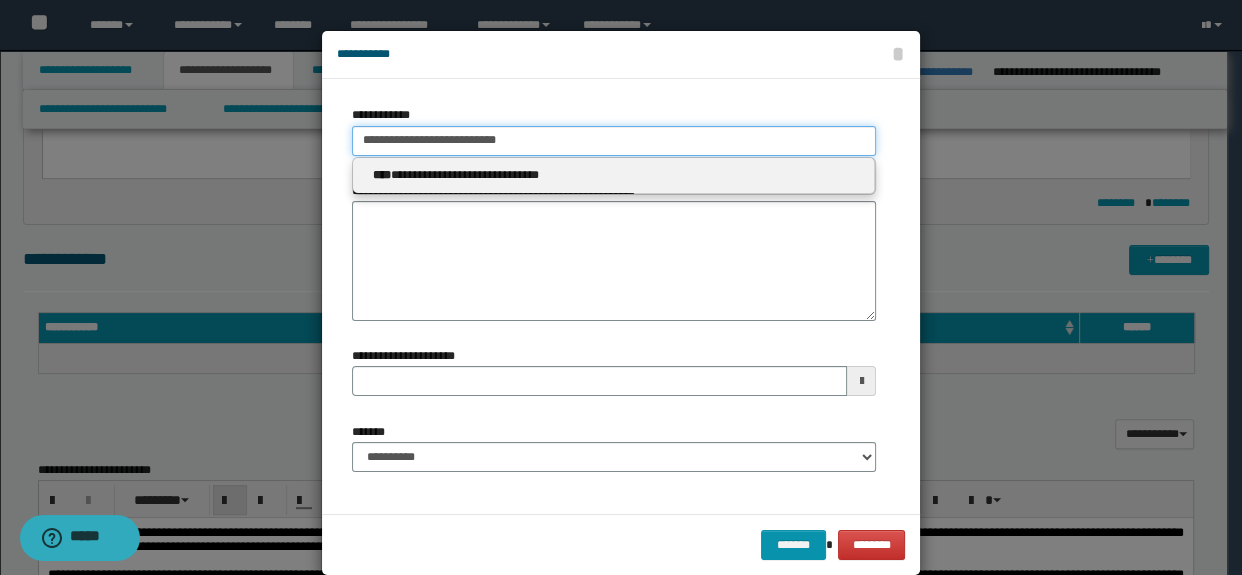 type 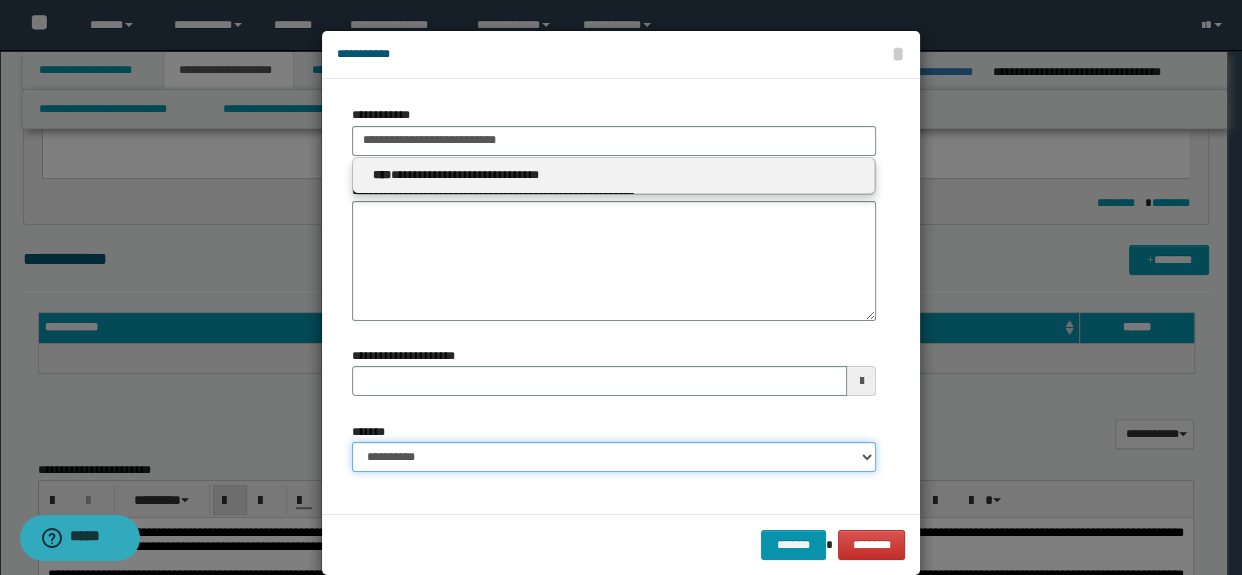 type 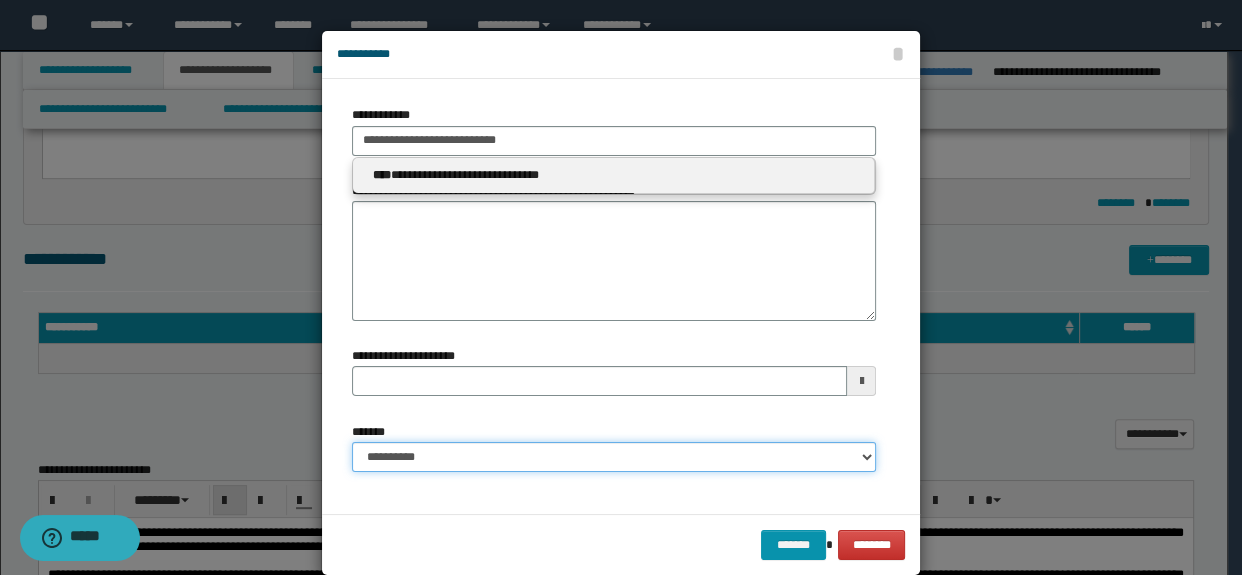 click on "**********" at bounding box center [614, 457] 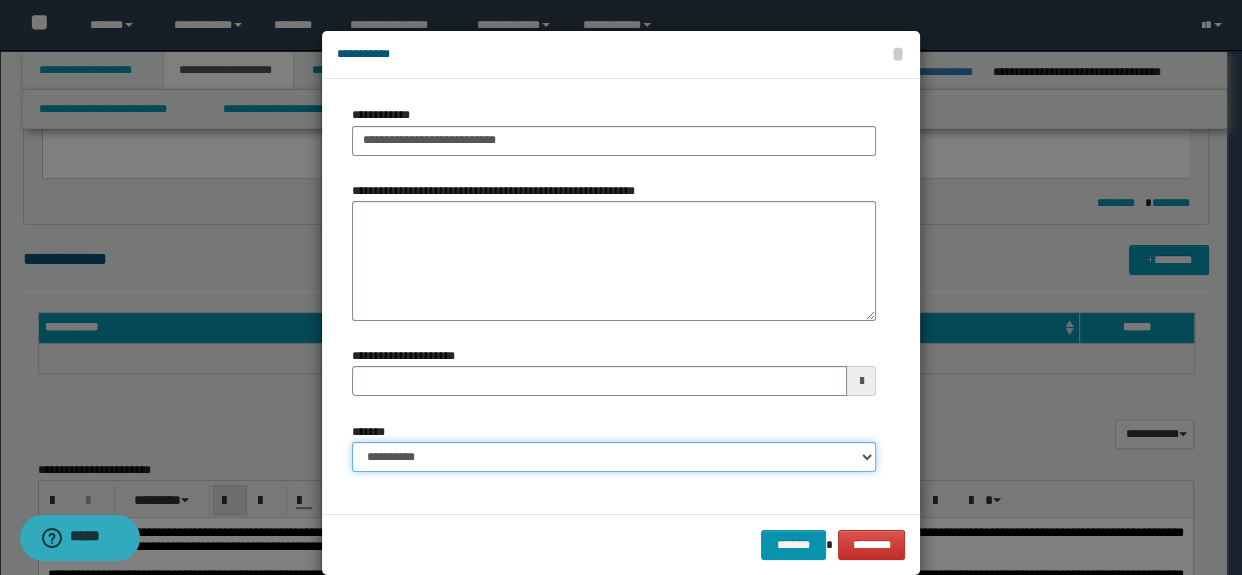 select on "*" 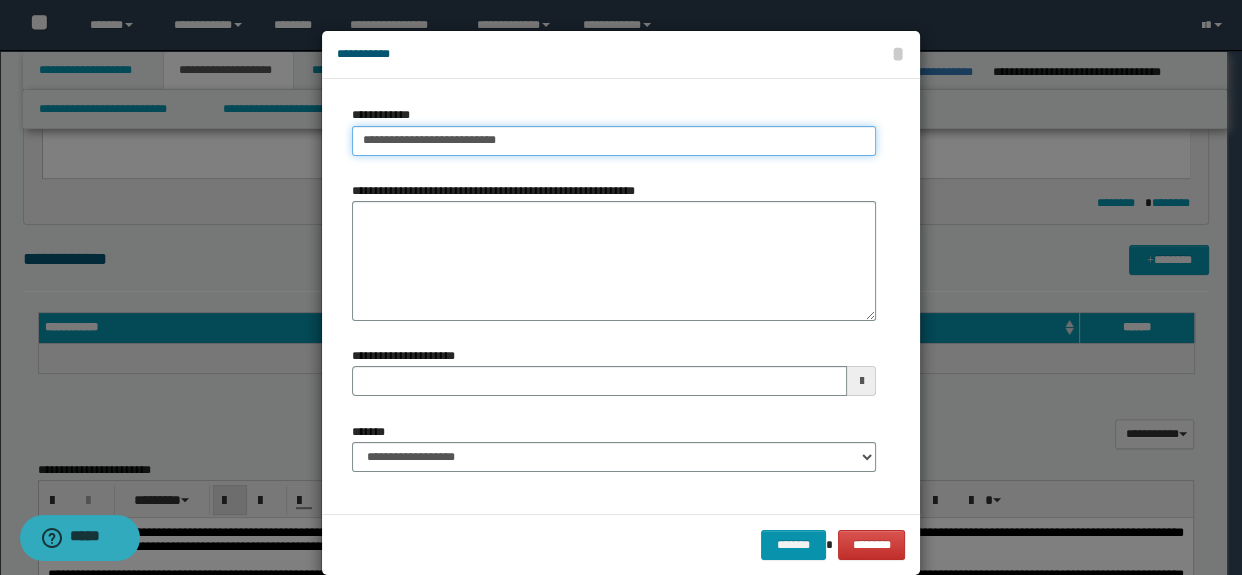 type on "**********" 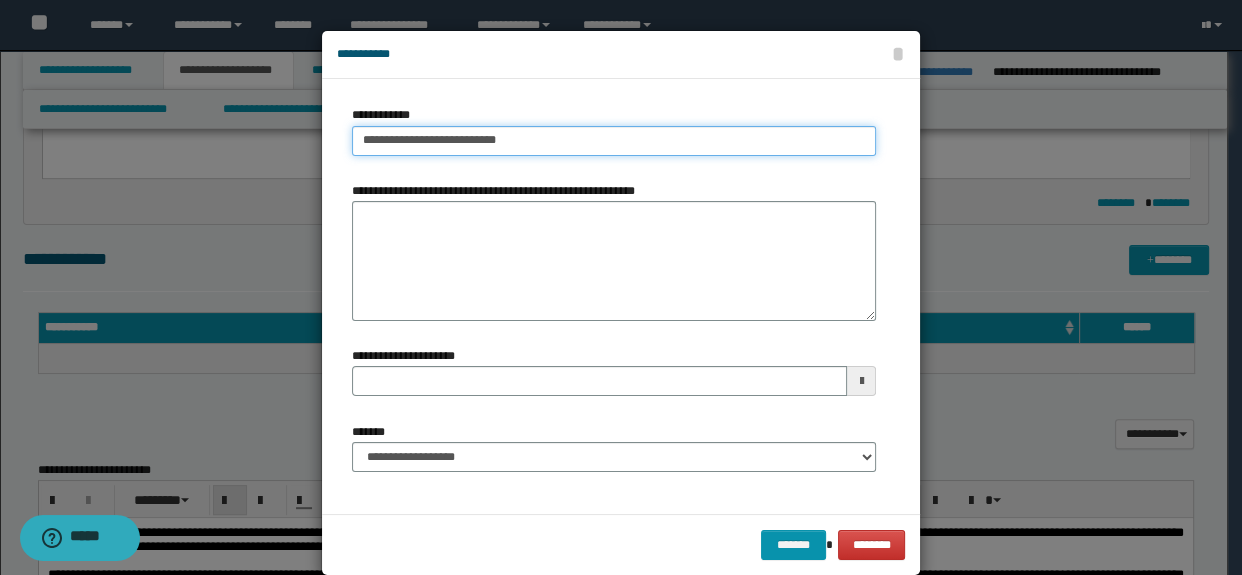 click on "**********" at bounding box center [614, 141] 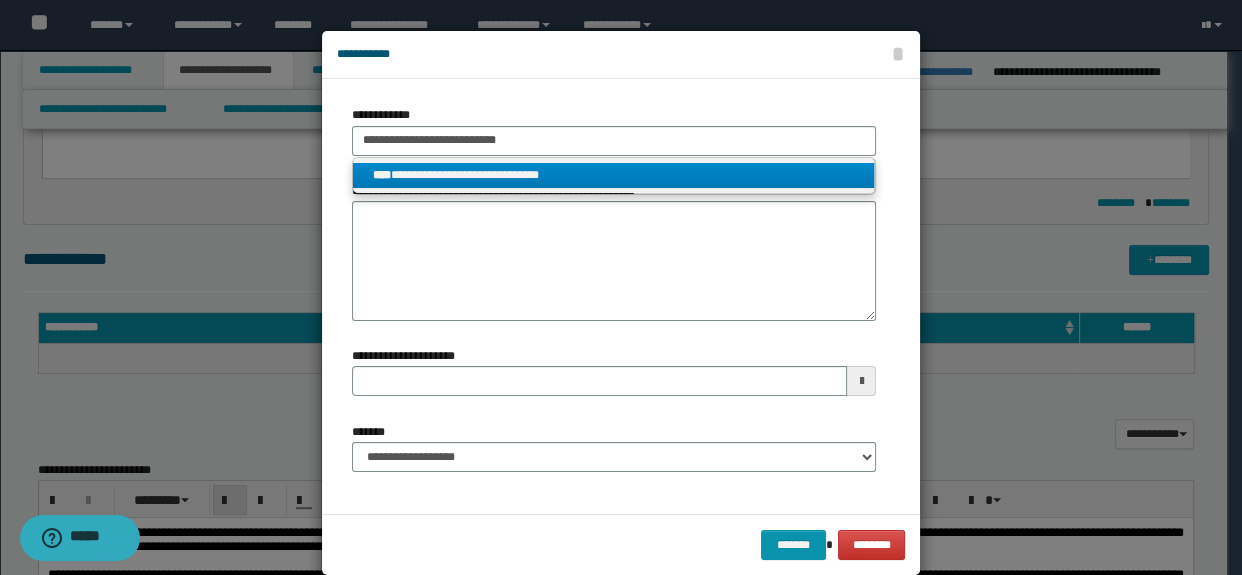 click on "**********" at bounding box center [614, 175] 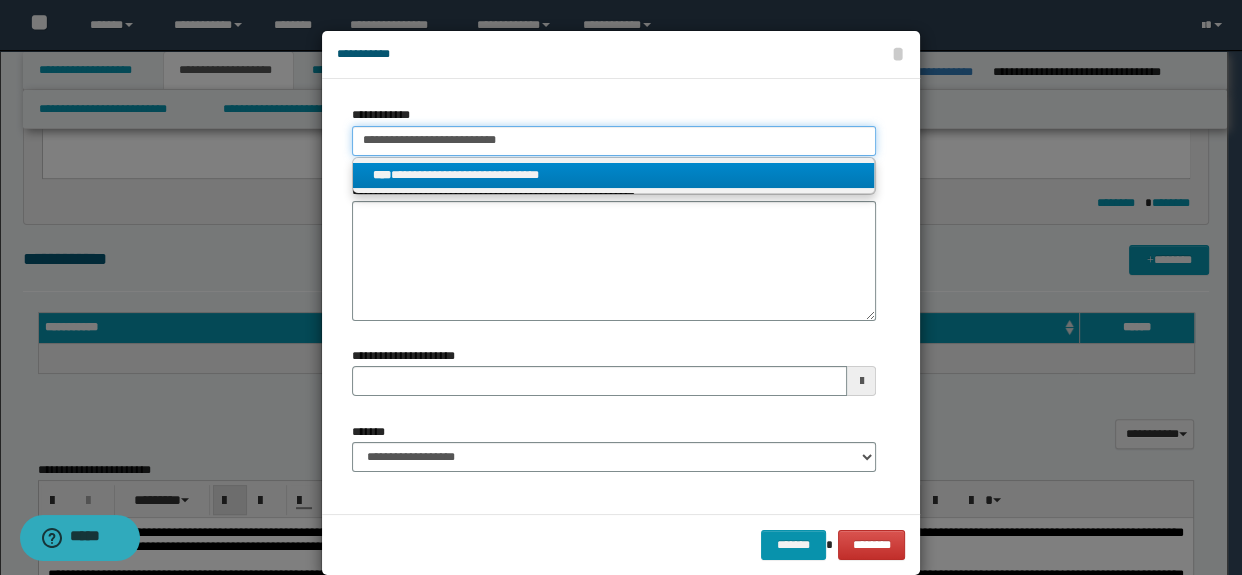 type 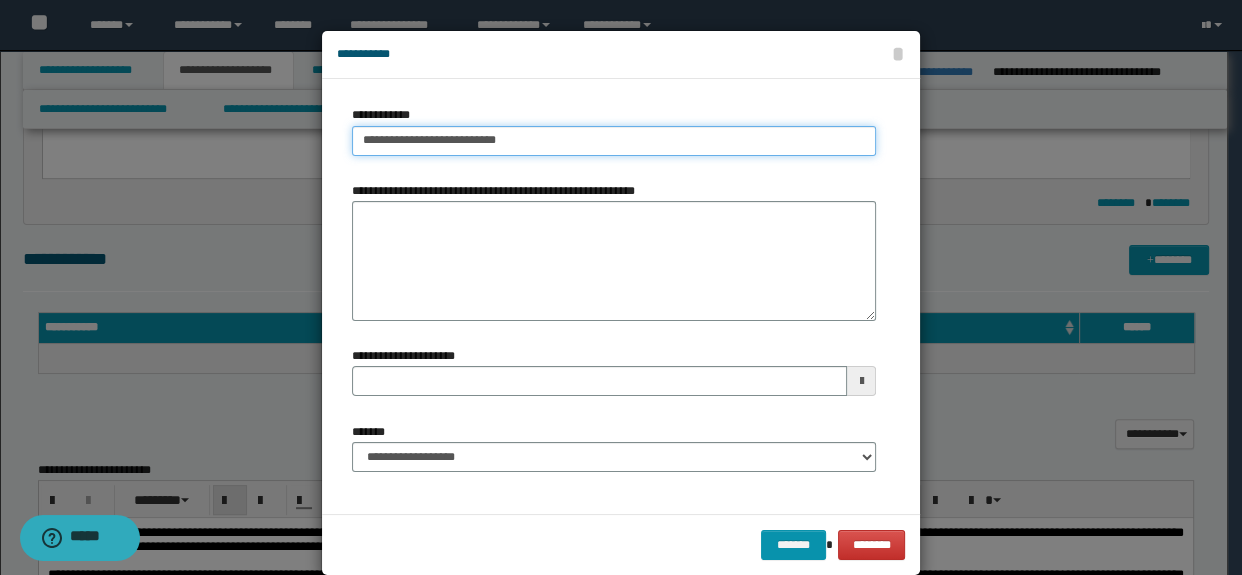 type 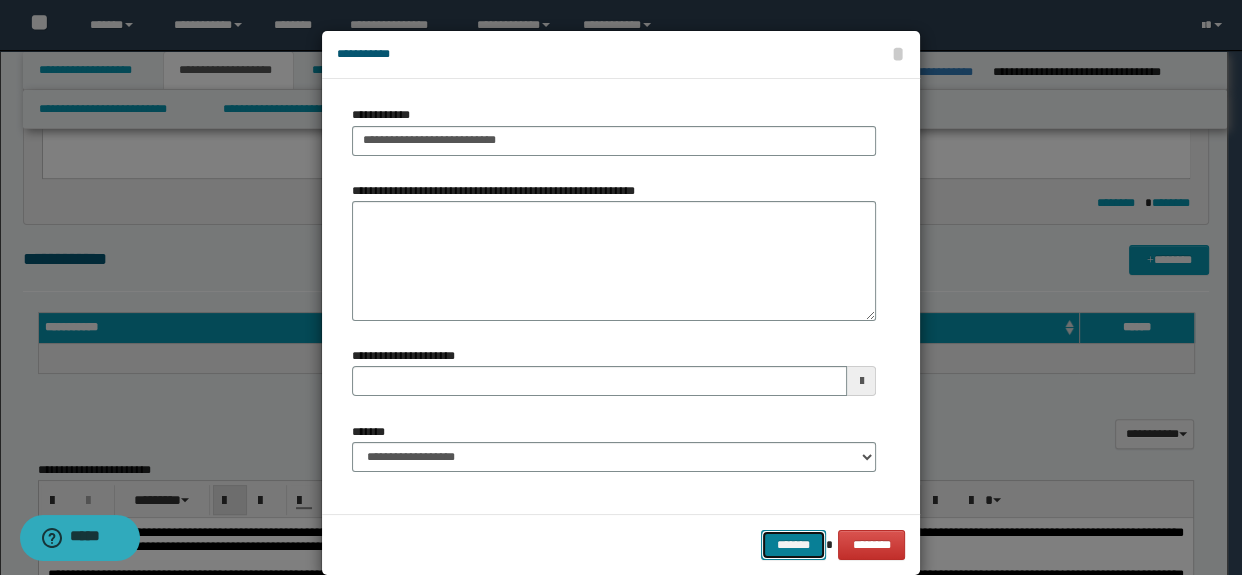 click on "*******" at bounding box center (793, 545) 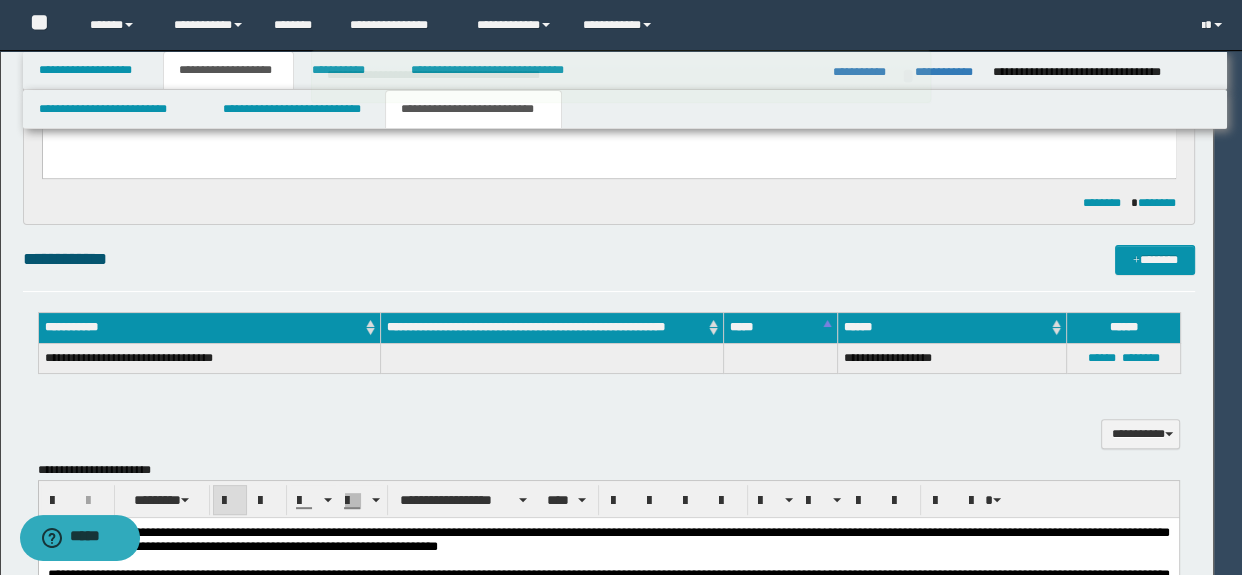 type 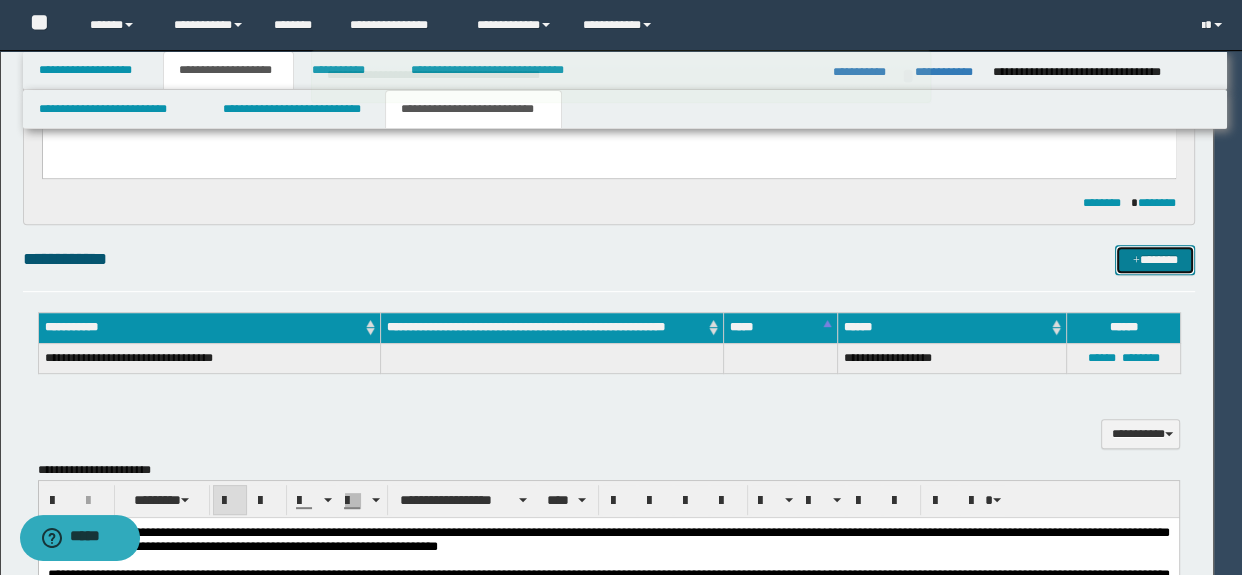 type 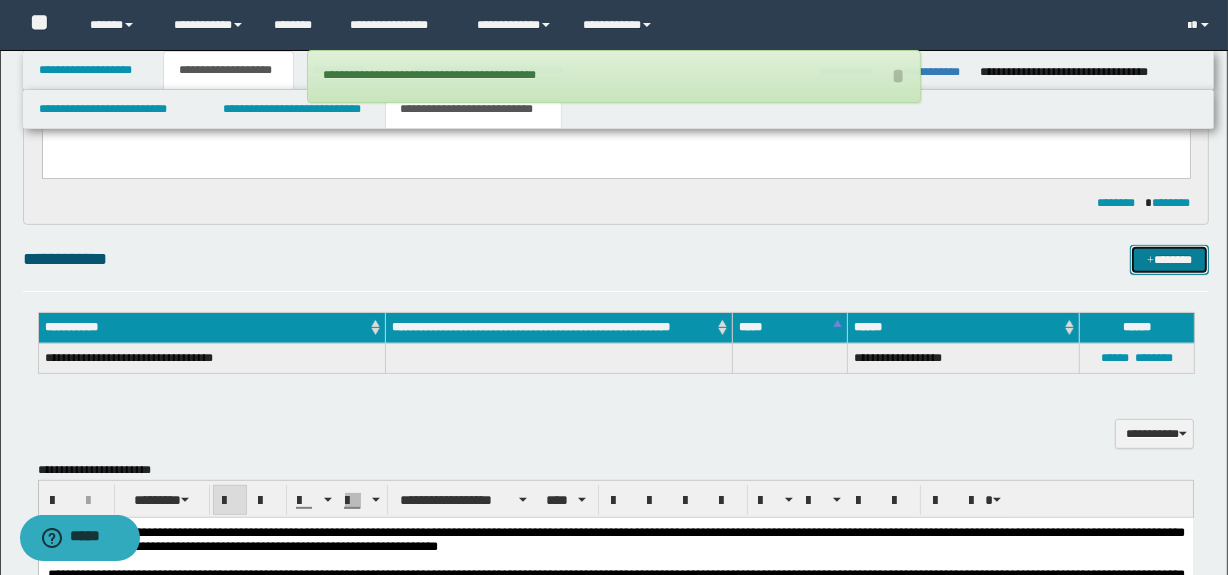 click on "*******" at bounding box center (1170, 260) 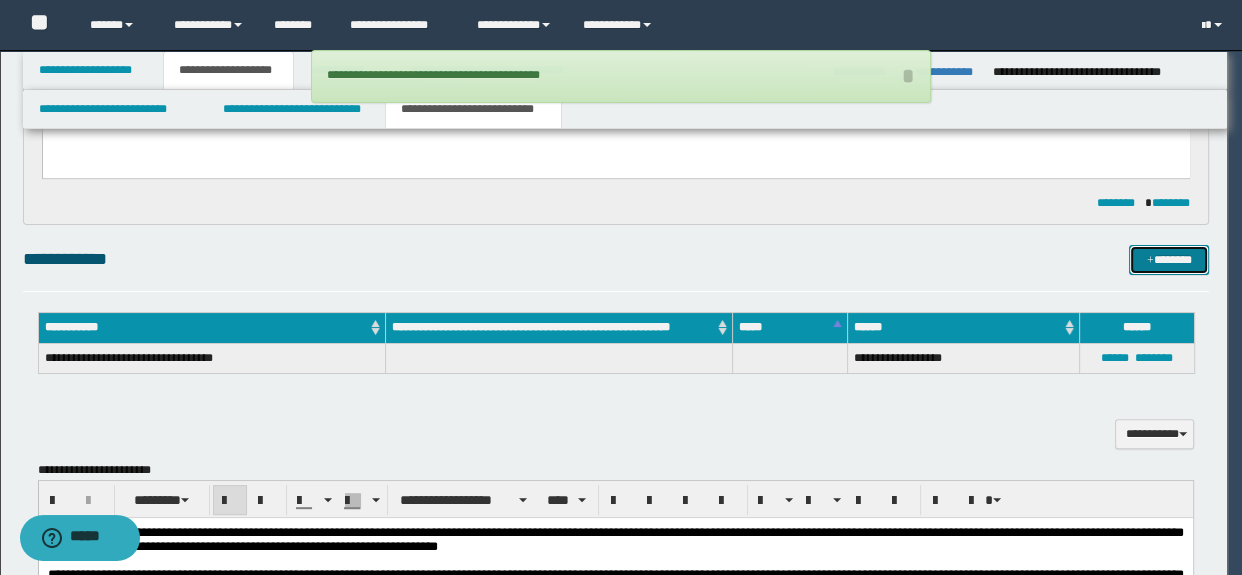 type 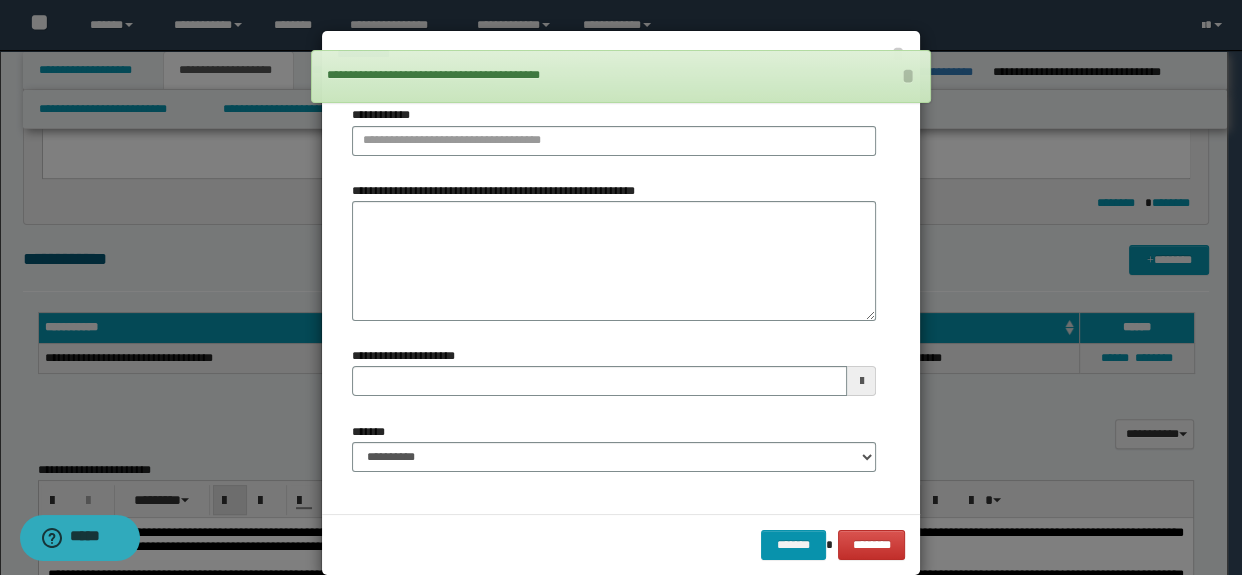 click on "**********" at bounding box center (614, 138) 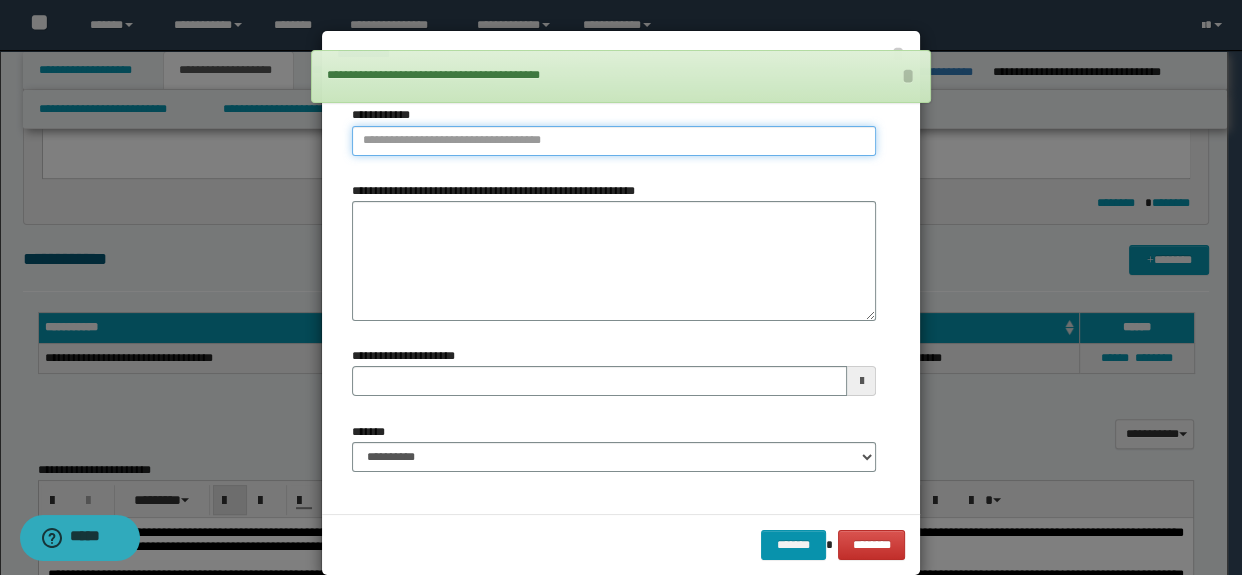 type on "**********" 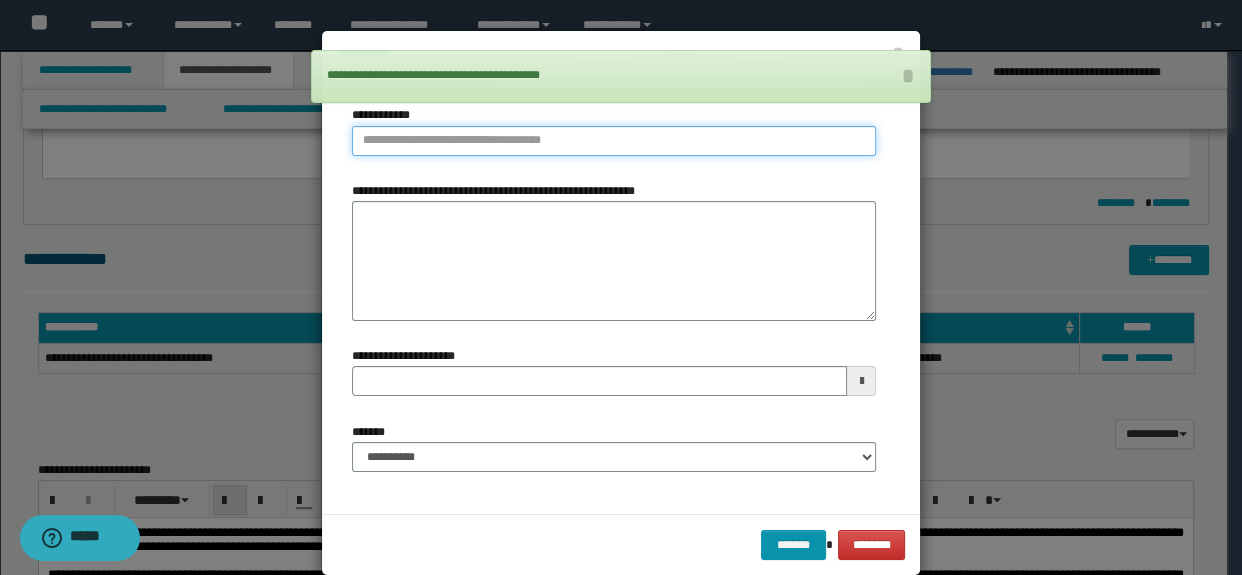 click on "**********" at bounding box center [614, 141] 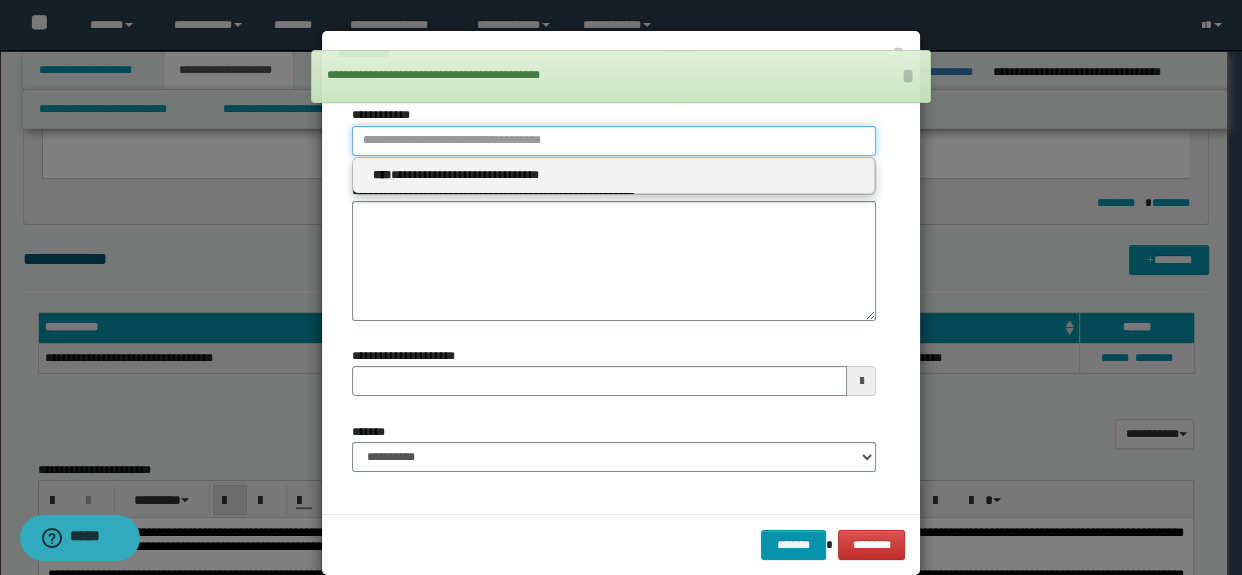 paste on "**********" 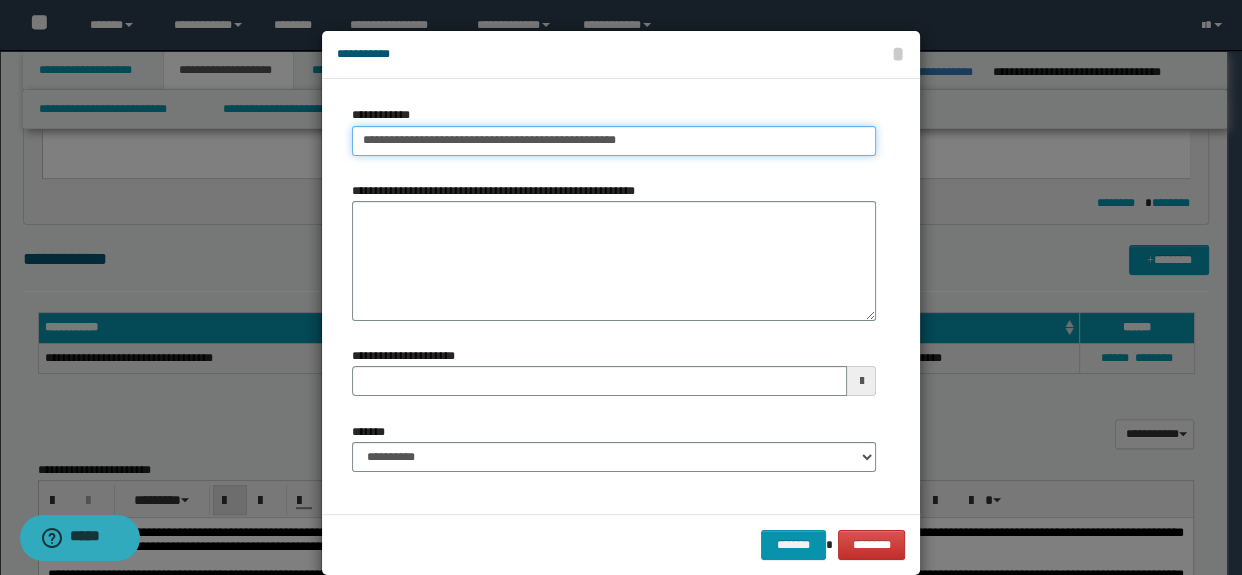 type on "**********" 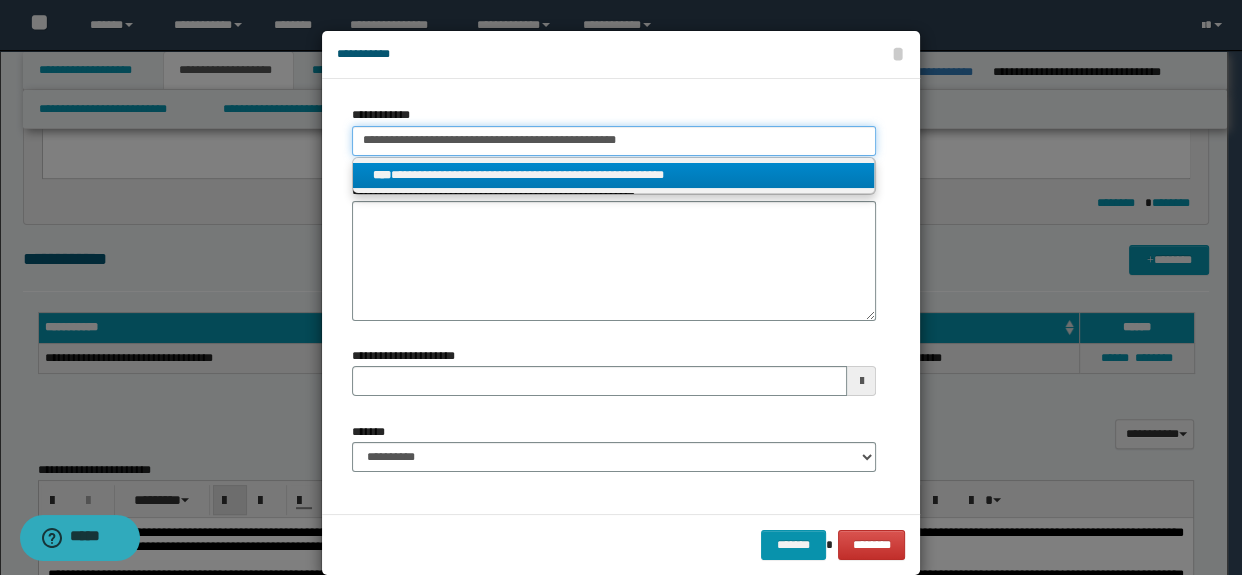 type on "**********" 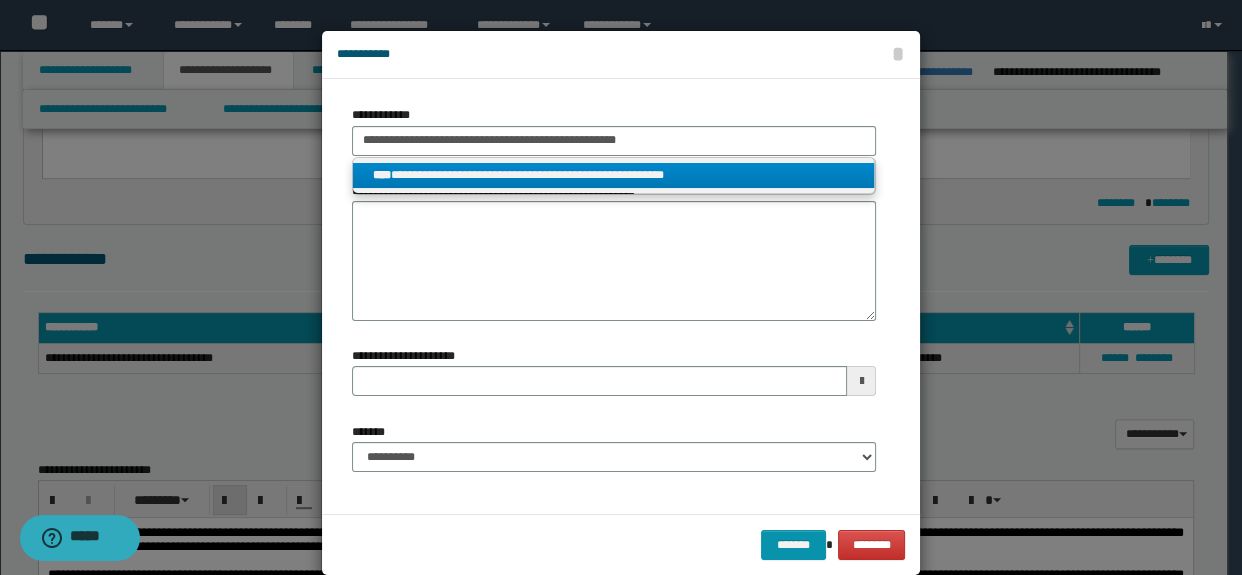 click on "**********" at bounding box center [614, 175] 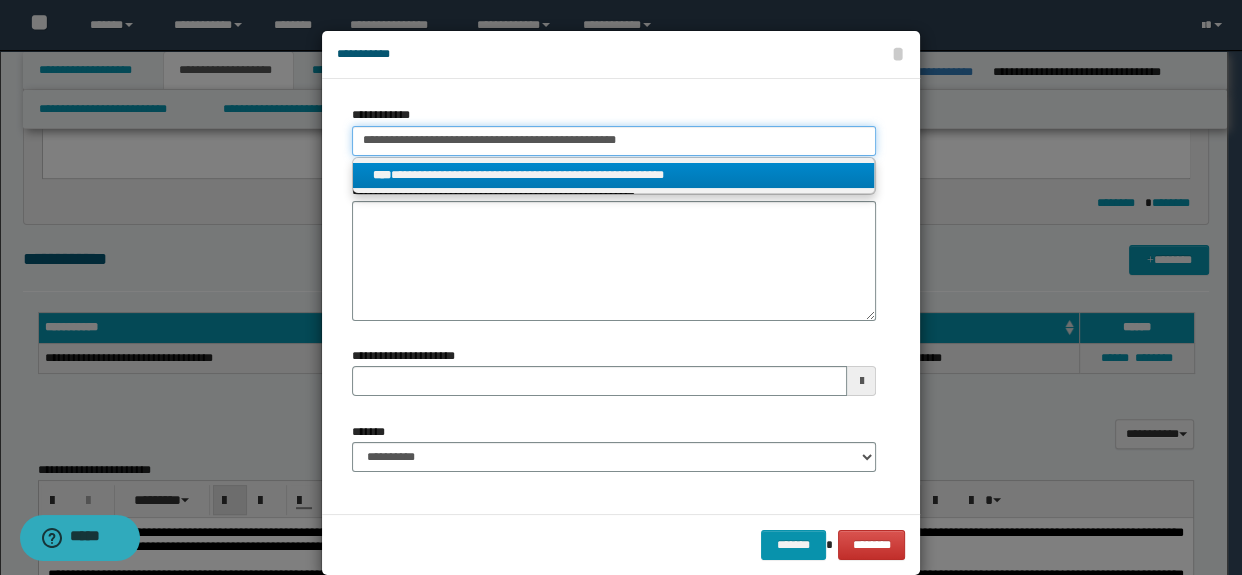 type 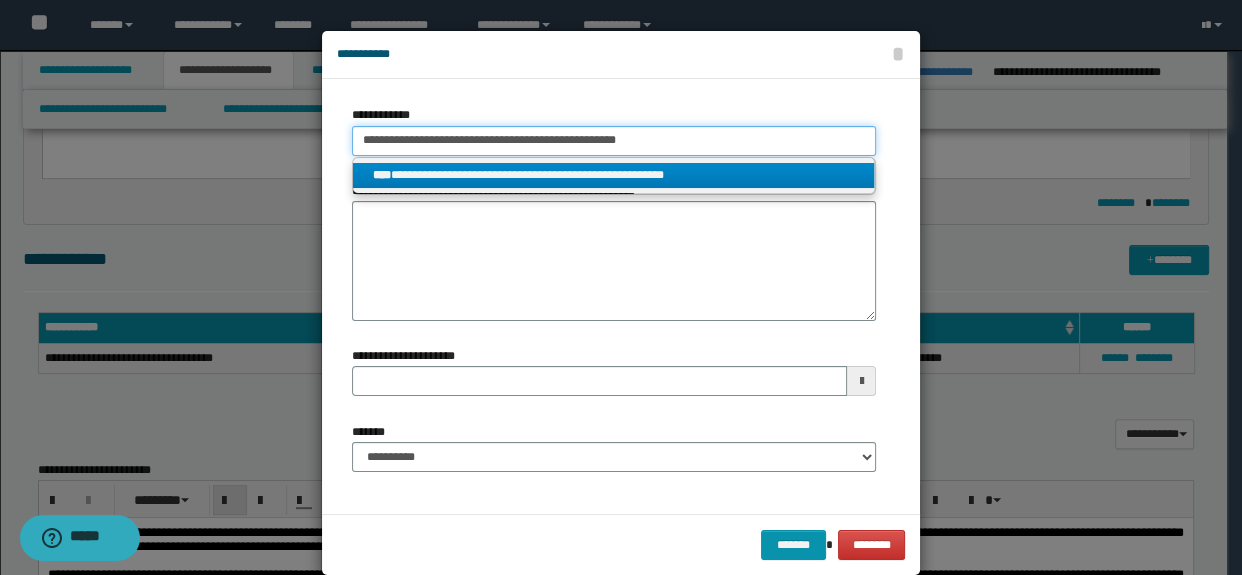 type on "**********" 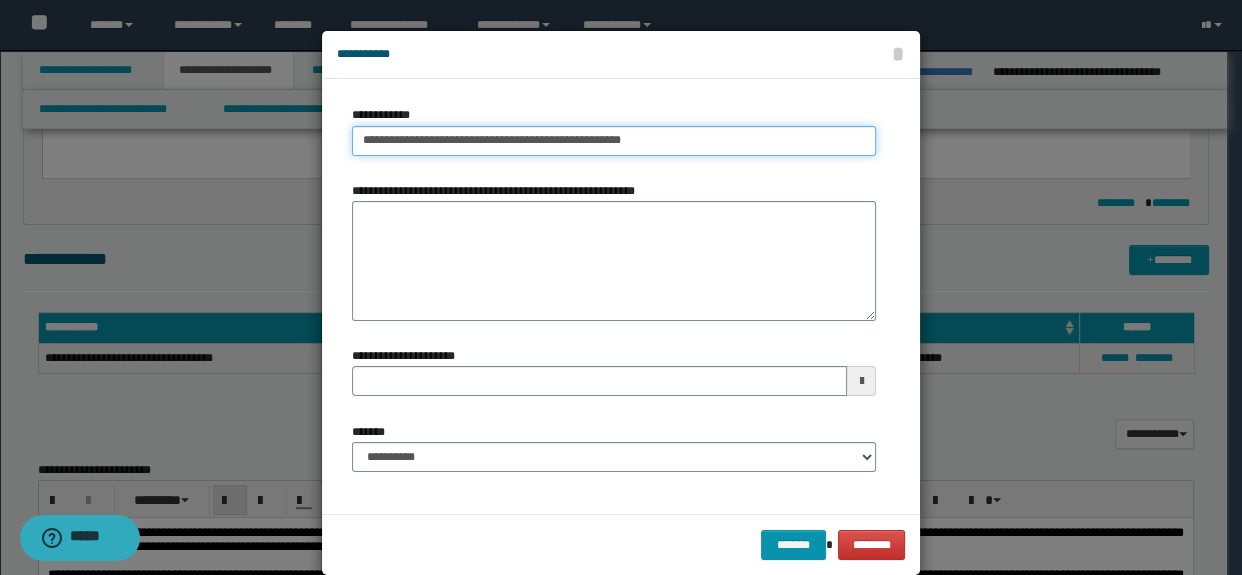type 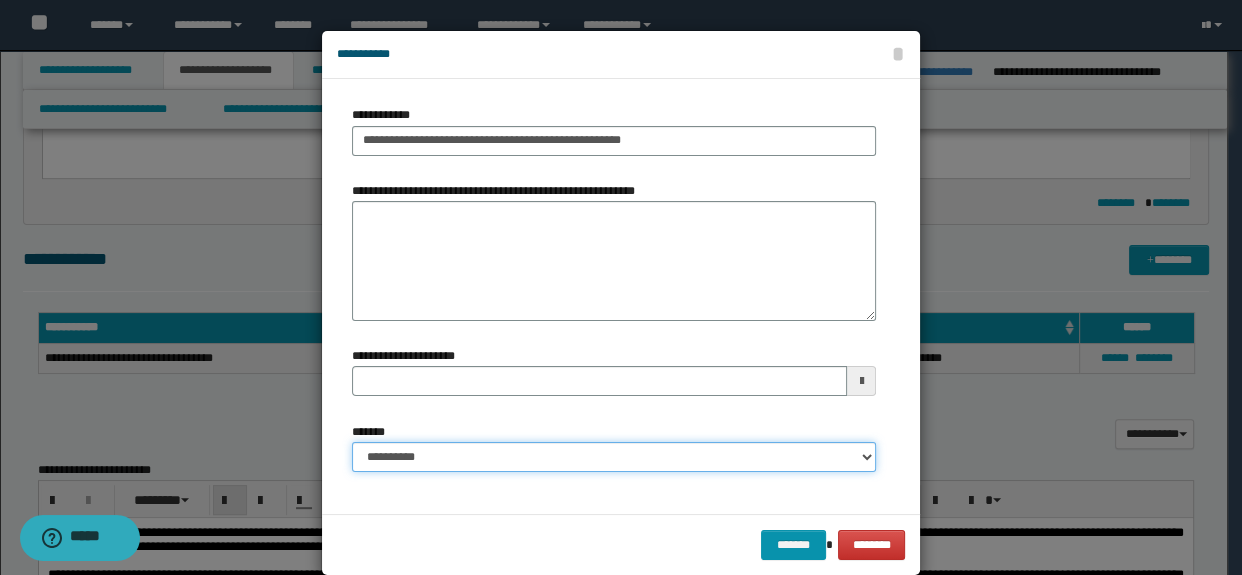 drag, startPoint x: 443, startPoint y: 469, endPoint x: 443, endPoint y: 457, distance: 12 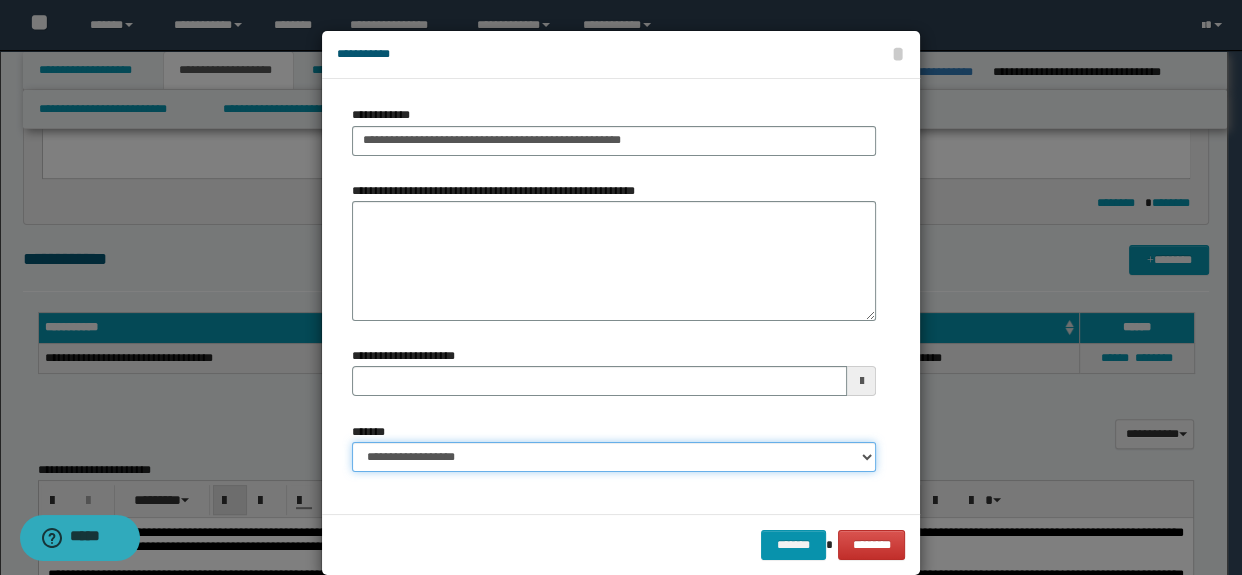 type 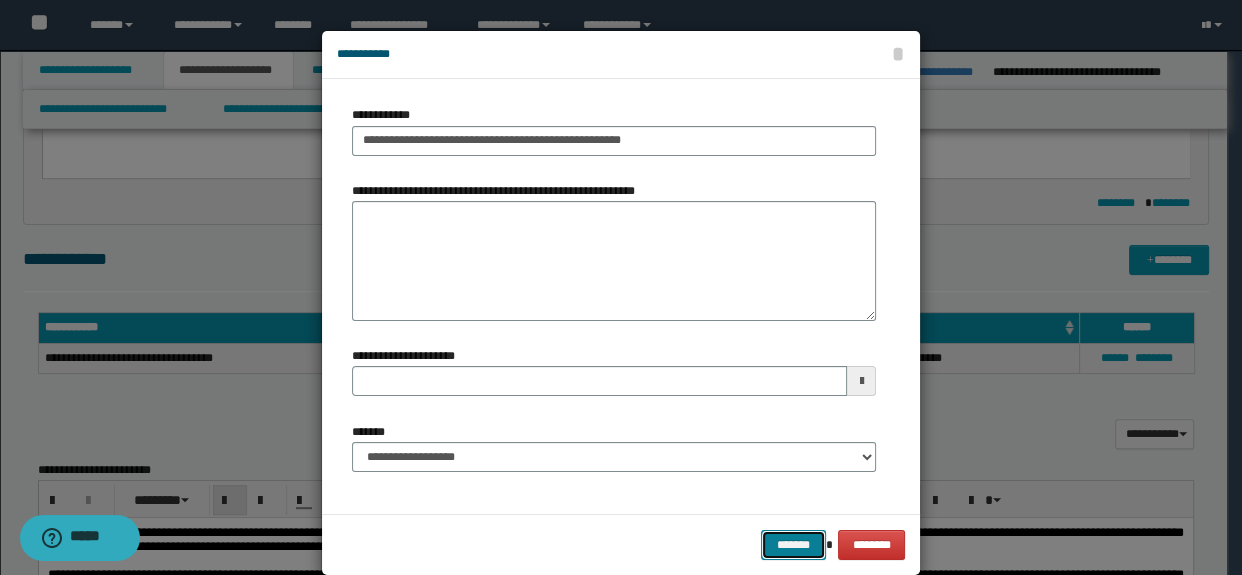 click on "*******" at bounding box center (793, 545) 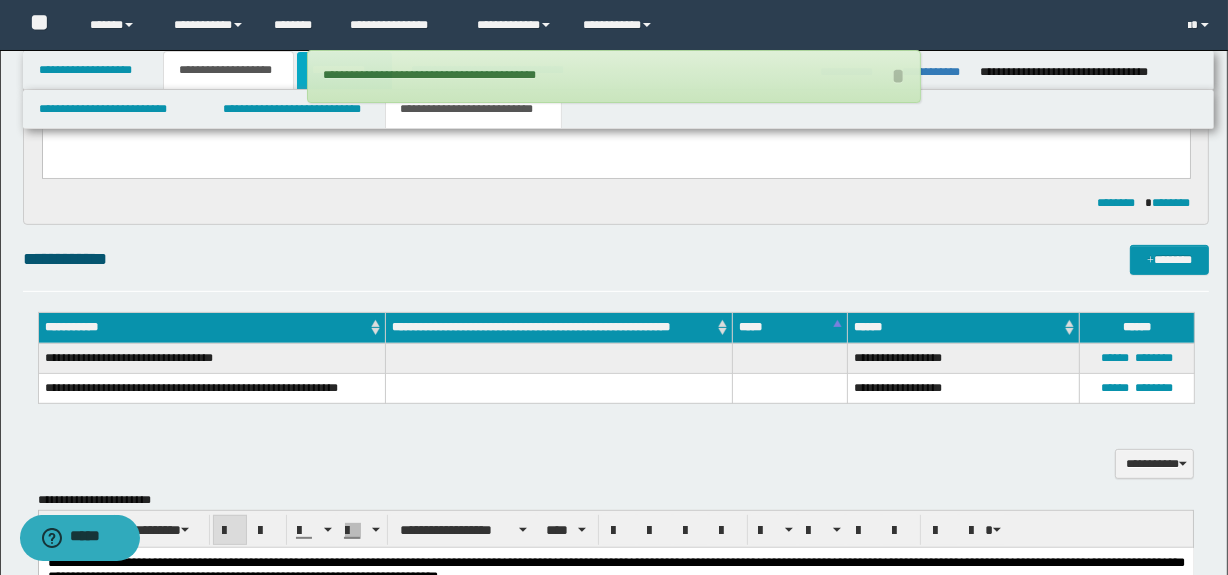 click on "**********" at bounding box center [344, 70] 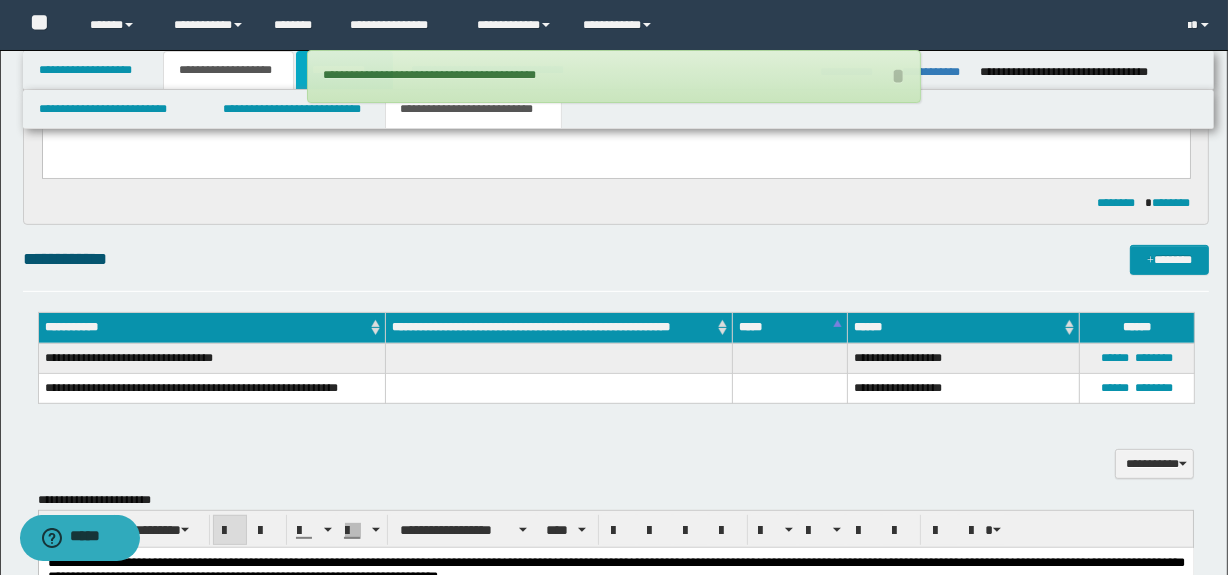 scroll, scrollTop: 0, scrollLeft: 0, axis: both 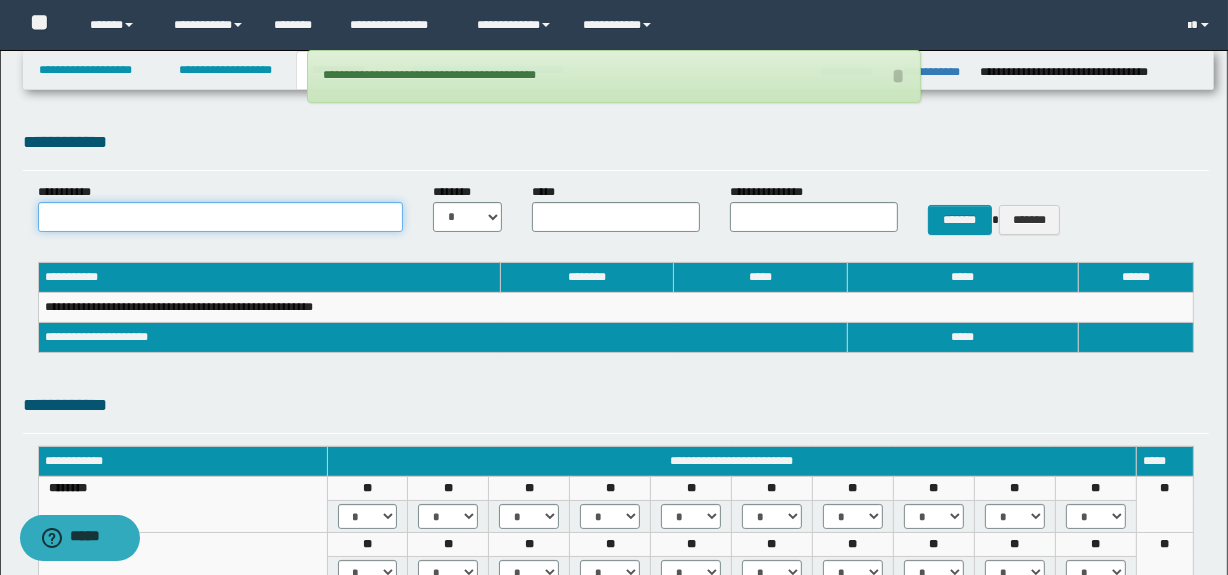 click on "**********" at bounding box center [221, 217] 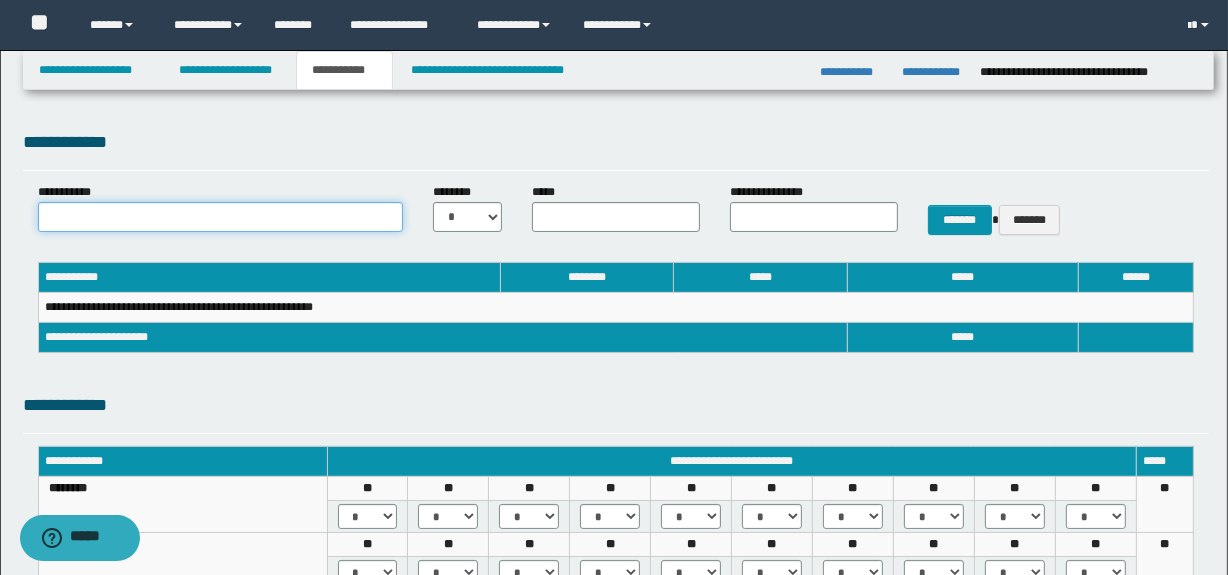 click on "**********" at bounding box center (221, 217) 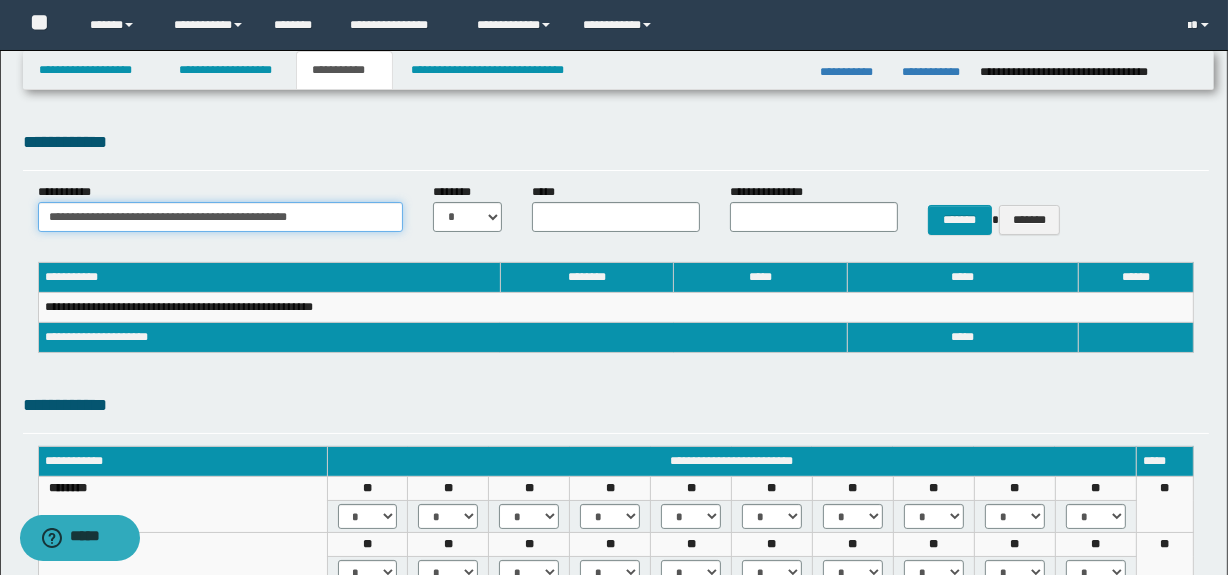 type on "**********" 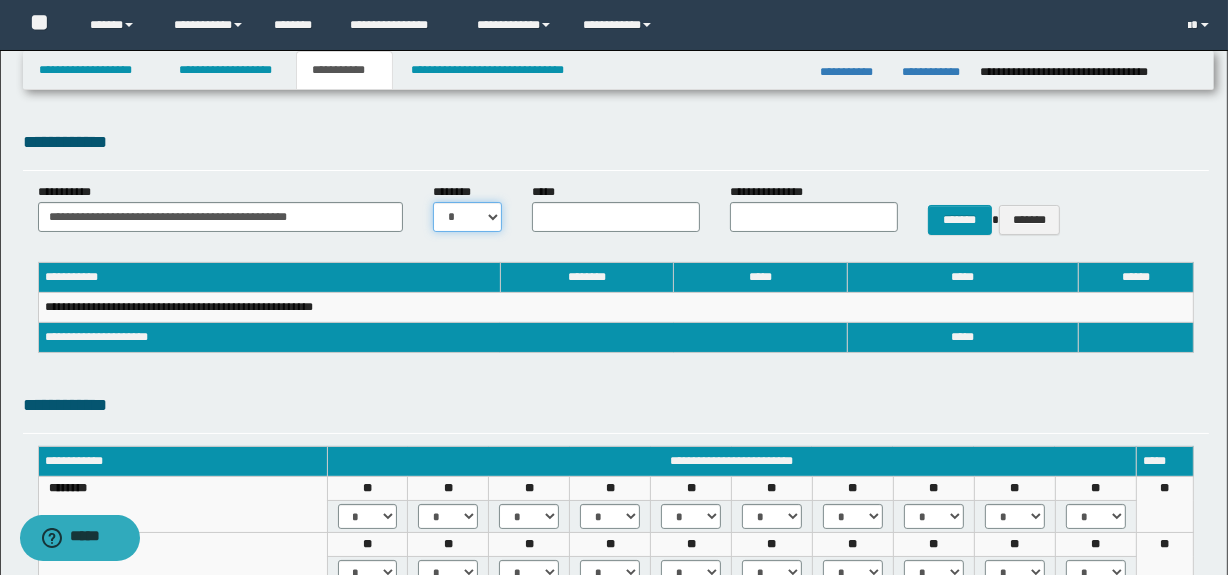 click on "*
*
*
*
*
*
*
*
*
**
**
**
**
**" at bounding box center (467, 217) 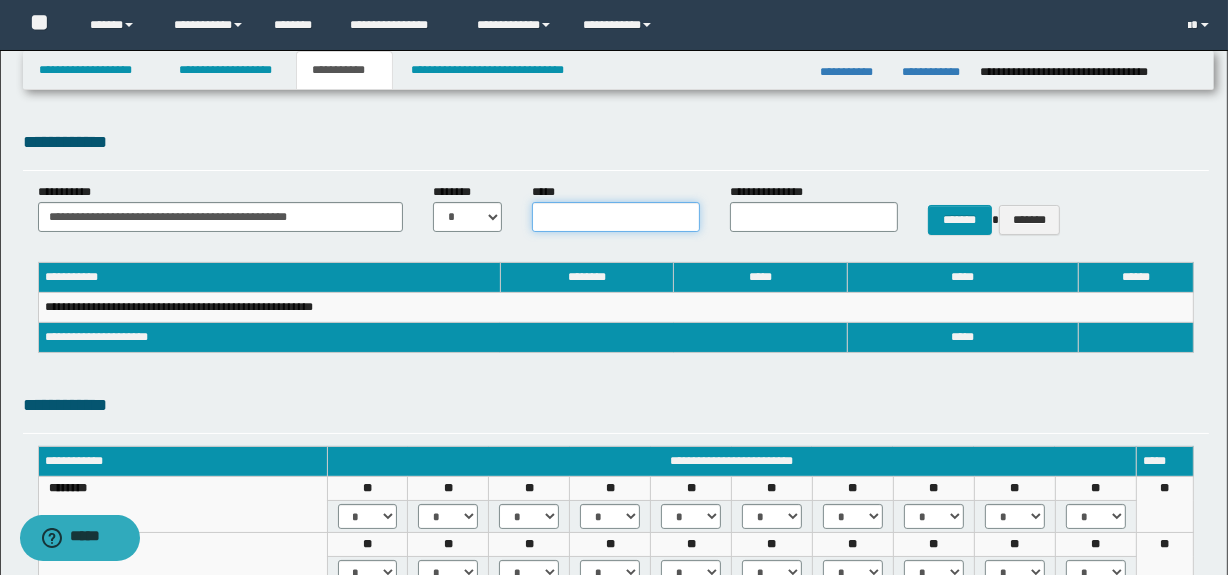 drag, startPoint x: 544, startPoint y: 219, endPoint x: 566, endPoint y: 219, distance: 22 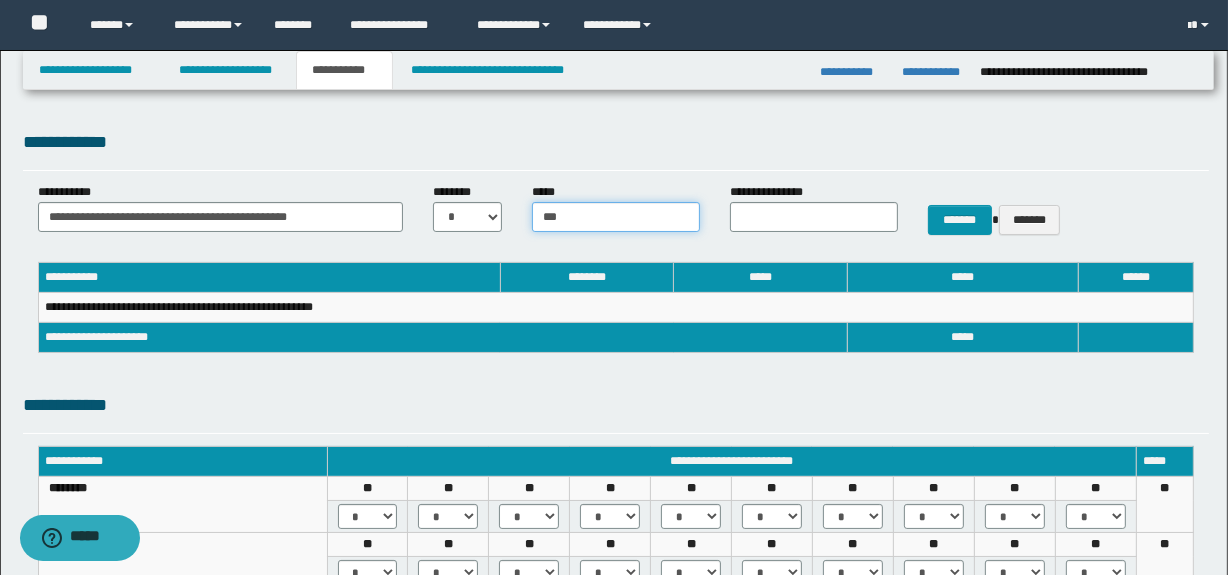 type on "***" 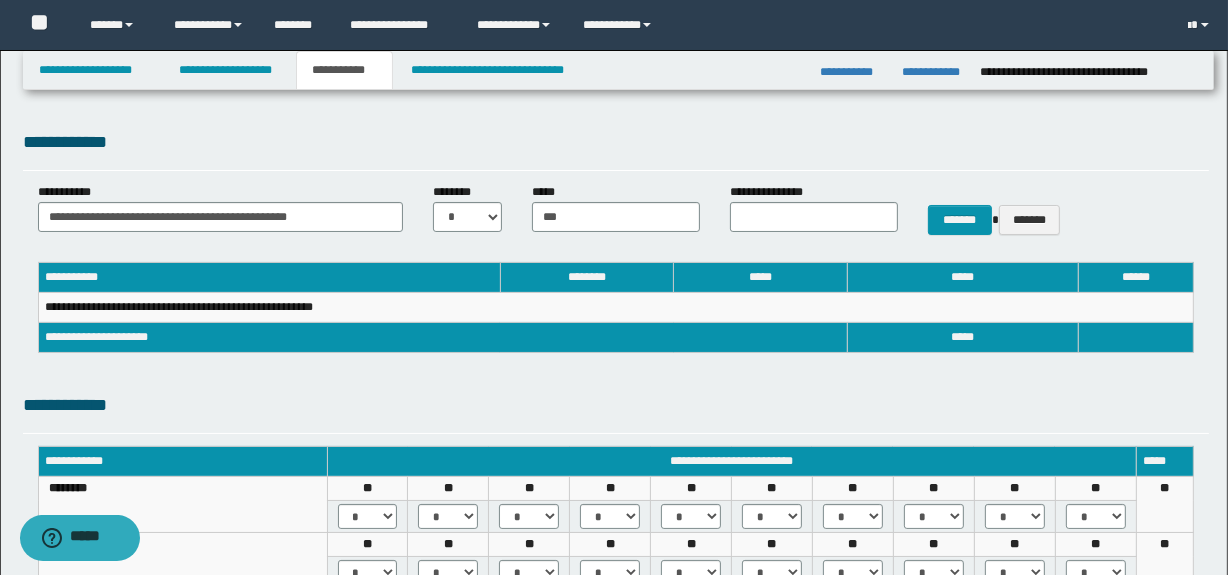 click on "**********" at bounding box center [814, 215] 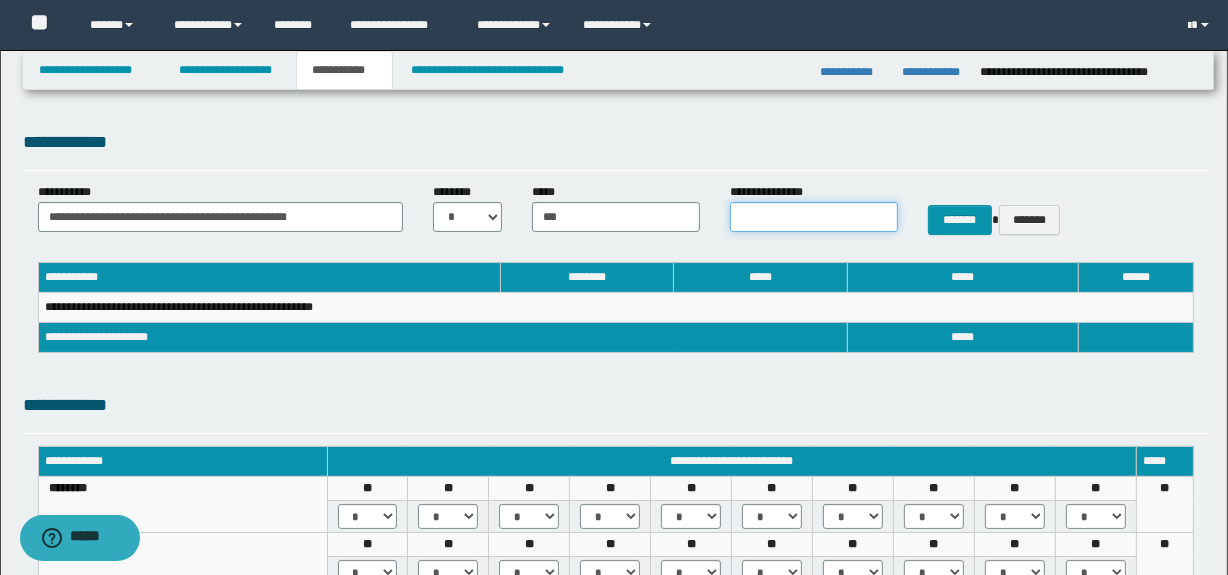 click on "**********" at bounding box center [814, 217] 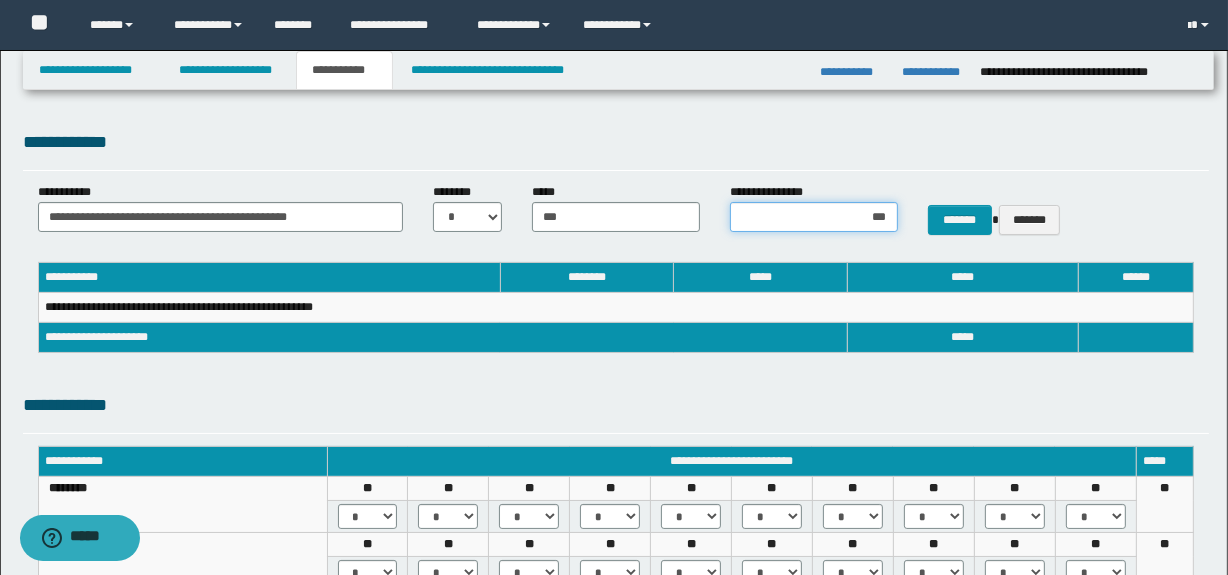 type on "****" 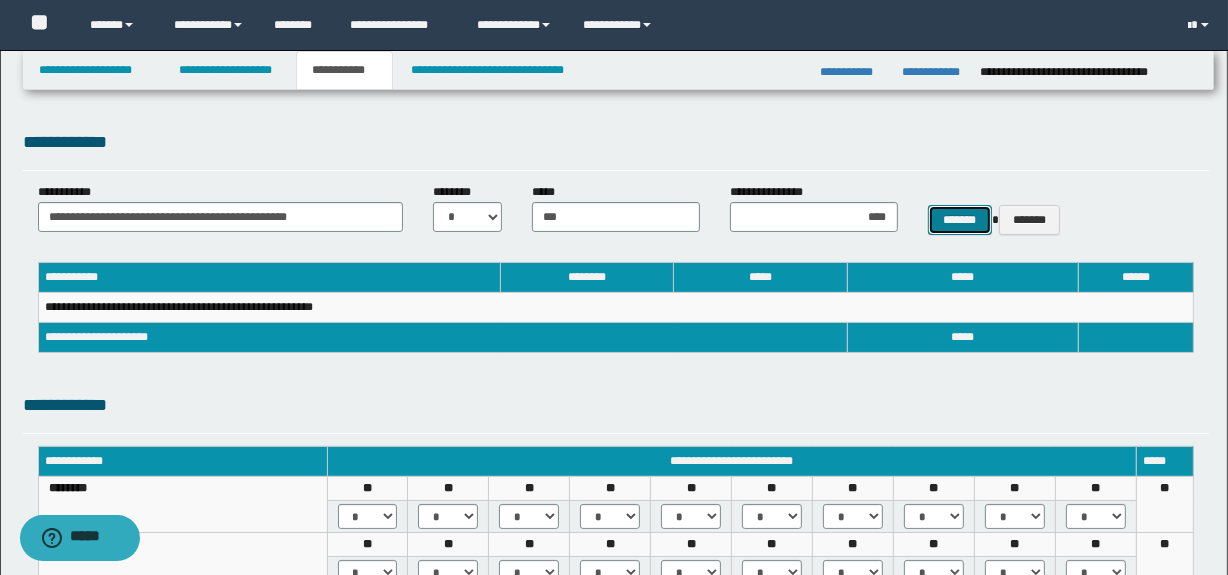click on "*******" at bounding box center [960, 220] 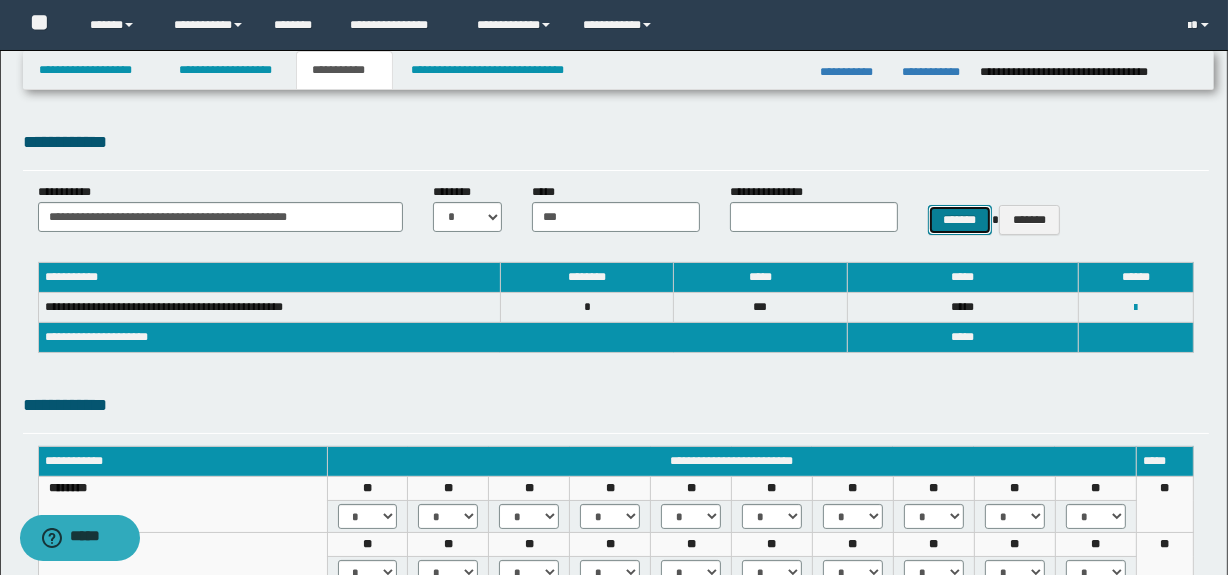 type 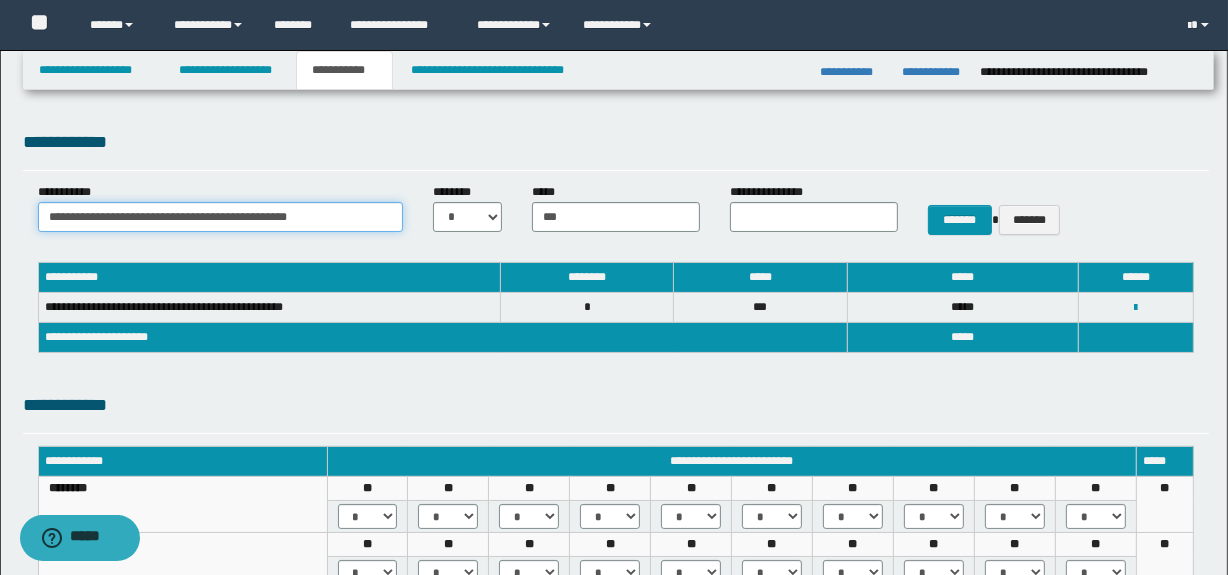 drag, startPoint x: 349, startPoint y: 219, endPoint x: 387, endPoint y: 216, distance: 38.118237 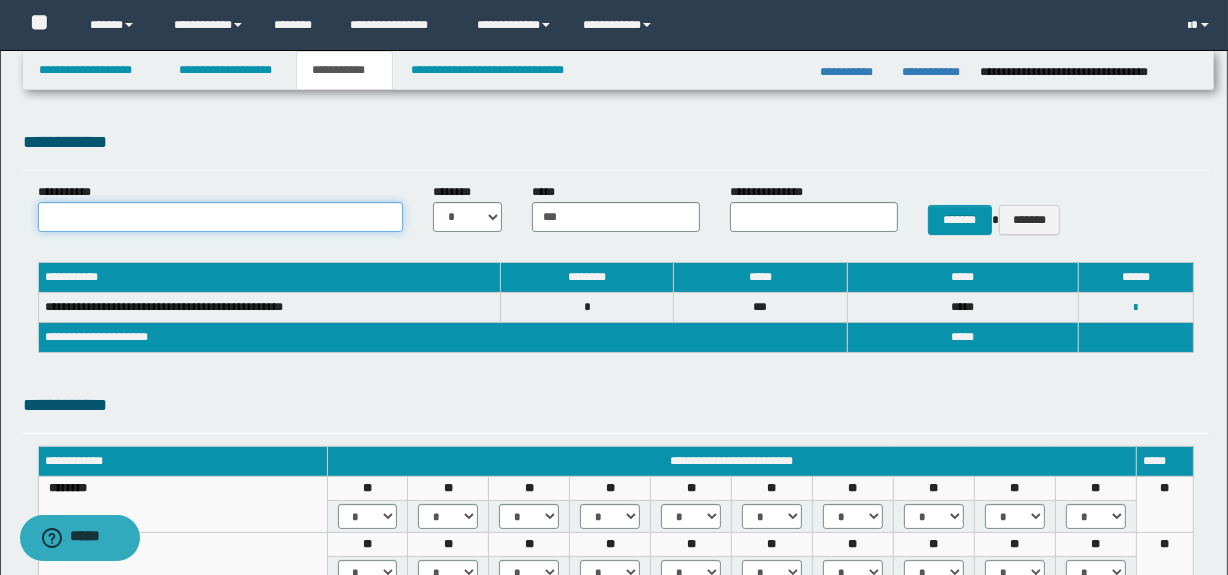 paste on "**********" 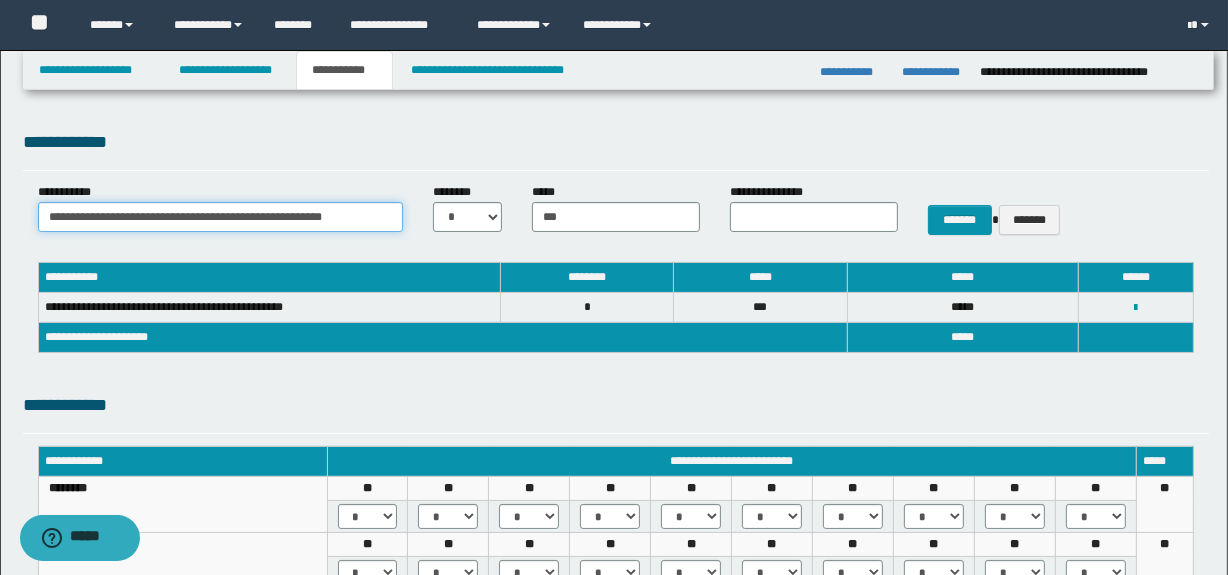 type on "**********" 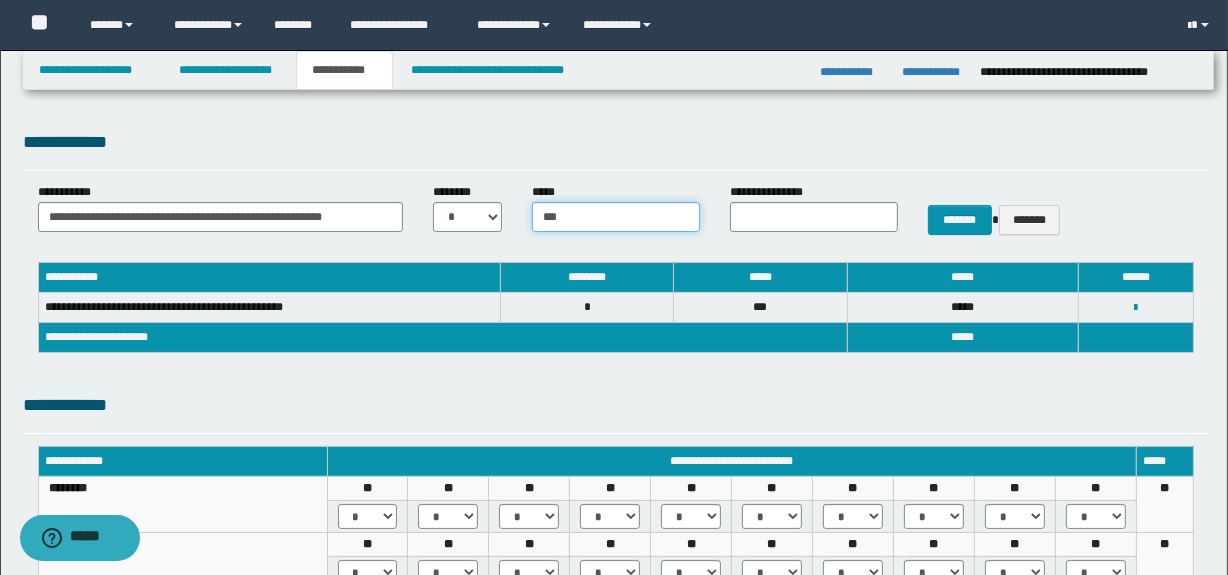 click on "***" at bounding box center [616, 217] 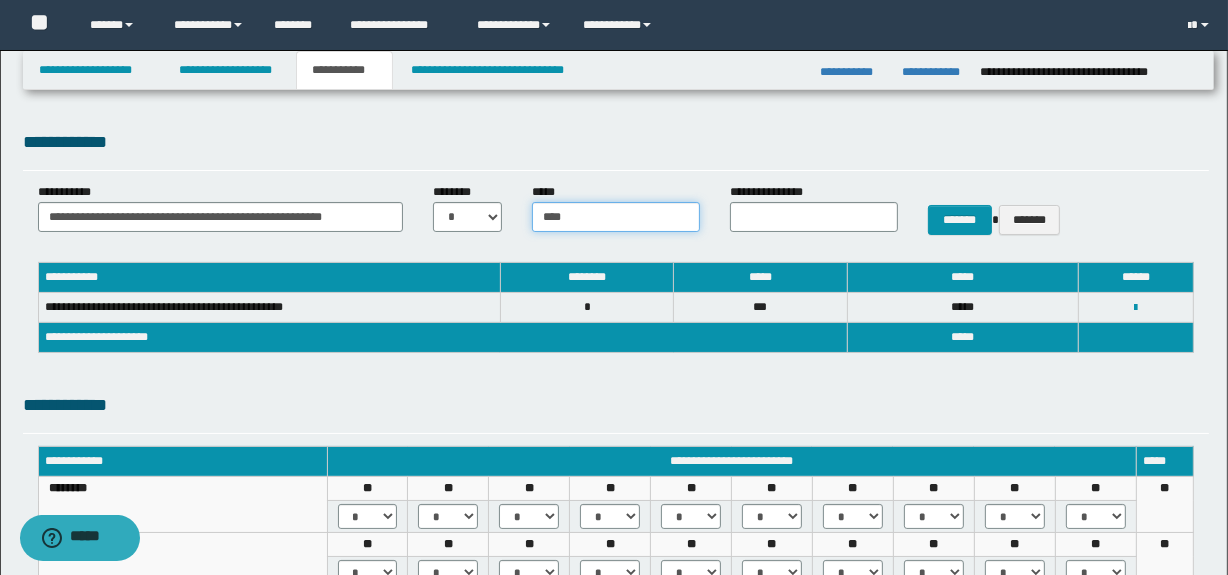 type on "****" 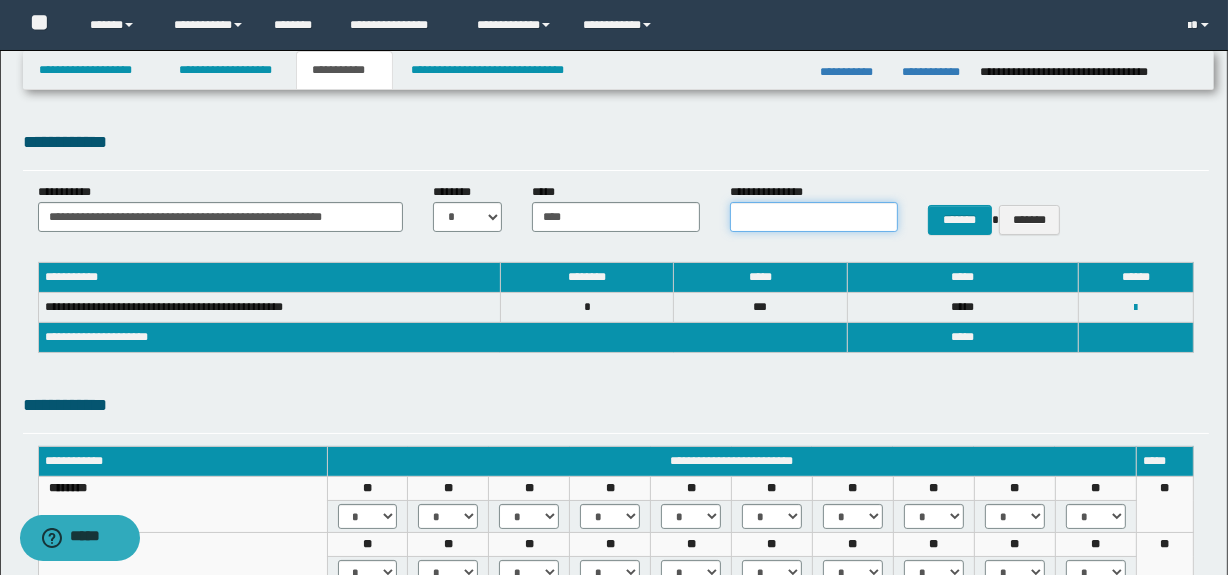 click on "**********" at bounding box center [814, 217] 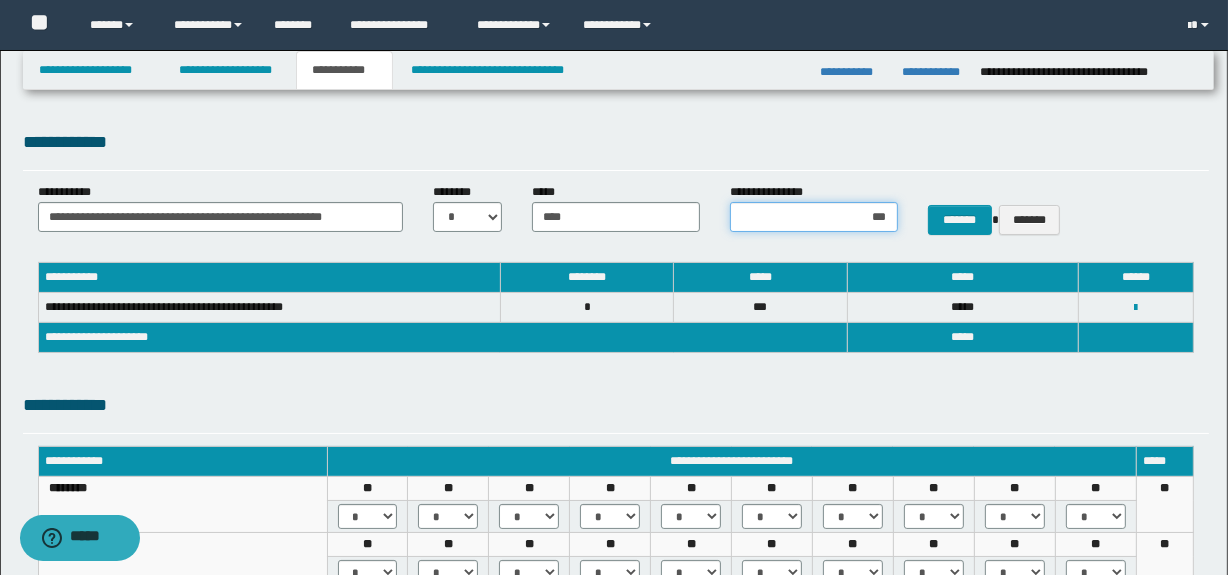 type on "****" 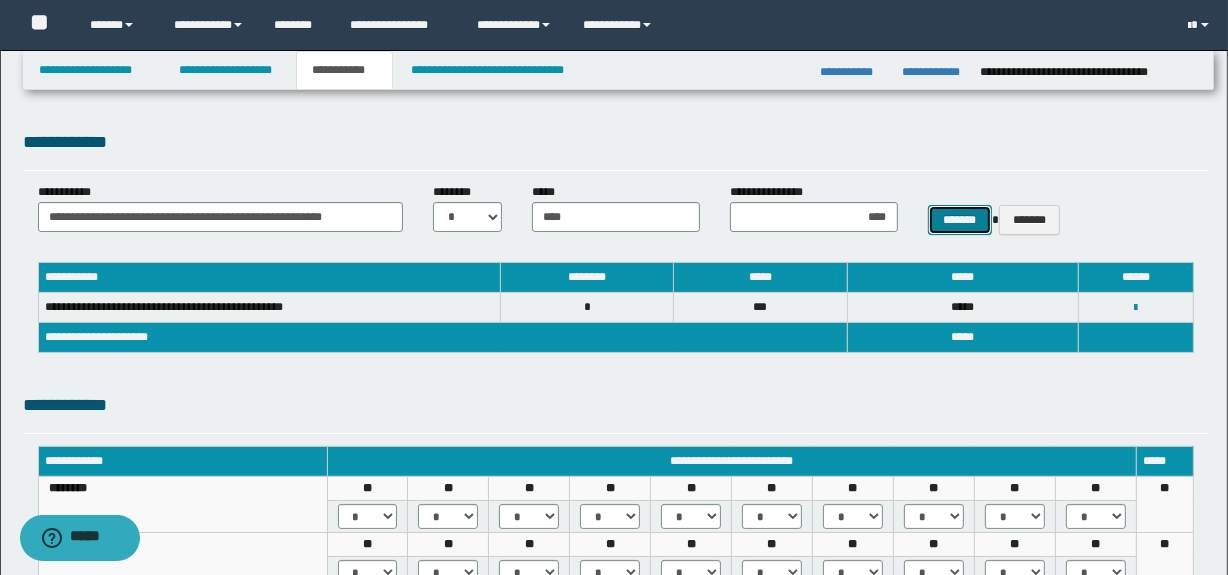 click on "*******" at bounding box center (960, 220) 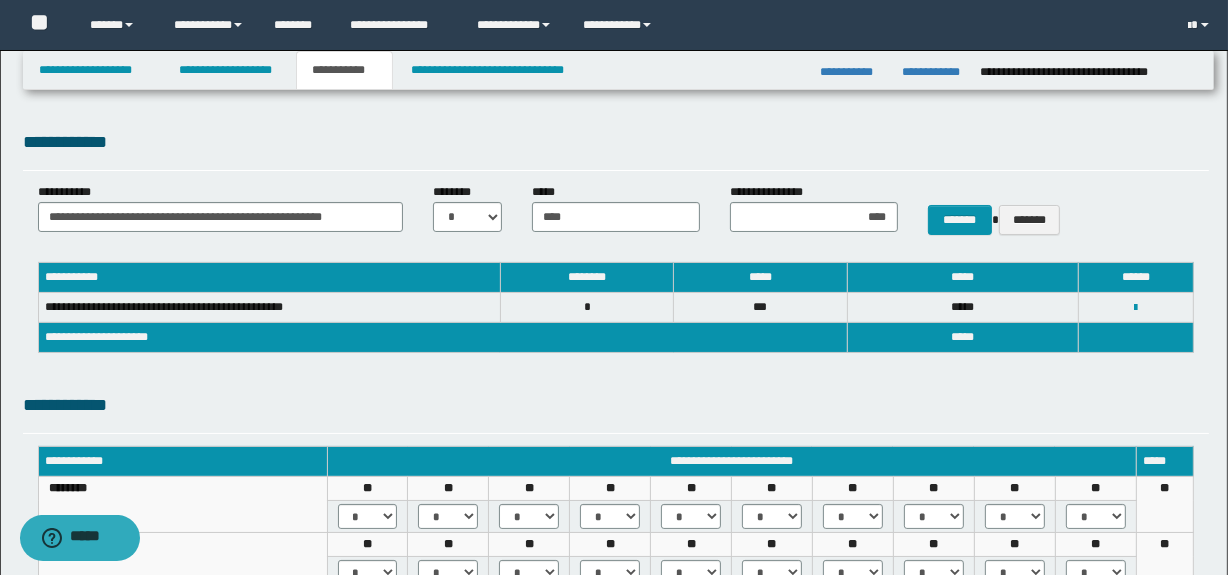 type 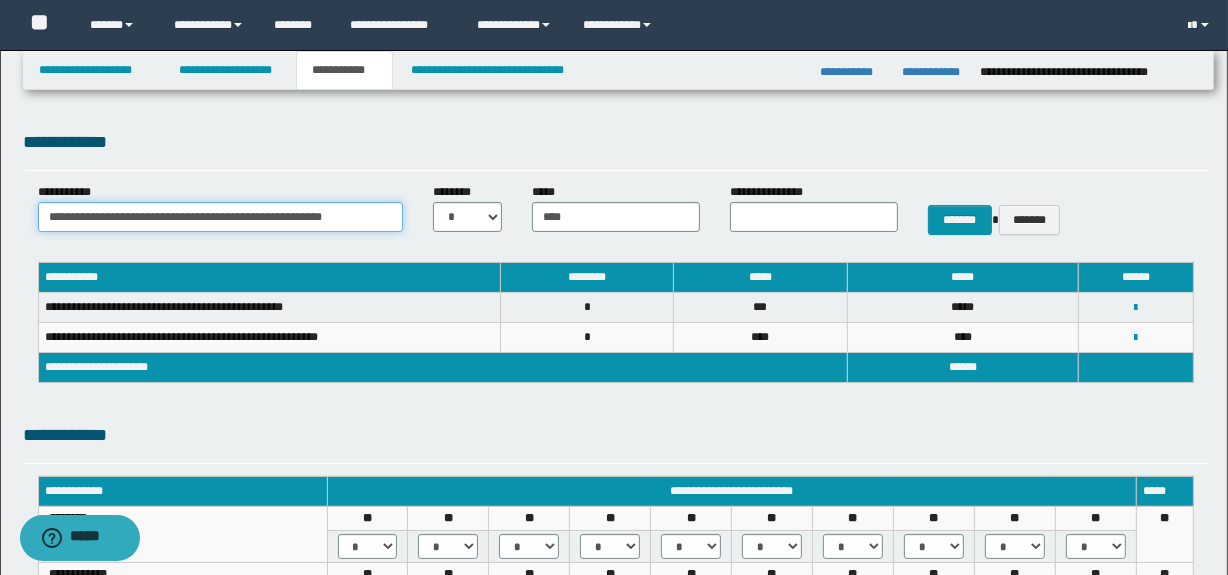 click on "**********" at bounding box center [221, 217] 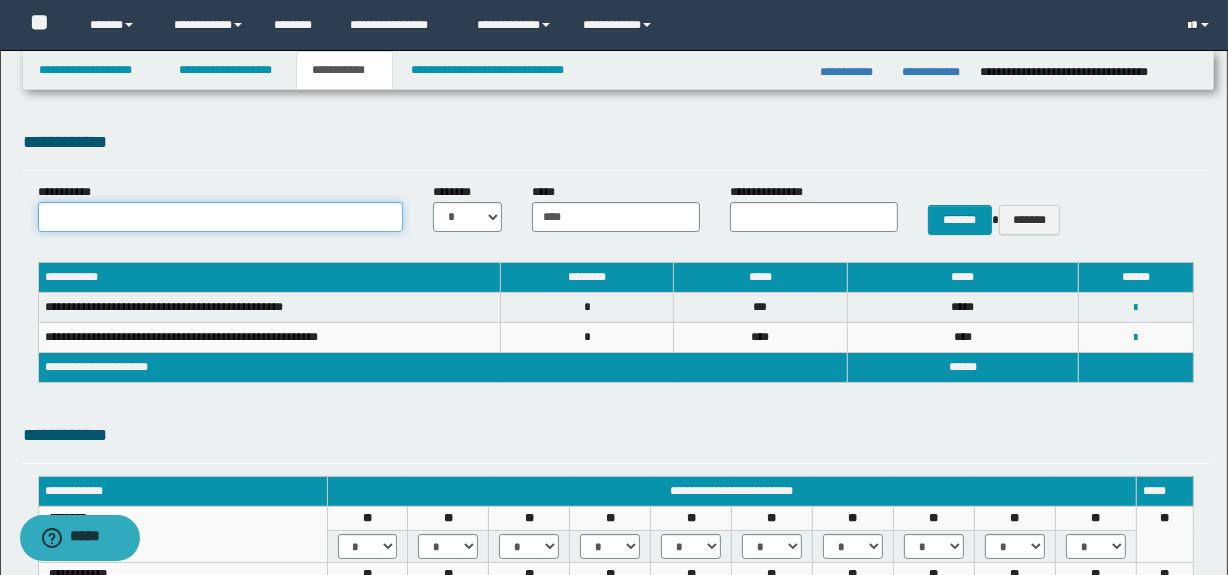 paste on "**********" 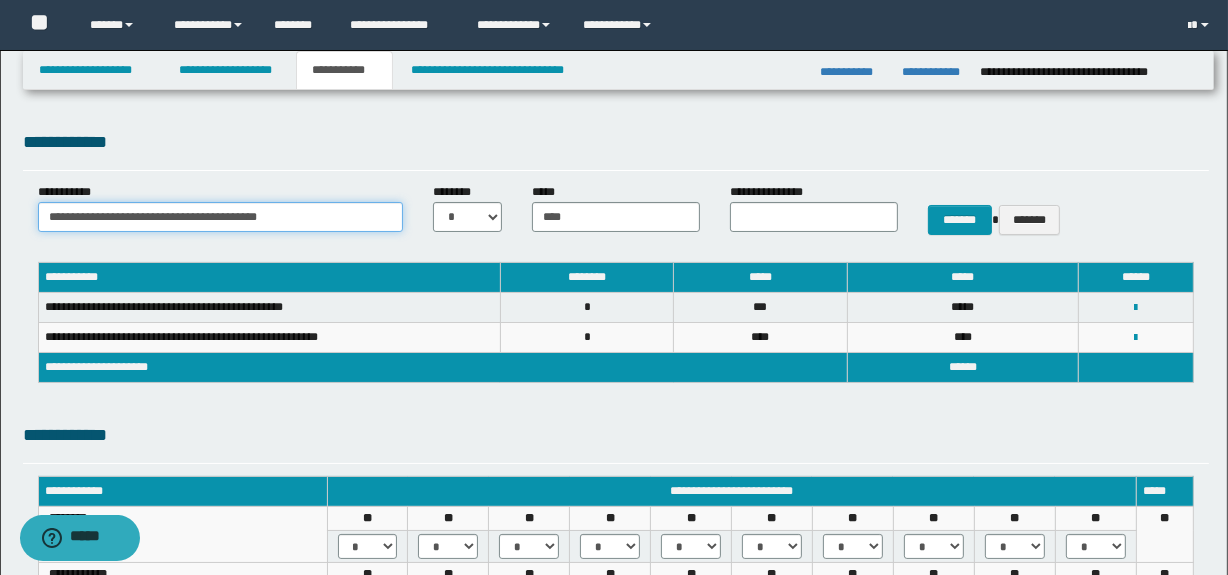 type on "**********" 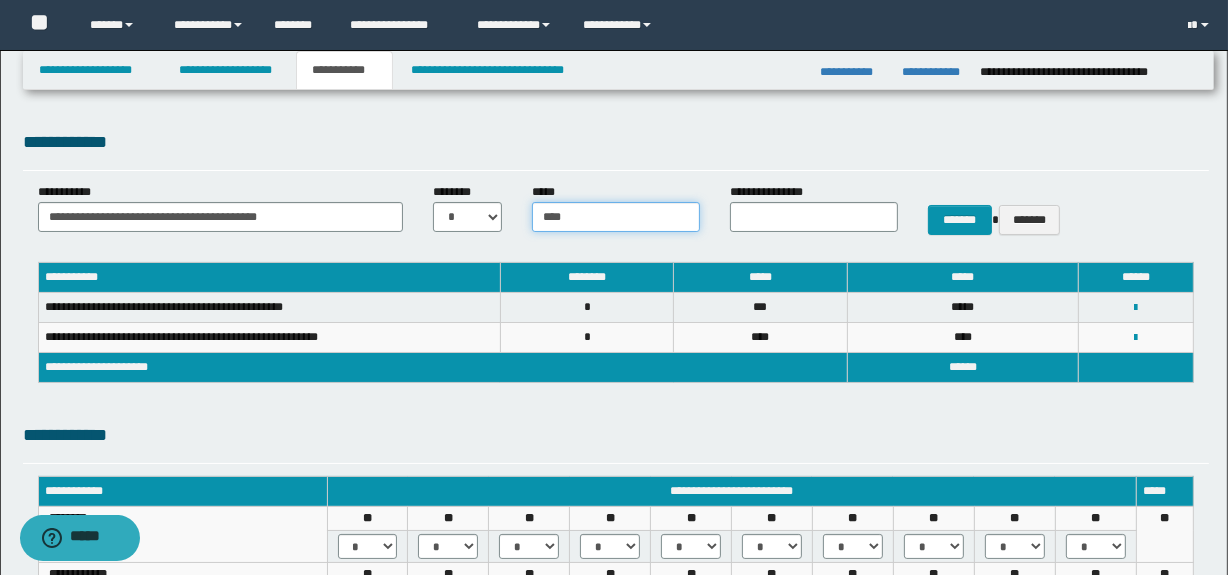 click on "****" at bounding box center (616, 217) 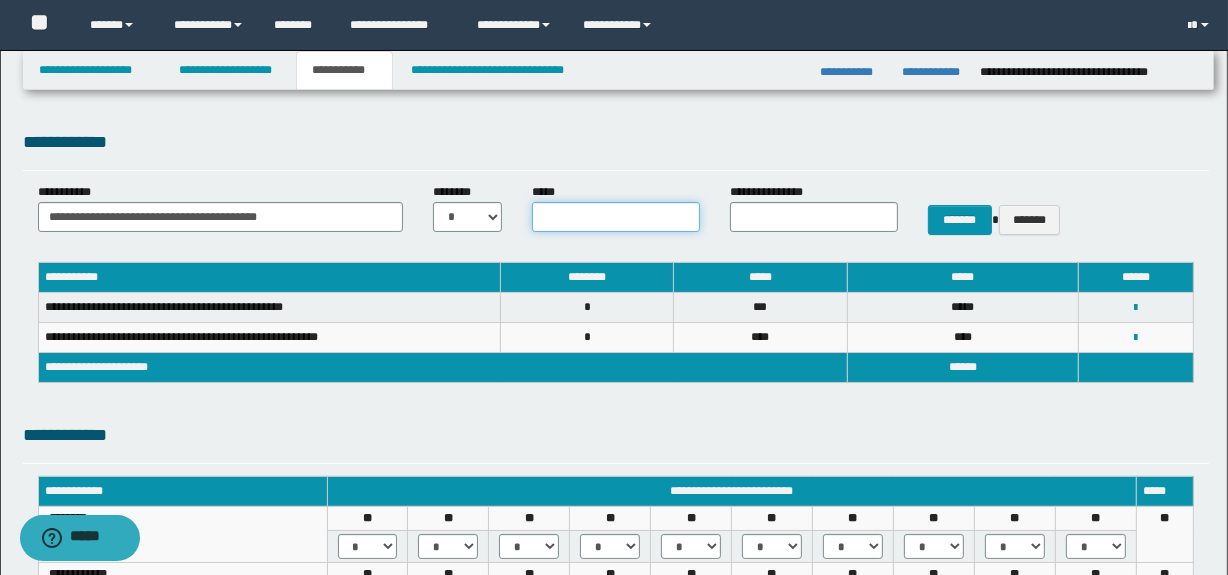 paste on "**********" 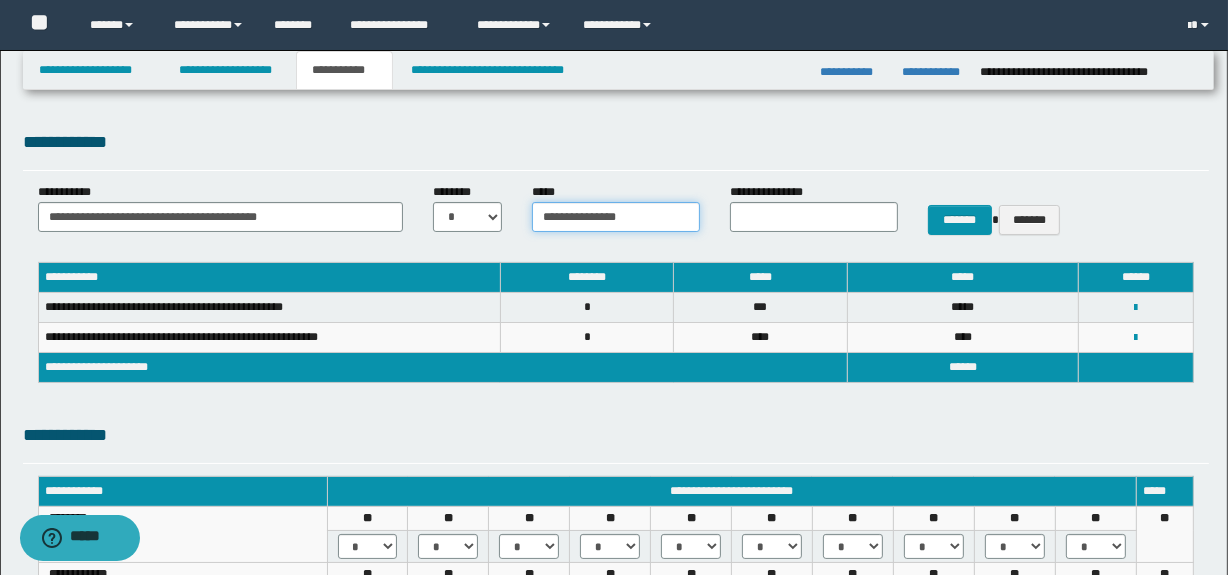 type on "**********" 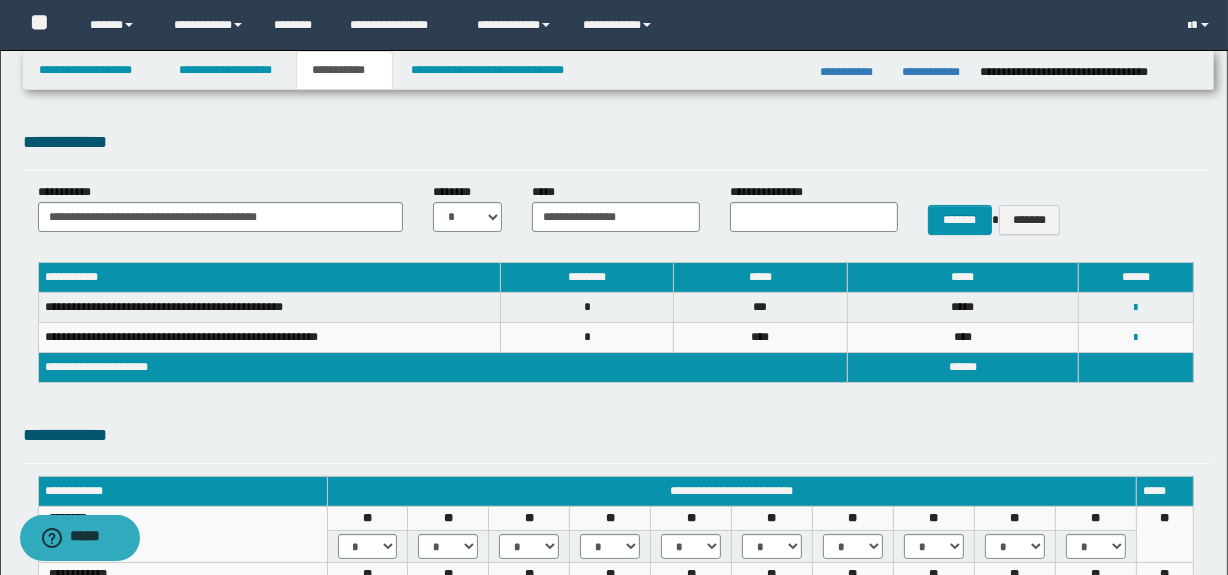 click on "**********" at bounding box center (814, 215) 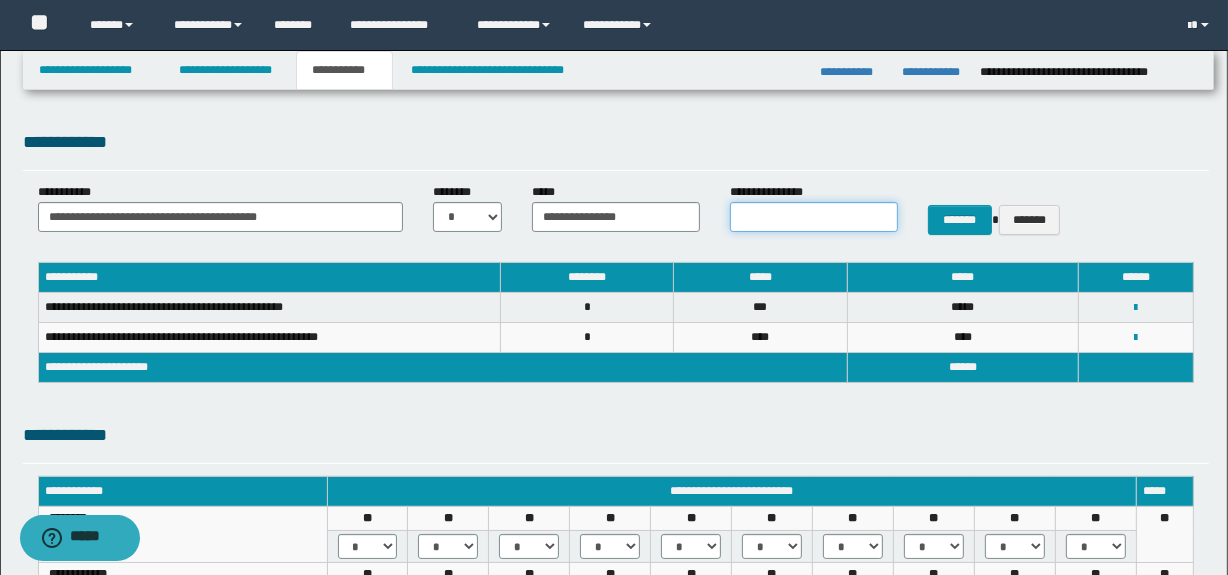 click on "**********" at bounding box center (814, 217) 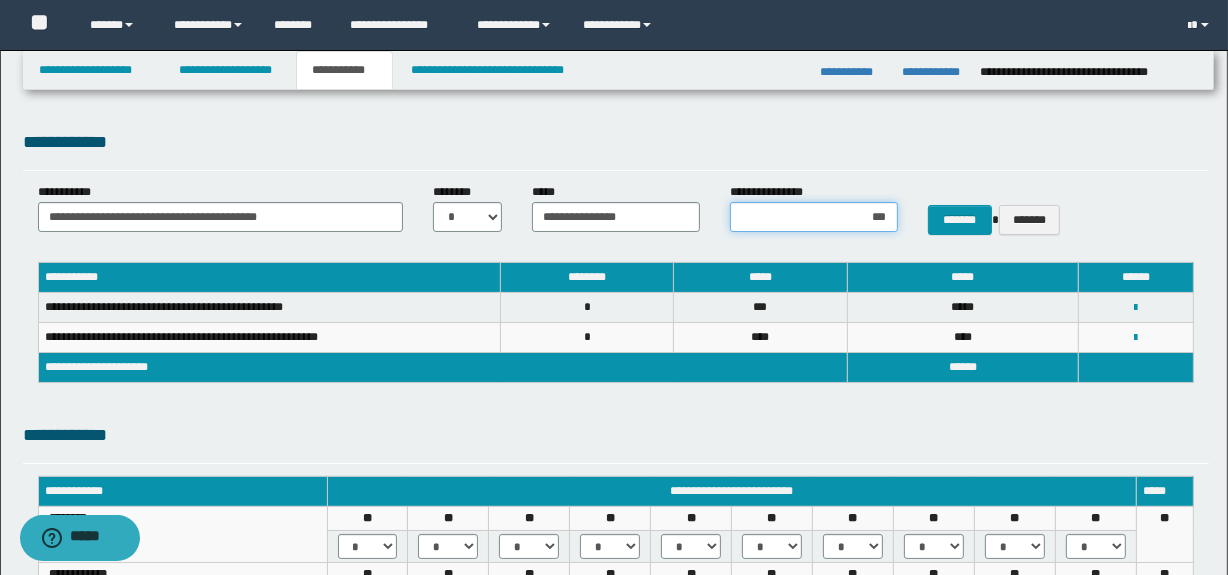 type on "****" 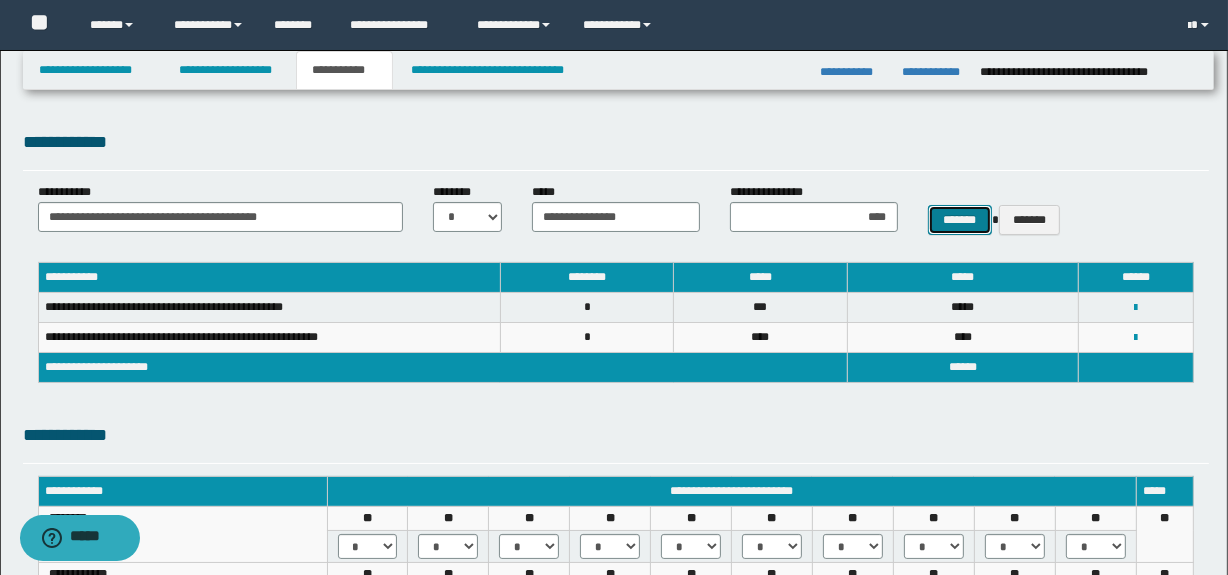 click on "*******" at bounding box center (960, 220) 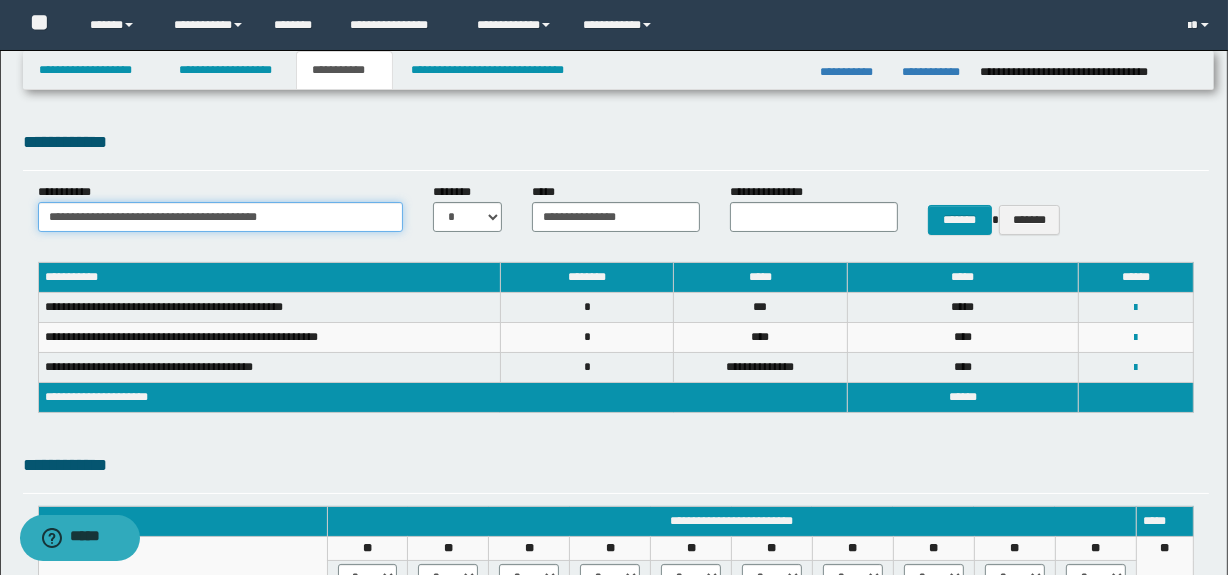 drag, startPoint x: 220, startPoint y: 213, endPoint x: 240, endPoint y: 213, distance: 20 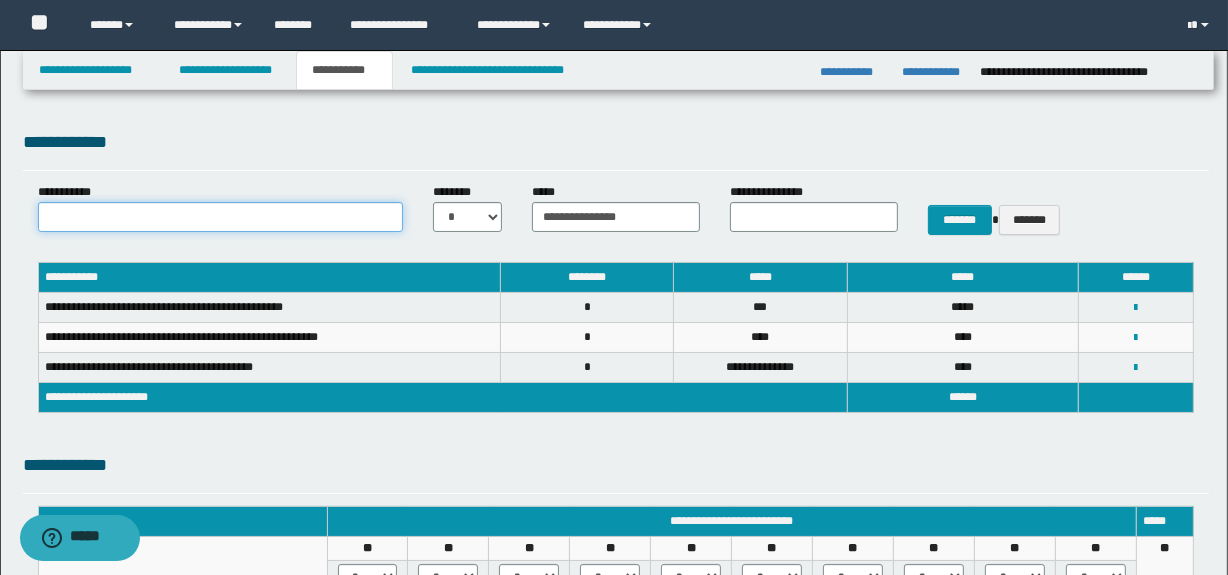 paste on "**********" 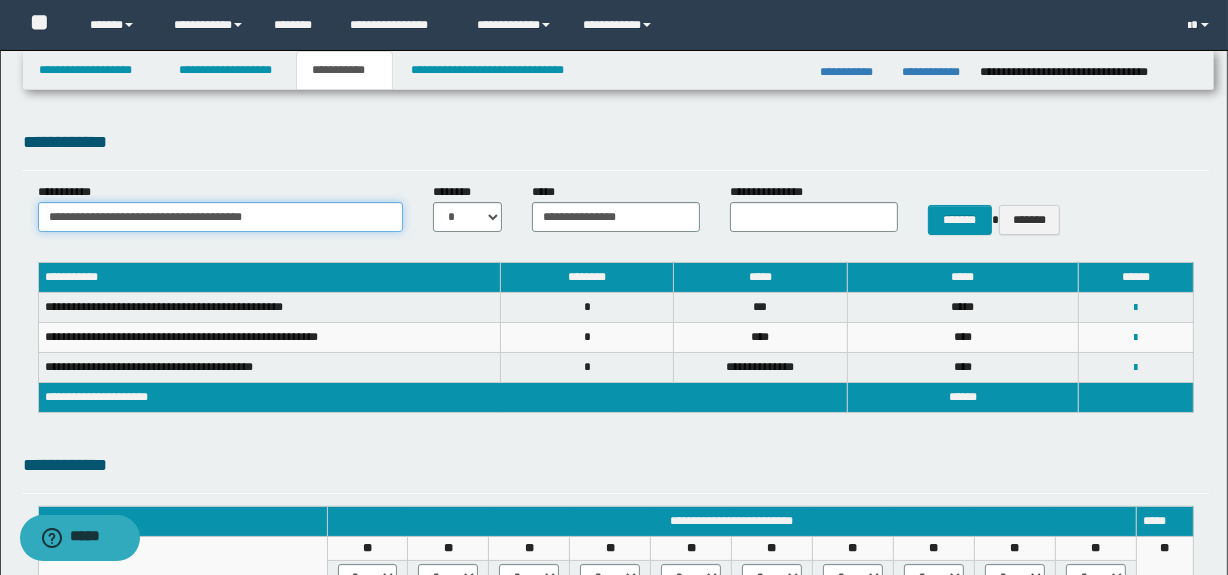 type on "**********" 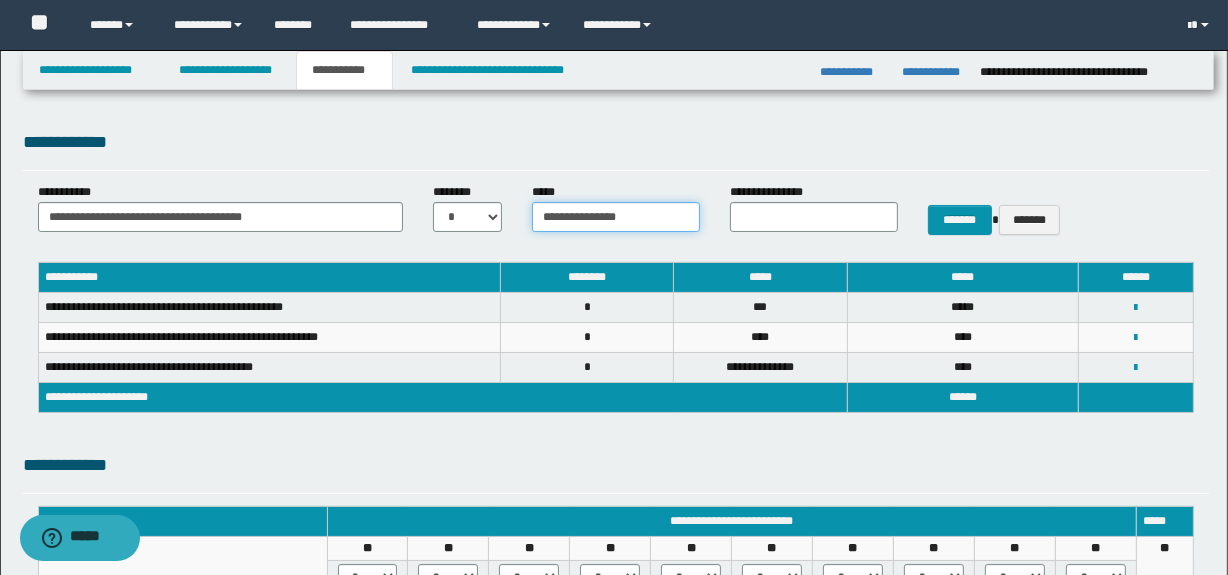 click on "**********" at bounding box center (616, 217) 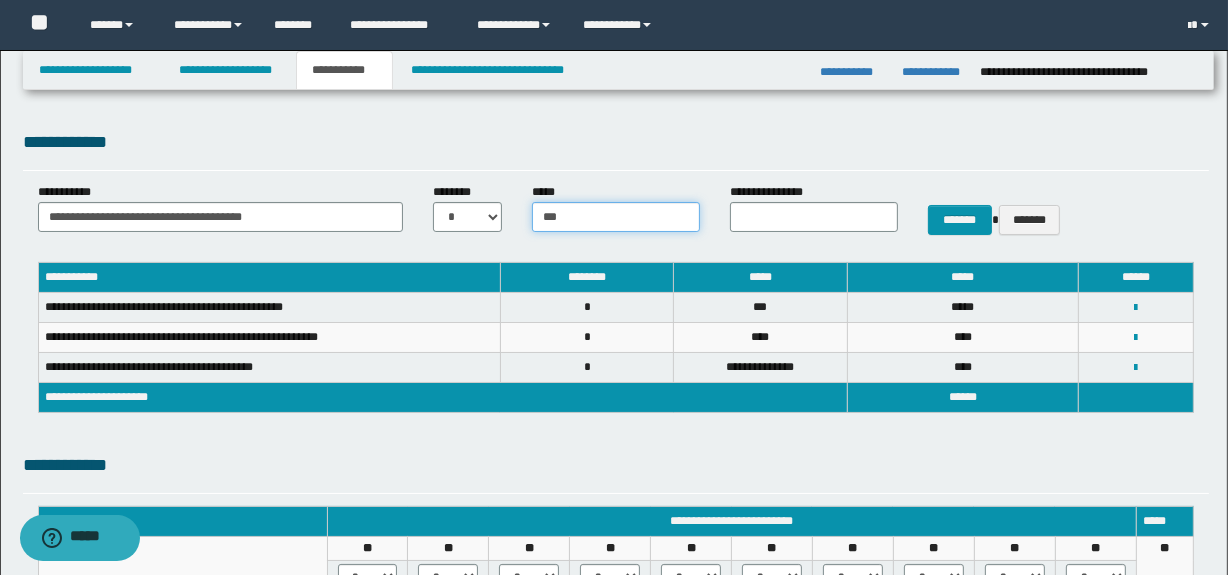 type on "***" 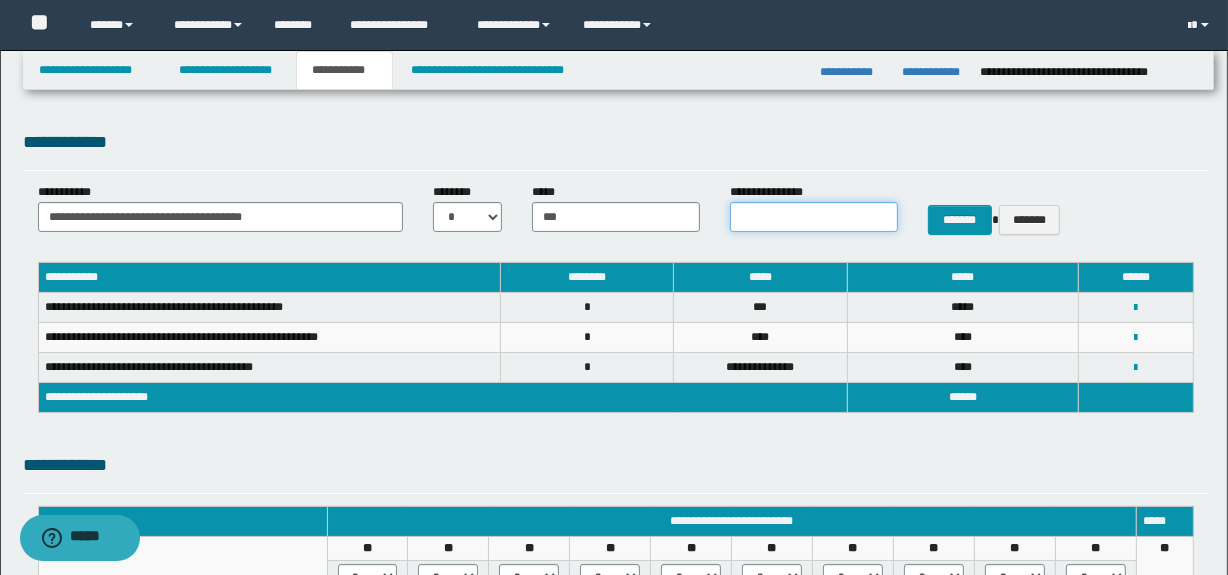 drag, startPoint x: 748, startPoint y: 210, endPoint x: 796, endPoint y: 210, distance: 48 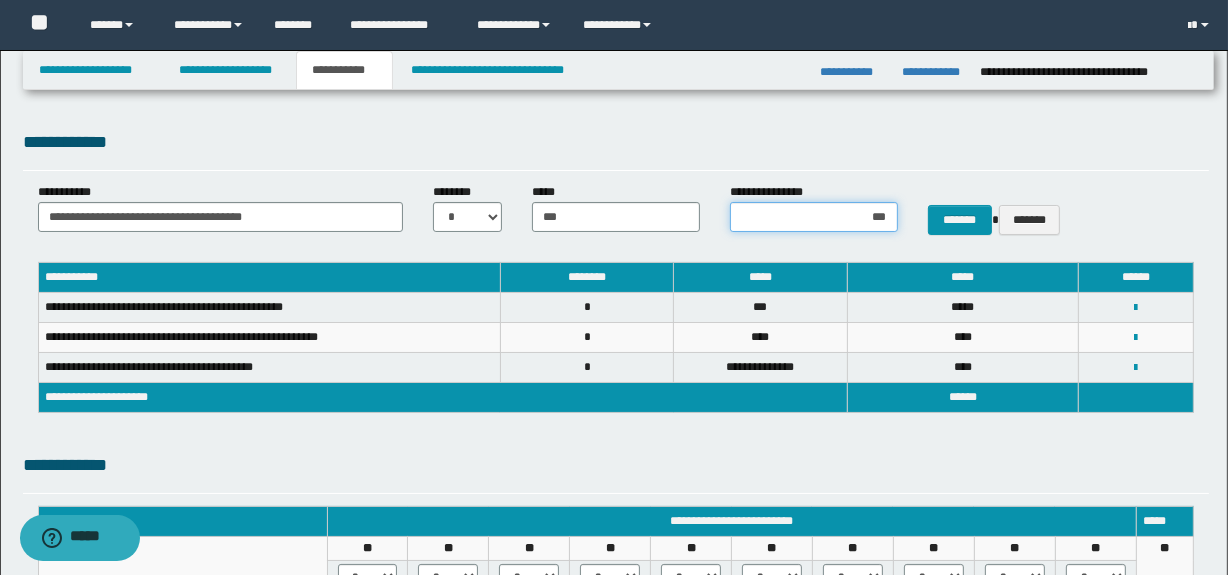 type on "****" 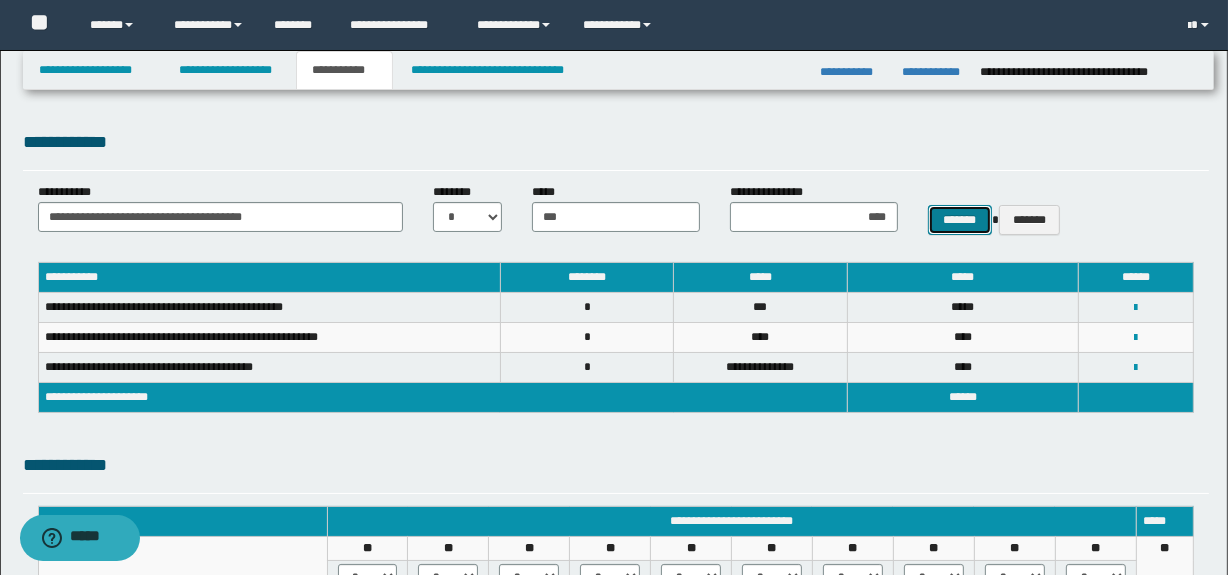click on "*******" at bounding box center (960, 220) 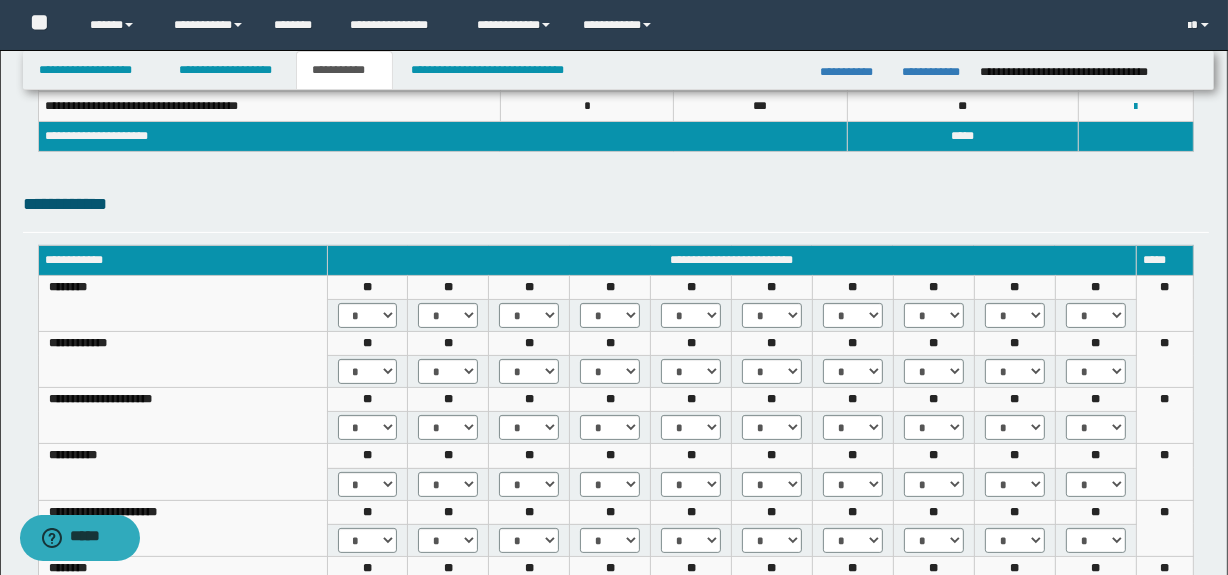scroll, scrollTop: 333, scrollLeft: 0, axis: vertical 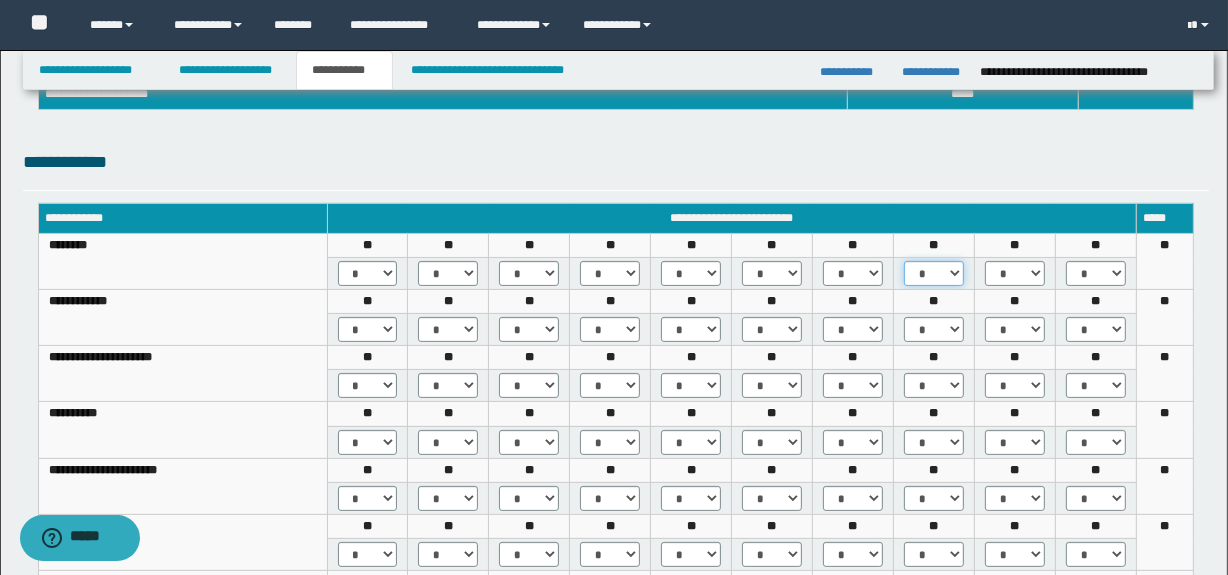 click on "* *** *** ***" at bounding box center [934, 273] 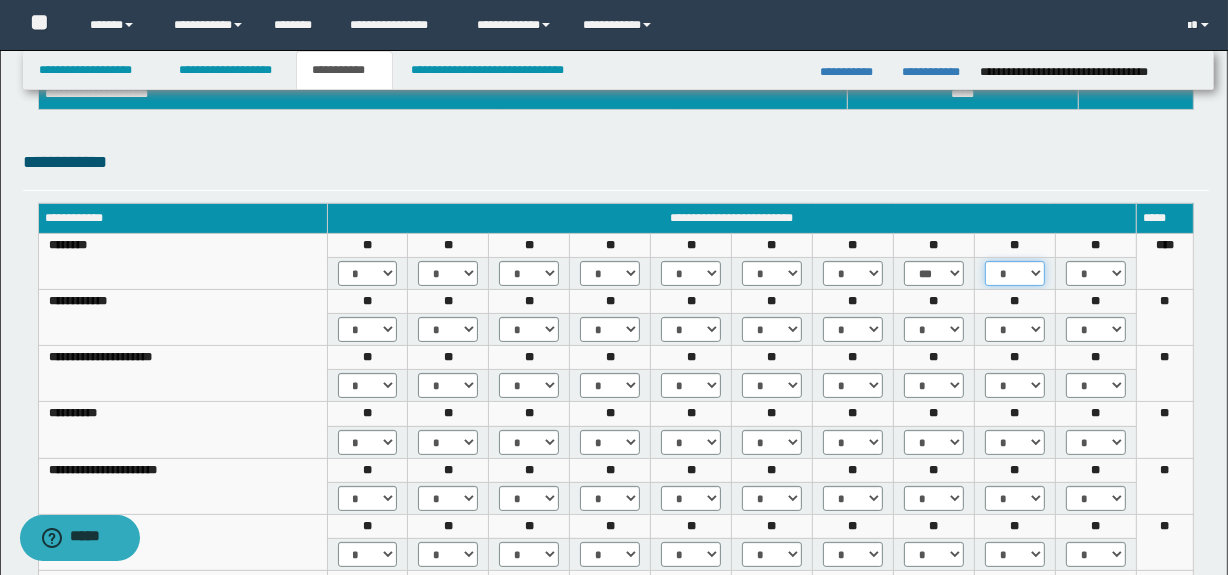 click on "* *** *** ***" at bounding box center [1015, 273] 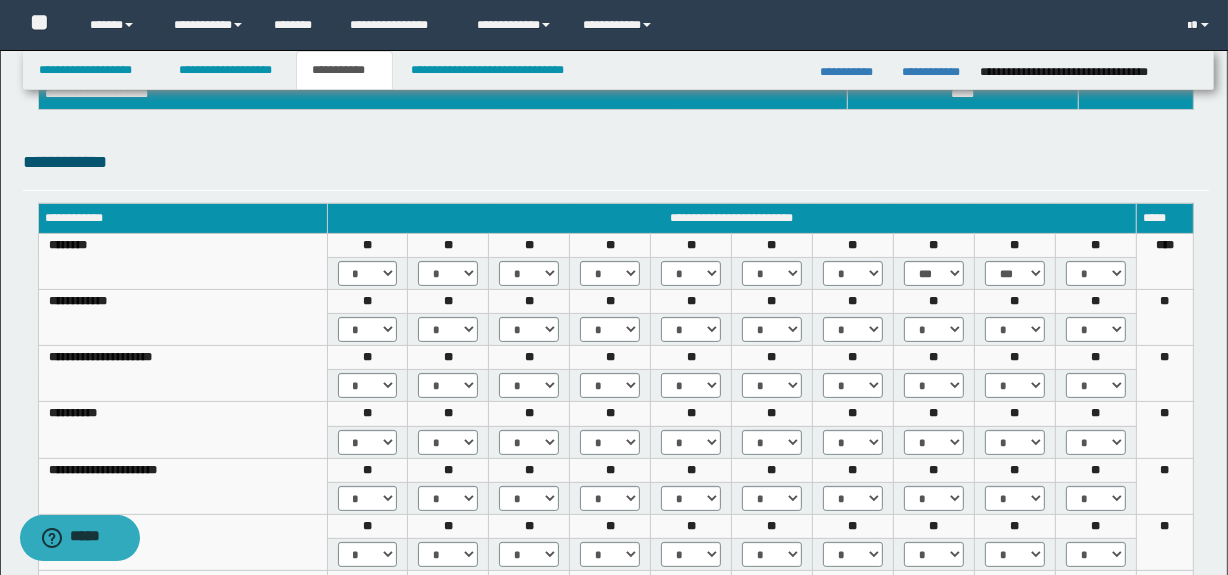 click on "* *** *** ***" at bounding box center [1095, 274] 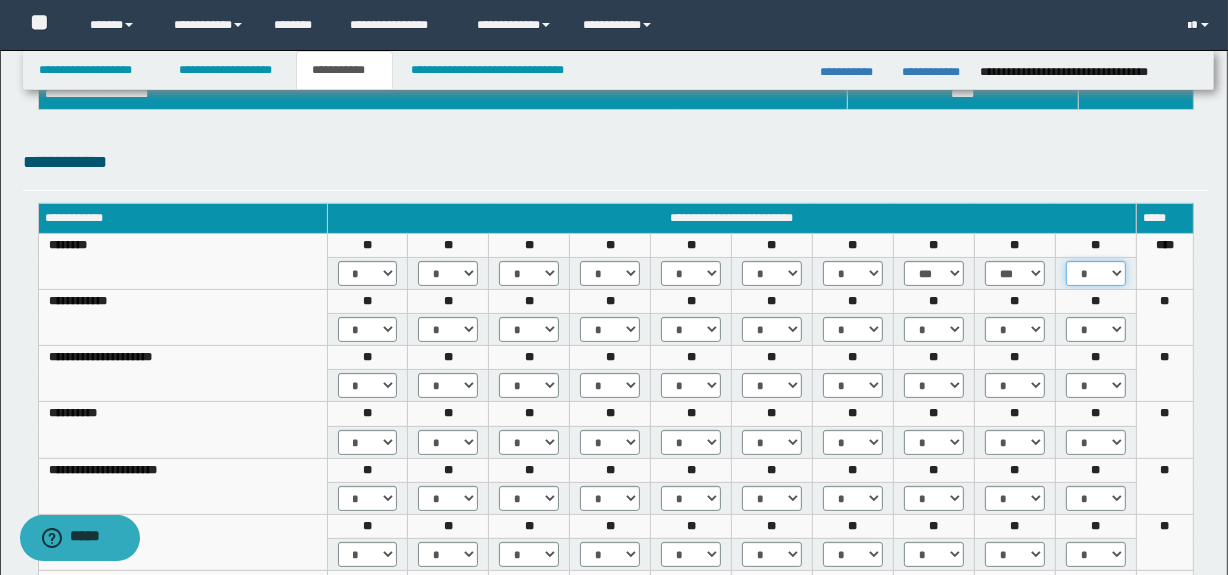 click on "* *** *** ***" at bounding box center [1096, 273] 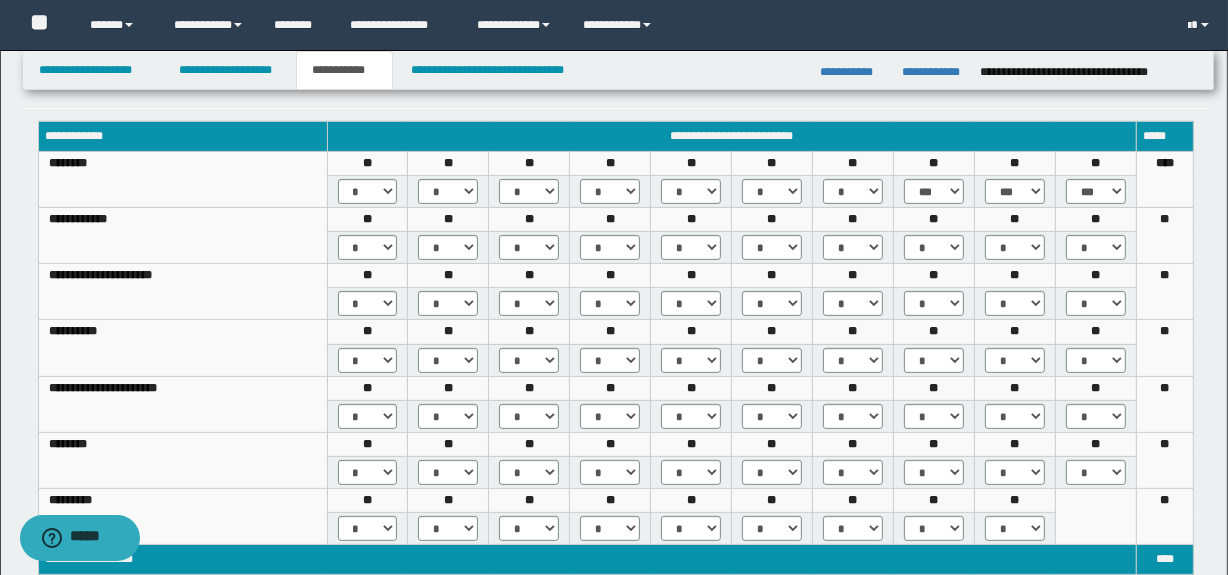 scroll, scrollTop: 424, scrollLeft: 0, axis: vertical 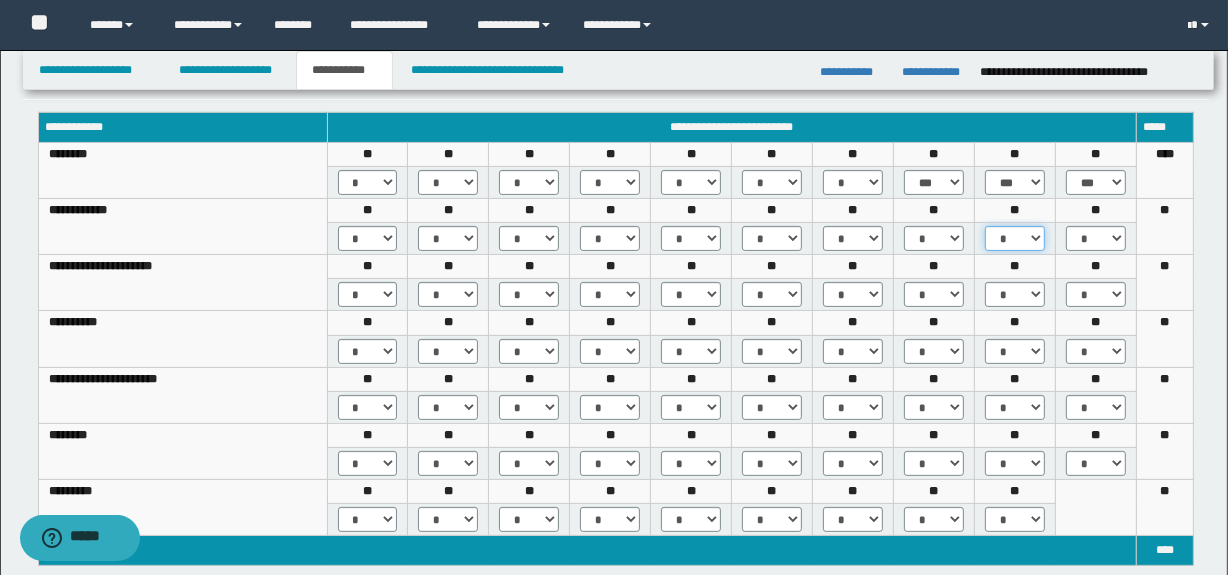 click on "* *** *** ***" at bounding box center (1015, 238) 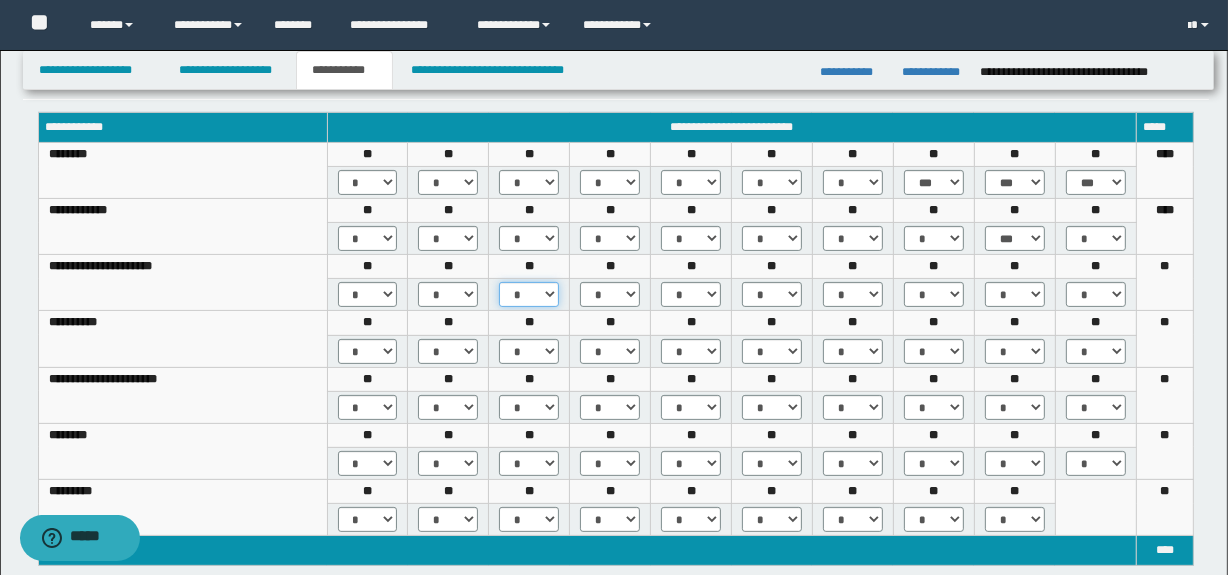 click on "* *** *** ***" at bounding box center [529, 294] 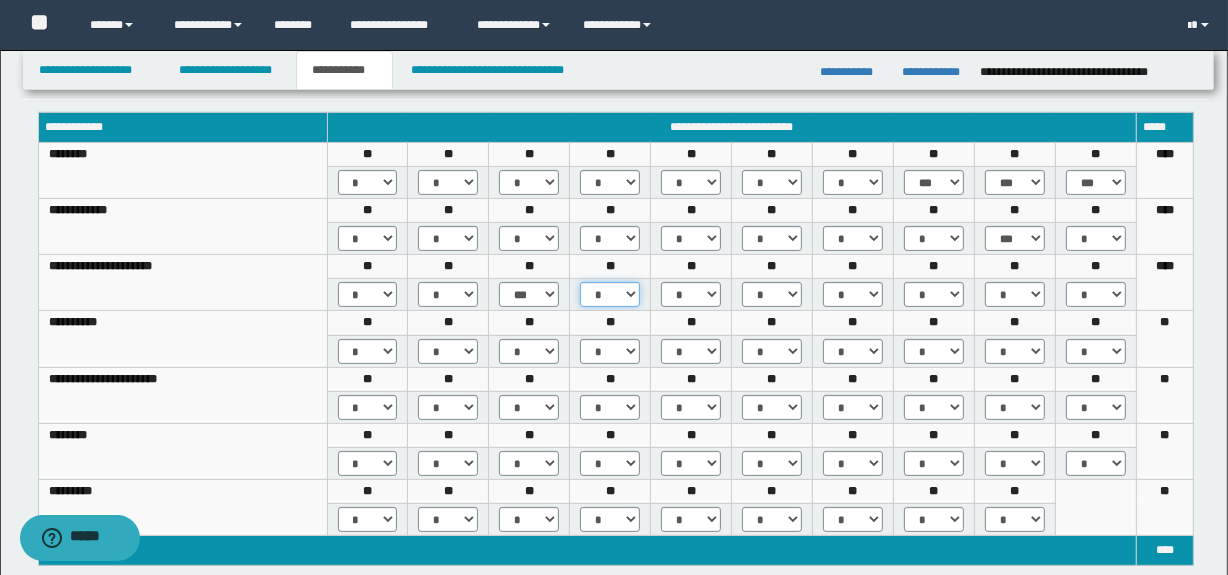 click on "* *** *** ***" at bounding box center (610, 294) 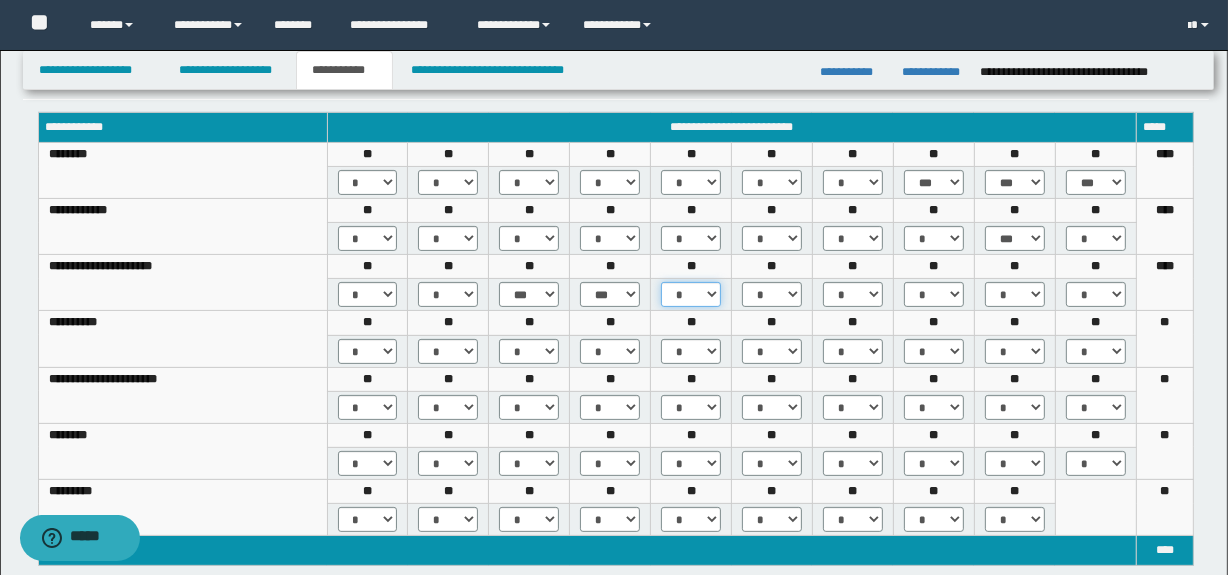 drag, startPoint x: 670, startPoint y: 297, endPoint x: 679, endPoint y: 305, distance: 12.0415945 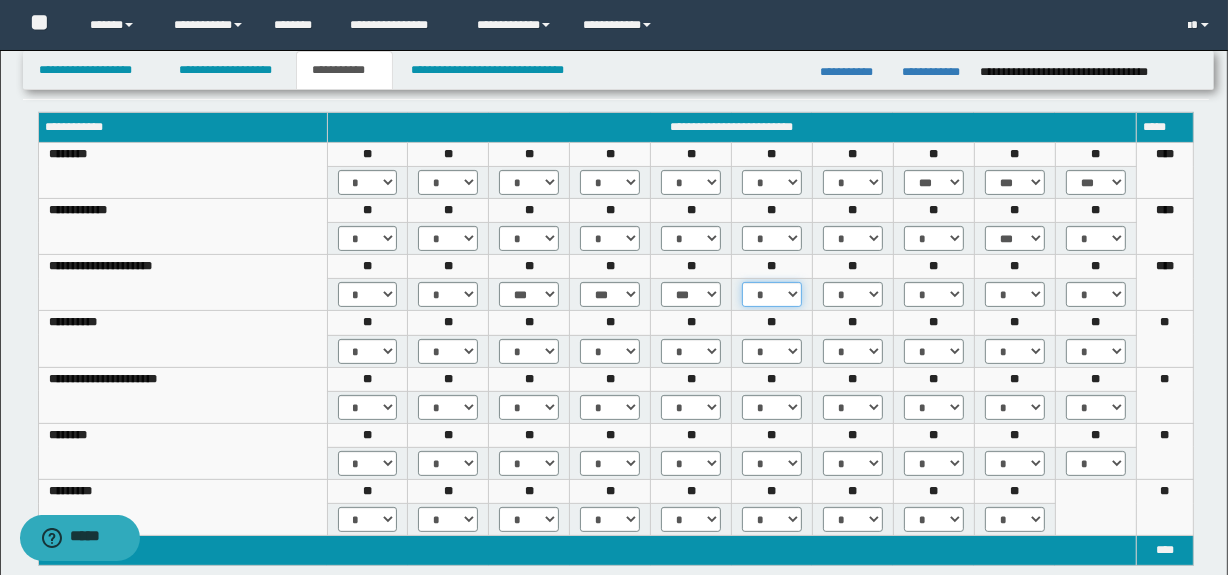 click on "* *** *** ***" at bounding box center [772, 294] 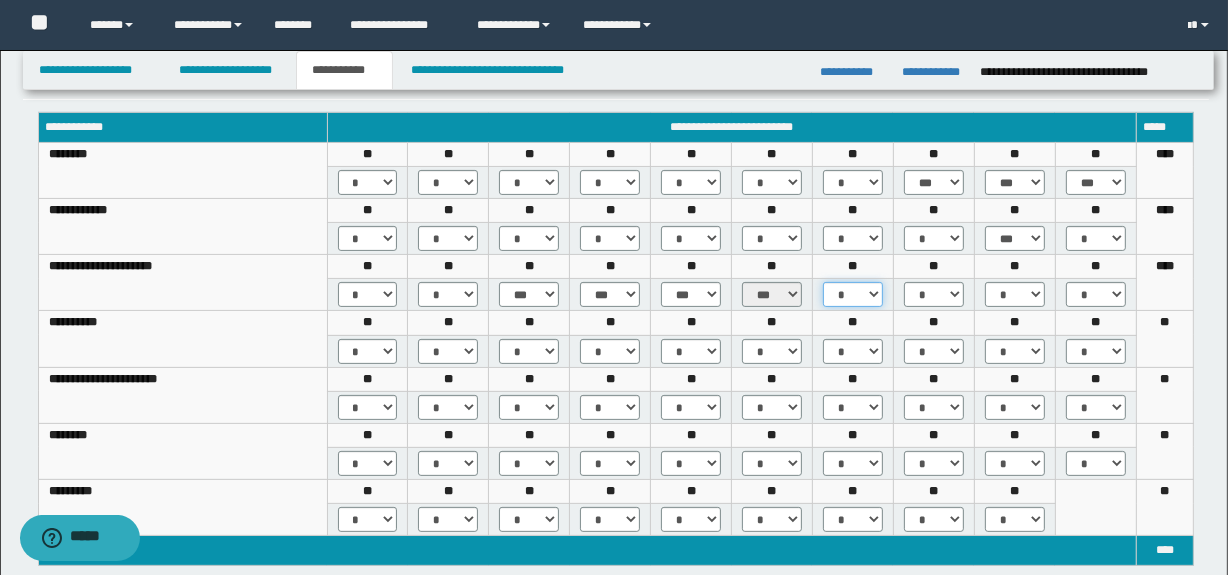 click on "* *** *** ***" at bounding box center [853, 294] 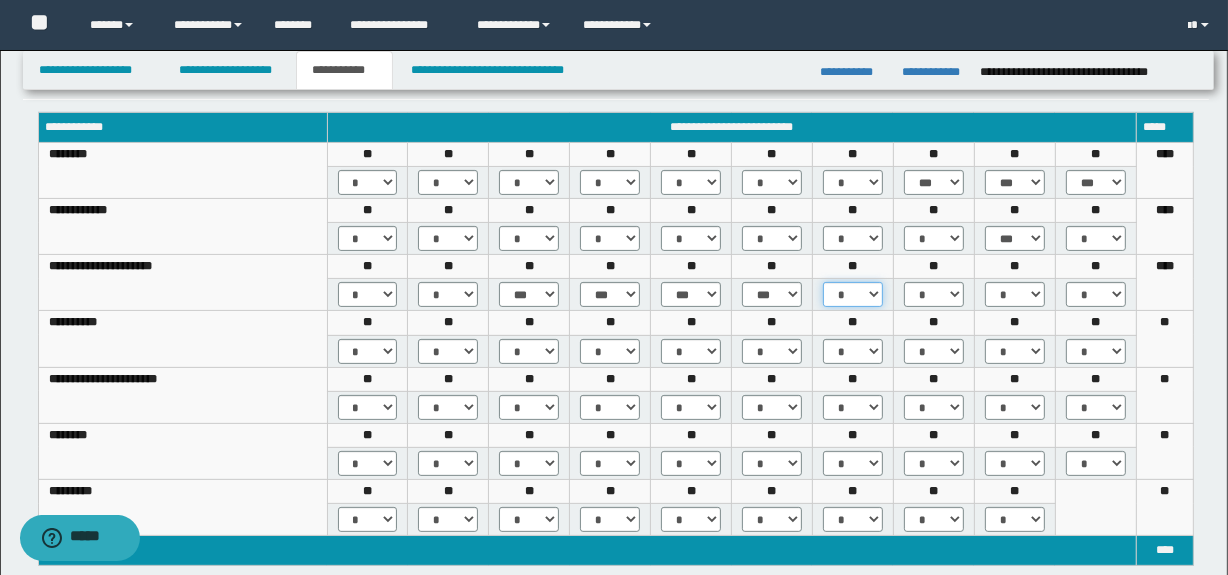select on "***" 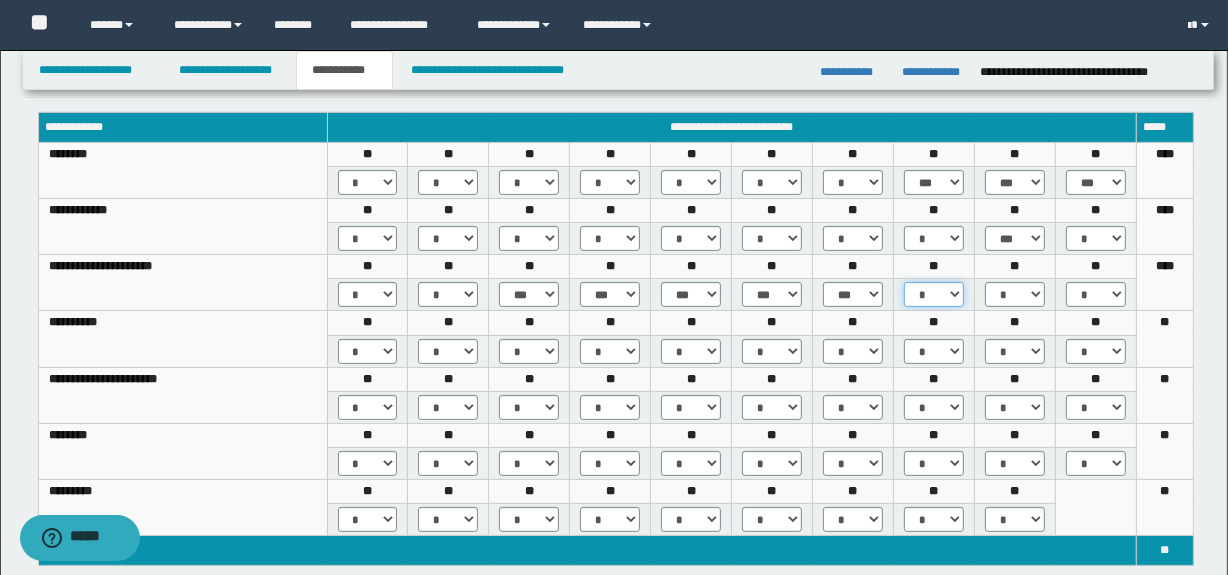 click on "* *** *** ***" at bounding box center [934, 294] 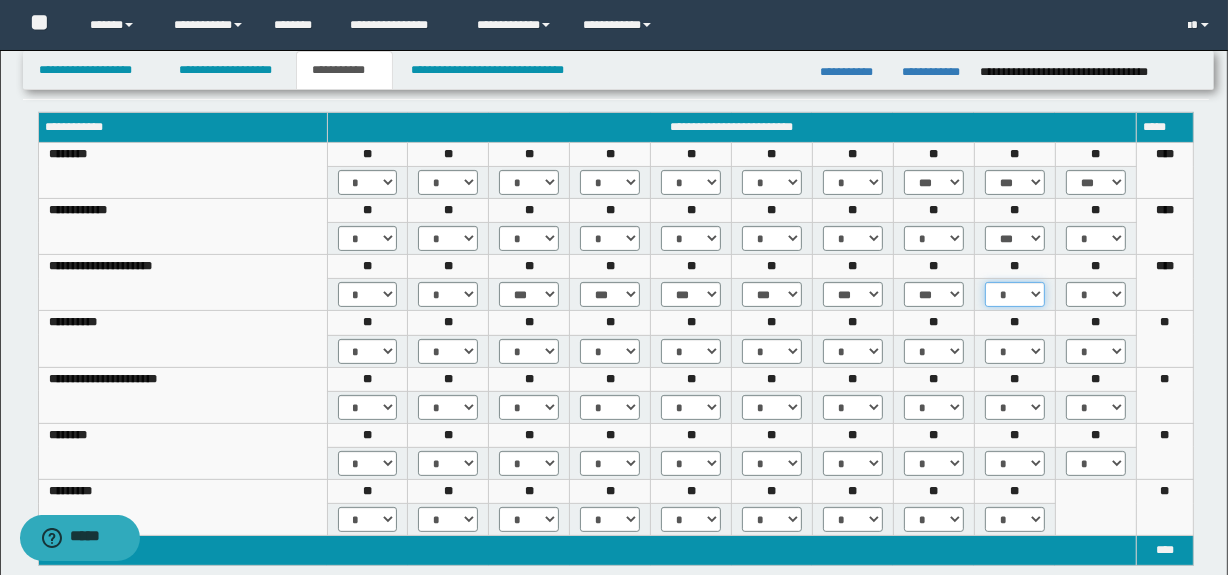 click on "* *** *** ***" at bounding box center [1015, 294] 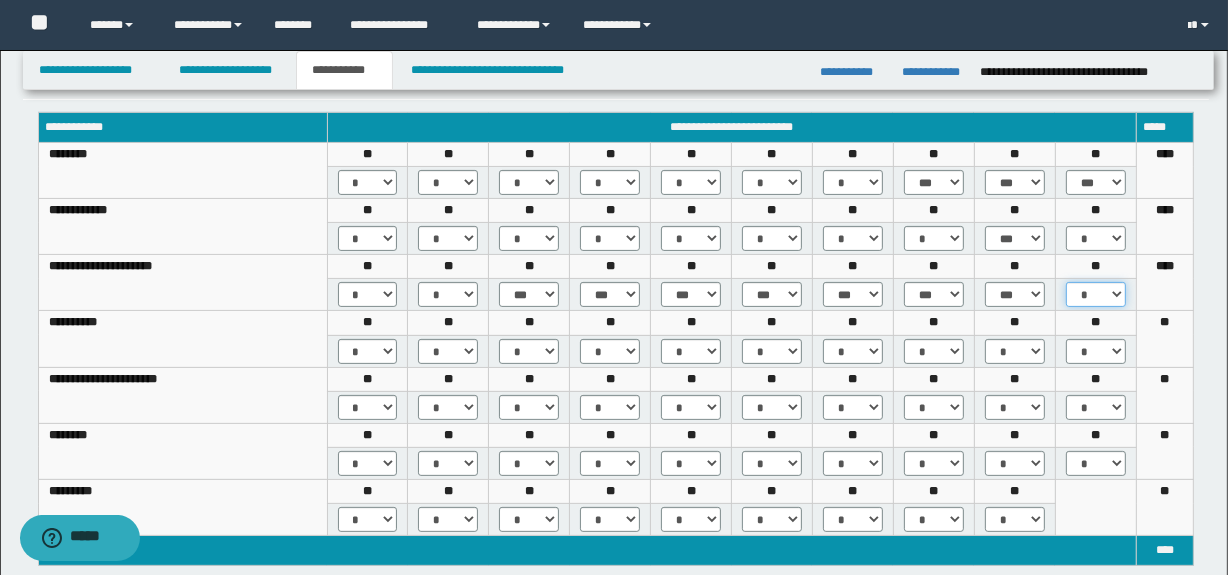click on "* *** *** ***" at bounding box center (1096, 294) 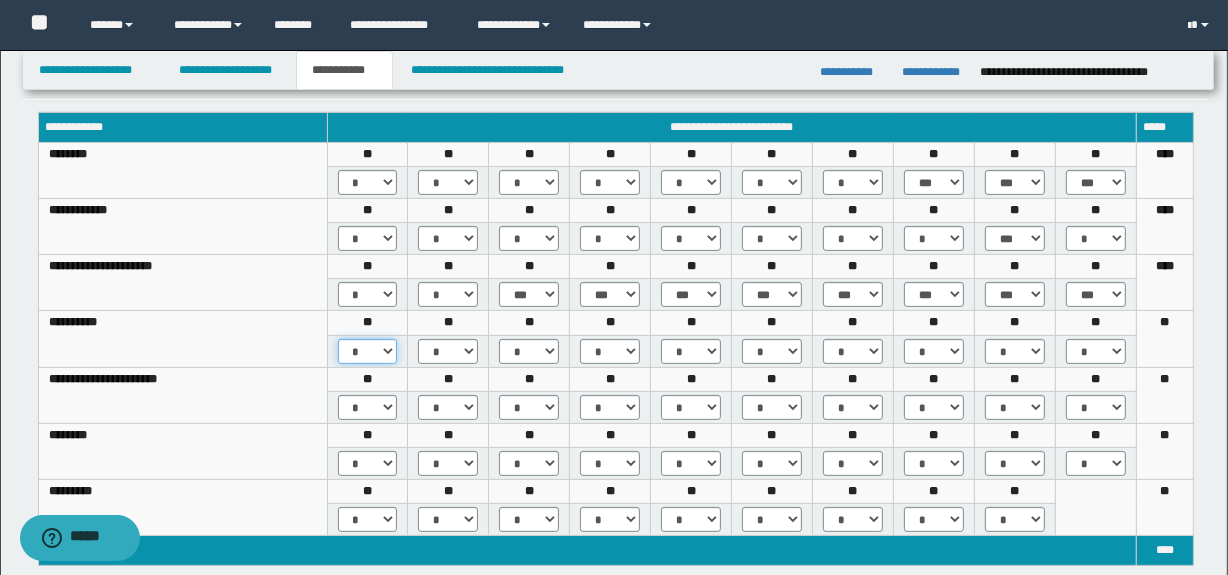 click on "* *** *** ***" at bounding box center [368, 351] 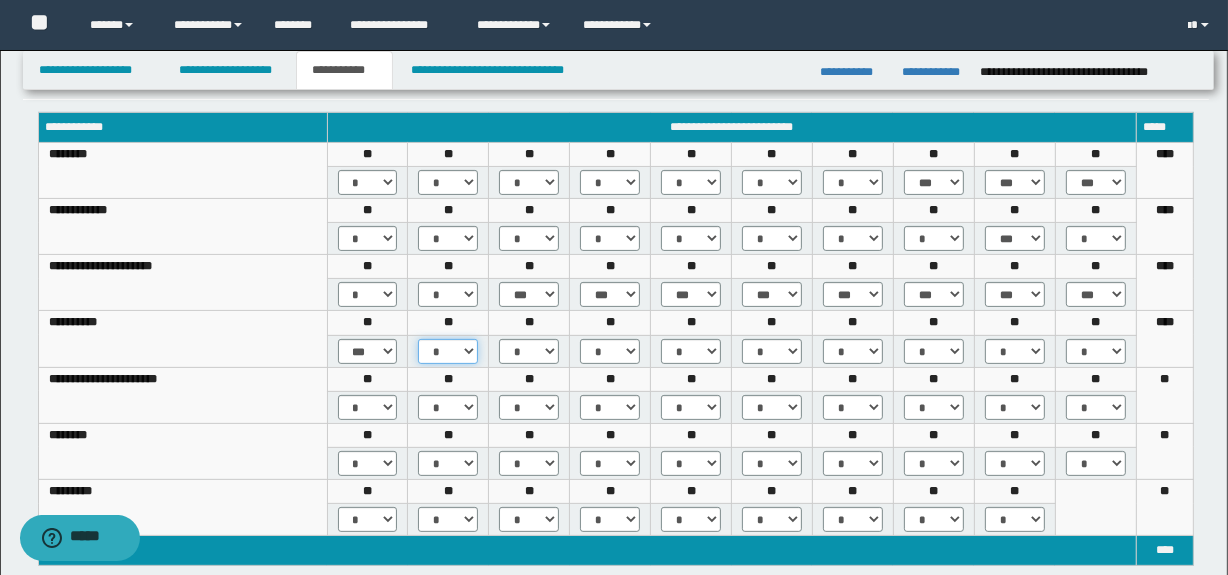 click on "* *** *** ***" at bounding box center [448, 351] 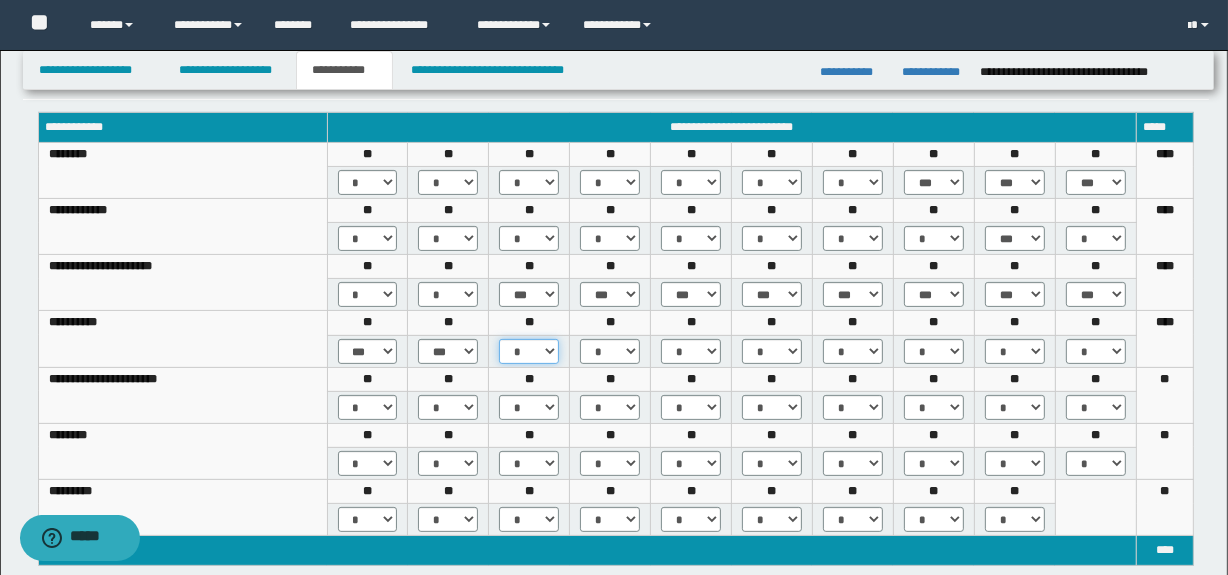 click on "* *** *** ***" at bounding box center [529, 351] 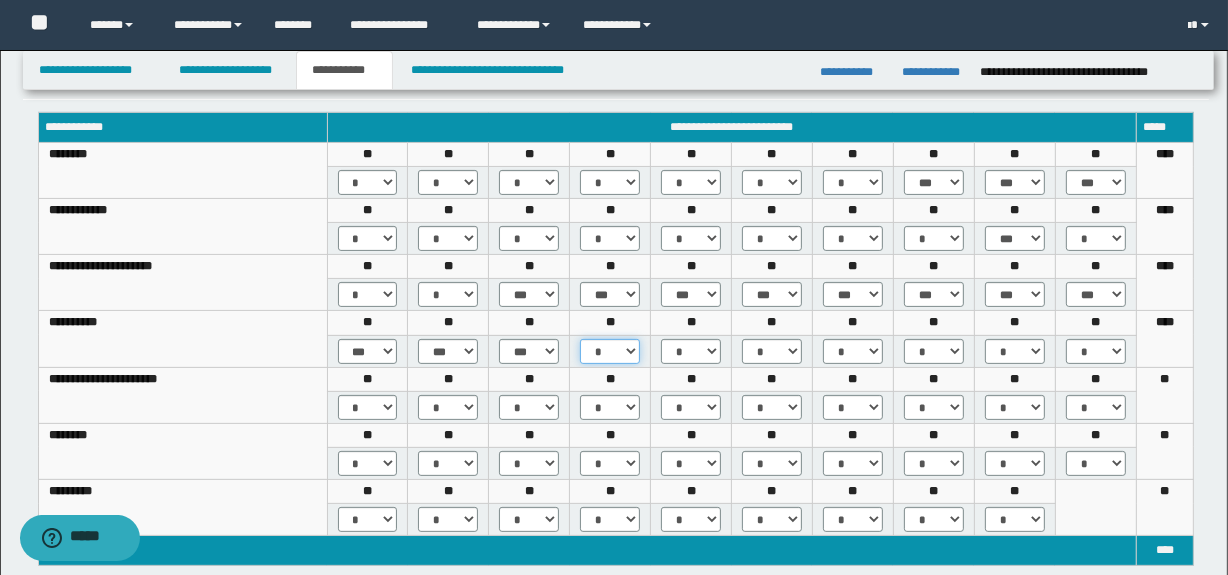 click on "* *** *** ***" at bounding box center (610, 351) 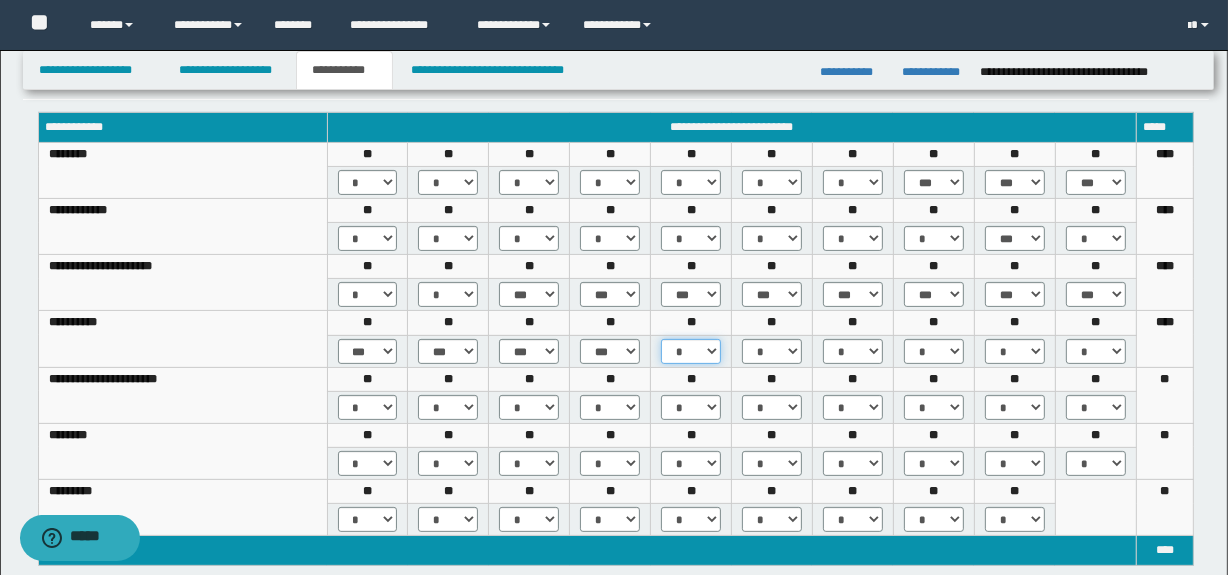 click on "* *** *** ***" at bounding box center [691, 351] 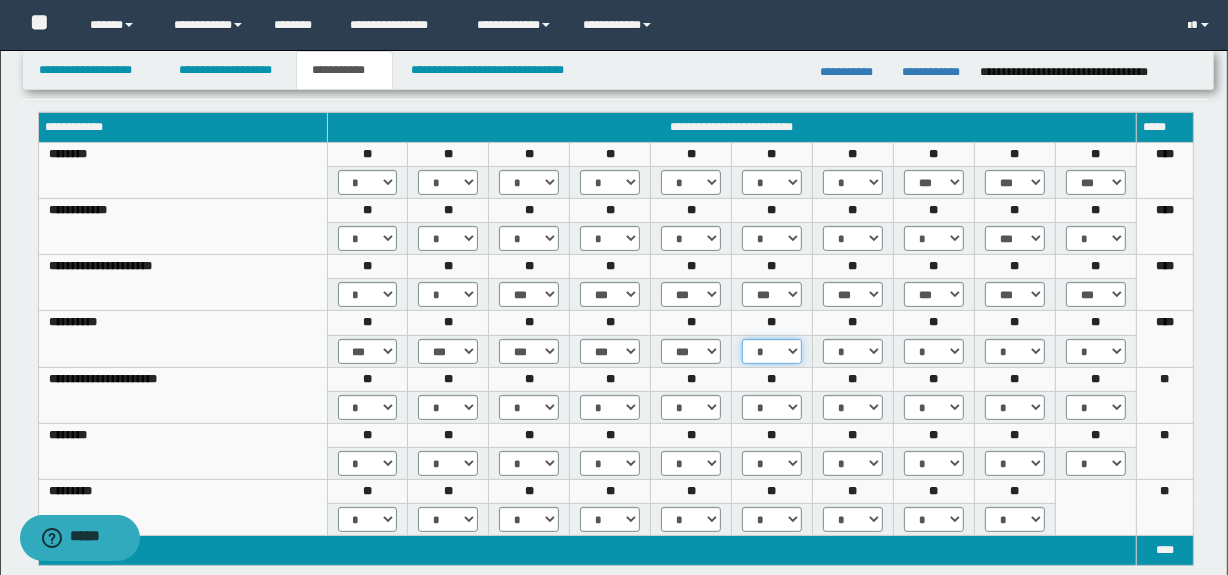 click on "* *** *** ***" at bounding box center [772, 351] 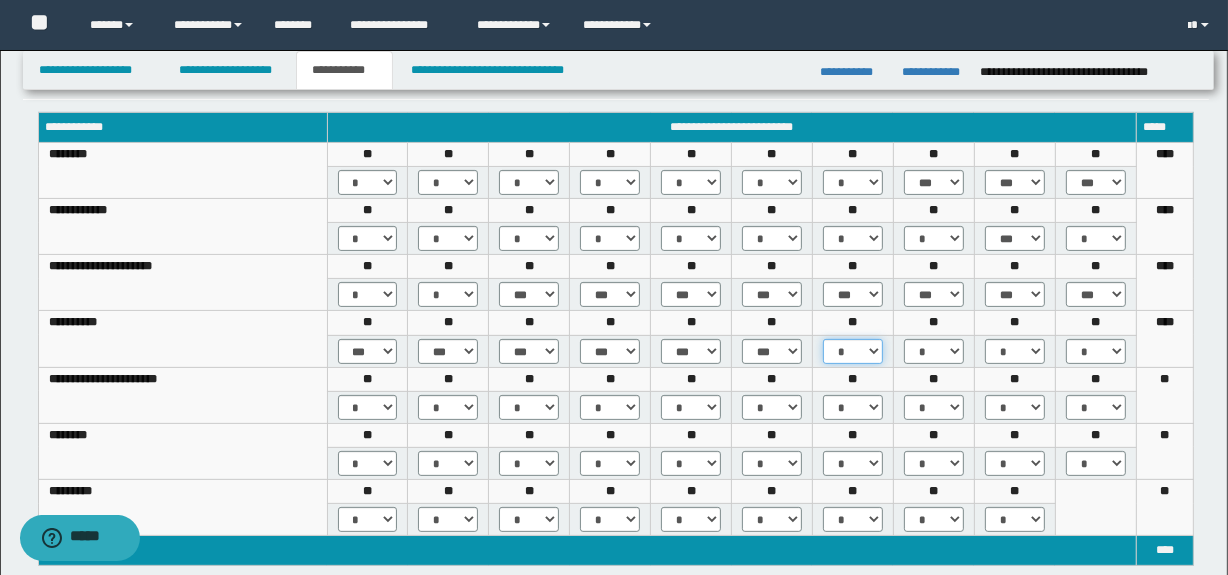 click on "* *** *** ***" at bounding box center [853, 351] 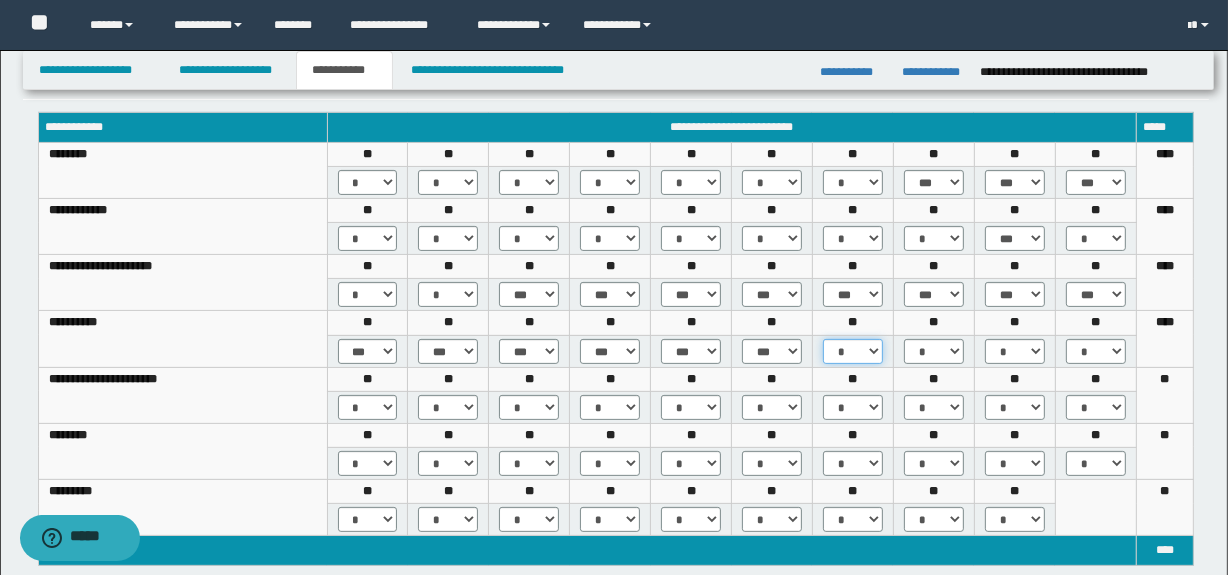 select on "***" 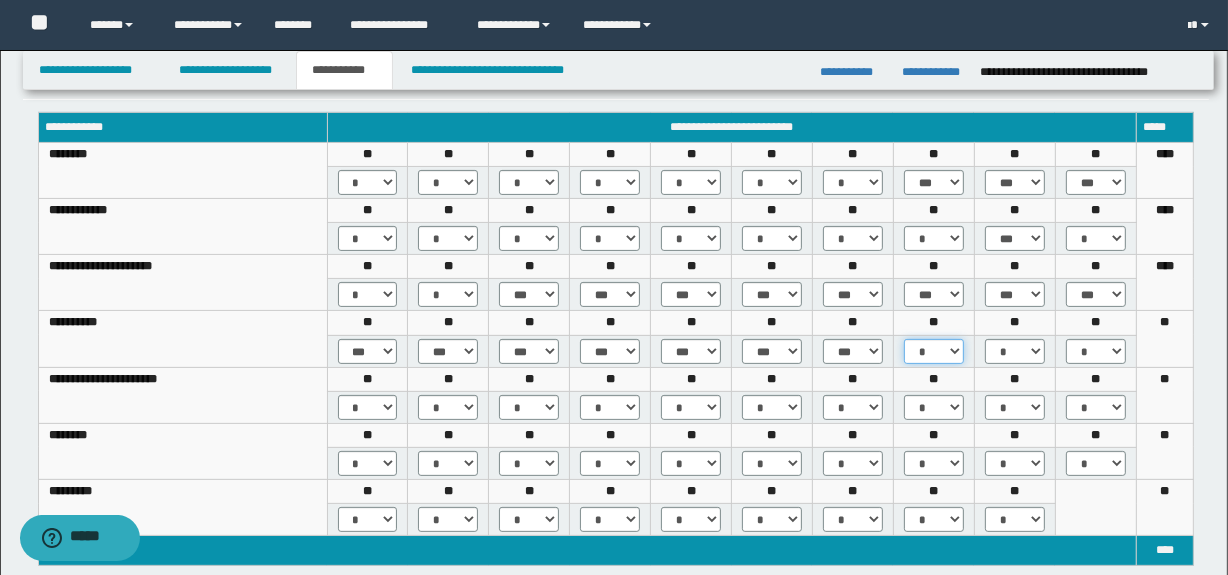 drag, startPoint x: 919, startPoint y: 350, endPoint x: 923, endPoint y: 360, distance: 10.770329 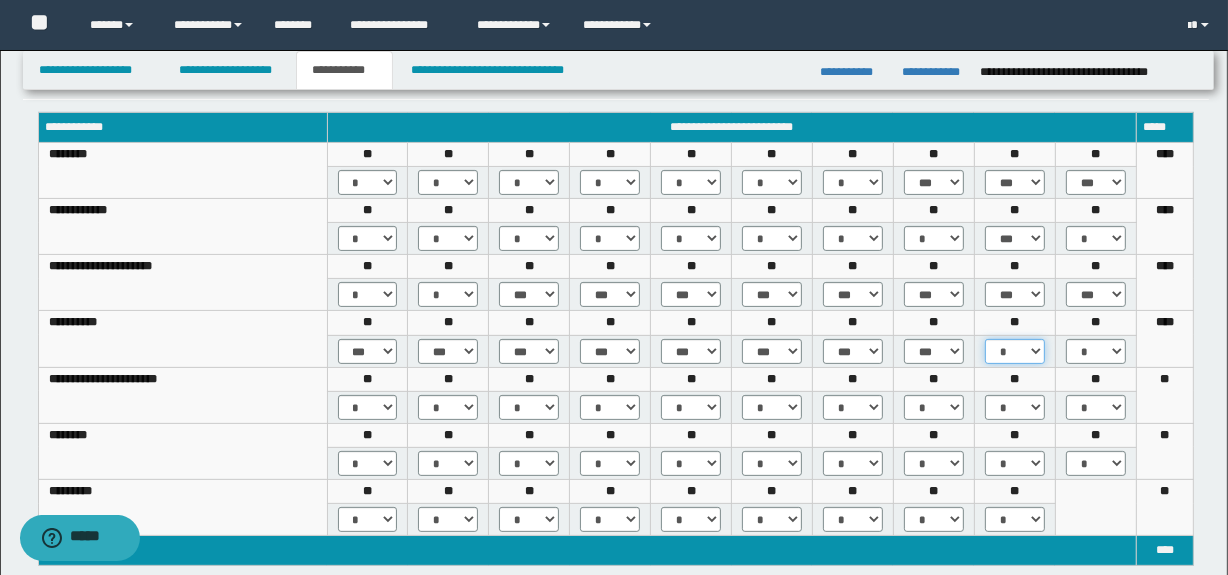 click on "* *** *** ***" at bounding box center [1015, 351] 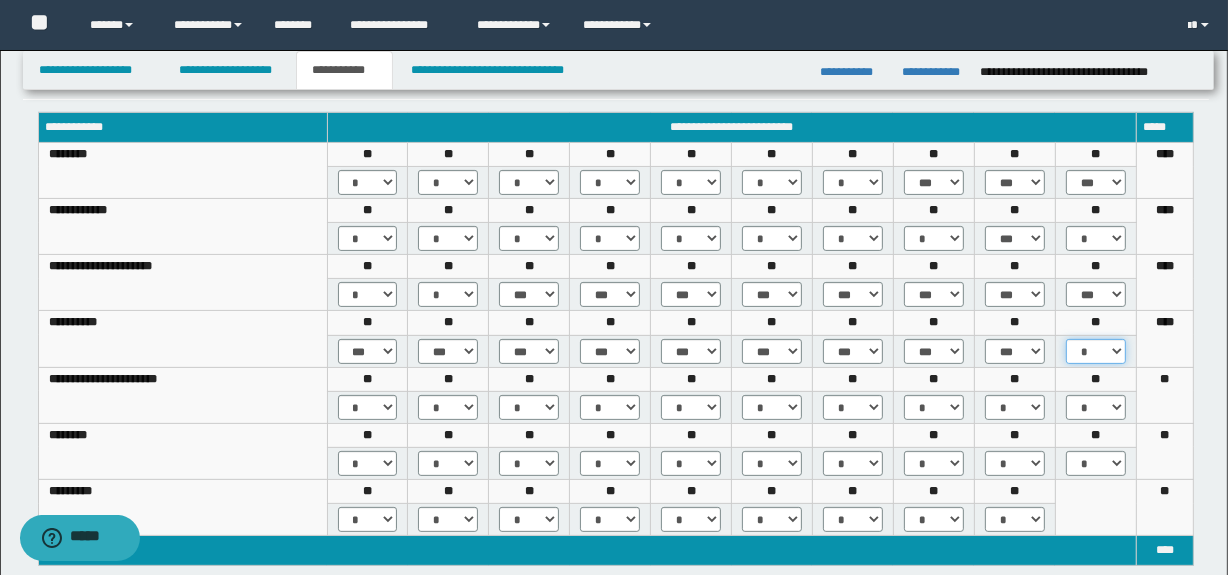 drag, startPoint x: 1077, startPoint y: 351, endPoint x: 1084, endPoint y: 360, distance: 11.401754 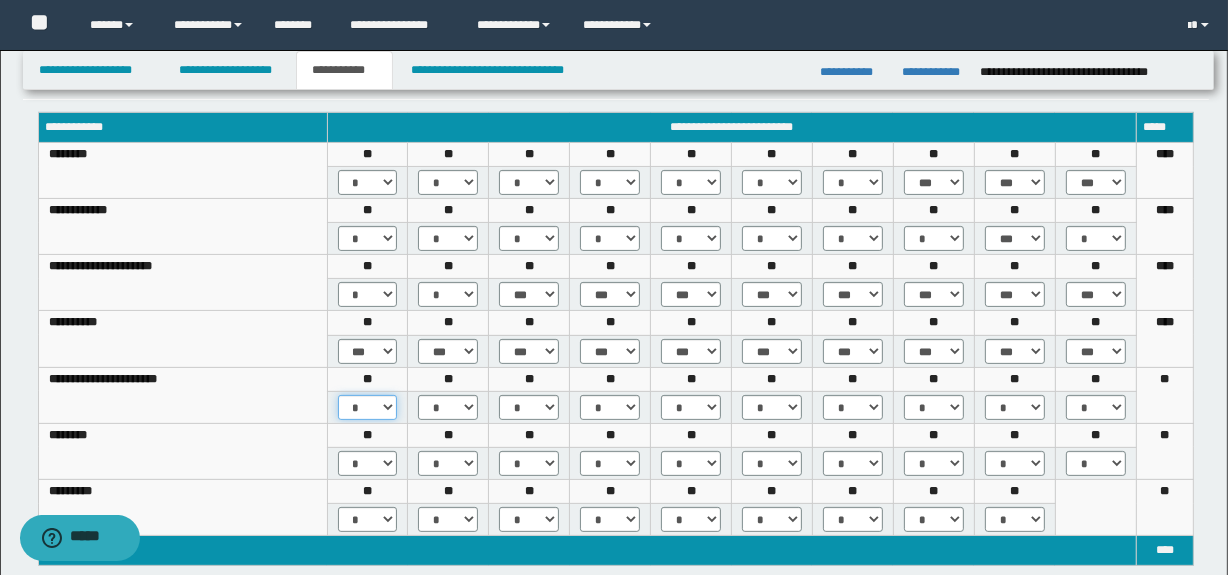 click on "* *** *** ***" at bounding box center (368, 407) 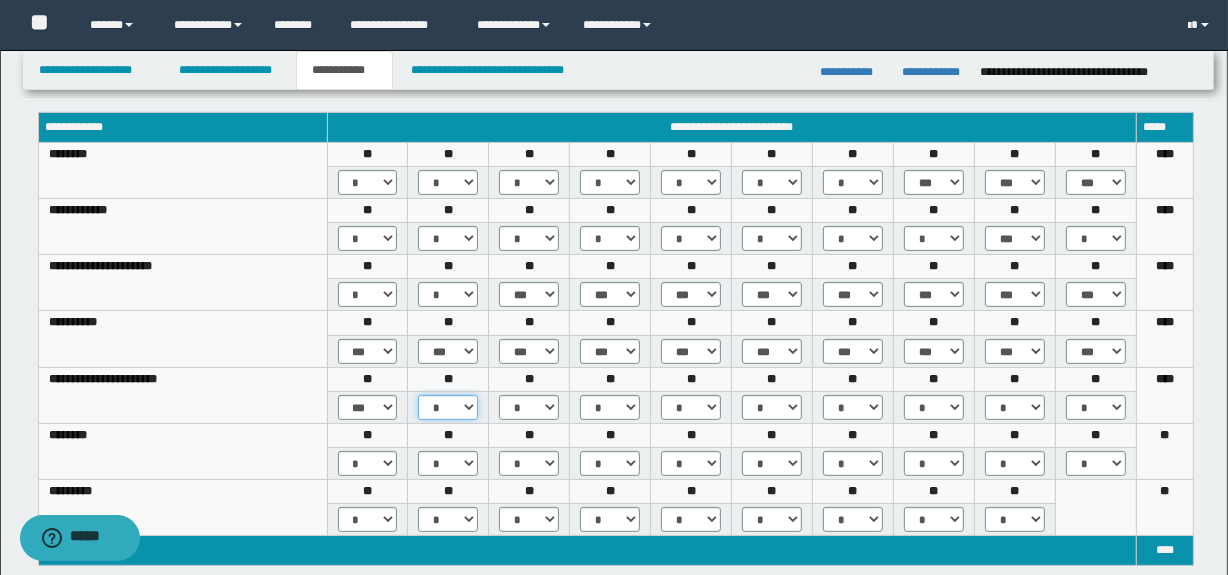click on "* *** *** ***" at bounding box center (448, 407) 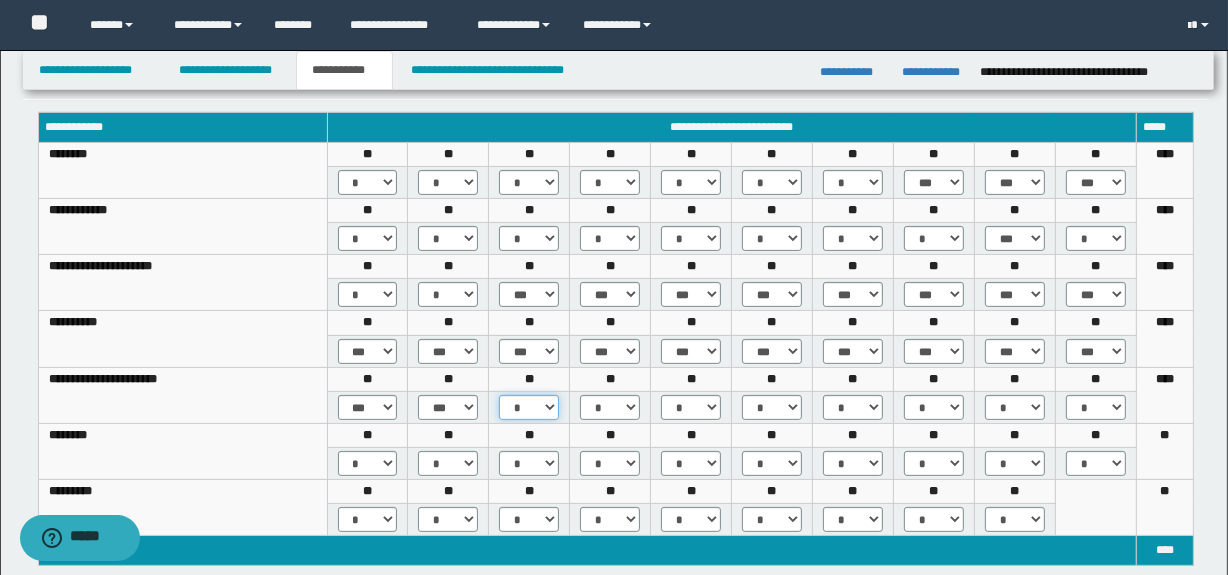 click on "* *** *** ***" at bounding box center (529, 407) 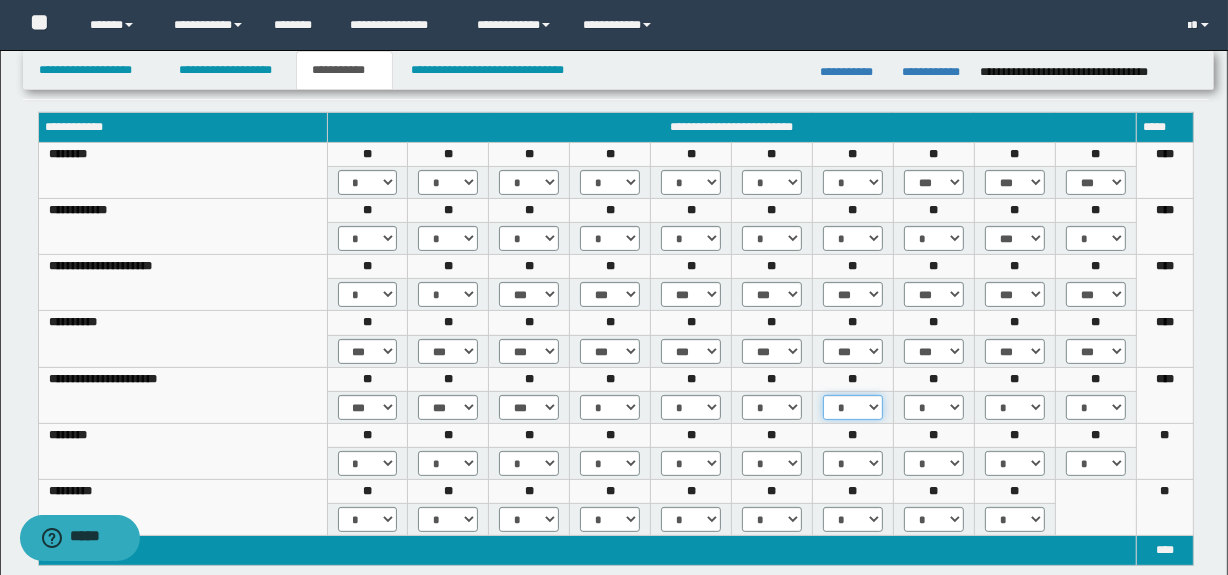 click on "* *** *** ***" at bounding box center (853, 407) 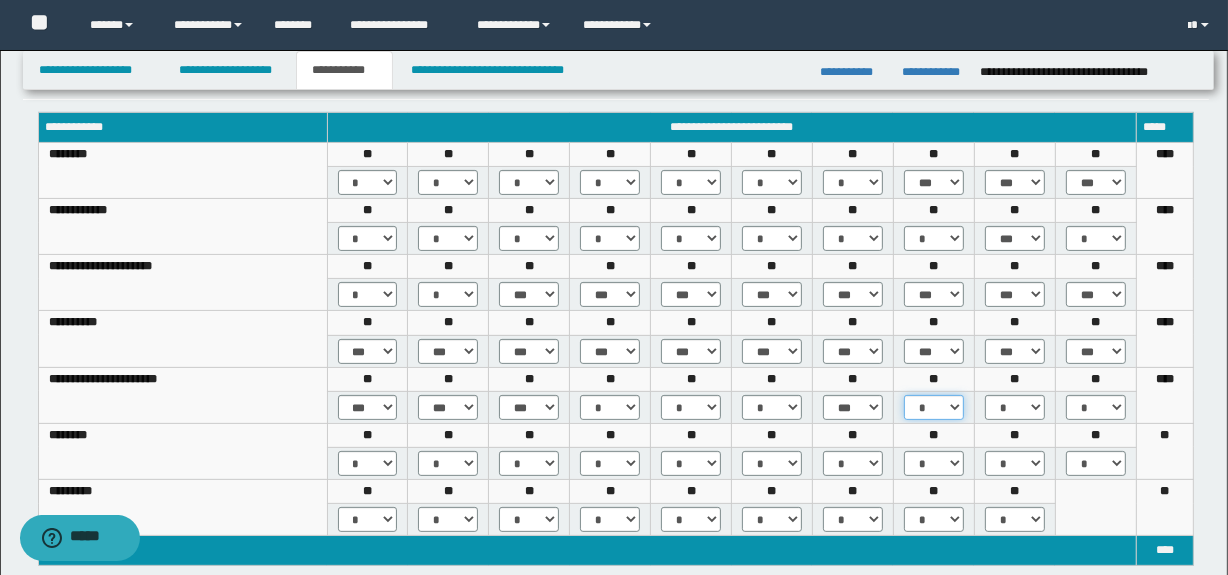 click on "* *** *** ***" at bounding box center [934, 407] 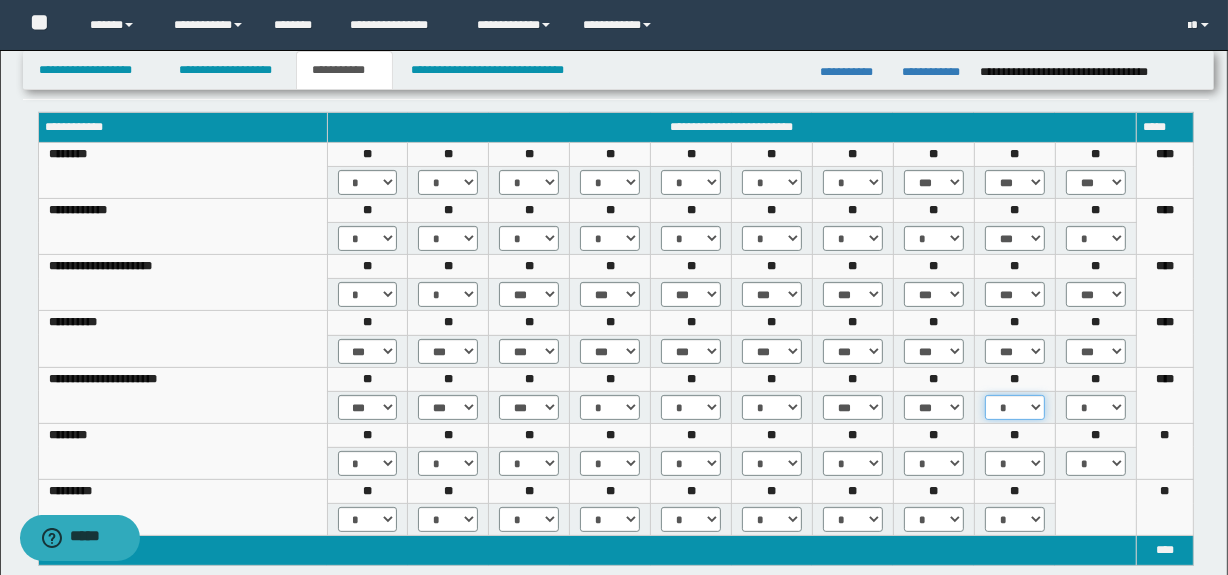 click on "* *** *** ***" at bounding box center (1015, 407) 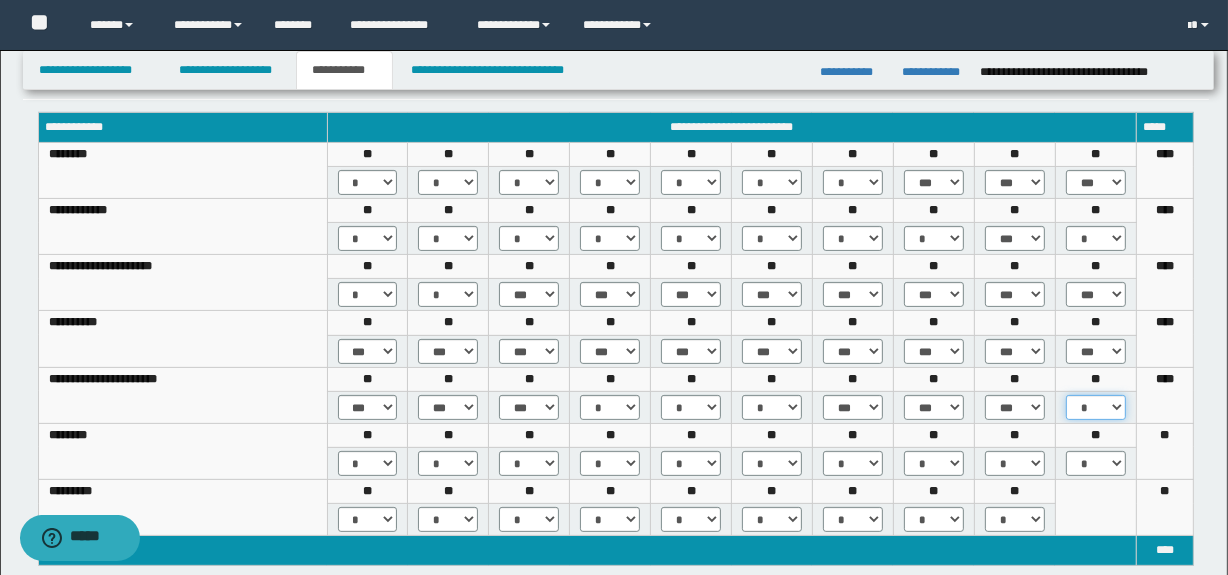 click on "* *** *** ***" at bounding box center [1096, 407] 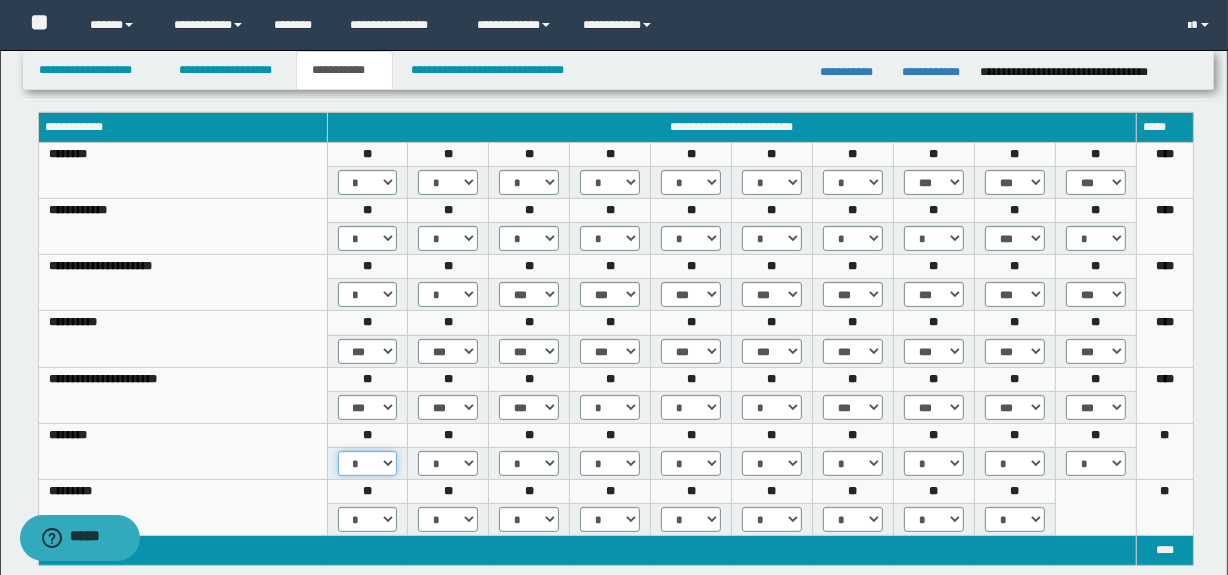 click on "* *** *** ***" at bounding box center [368, 463] 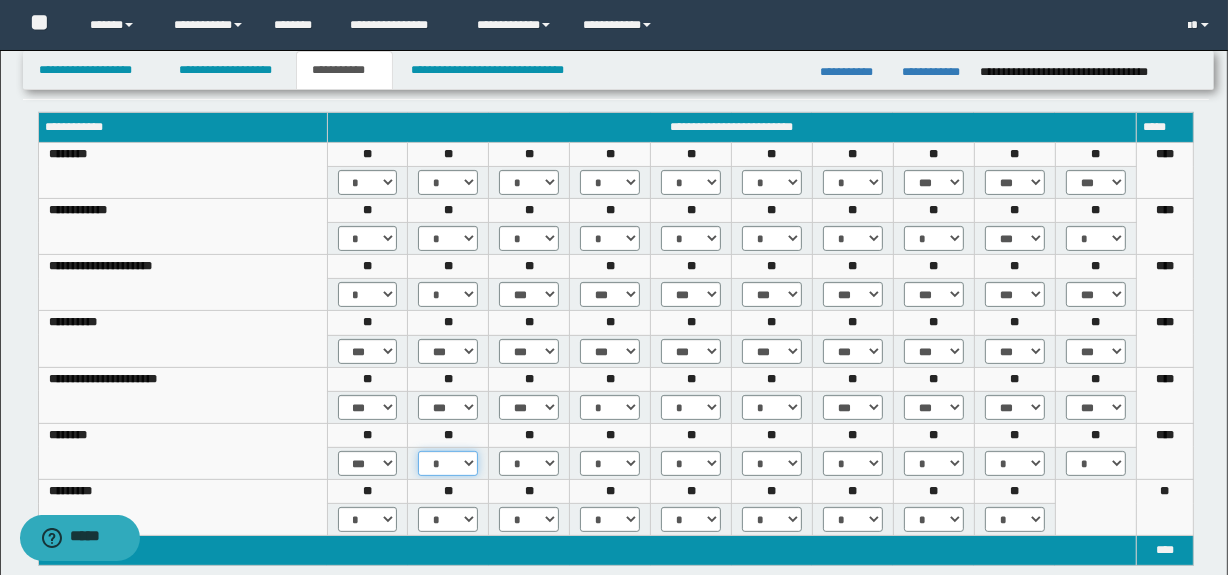 click on "* *** *** ***" at bounding box center [448, 463] 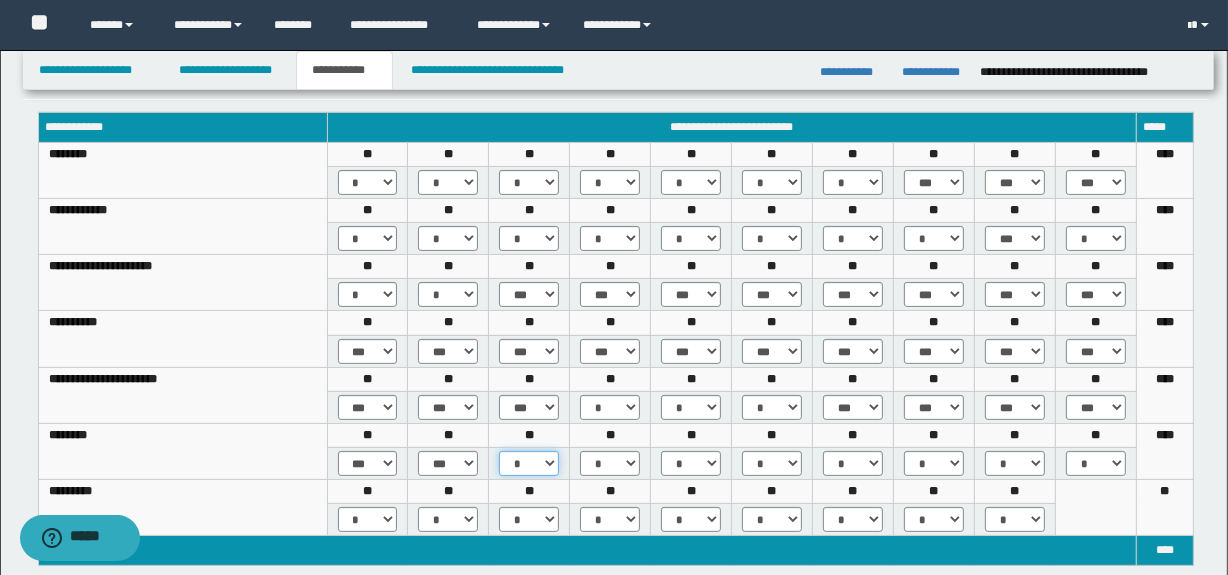 click on "* *** *** ***" at bounding box center [529, 463] 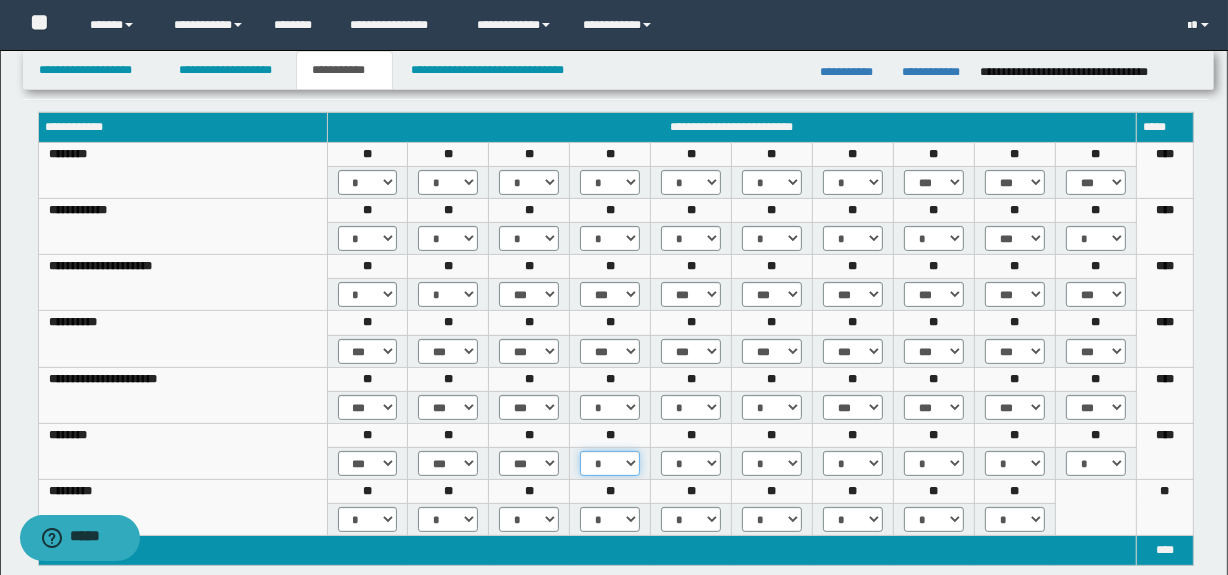 click on "* *** *** ***" at bounding box center (610, 463) 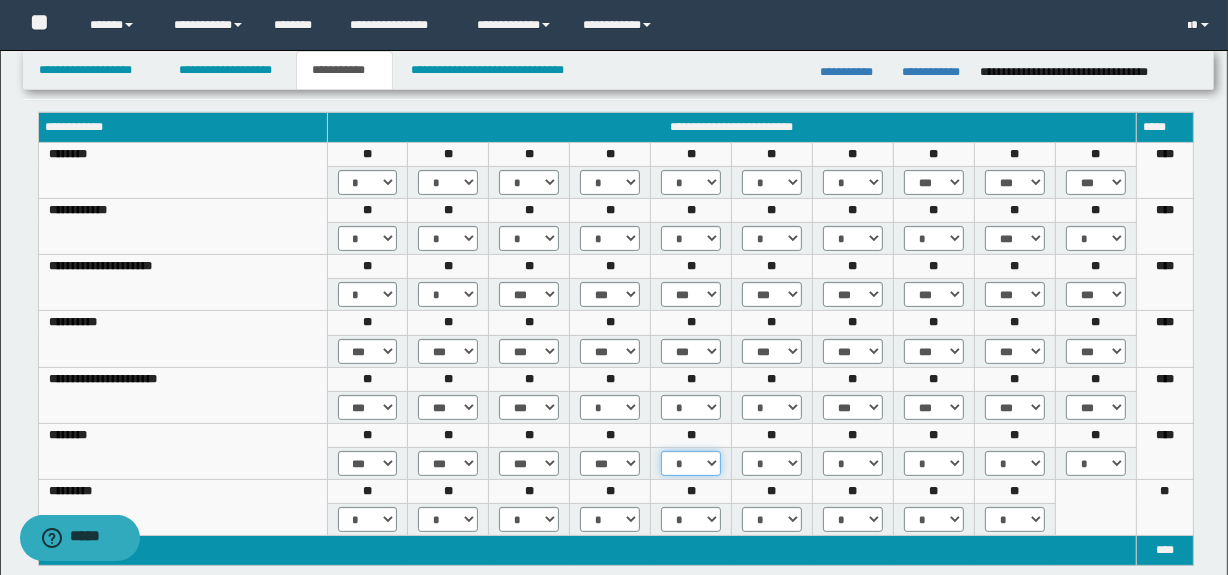 drag, startPoint x: 682, startPoint y: 460, endPoint x: 686, endPoint y: 471, distance: 11.7046995 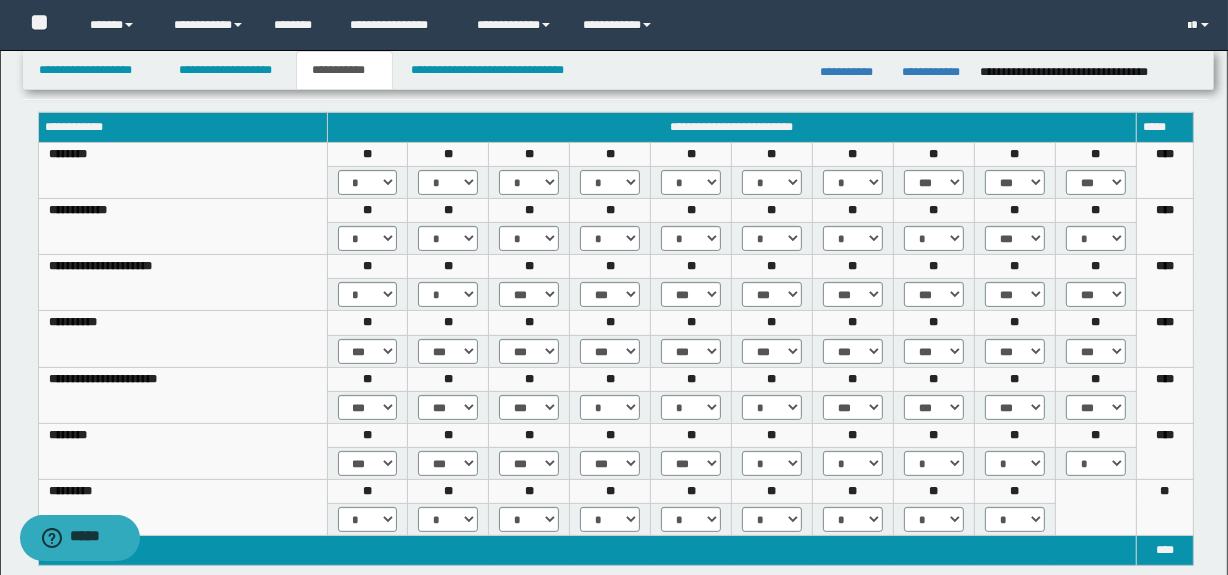 click on "* *** *** ***" at bounding box center (772, 463) 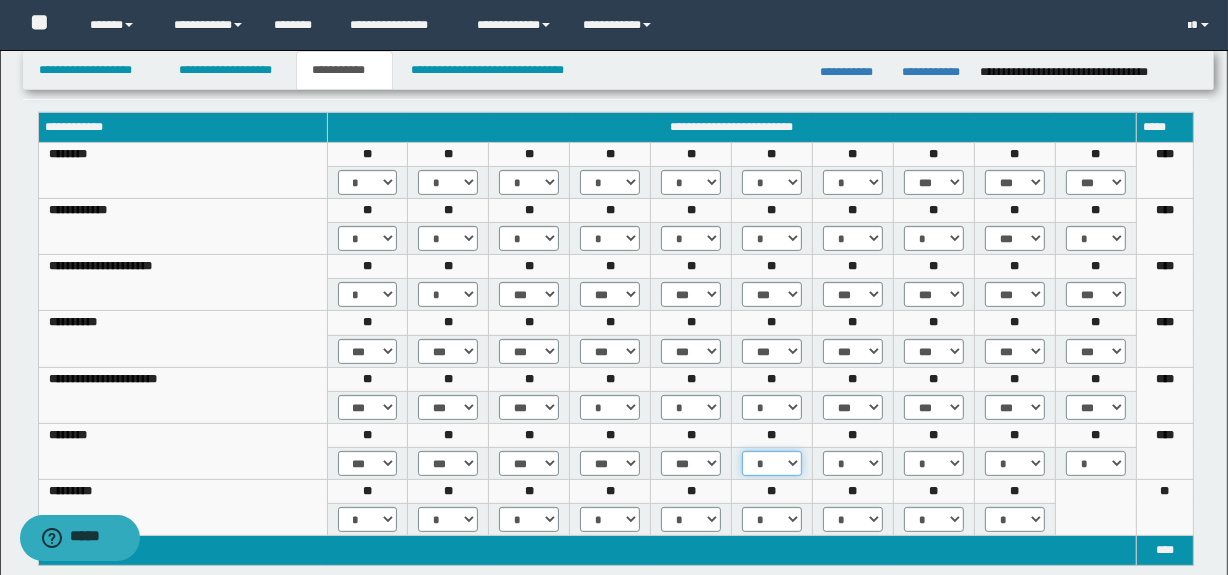 click on "* *** *** ***" at bounding box center (772, 463) 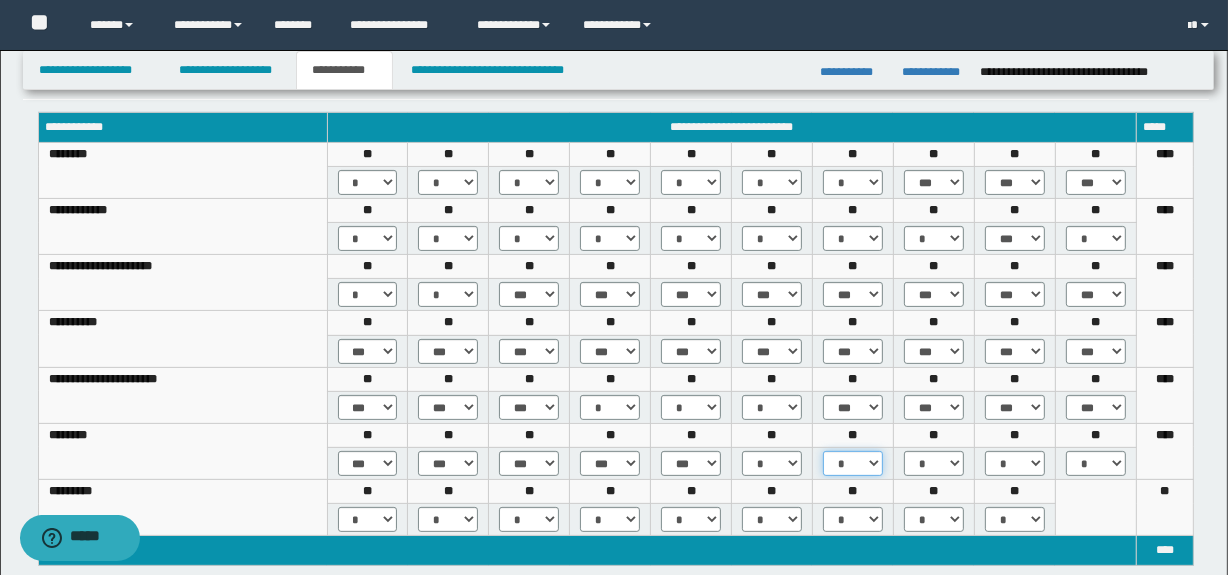 click on "* *** *** ***" at bounding box center [853, 463] 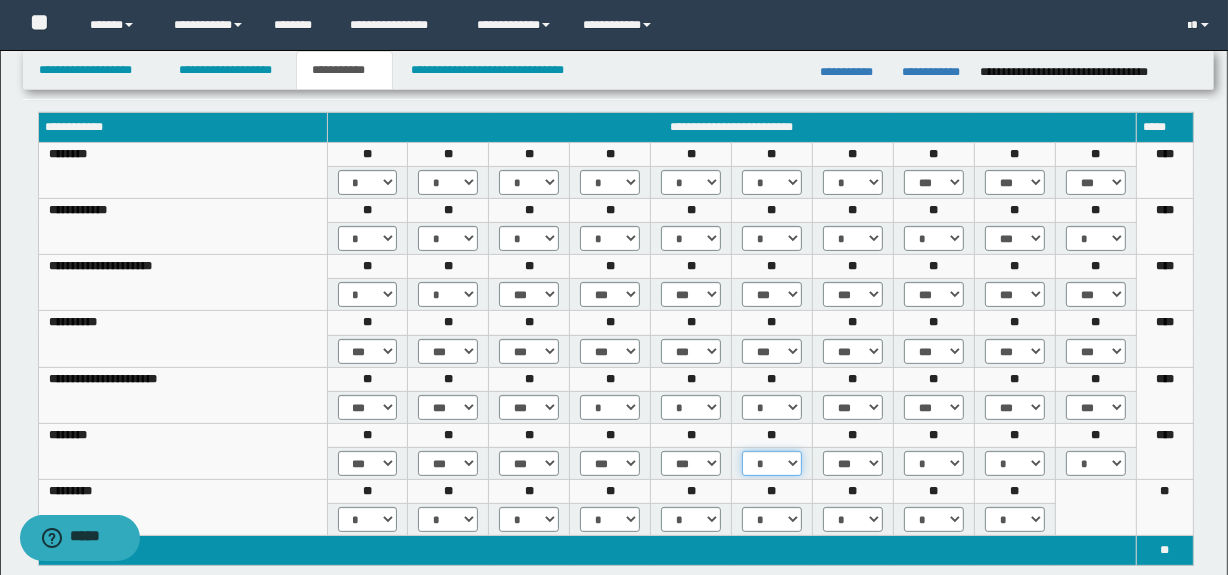click on "* *** *** ***" at bounding box center (772, 463) 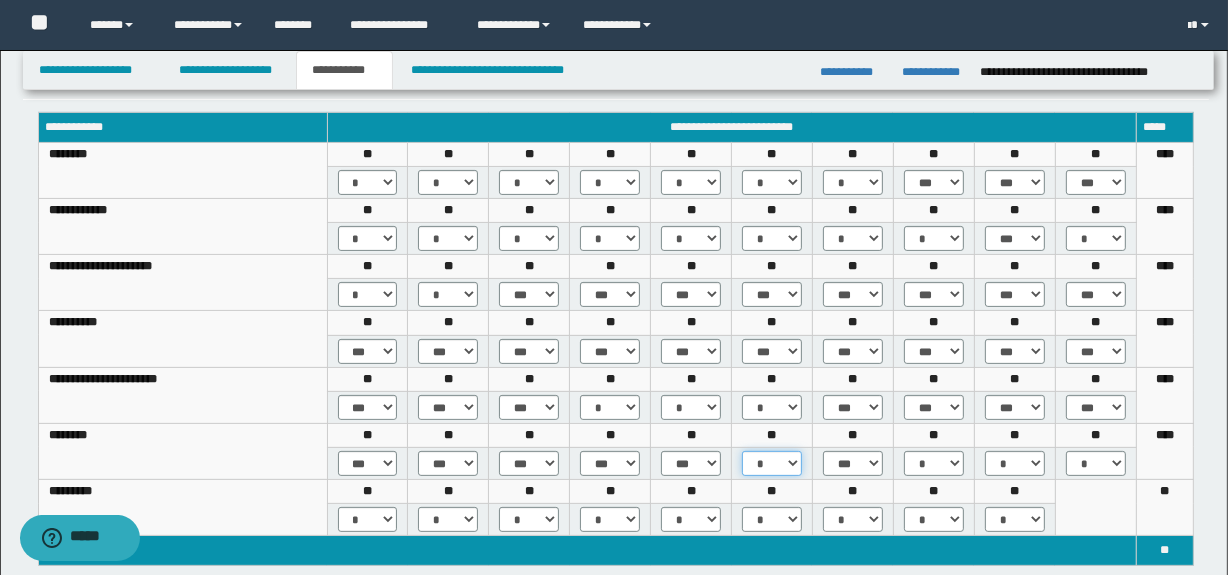 select on "***" 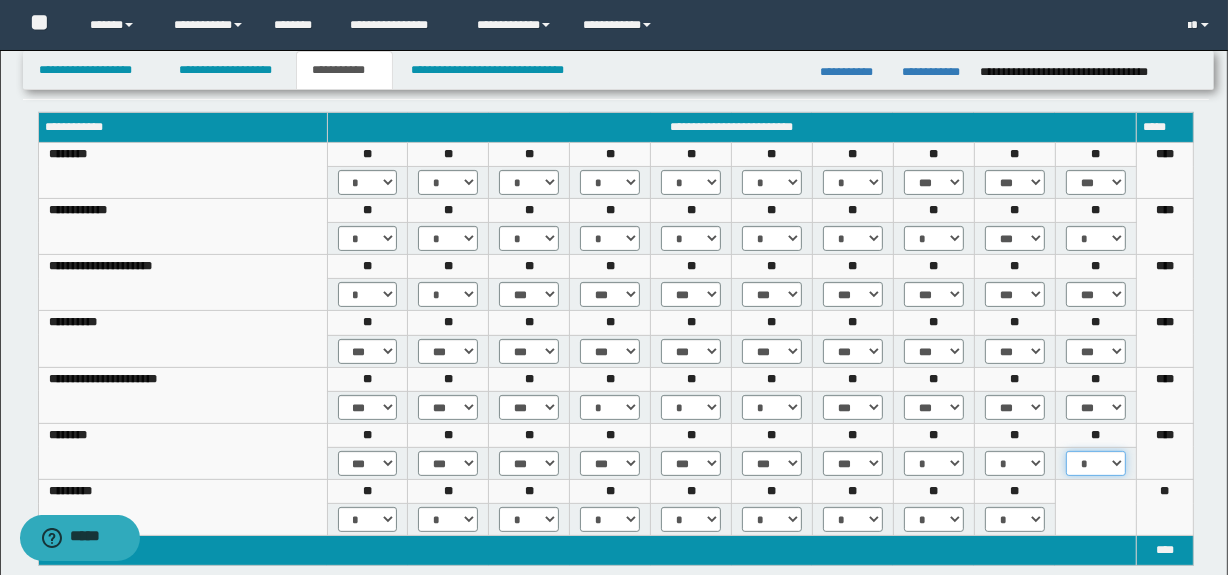 drag, startPoint x: 1097, startPoint y: 459, endPoint x: 1098, endPoint y: 469, distance: 10.049875 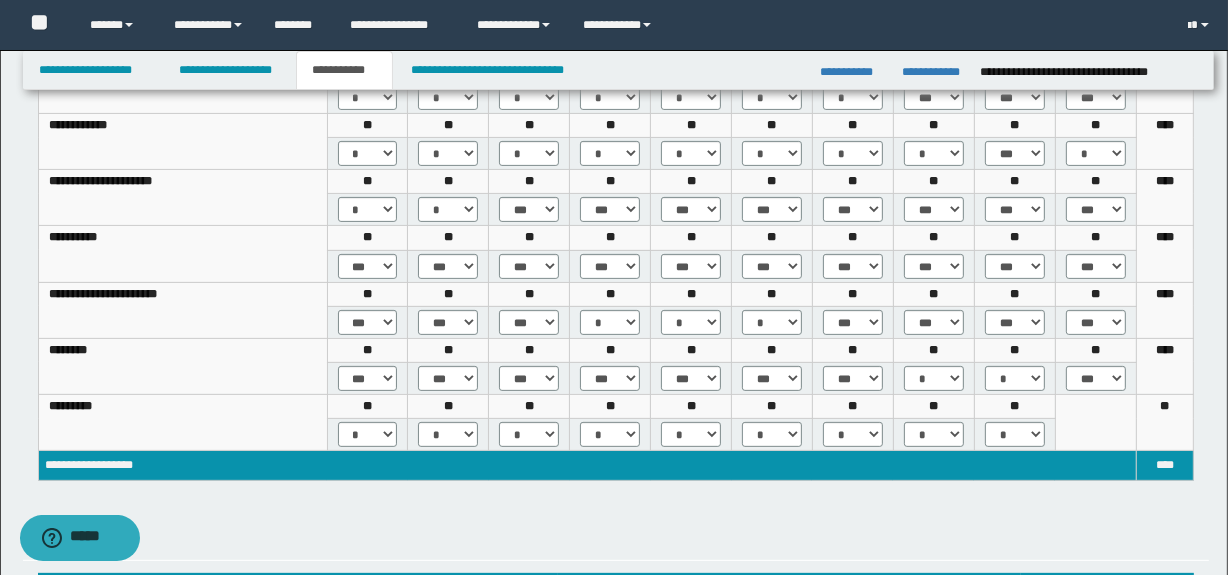 scroll, scrollTop: 575, scrollLeft: 0, axis: vertical 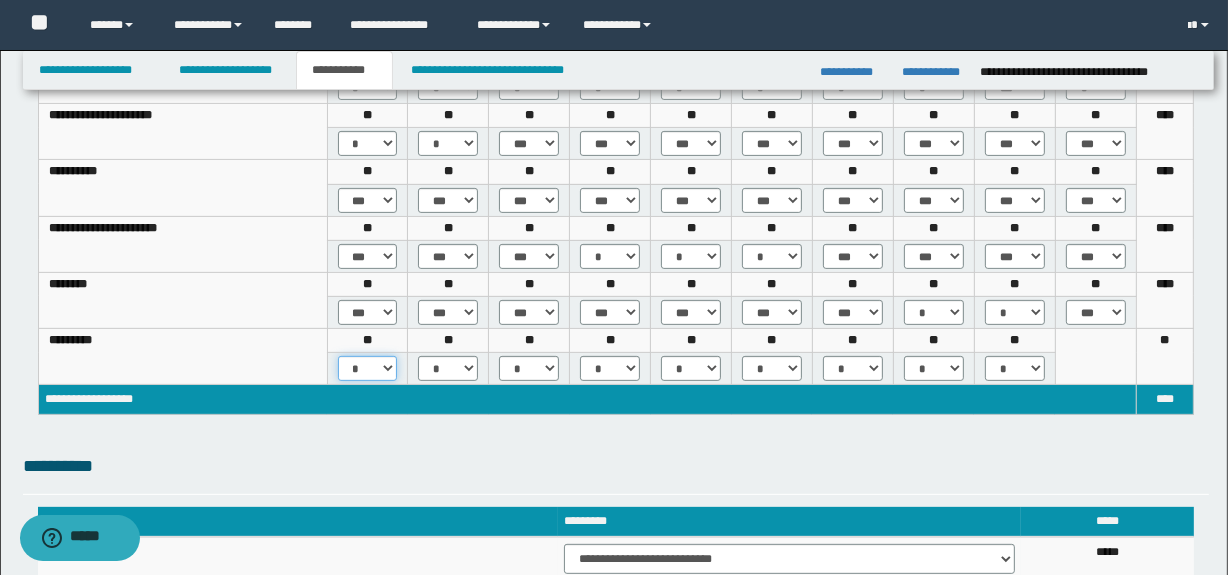 click on "* *** ***" at bounding box center [368, 368] 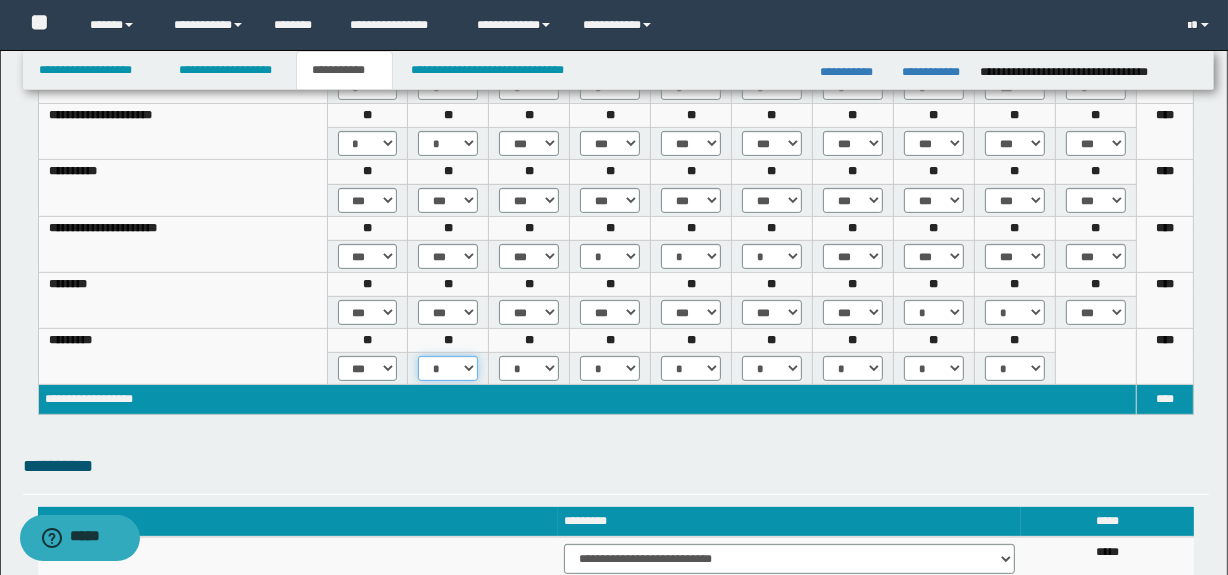 click on "* *** ***" at bounding box center [448, 368] 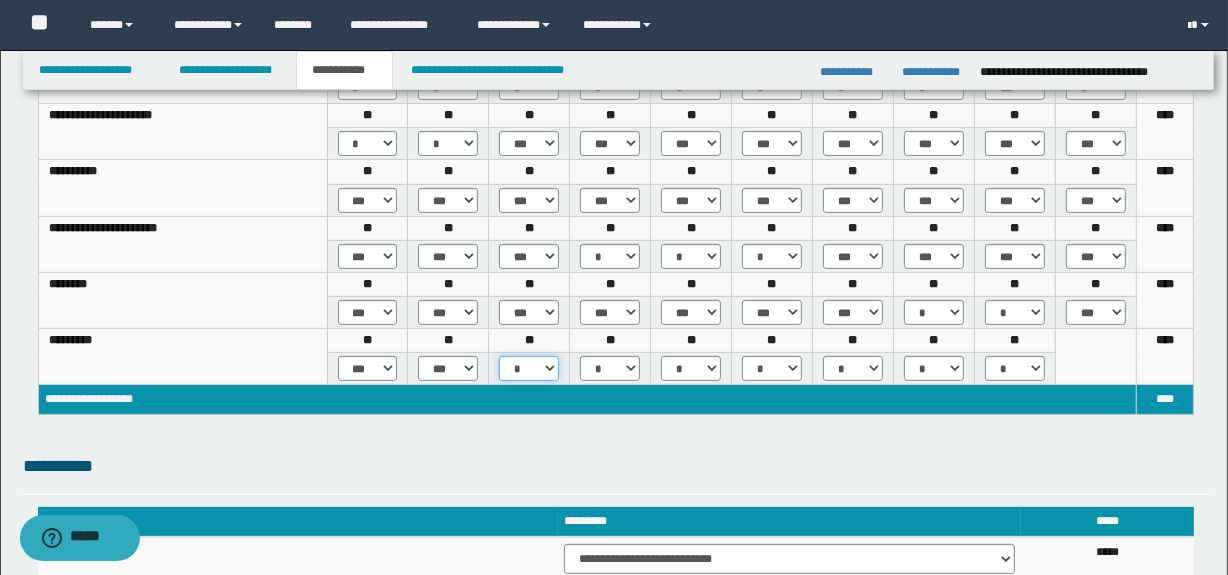 click on "* *** ***" at bounding box center [529, 368] 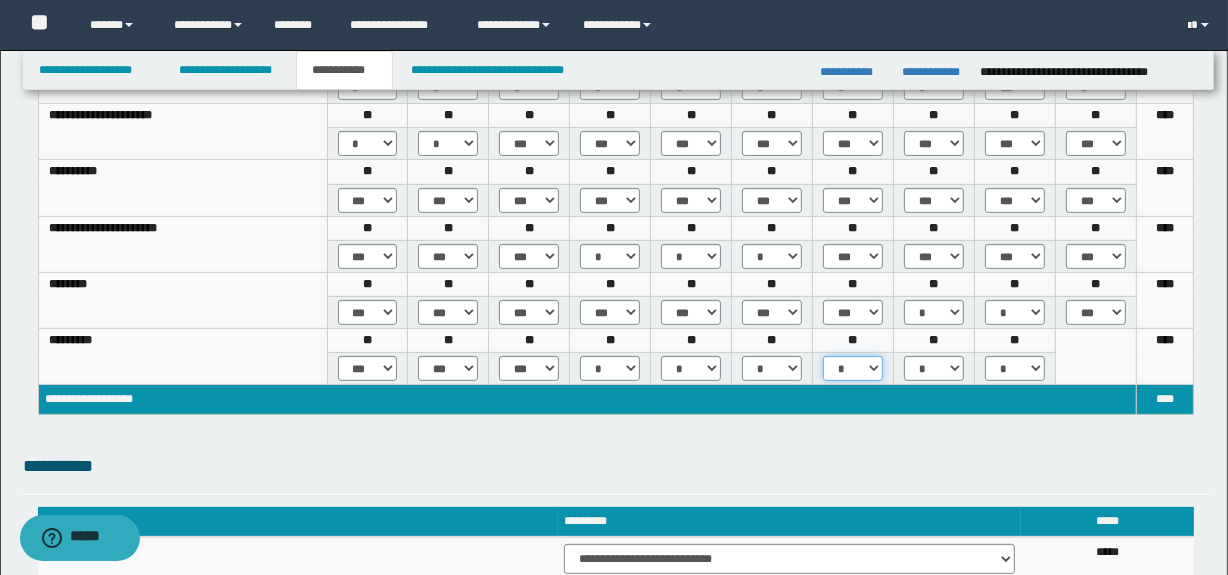 click on "* *** *** ***" at bounding box center (853, 368) 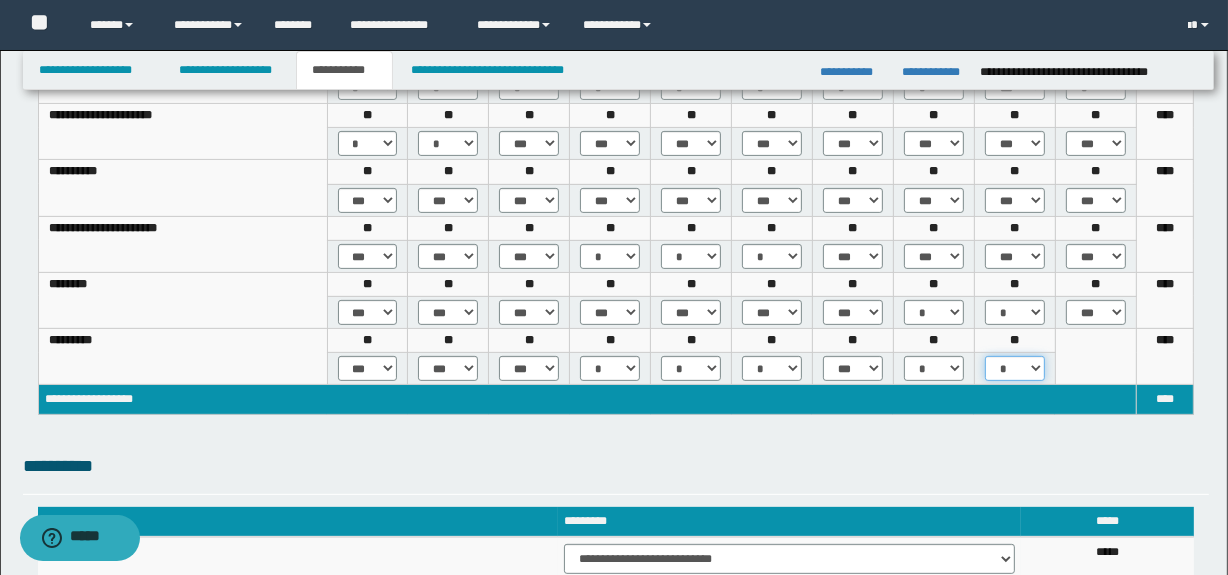 drag, startPoint x: 1012, startPoint y: 364, endPoint x: 1009, endPoint y: 378, distance: 14.3178215 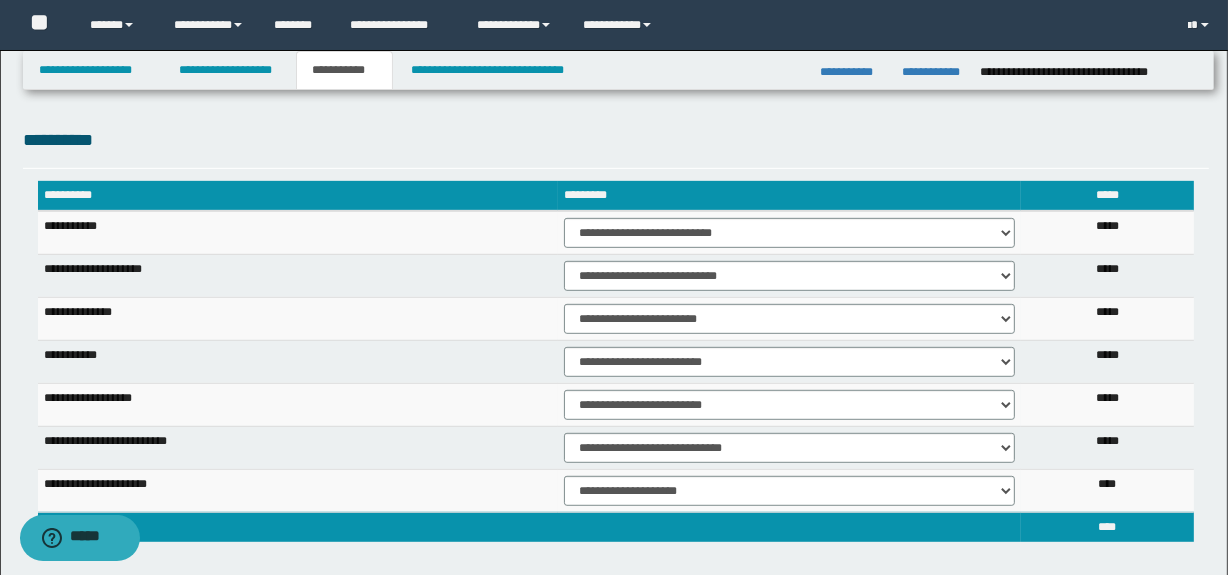 scroll, scrollTop: 909, scrollLeft: 0, axis: vertical 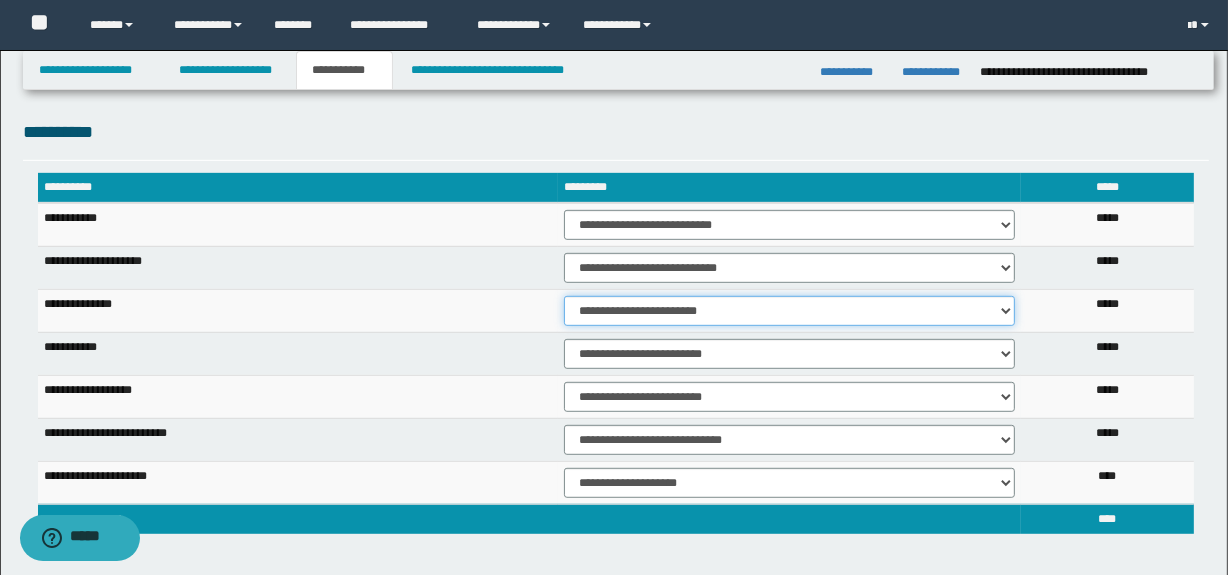 drag, startPoint x: 598, startPoint y: 310, endPoint x: 603, endPoint y: 320, distance: 11.18034 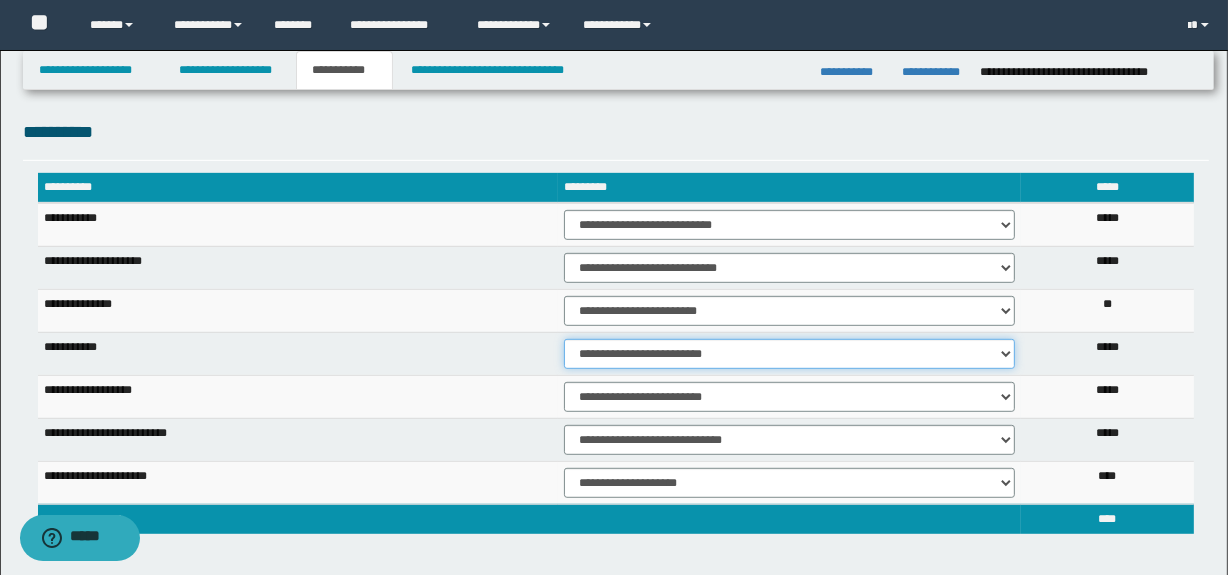 click on "**********" at bounding box center [789, 354] 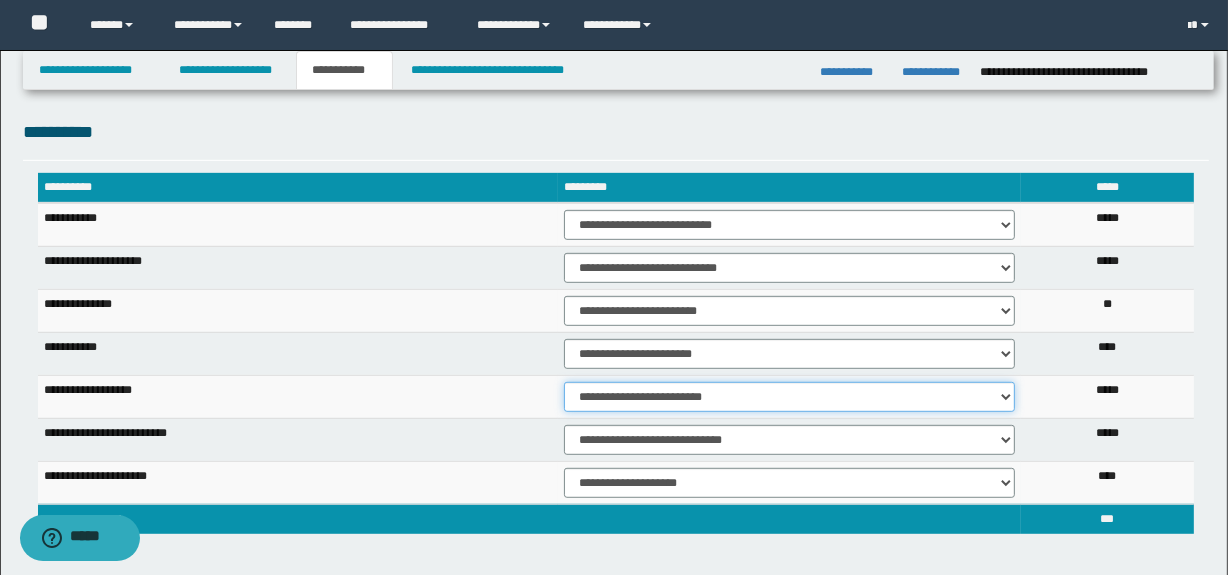 click on "**********" at bounding box center [789, 397] 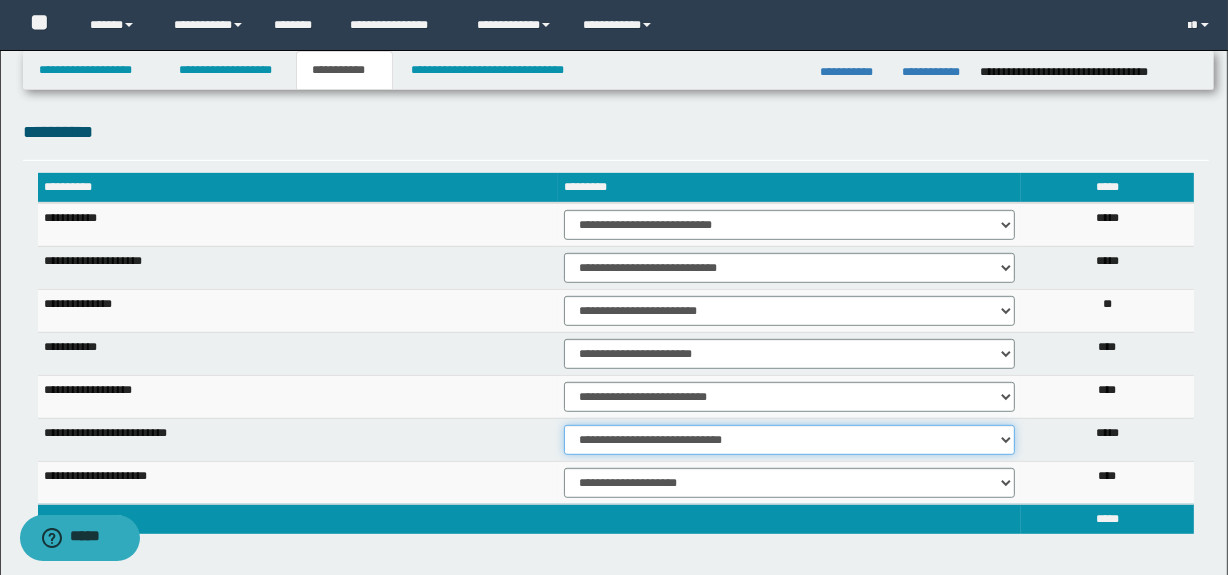 drag, startPoint x: 588, startPoint y: 445, endPoint x: 599, endPoint y: 449, distance: 11.7046995 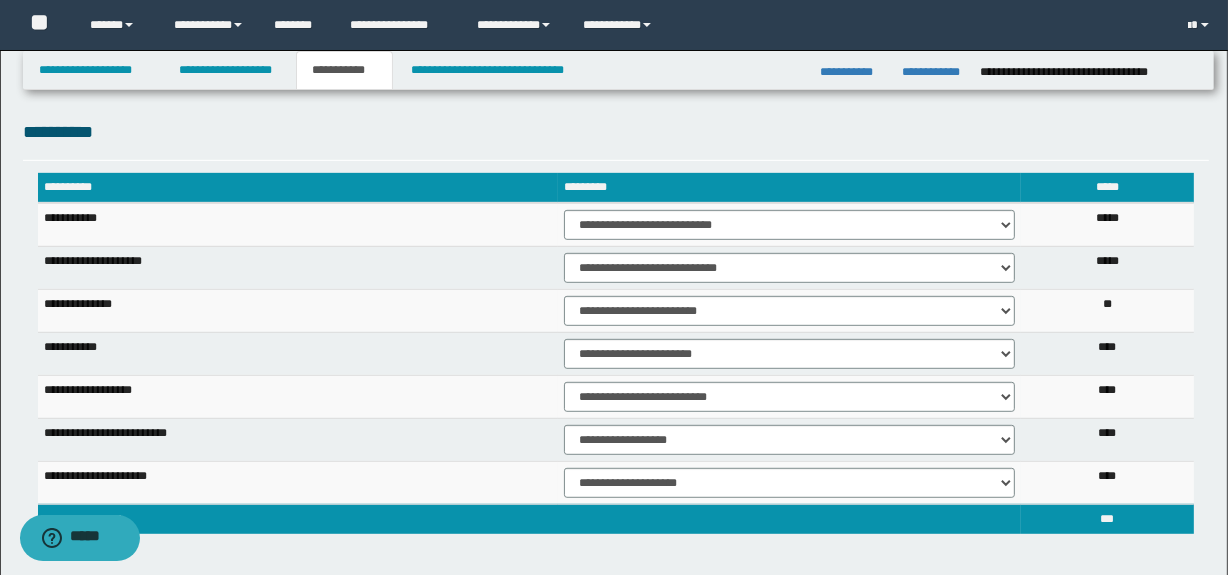 scroll, scrollTop: 995, scrollLeft: 0, axis: vertical 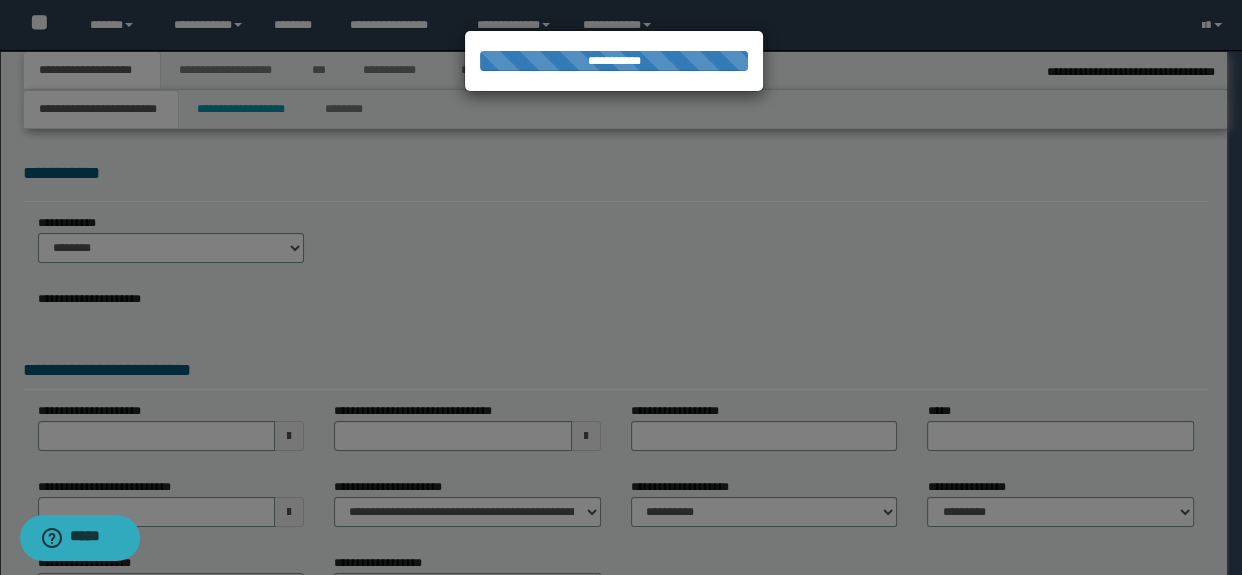 select on "*" 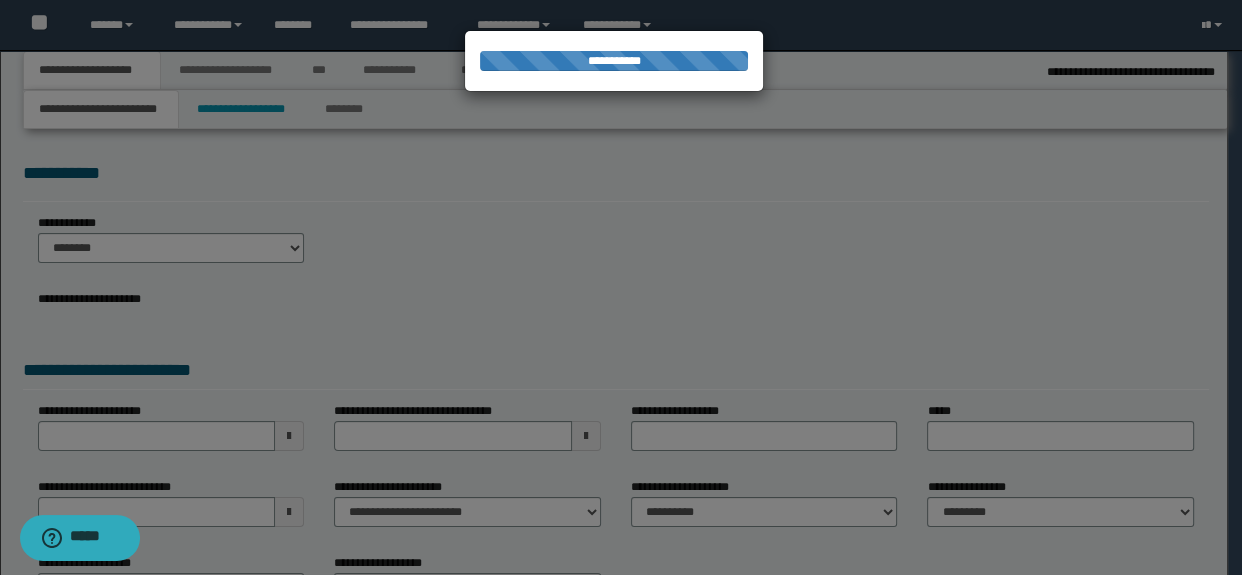 type on "**********" 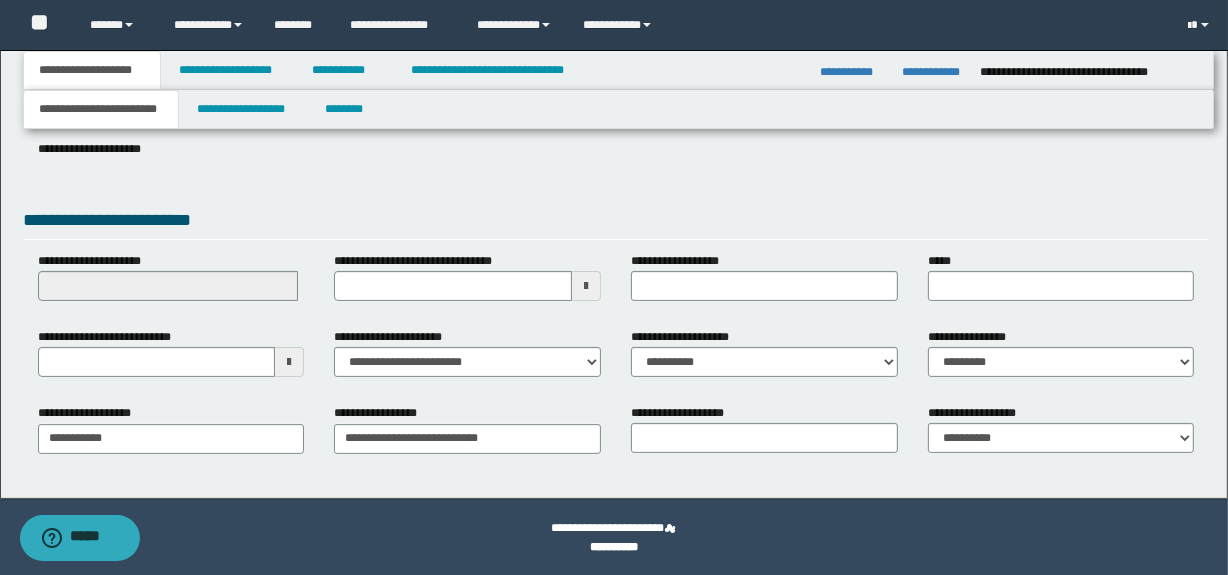 scroll, scrollTop: 308, scrollLeft: 0, axis: vertical 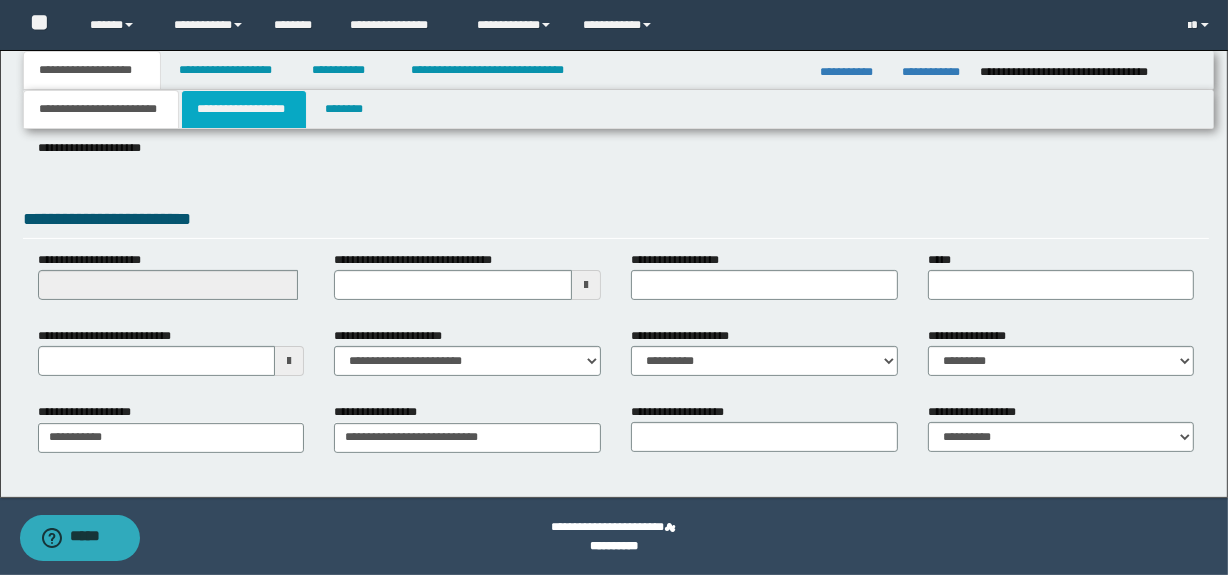 click on "**********" at bounding box center (244, 109) 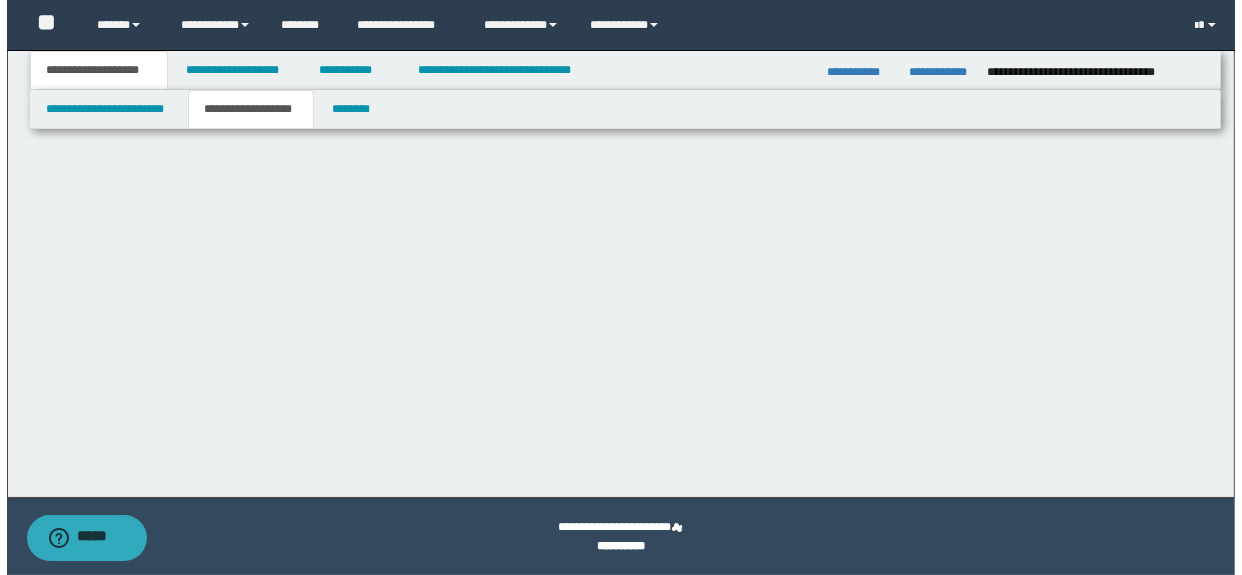 scroll, scrollTop: 0, scrollLeft: 0, axis: both 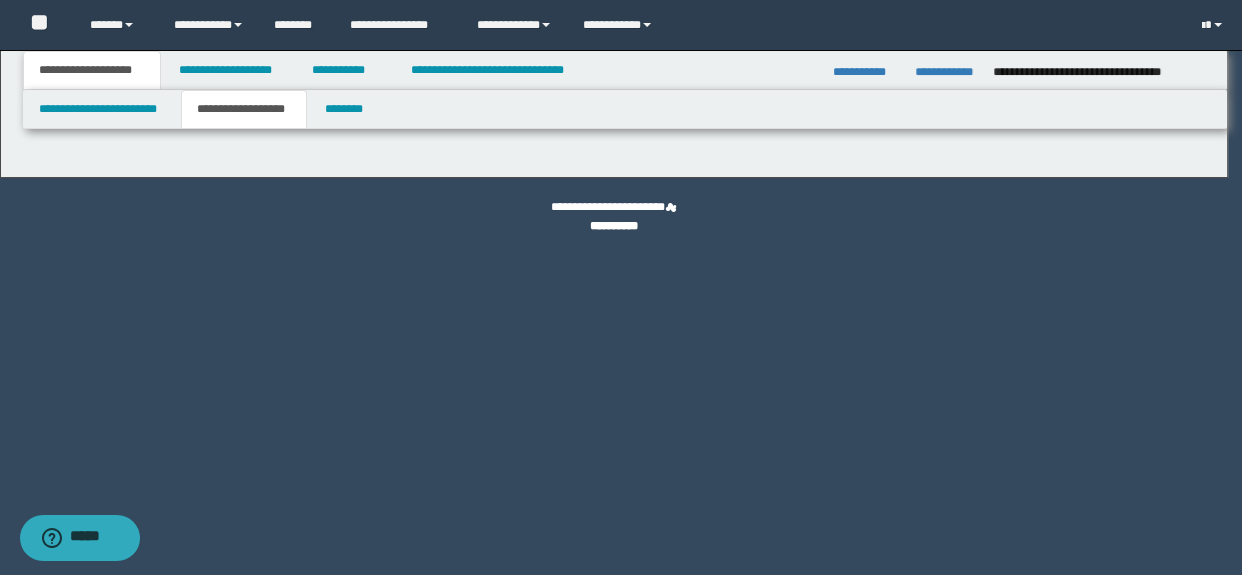 type on "*******" 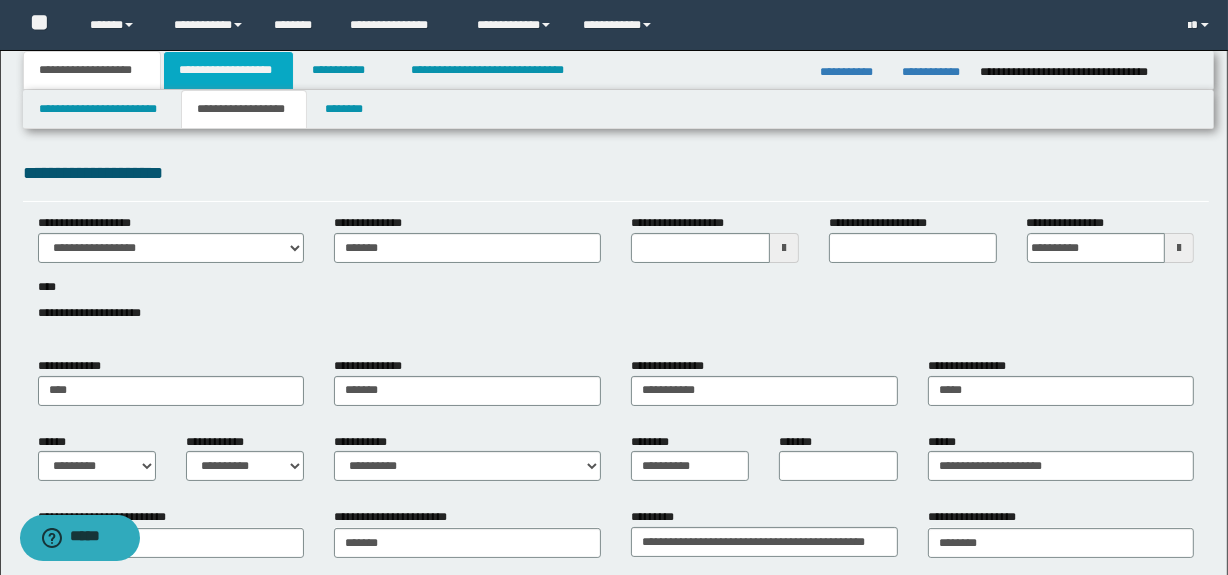 click on "**********" at bounding box center (228, 70) 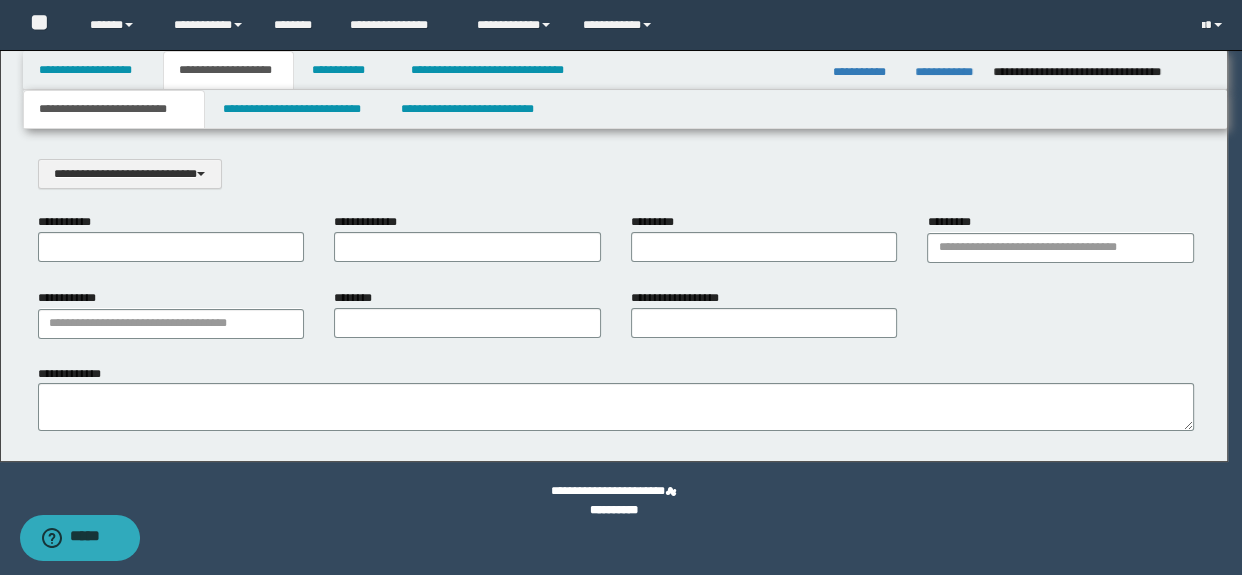 scroll, scrollTop: 0, scrollLeft: 0, axis: both 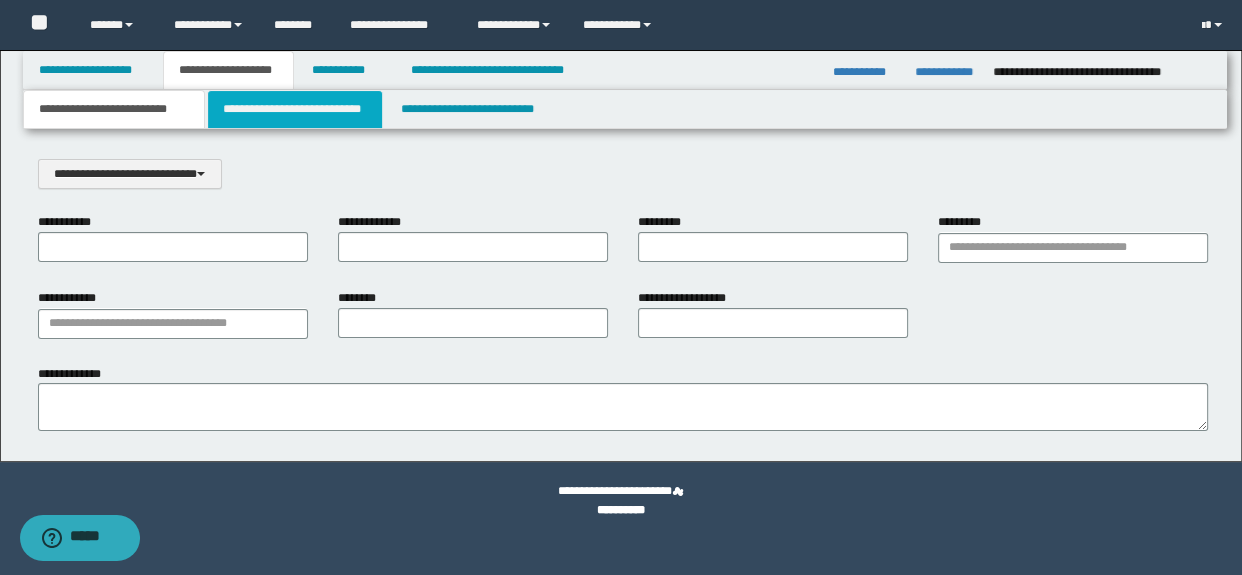 click on "**********" at bounding box center (294, 109) 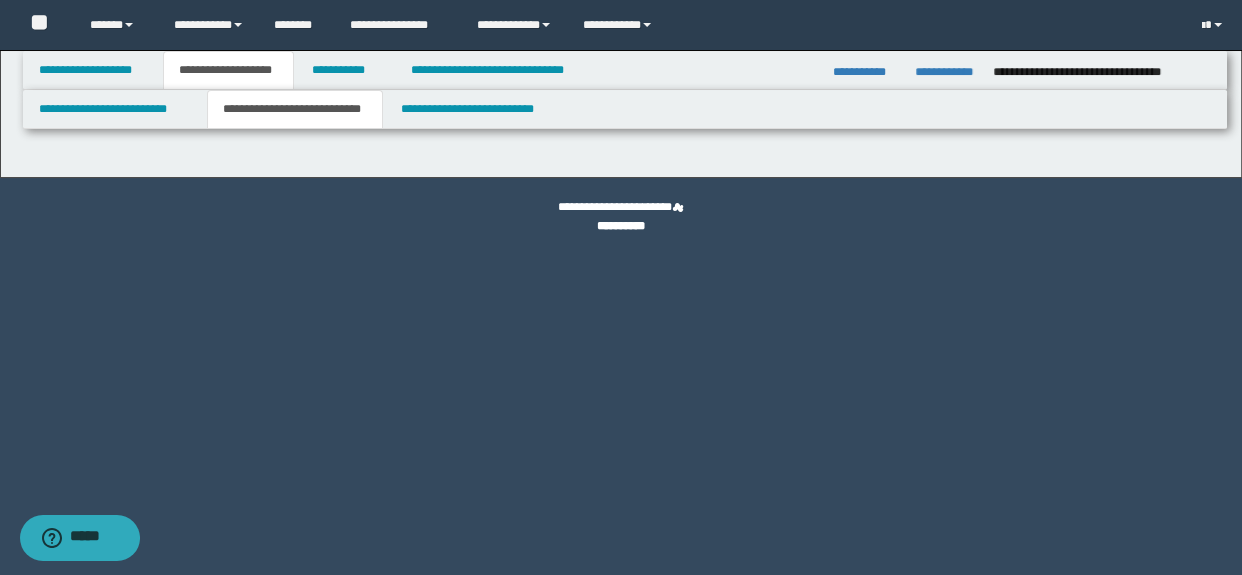 select on "*" 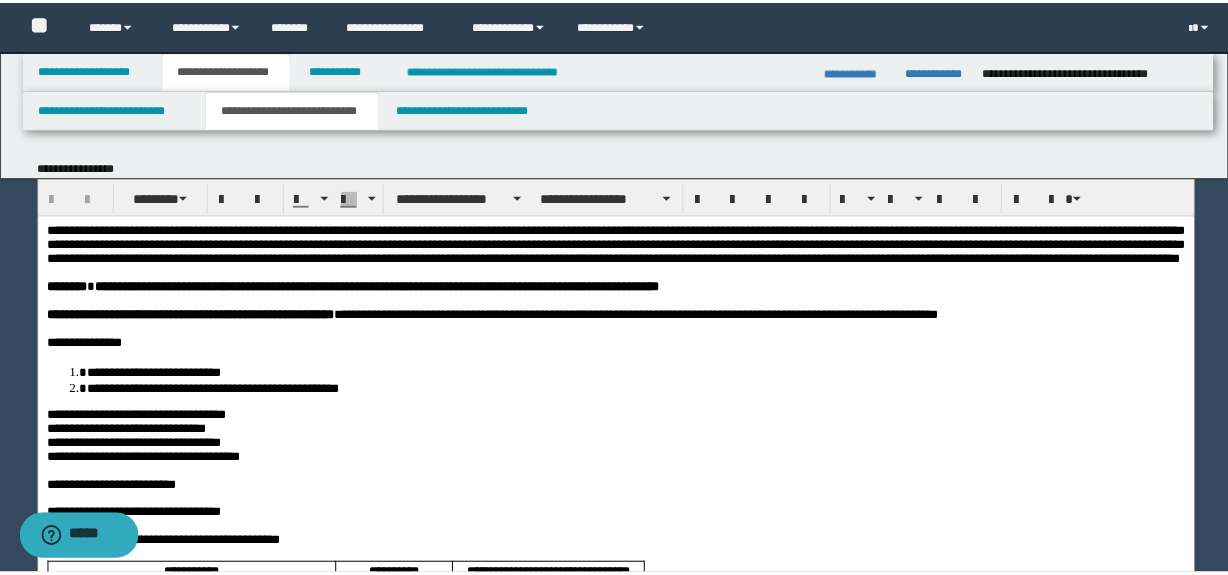 scroll, scrollTop: 0, scrollLeft: 0, axis: both 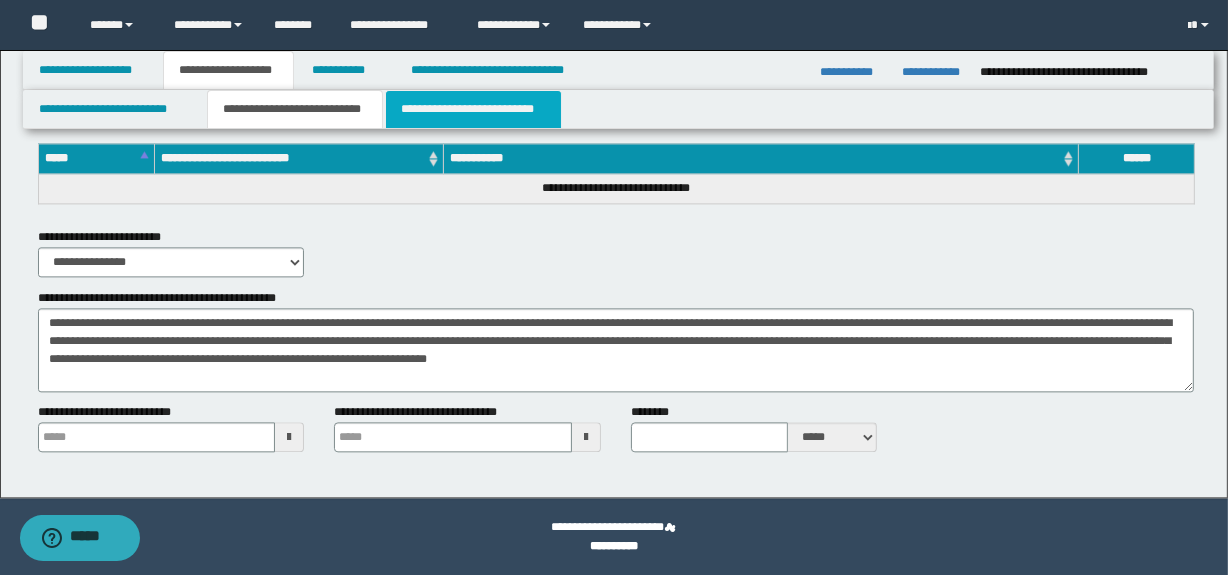 click on "**********" at bounding box center (473, 109) 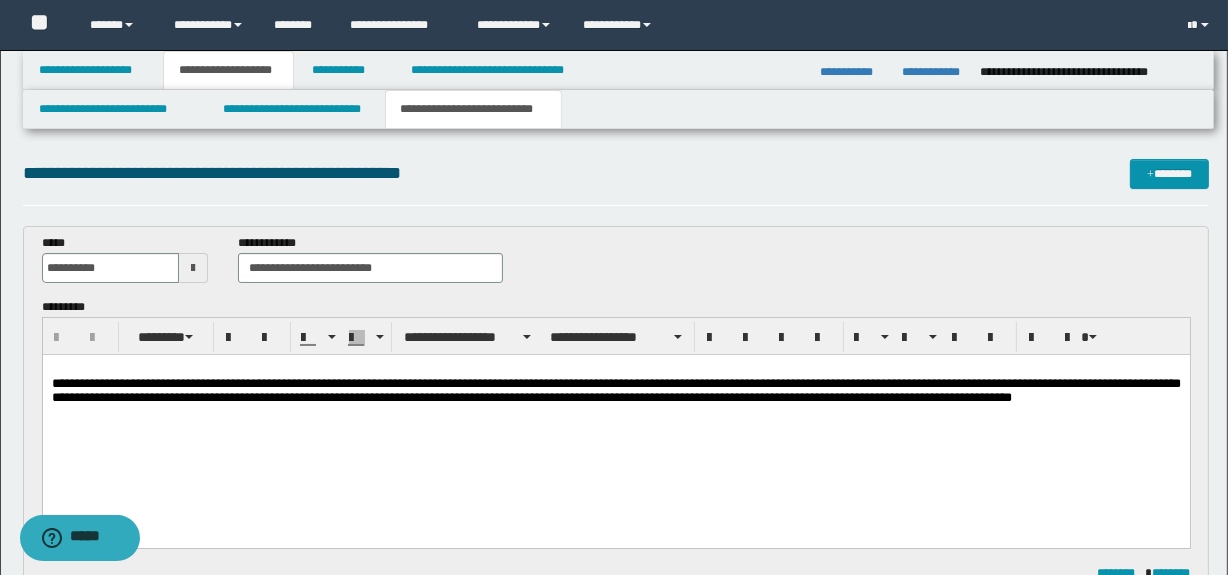 scroll, scrollTop: 0, scrollLeft: 0, axis: both 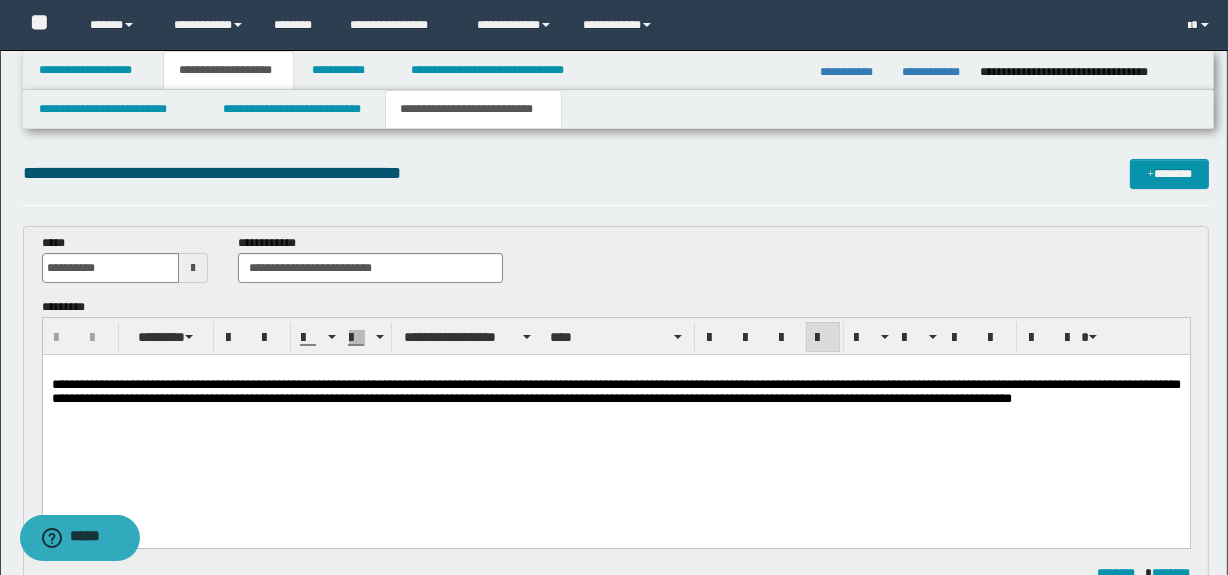 click on "**********" at bounding box center [615, 424] 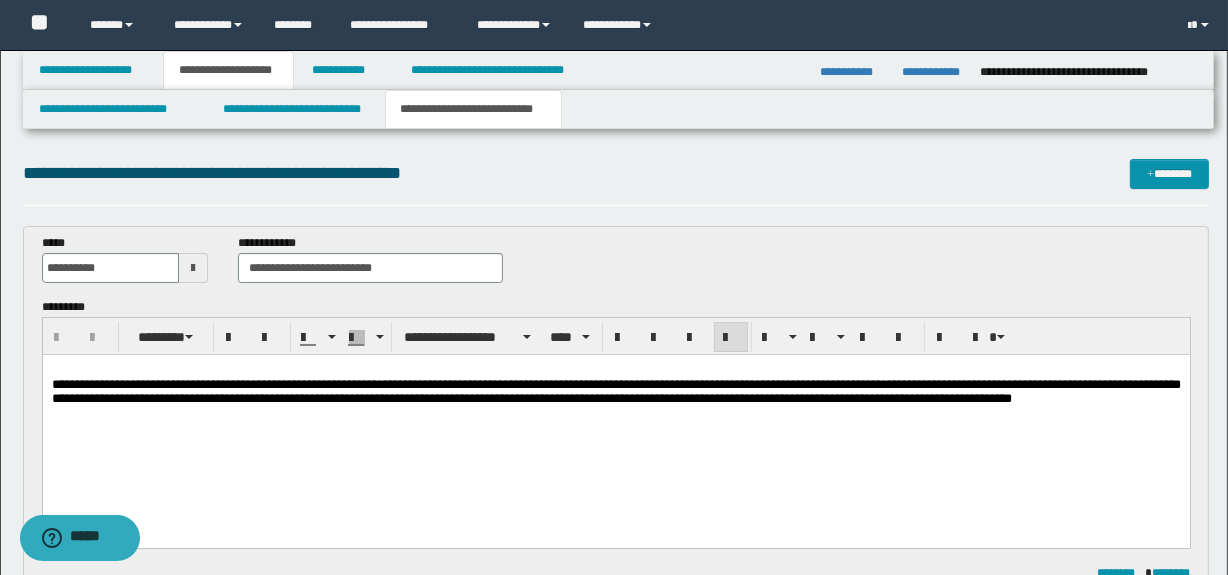 type 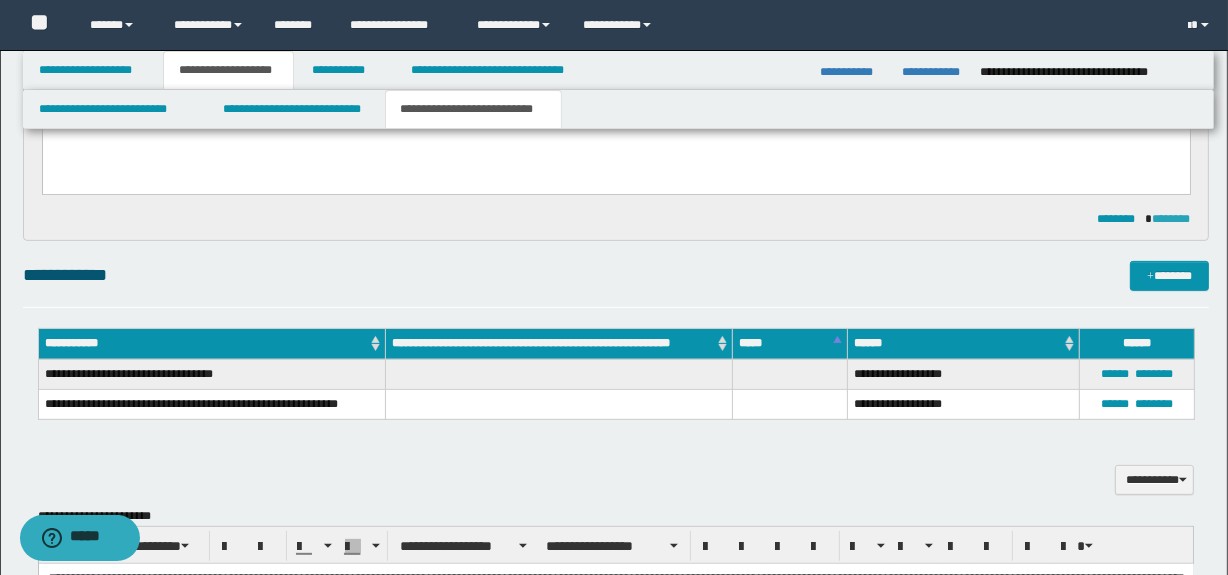 scroll, scrollTop: 599, scrollLeft: 0, axis: vertical 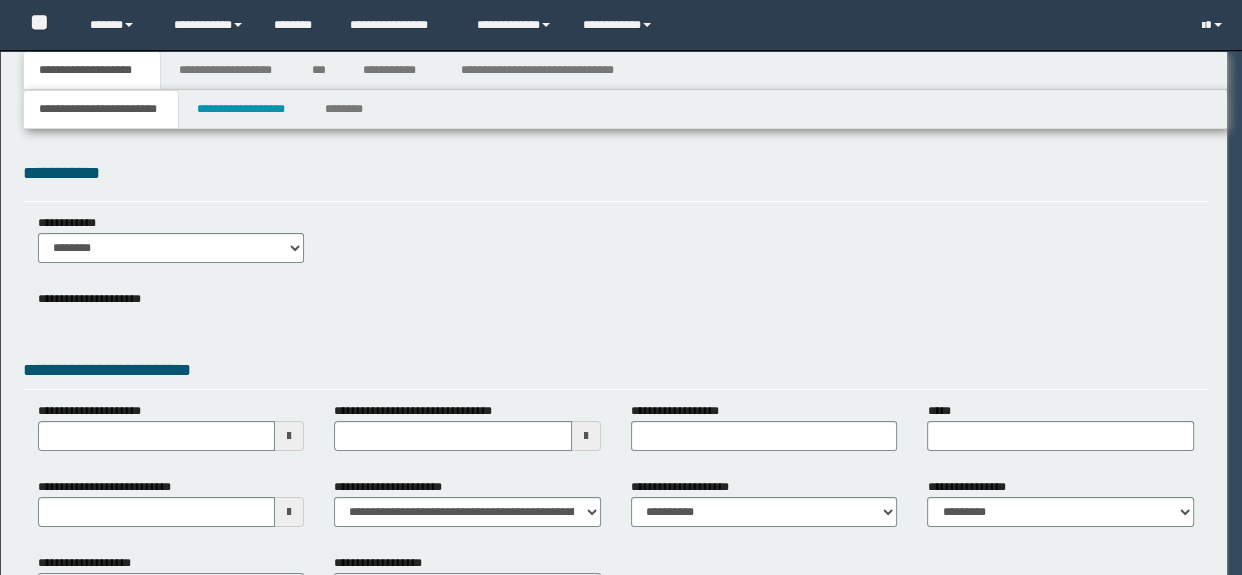 select on "*" 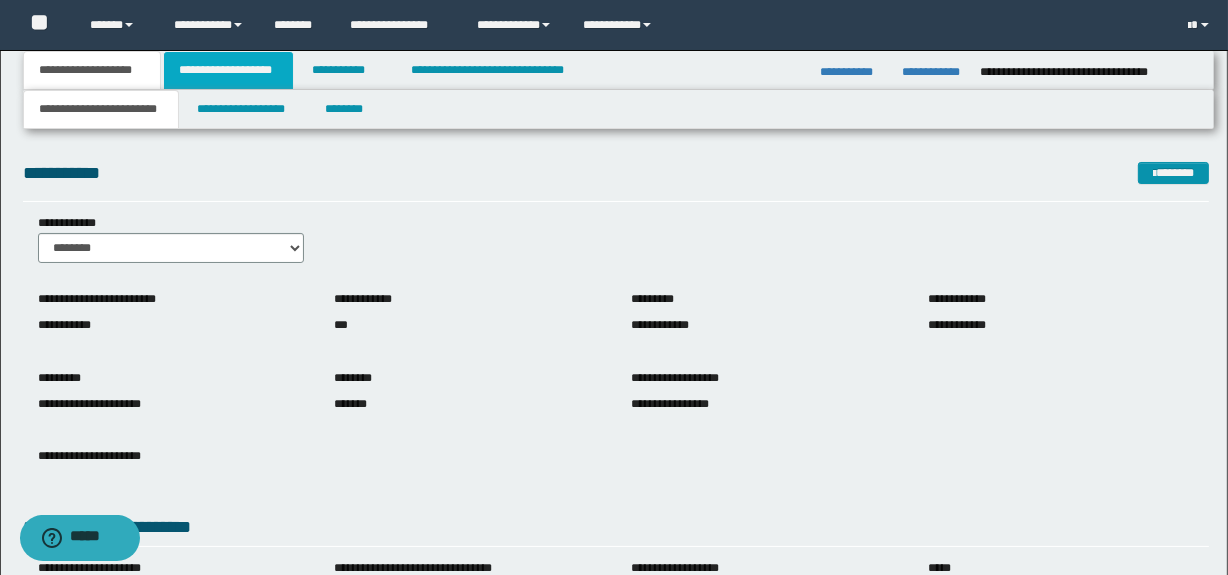 click on "**********" at bounding box center [228, 70] 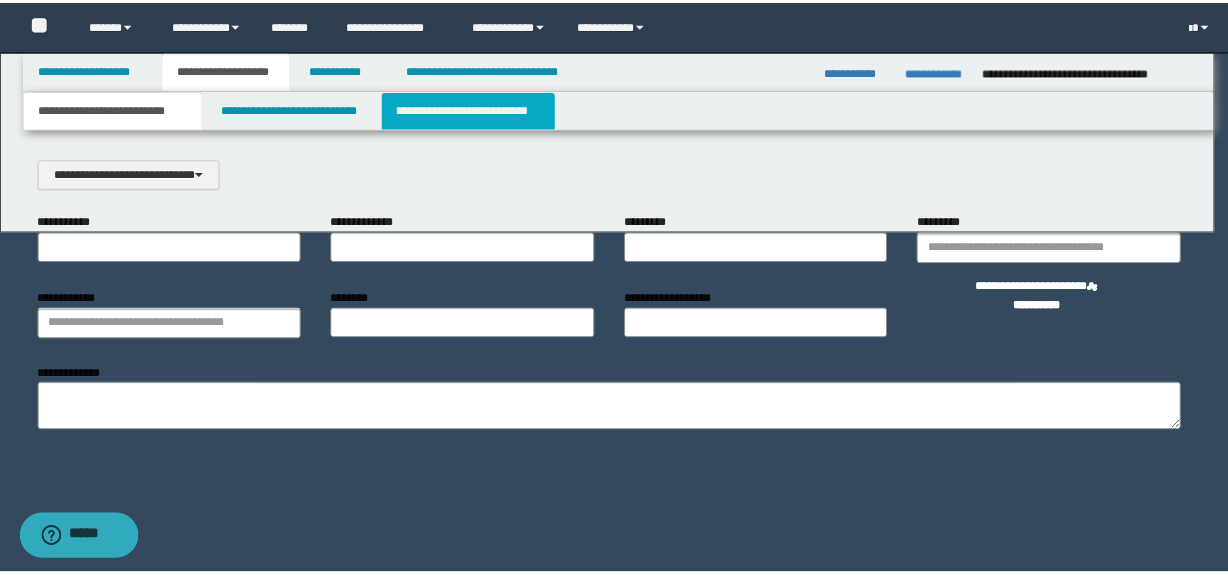 scroll, scrollTop: 0, scrollLeft: 0, axis: both 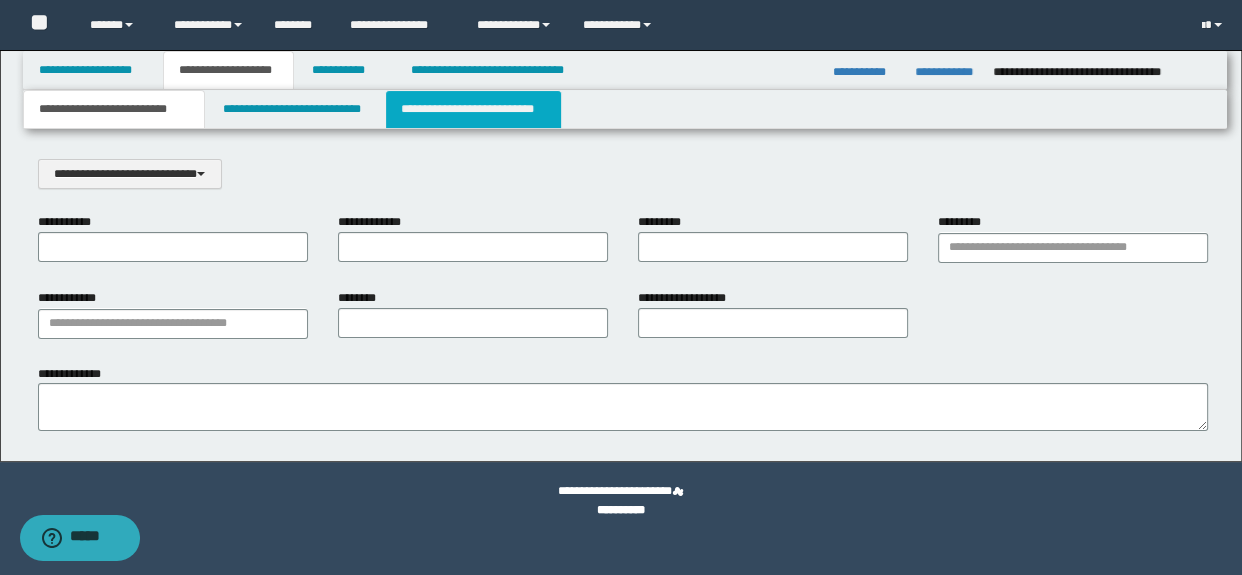 click on "**********" at bounding box center [473, 109] 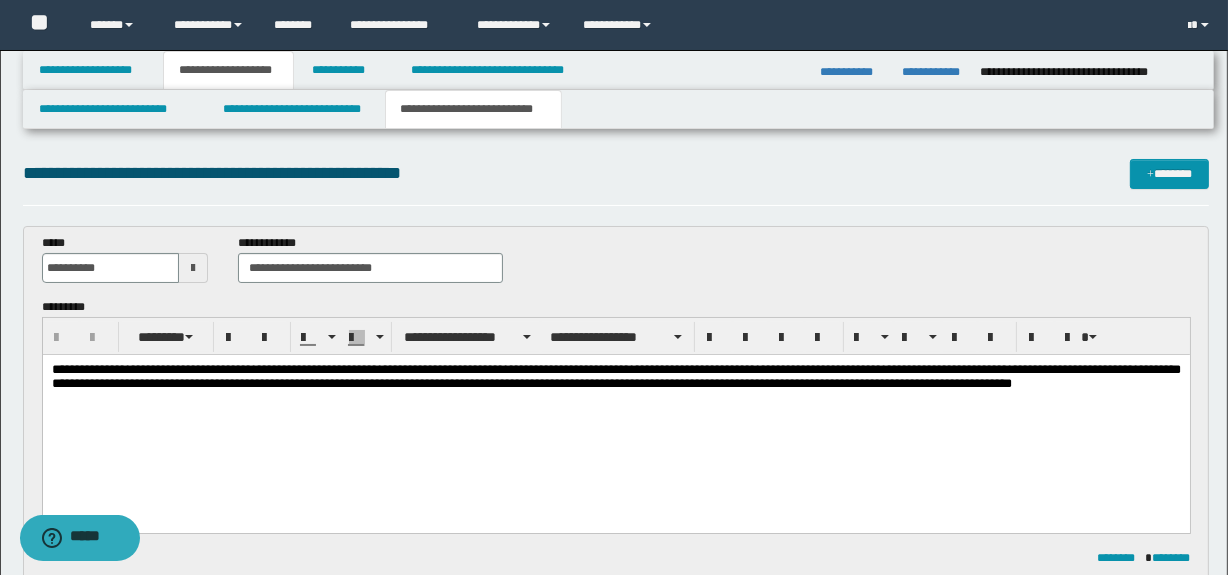 scroll, scrollTop: 0, scrollLeft: 0, axis: both 